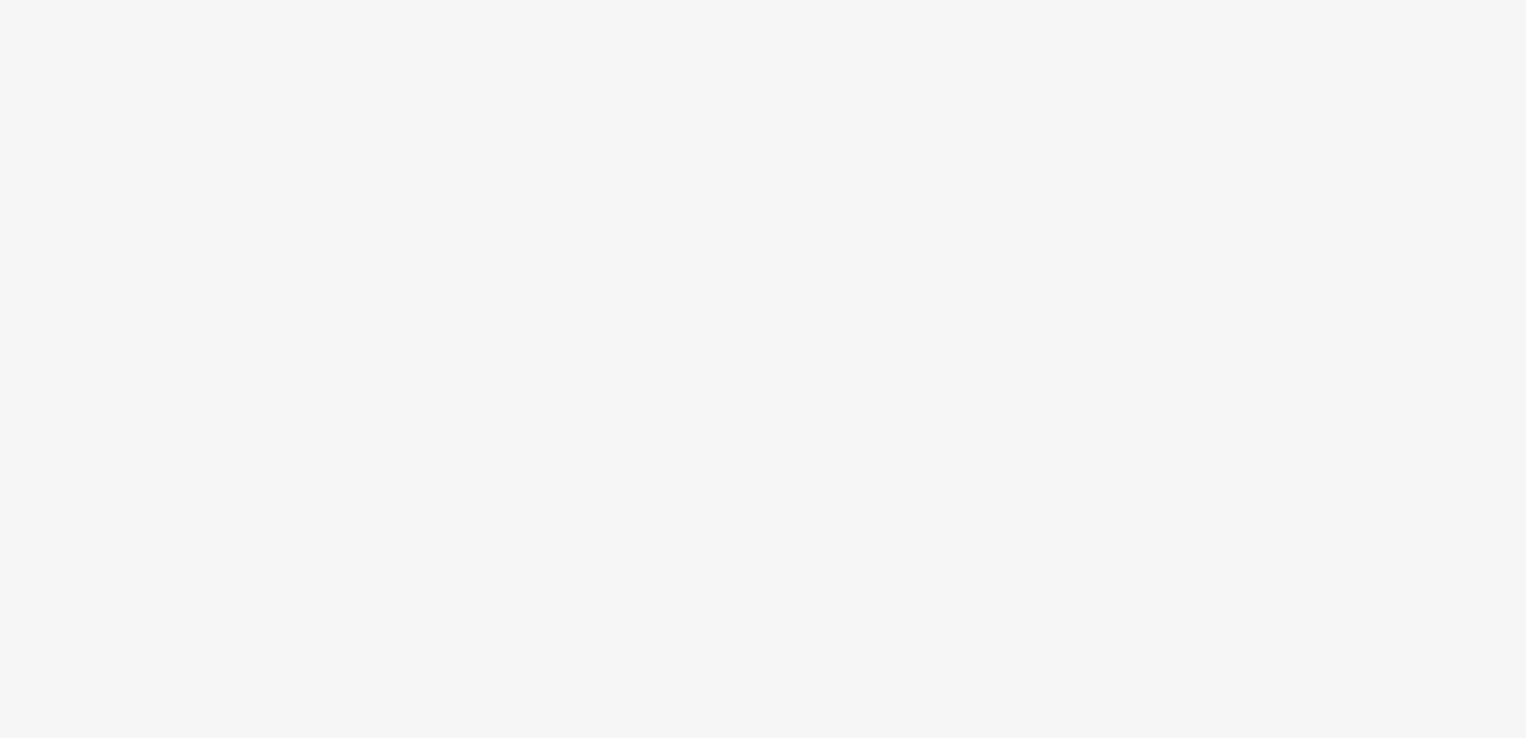 scroll, scrollTop: 0, scrollLeft: 0, axis: both 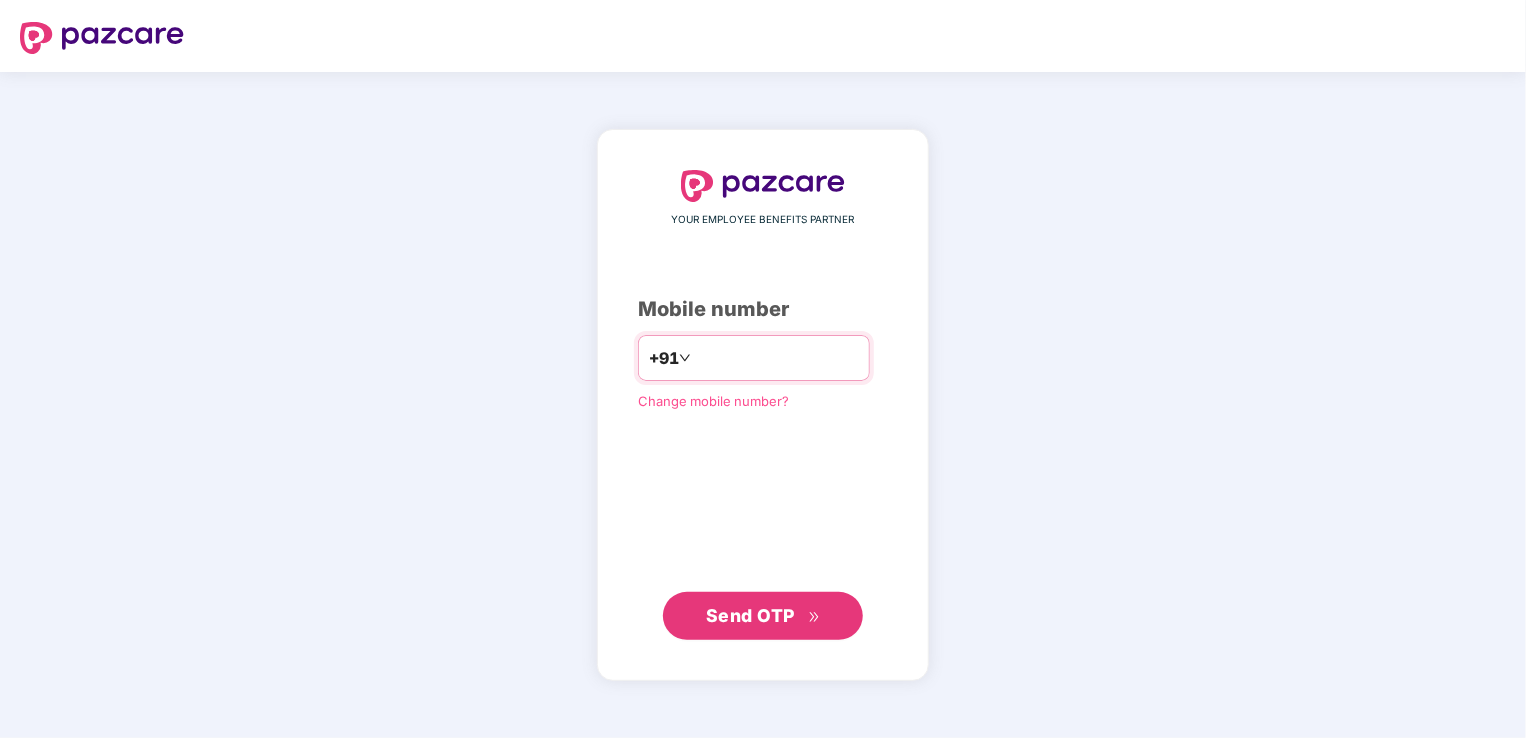 click on "+91" at bounding box center (754, 358) 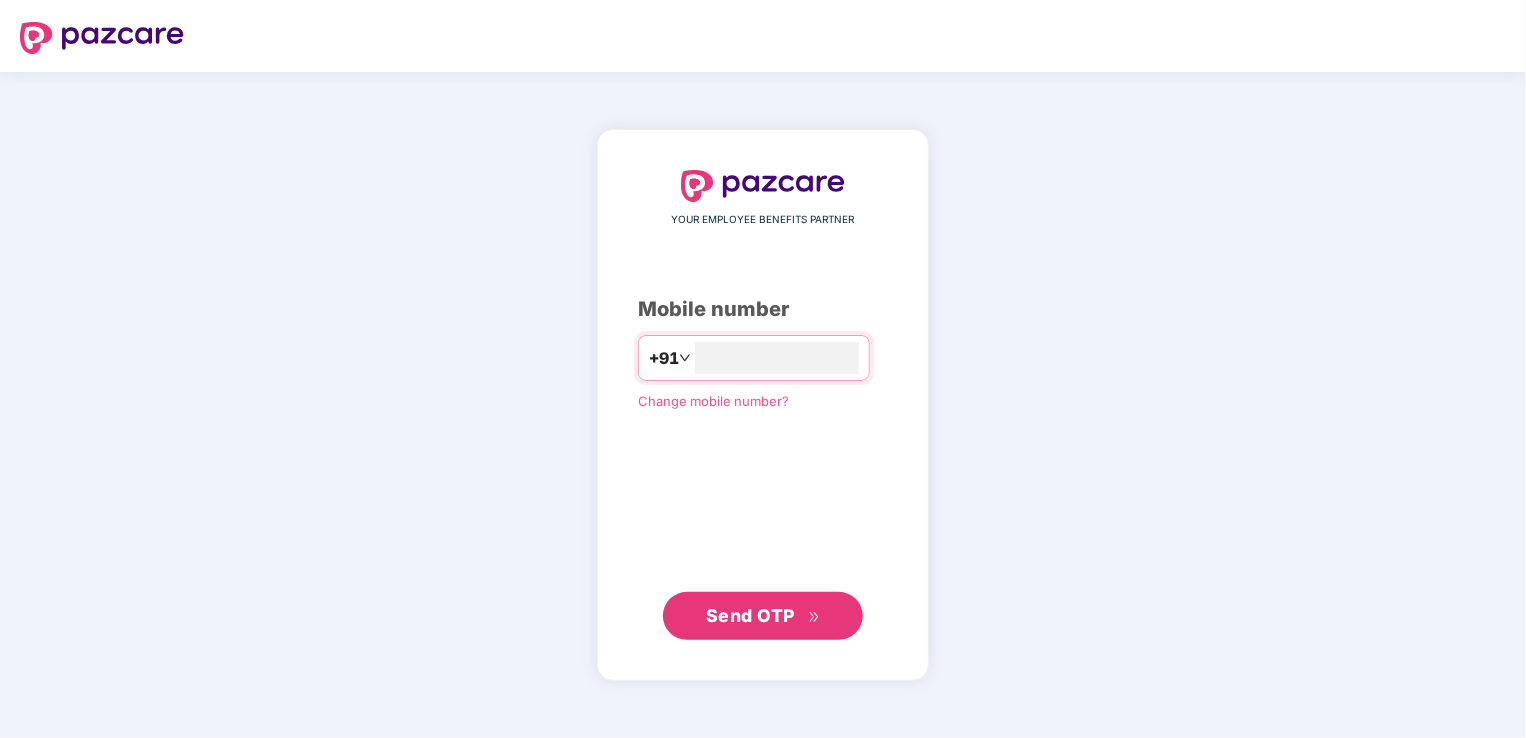 click on "Send OTP" at bounding box center [763, 616] 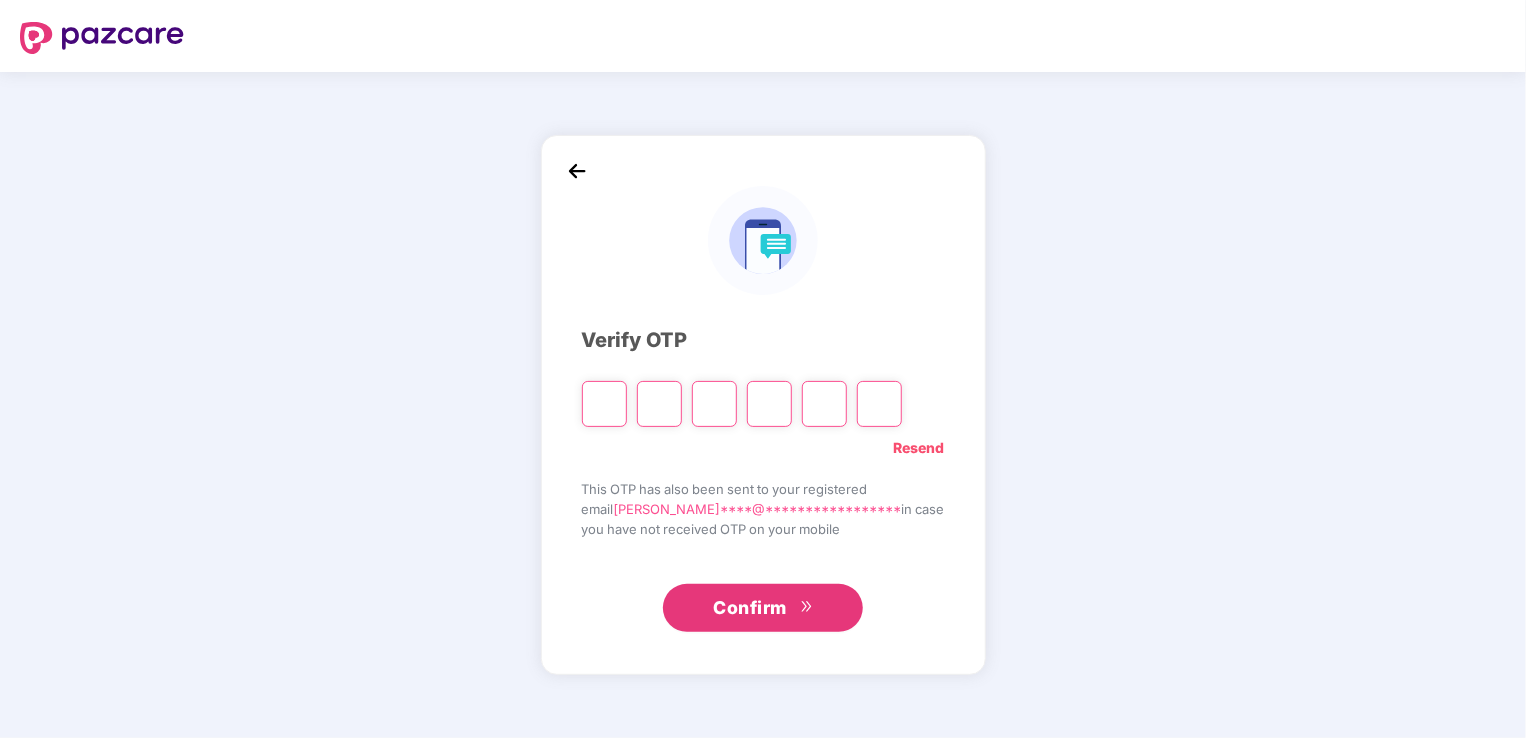 click at bounding box center [604, 404] 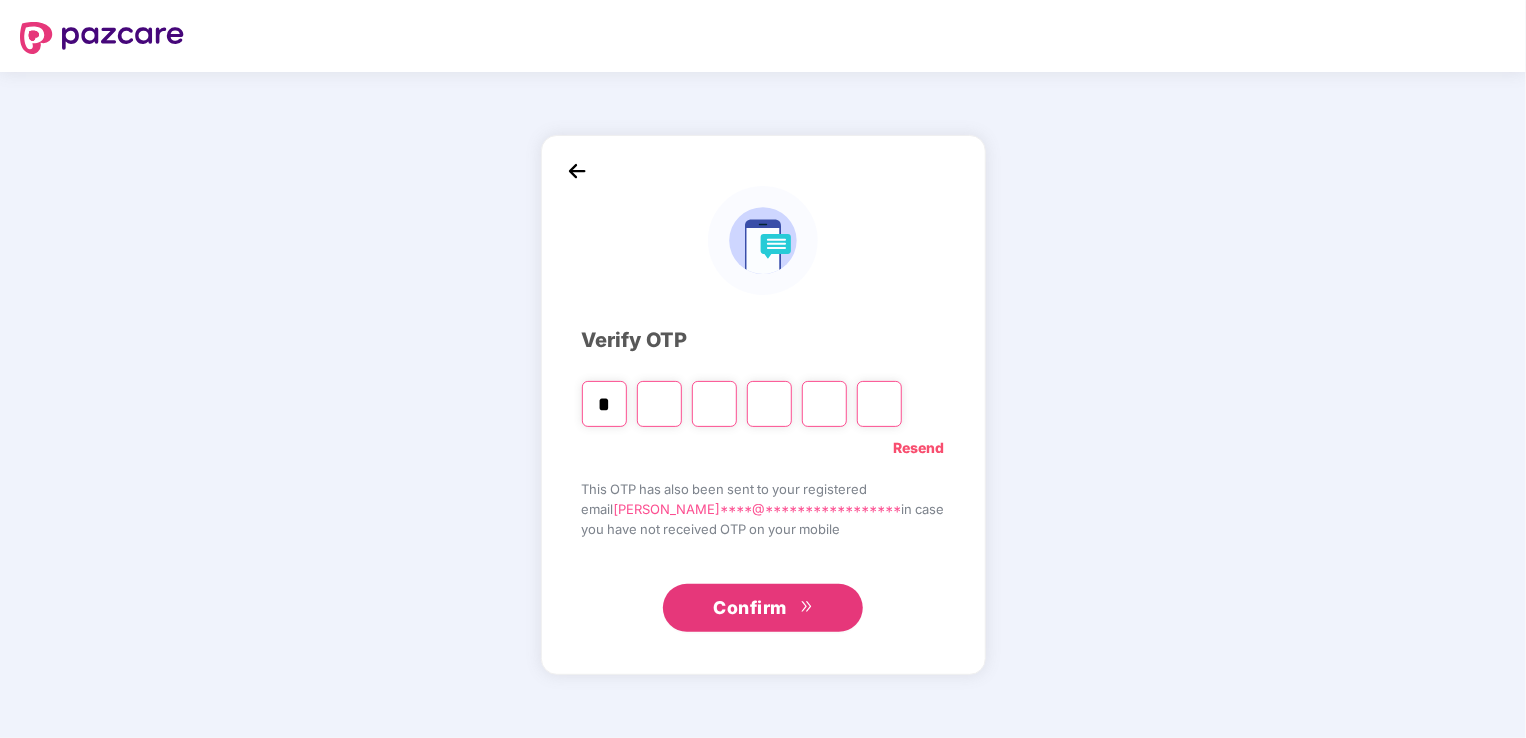 type on "*" 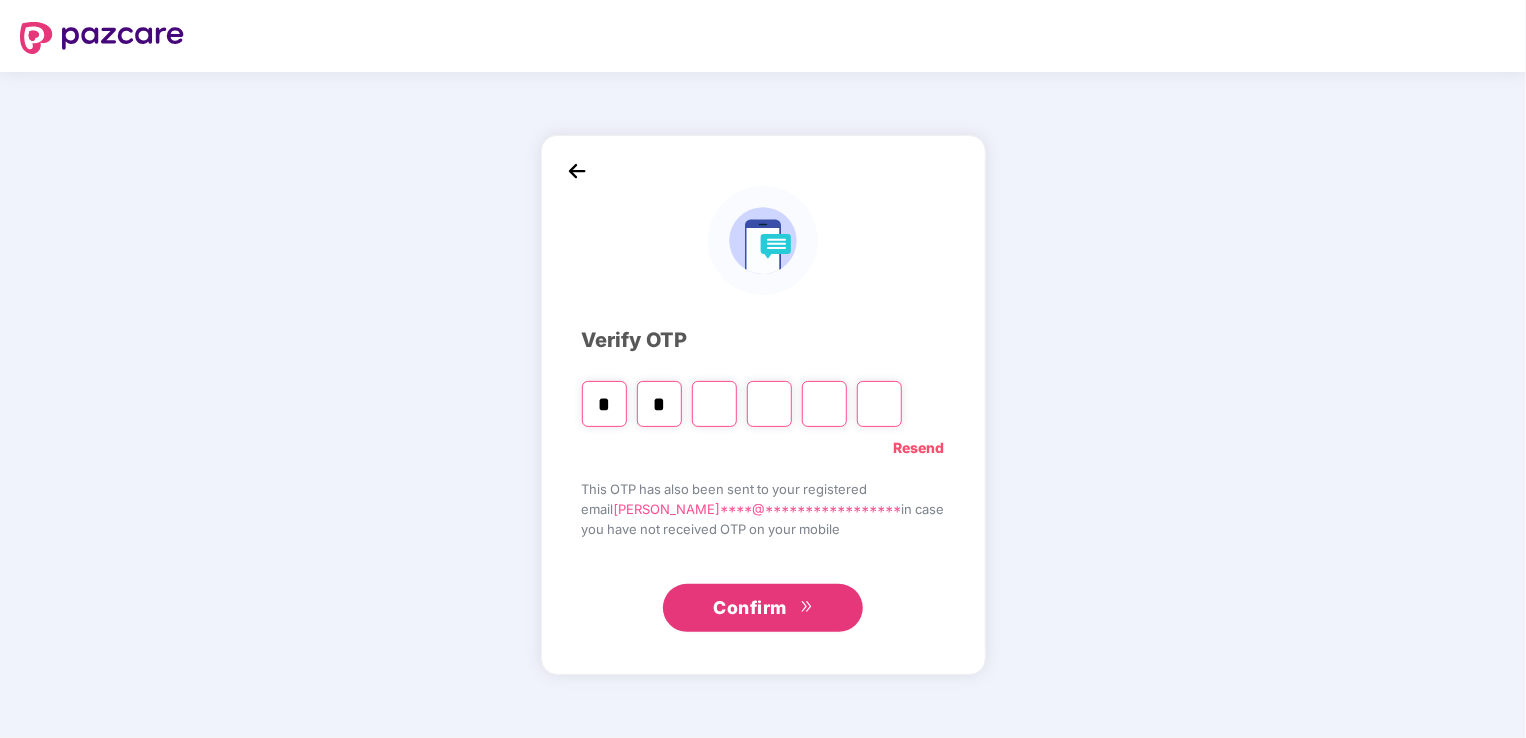 type on "*" 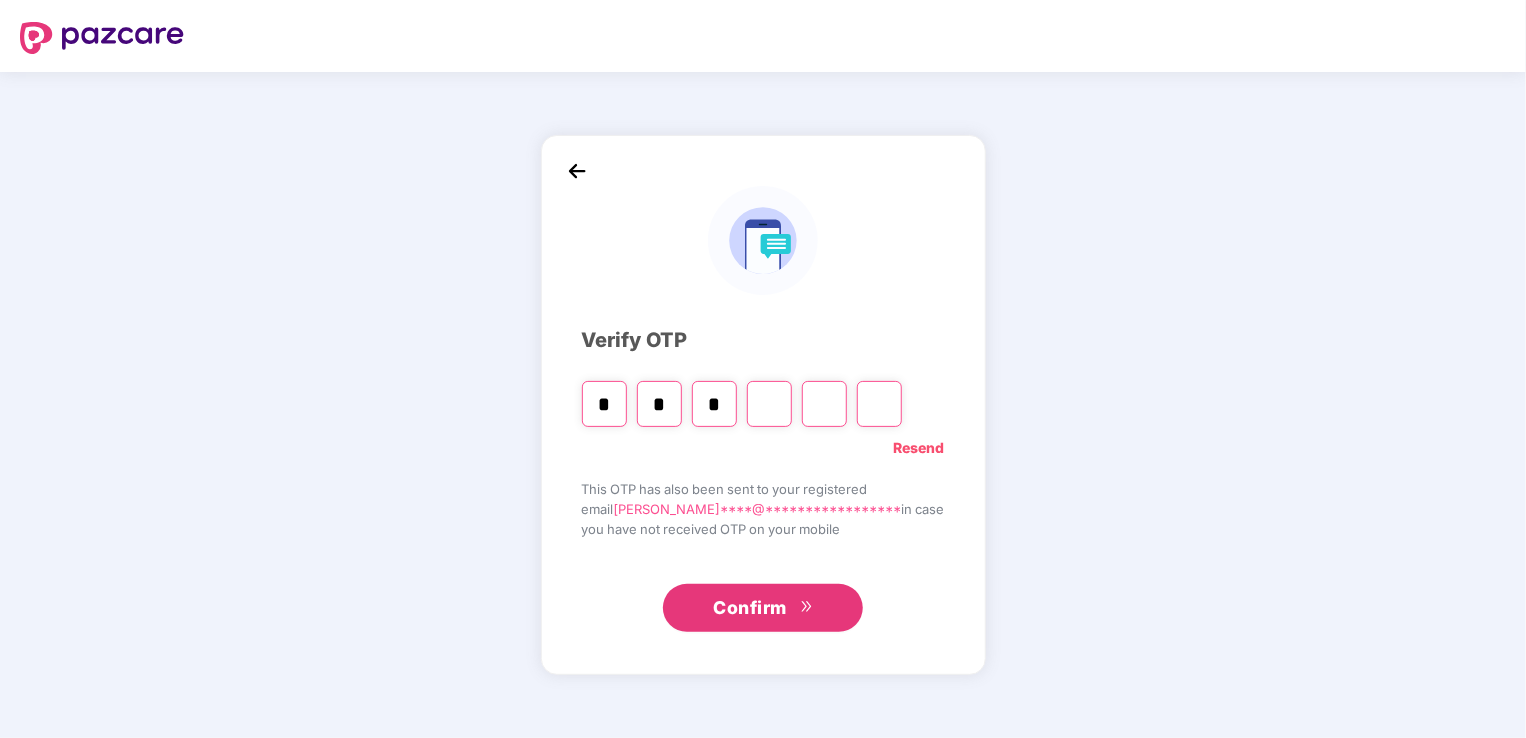 type on "*" 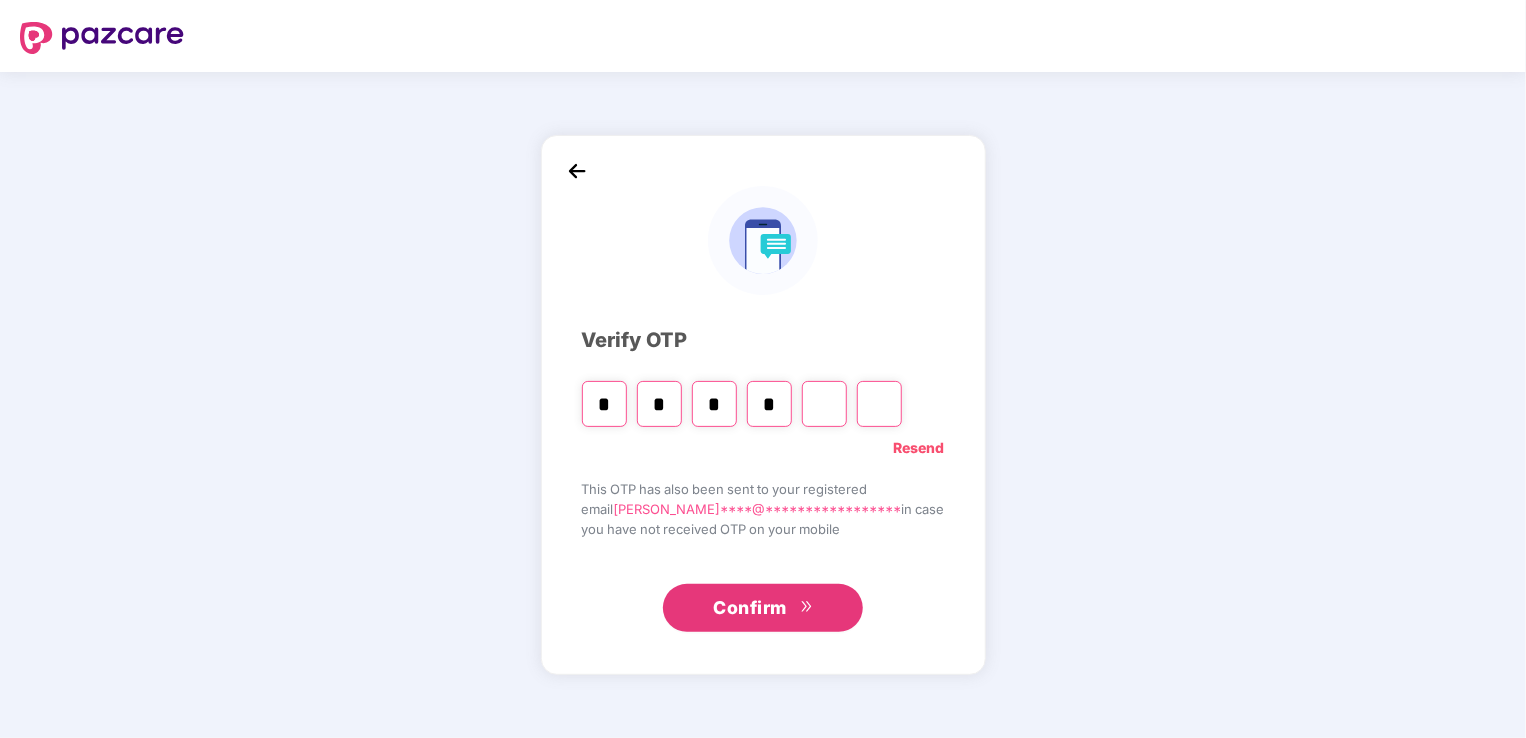 type on "*" 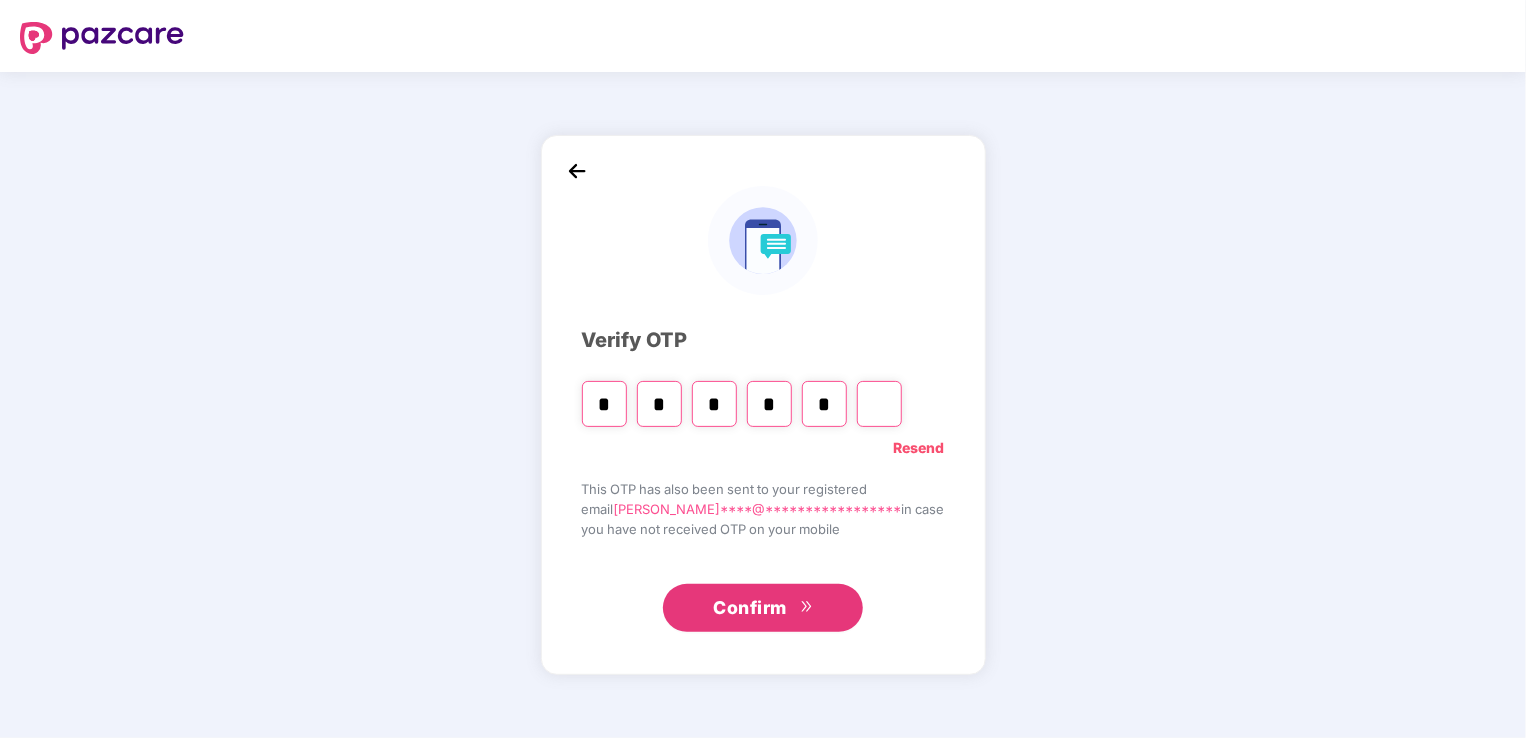type on "*" 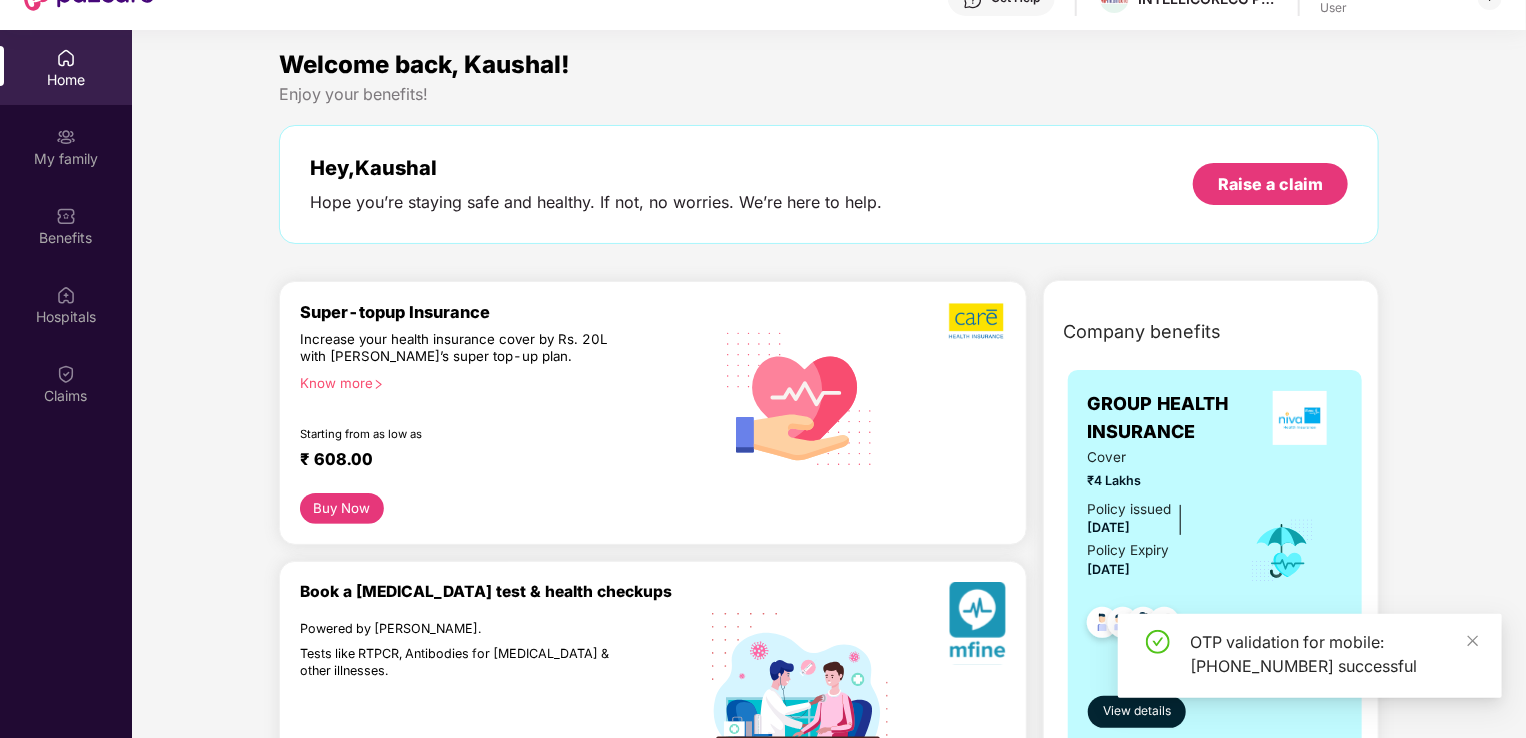 scroll, scrollTop: 83, scrollLeft: 0, axis: vertical 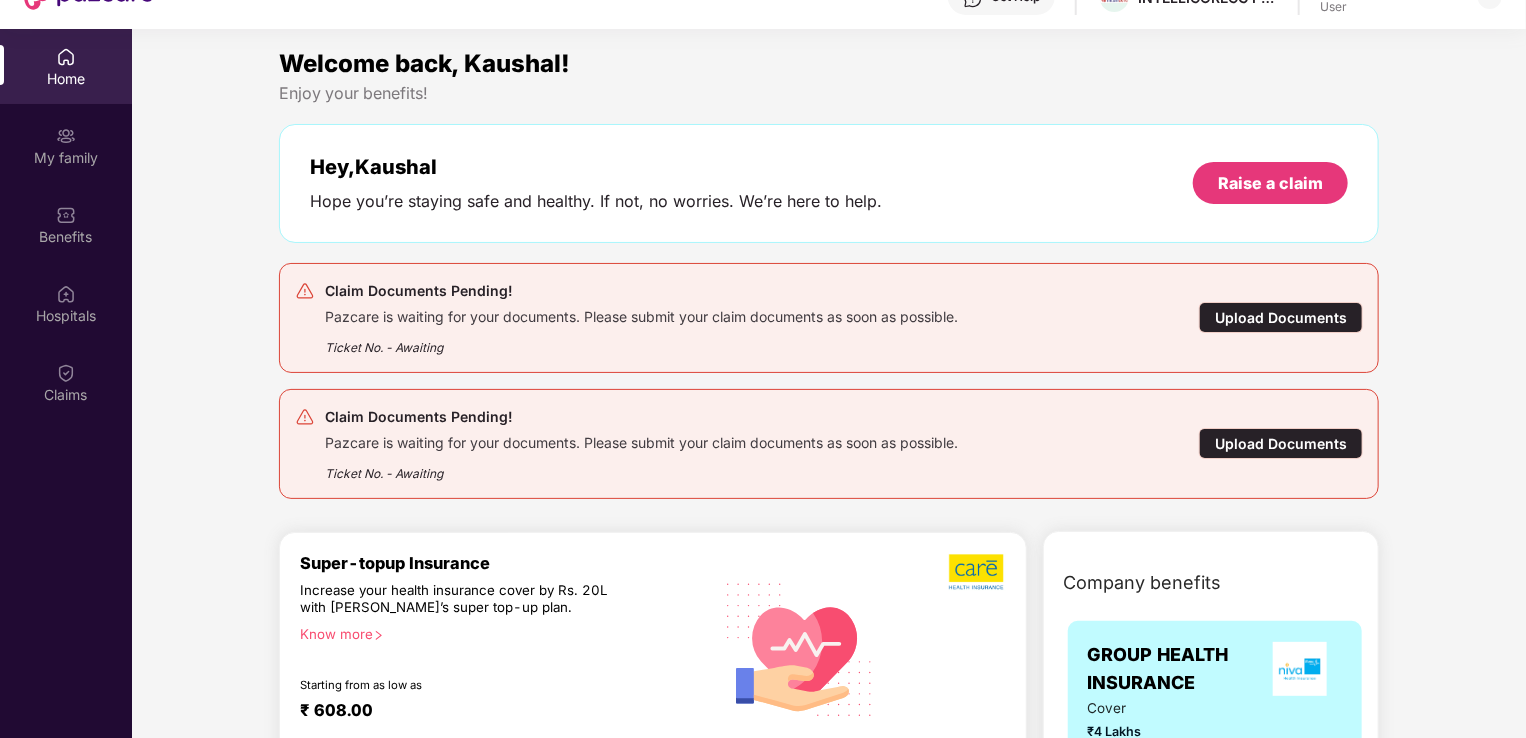 click on "Hope you’re staying safe and healthy. If not, no worries. We’re here to help." at bounding box center [596, 201] 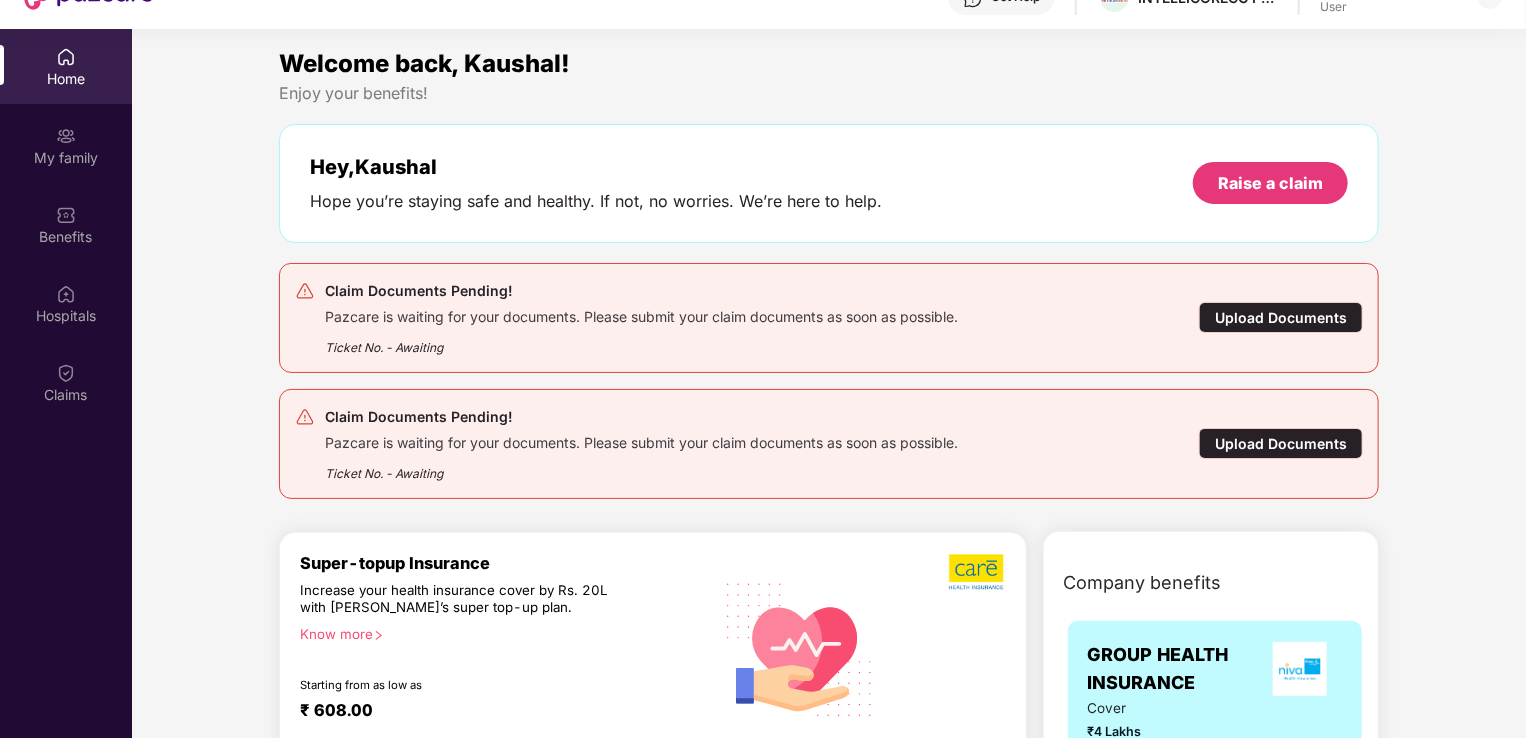 click on "Welcome back, Kaushal! Enjoy your benefits! Hey,  Kaushal Hope you’re staying safe and healthy. If not, no worries. We’re here to help. Raise a claim Claim Documents Pending! Pazcare is waiting for your documents. Please submit your claim documents as soon as possible. Ticket No. - Awaiting Upload Documents Claim Documents Pending! Pazcare is waiting for your documents. Please submit your claim documents as soon as possible. Ticket No. - Awaiting Upload Documents Super-topup Insurance Increase your health insurance cover by Rs. 20L with PazCare’s super top-up plan. Know more  Starting from as low as ₹ 608.00 Buy Now Book a Covid test & health checkups Powered by Mfine. Tests like RTPCR, Antibodies for covid & other illnesses. Get Started Upto 45% off  on Fitpass pro annual membership plan Unlimited access to 8,100 gyms and fitness studios across India Free Noise smartwatch  worth ₹5,999 to track your fitness progress Personalized diet plans from expert nutritionists          Buy Now Upto 30% off" at bounding box center (829, 2932) 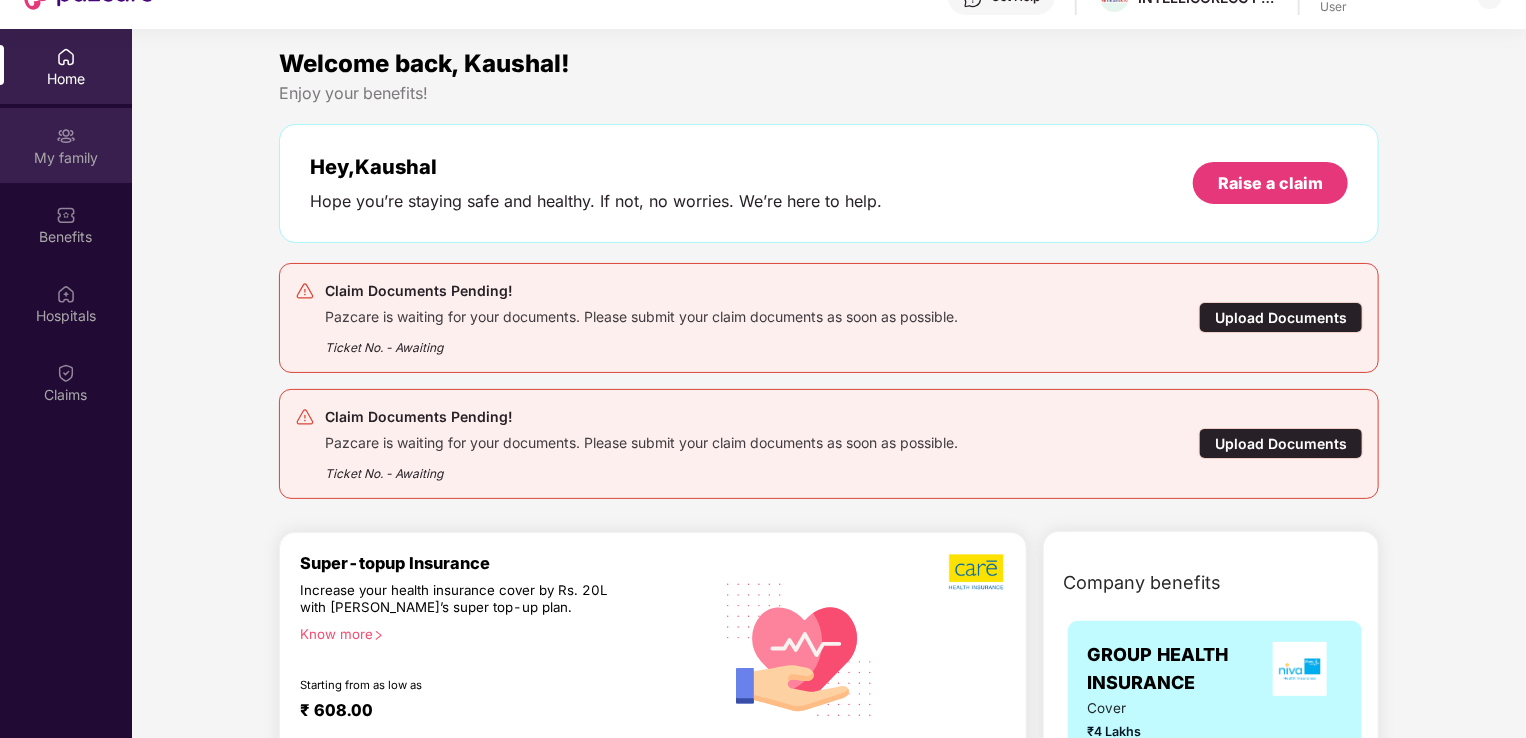 click on "My family" at bounding box center (66, 145) 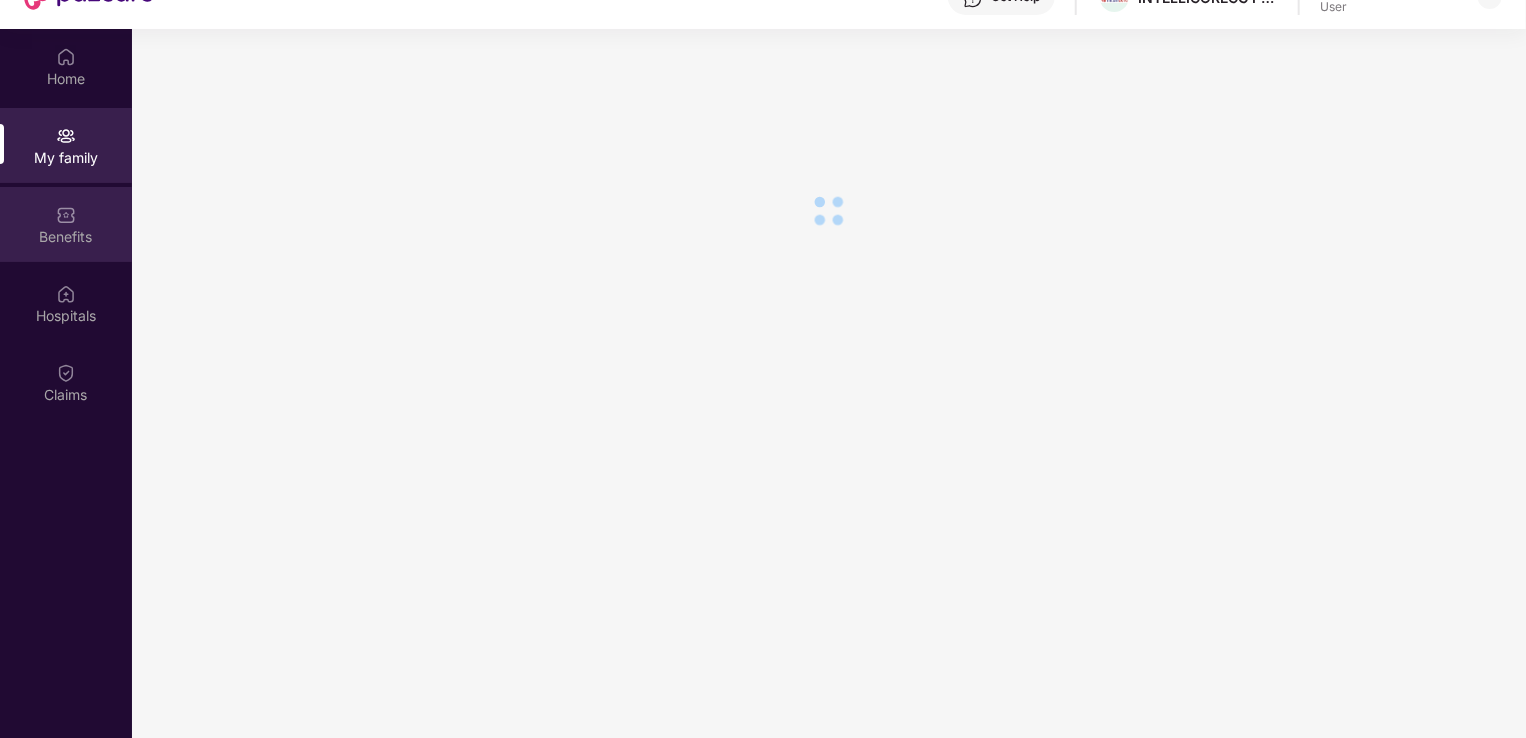 click at bounding box center (66, 213) 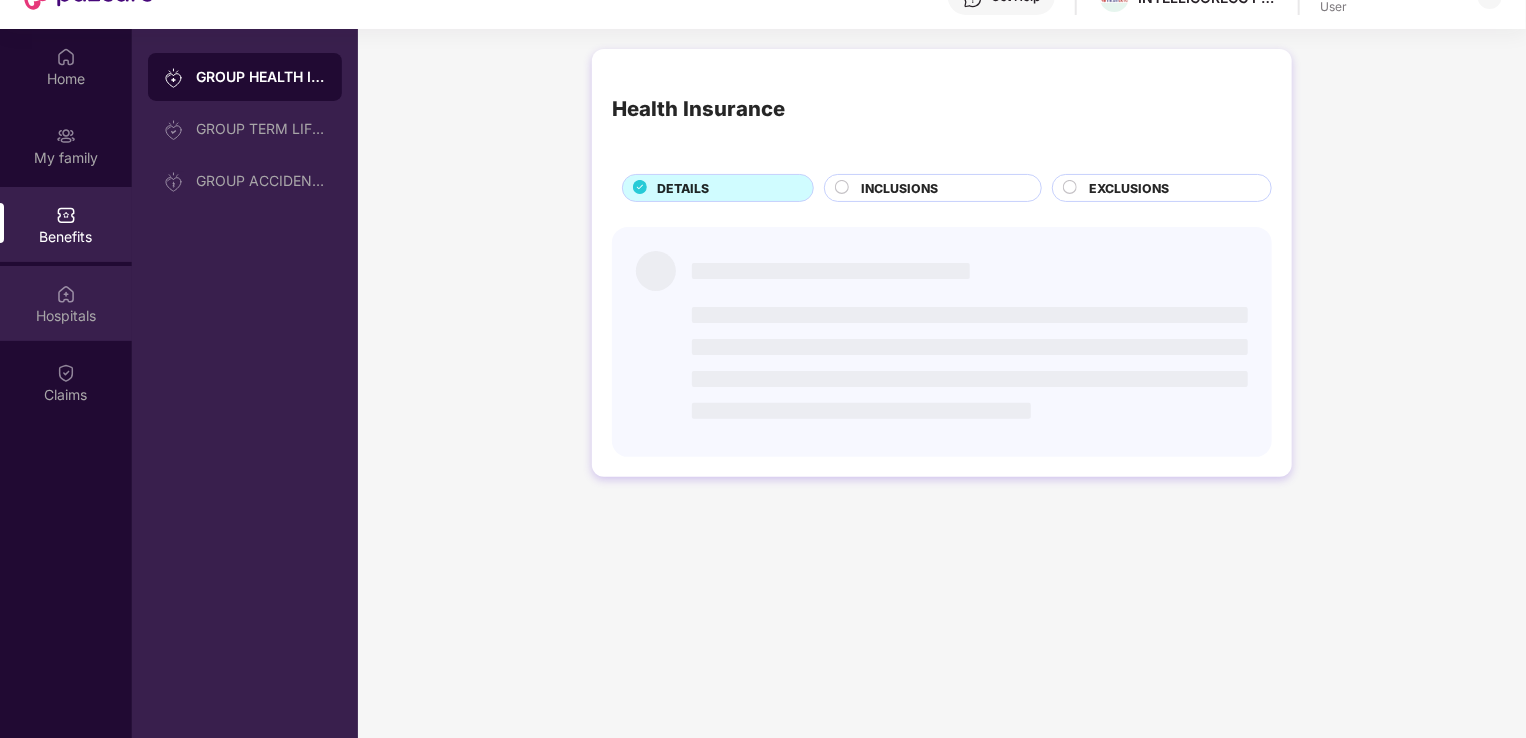 click at bounding box center (66, 294) 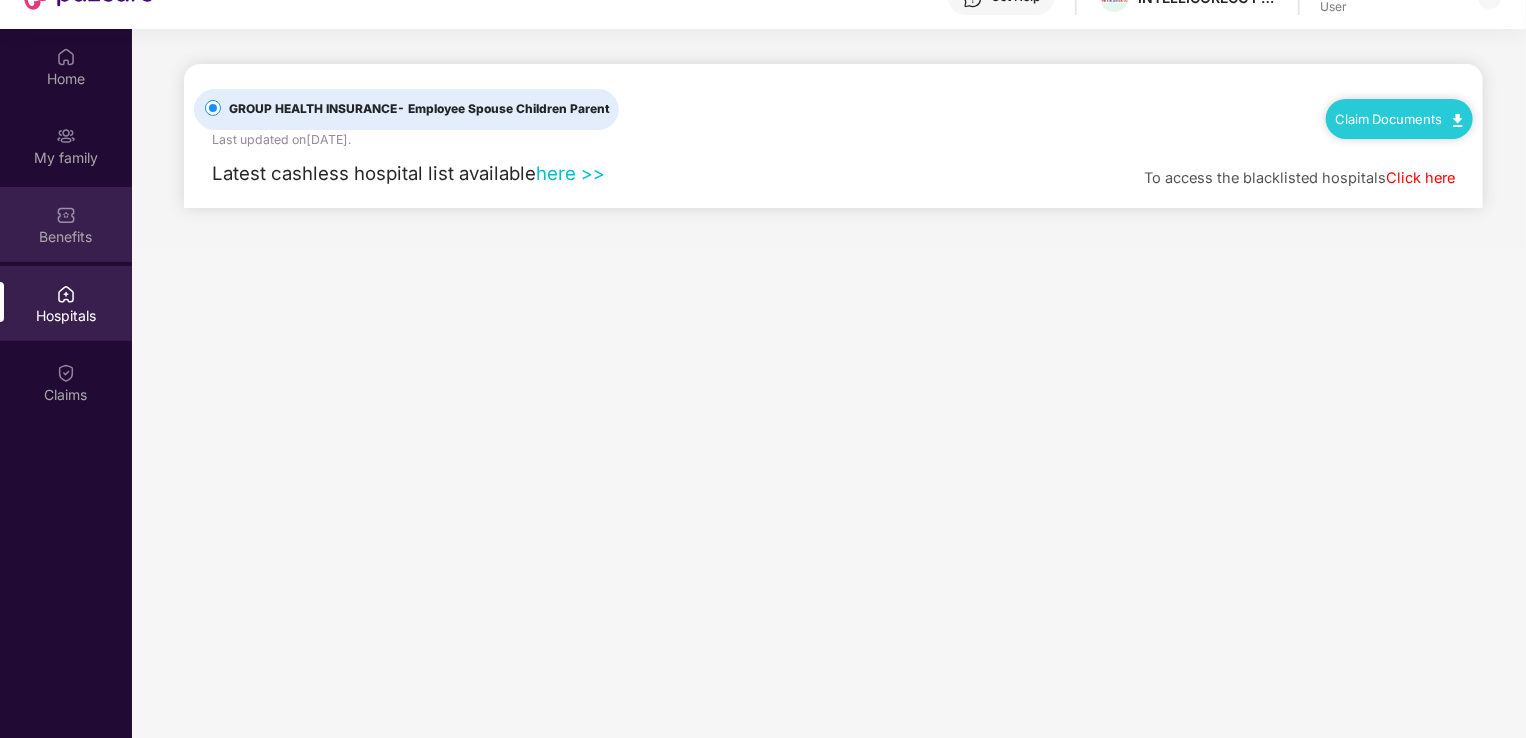 click at bounding box center (66, 215) 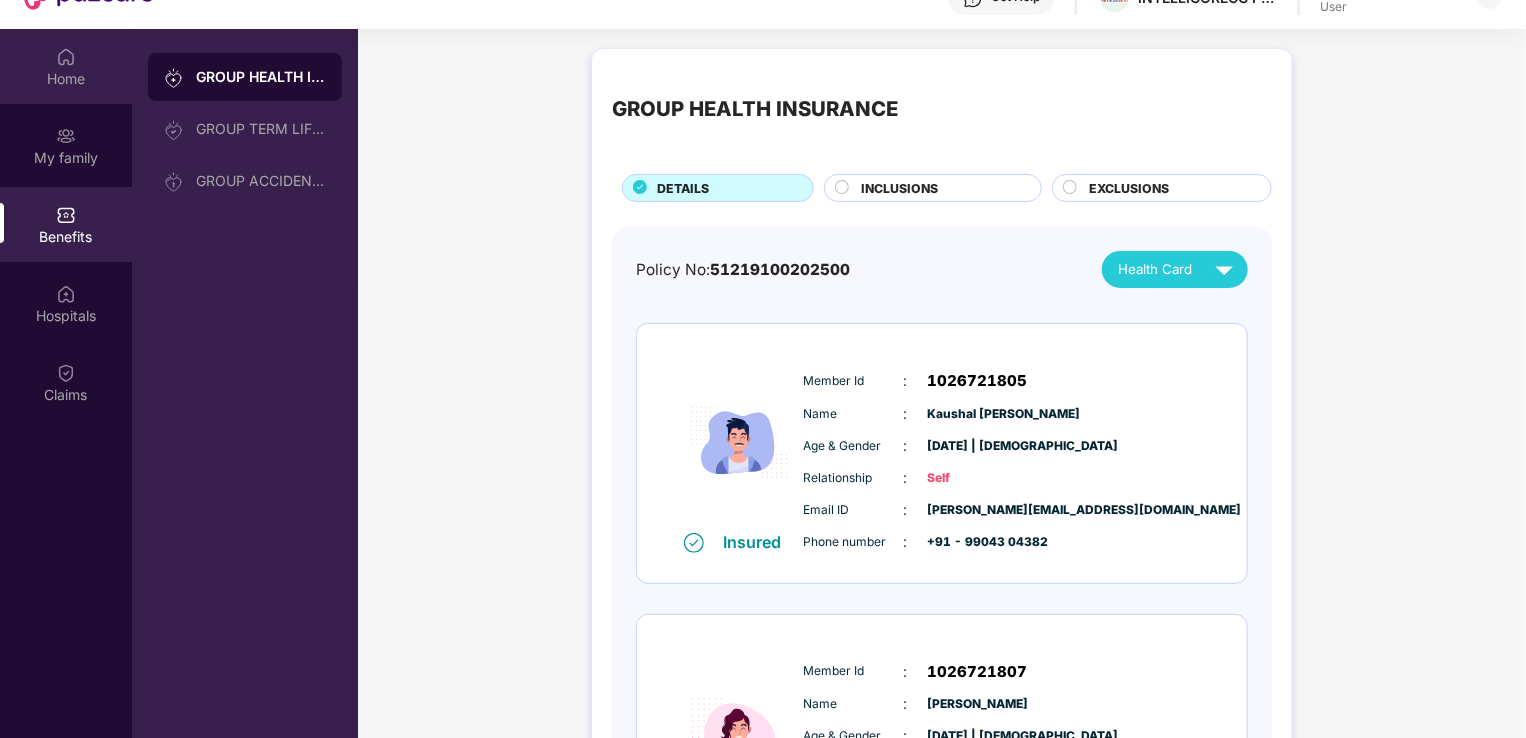 click on "Home" at bounding box center (66, 66) 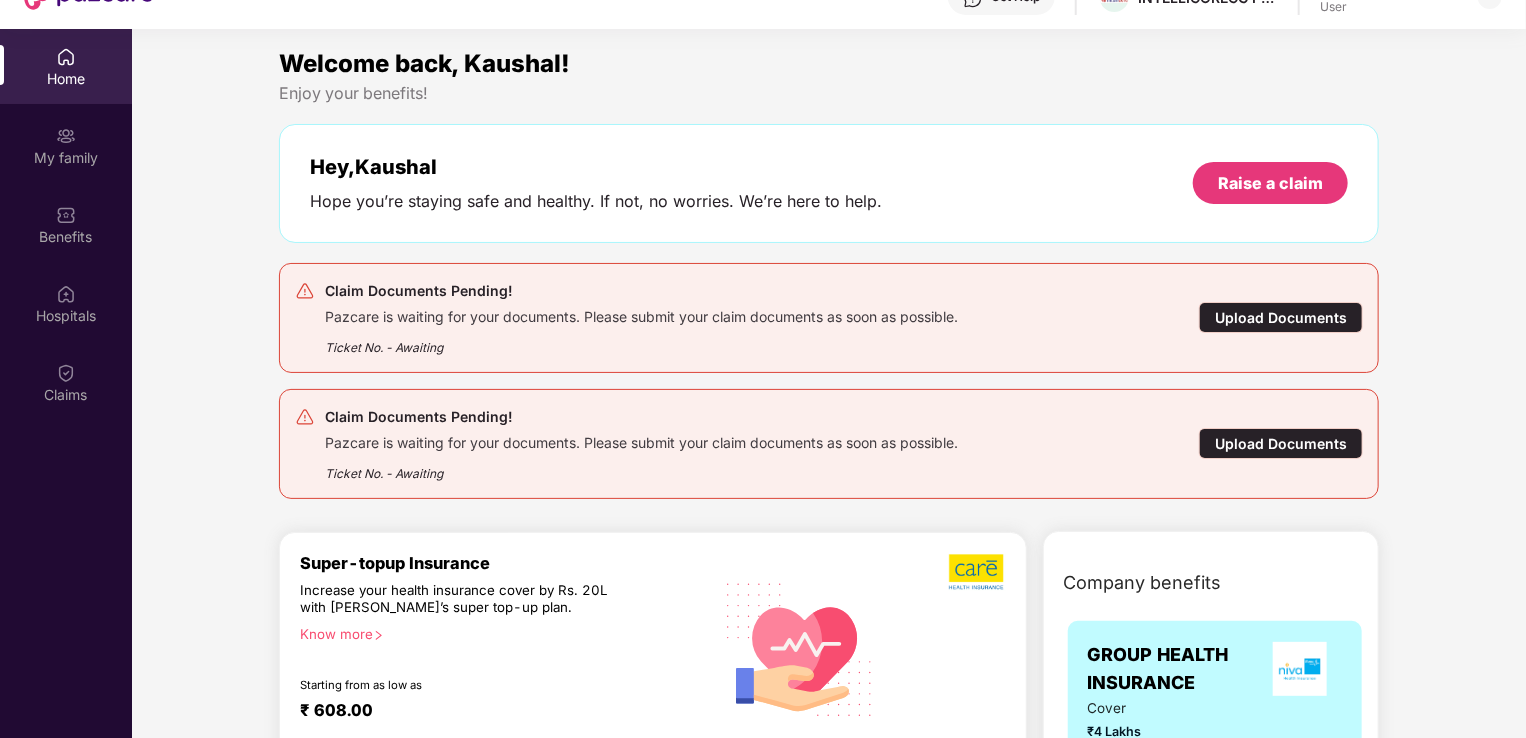 click on "Upload Documents" at bounding box center (1281, 317) 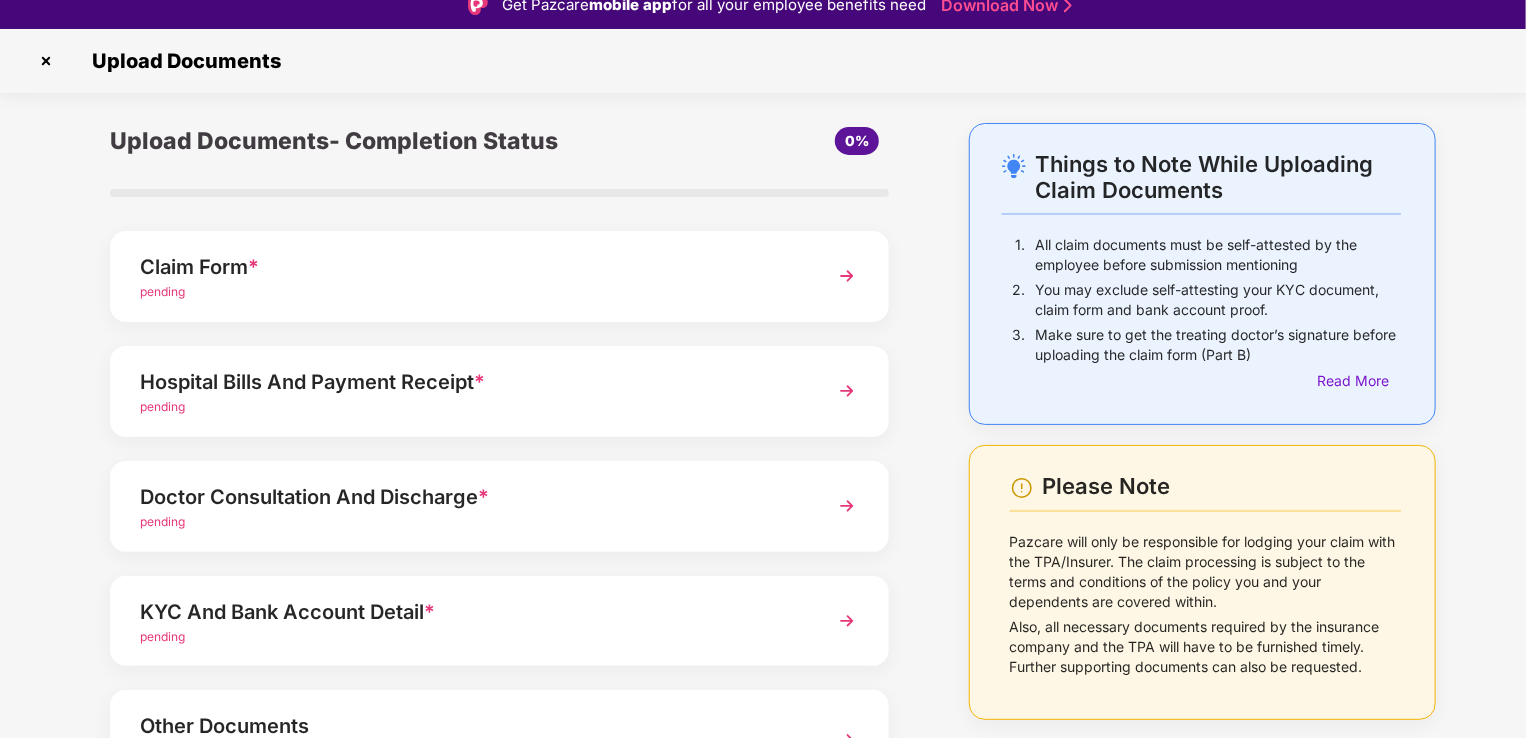 click on "Claim Form * pending" at bounding box center [499, 276] 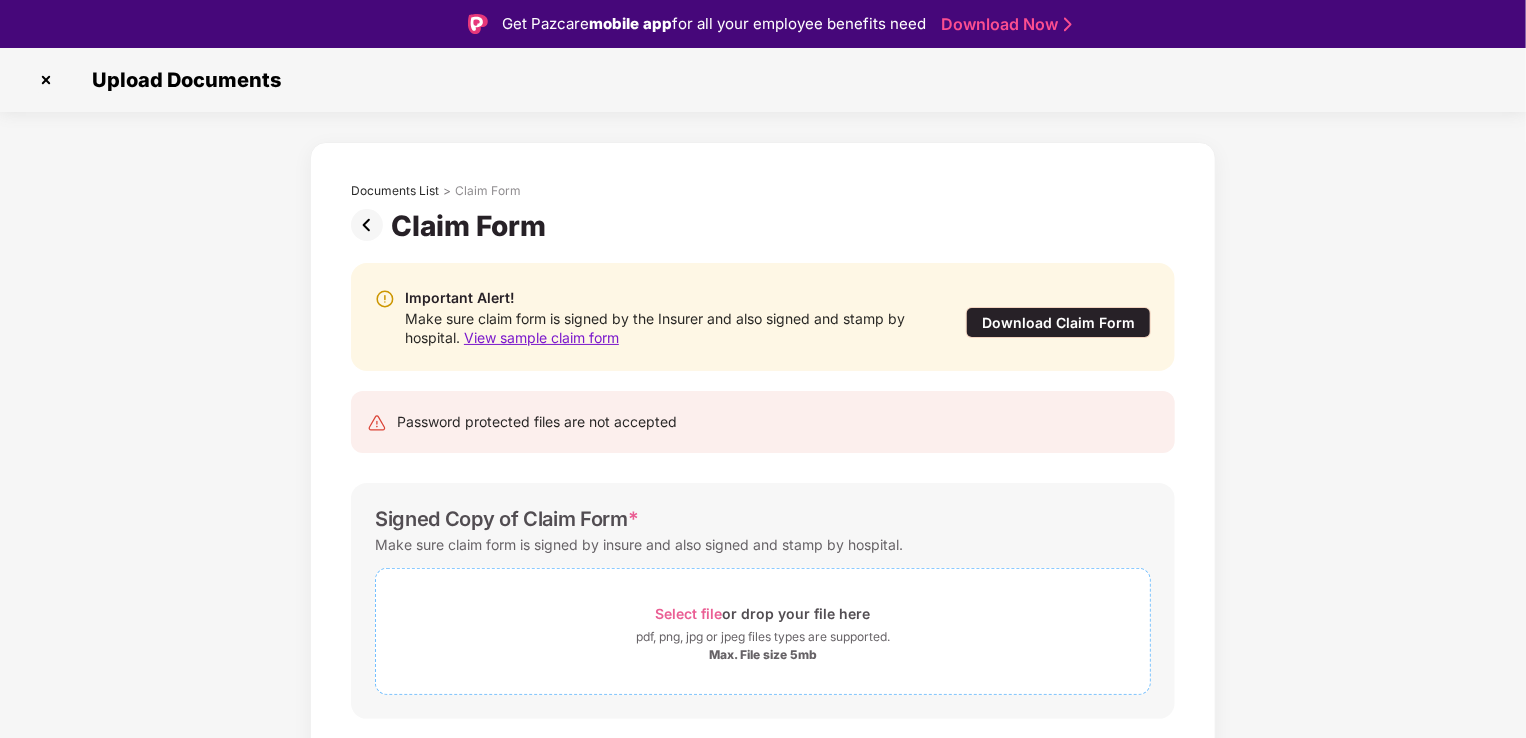 click on "Max. File size 5mb" at bounding box center [763, 655] 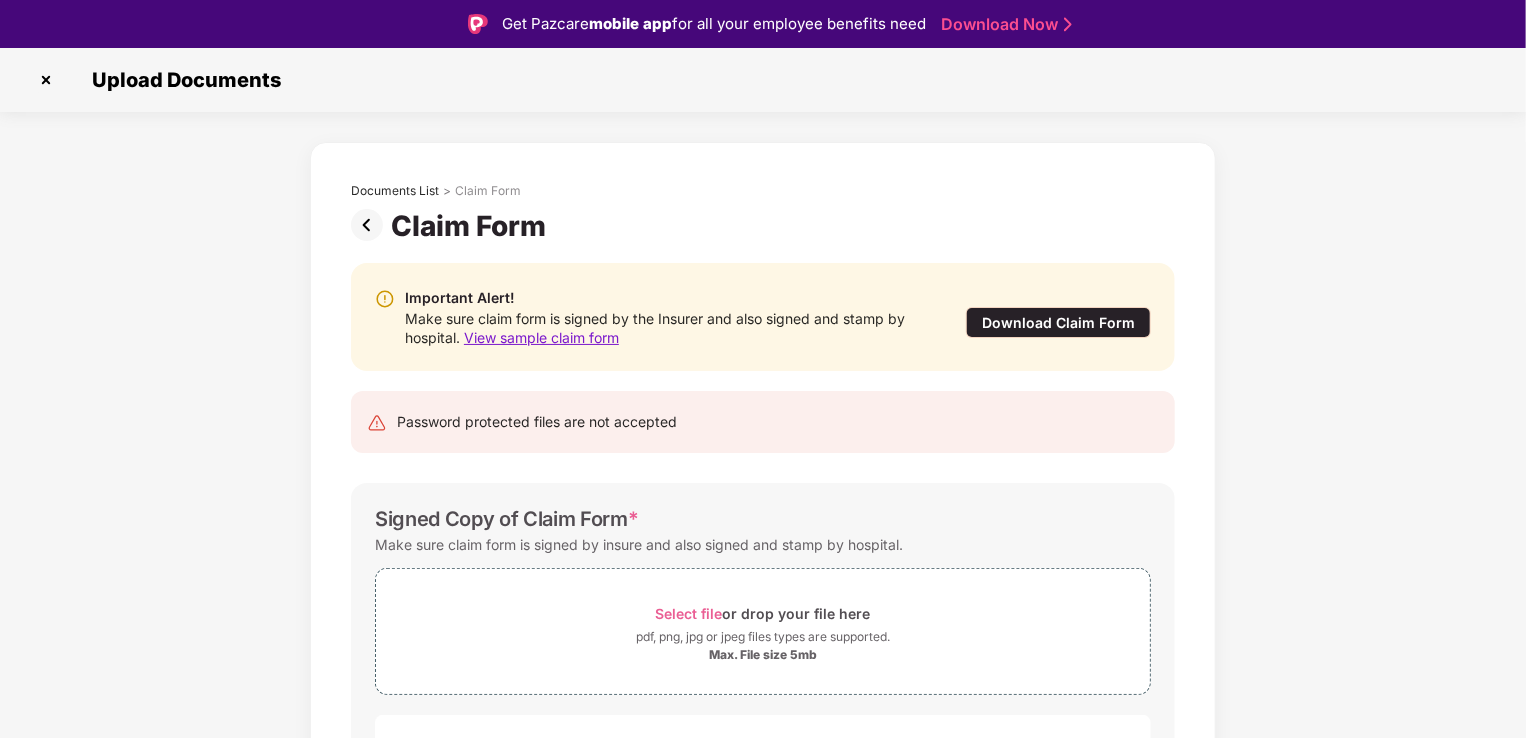 scroll, scrollTop: 48, scrollLeft: 0, axis: vertical 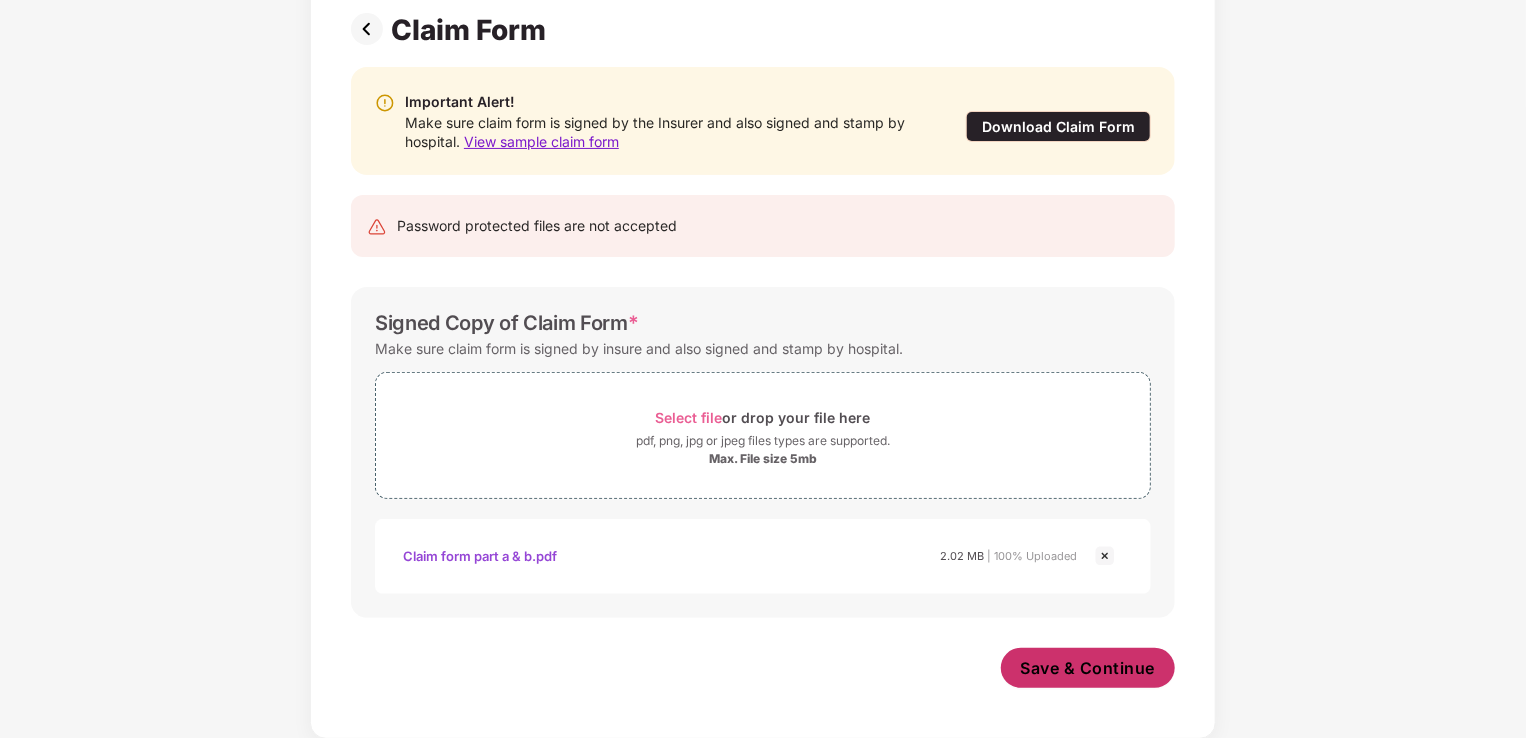 drag, startPoint x: 1100, startPoint y: 601, endPoint x: 1080, endPoint y: 678, distance: 79.555016 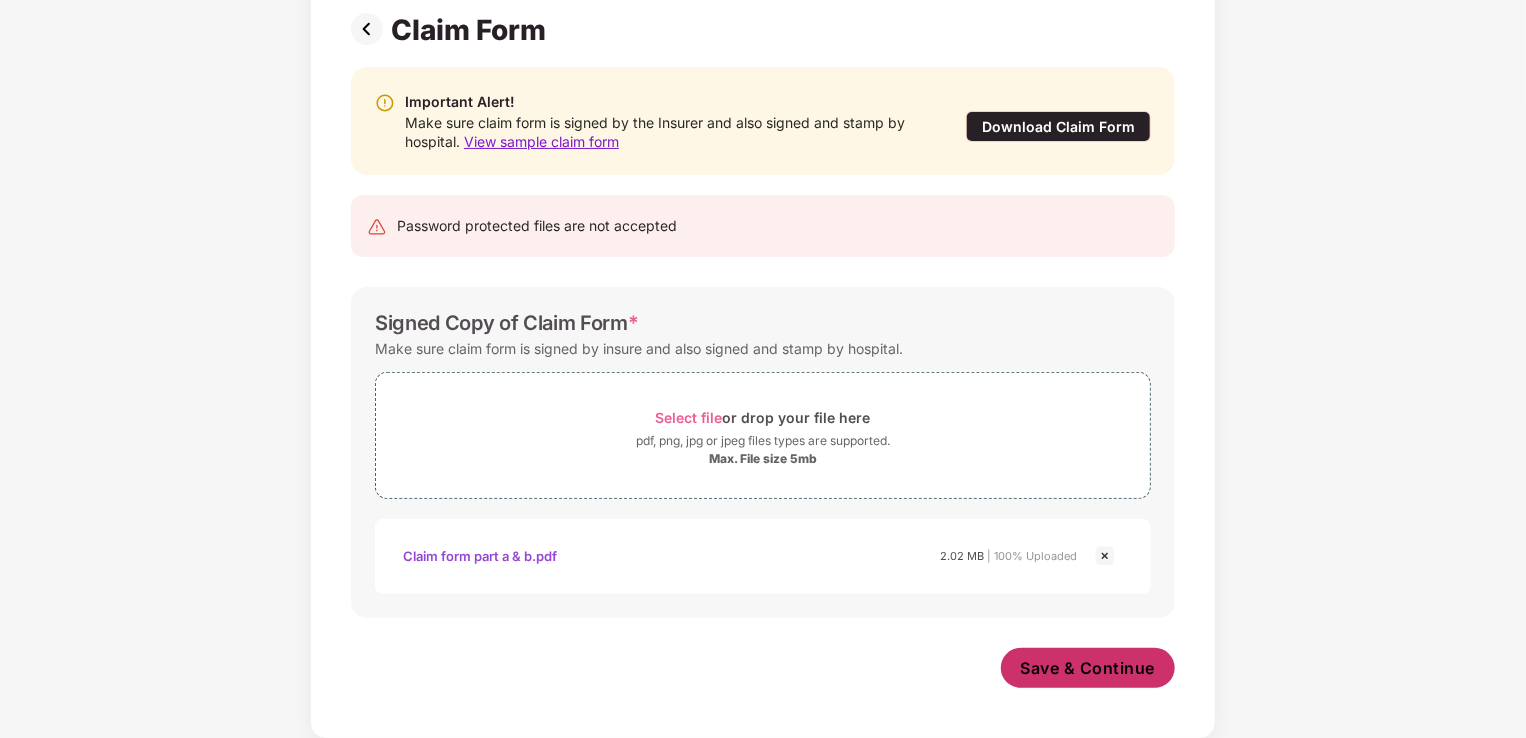 click on "Save & Continue" at bounding box center (1088, 668) 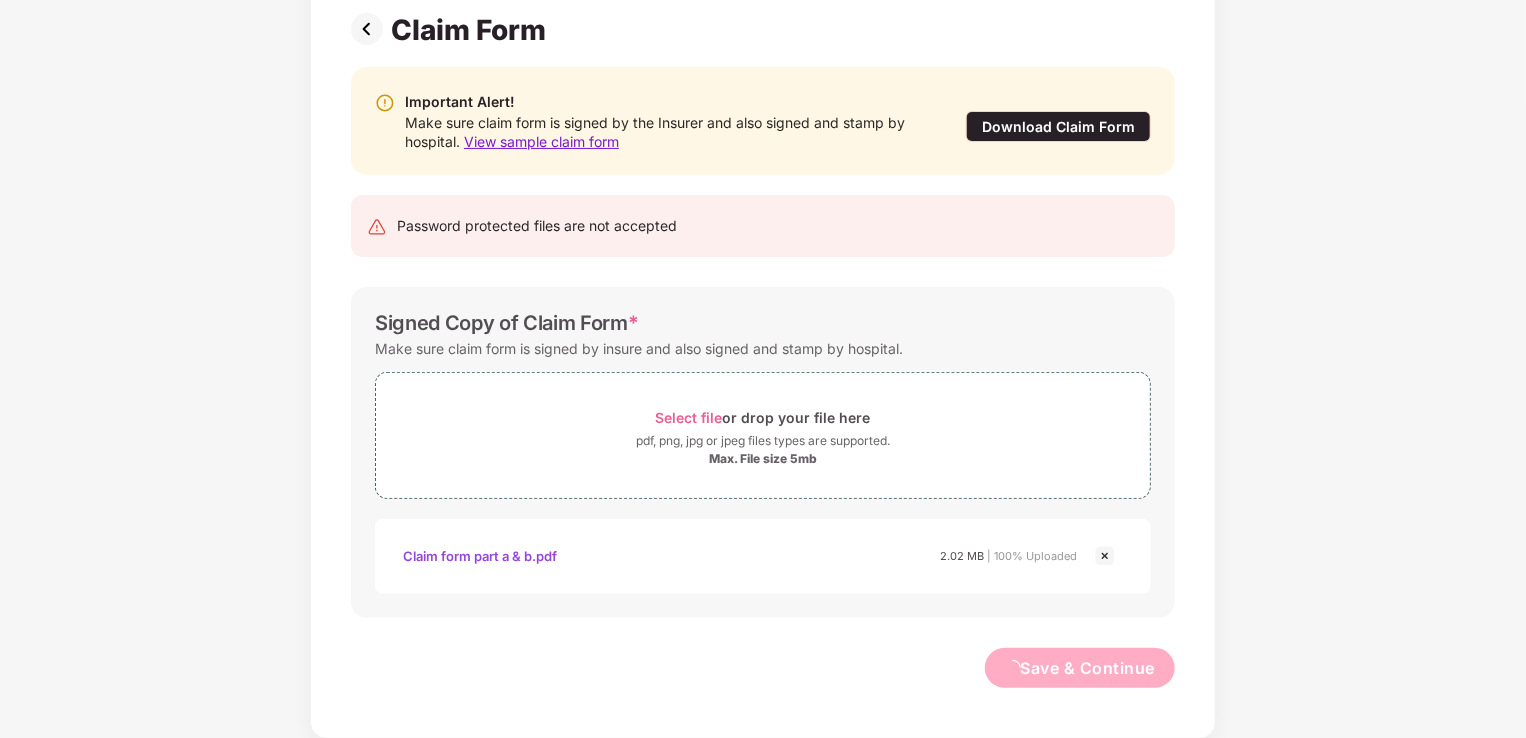 scroll, scrollTop: 0, scrollLeft: 0, axis: both 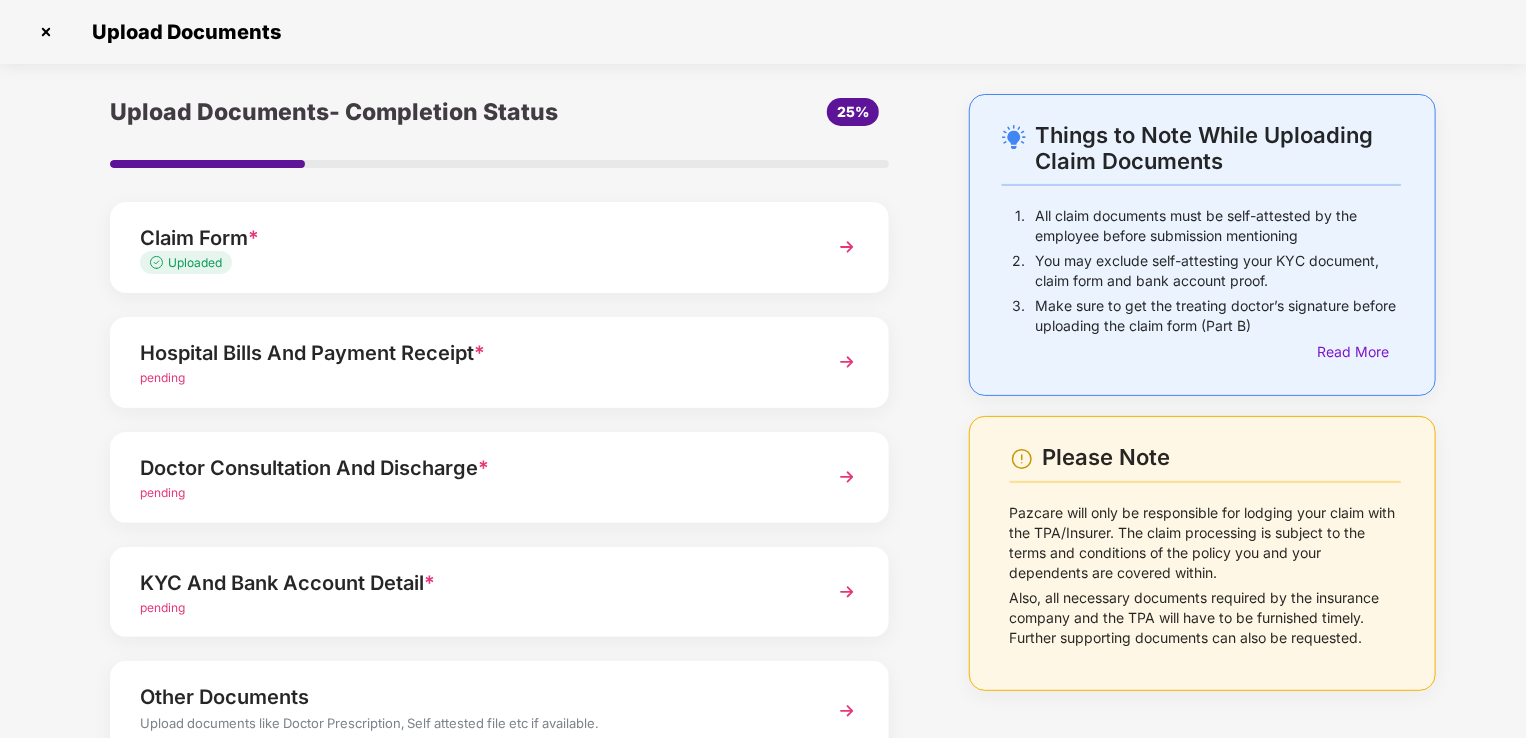 click on "pending" at bounding box center (469, 608) 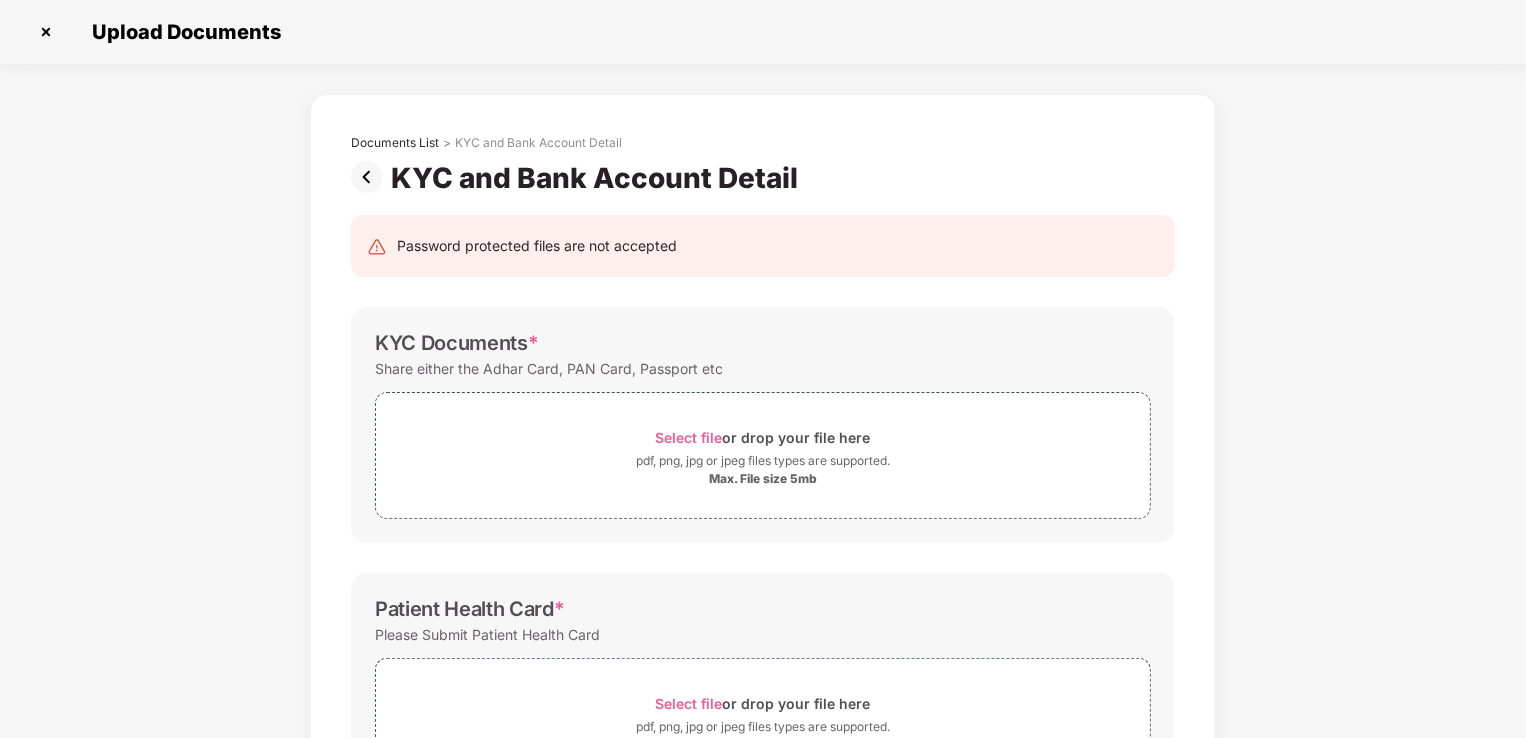 scroll, scrollTop: 0, scrollLeft: 0, axis: both 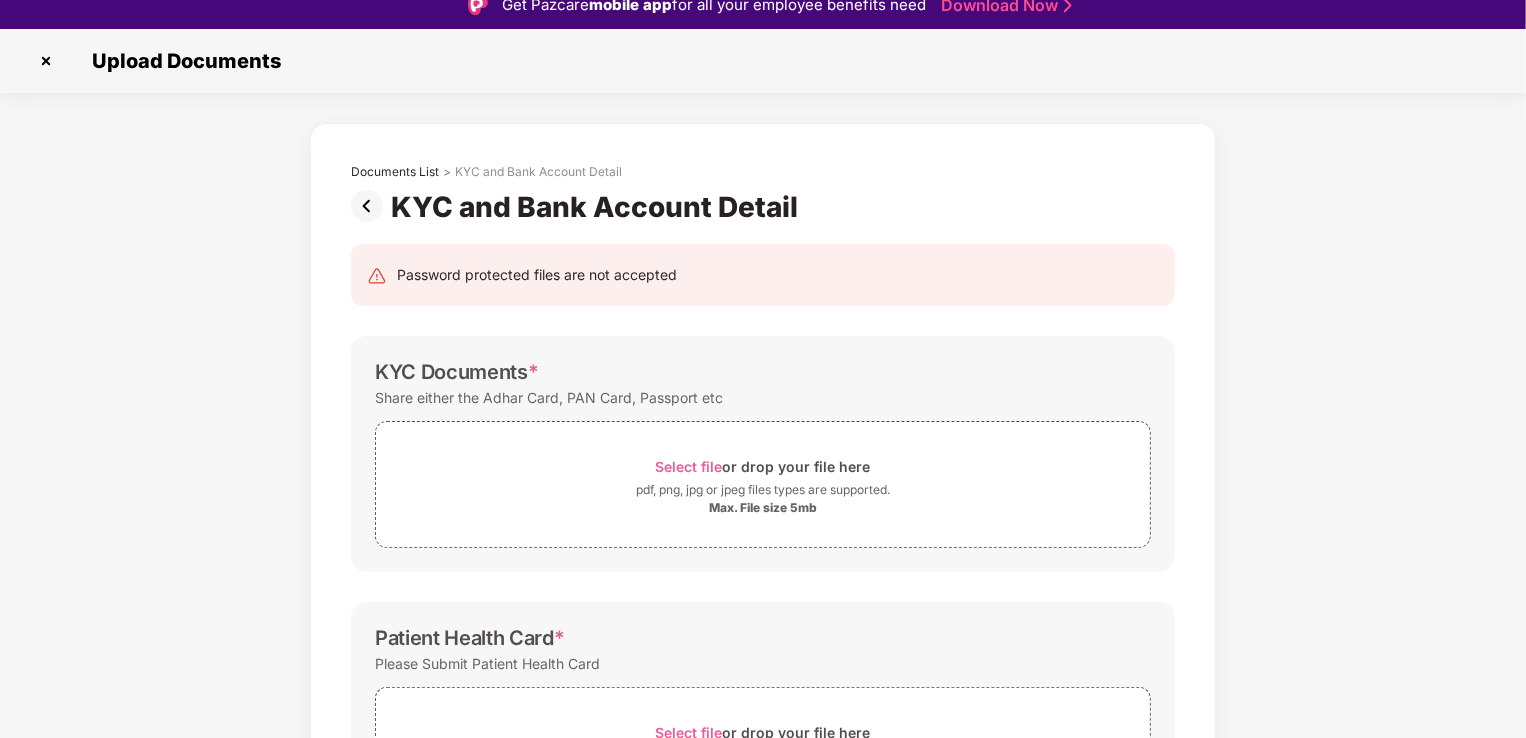 click at bounding box center (371, 206) 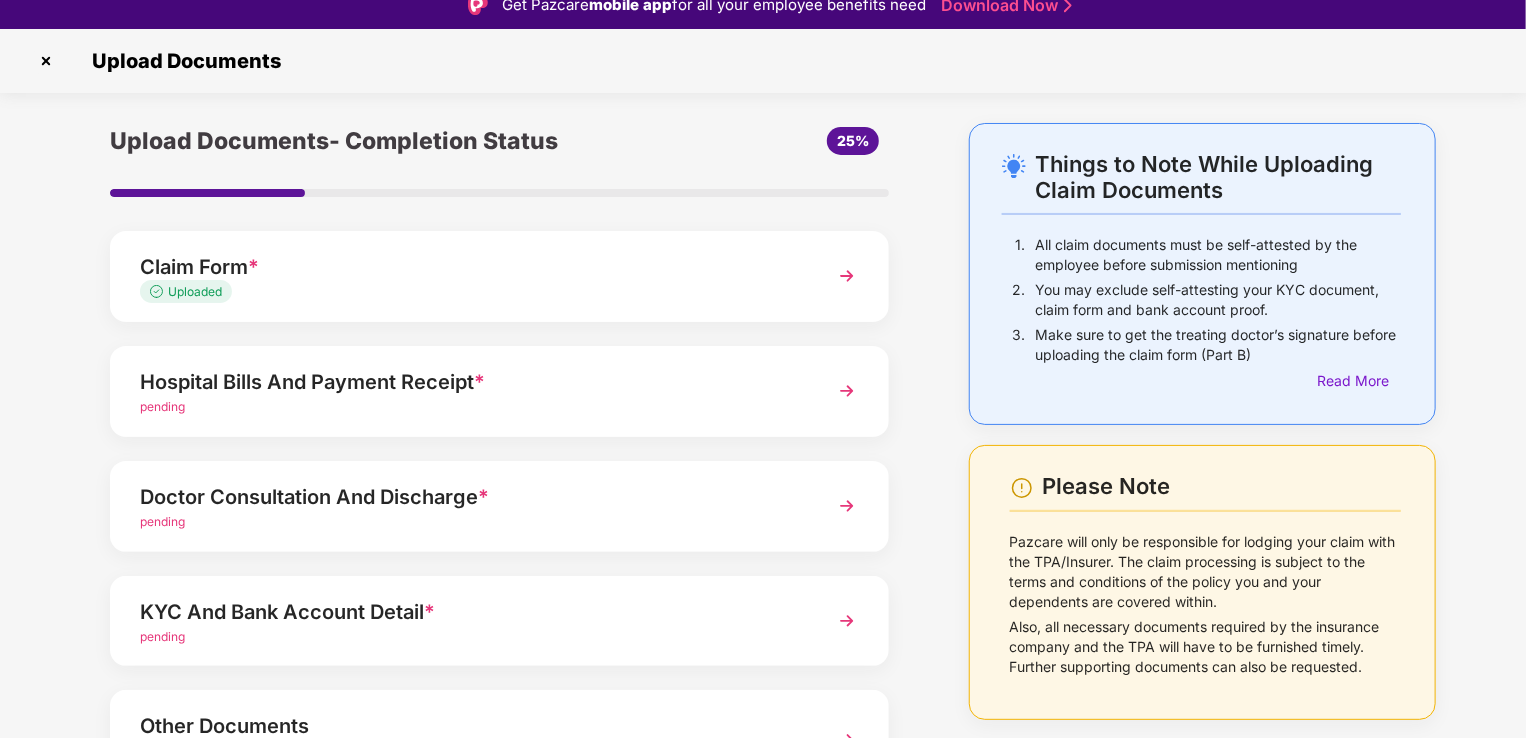 click on "Hospital Bills And Payment Receipt *" at bounding box center (469, 382) 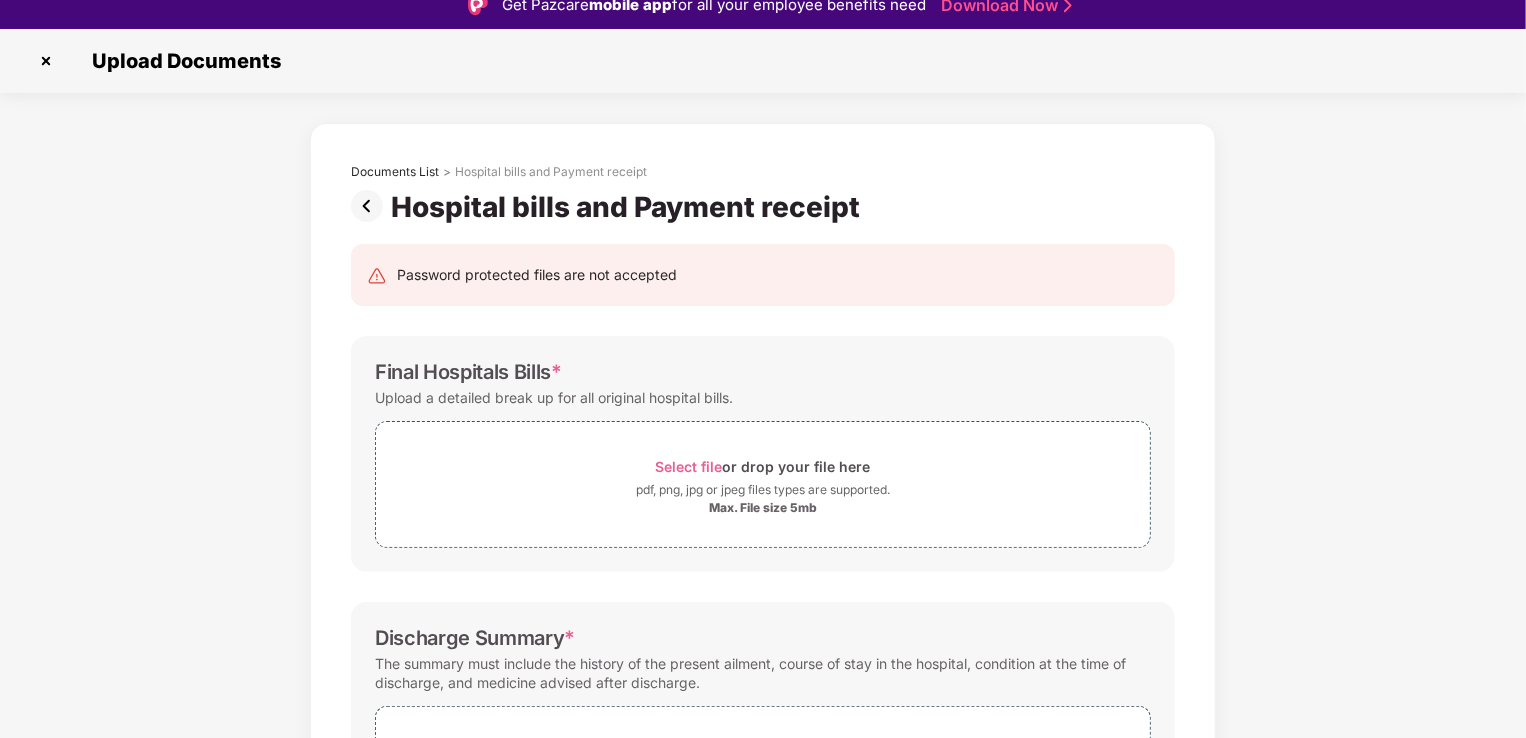 scroll, scrollTop: 0, scrollLeft: 0, axis: both 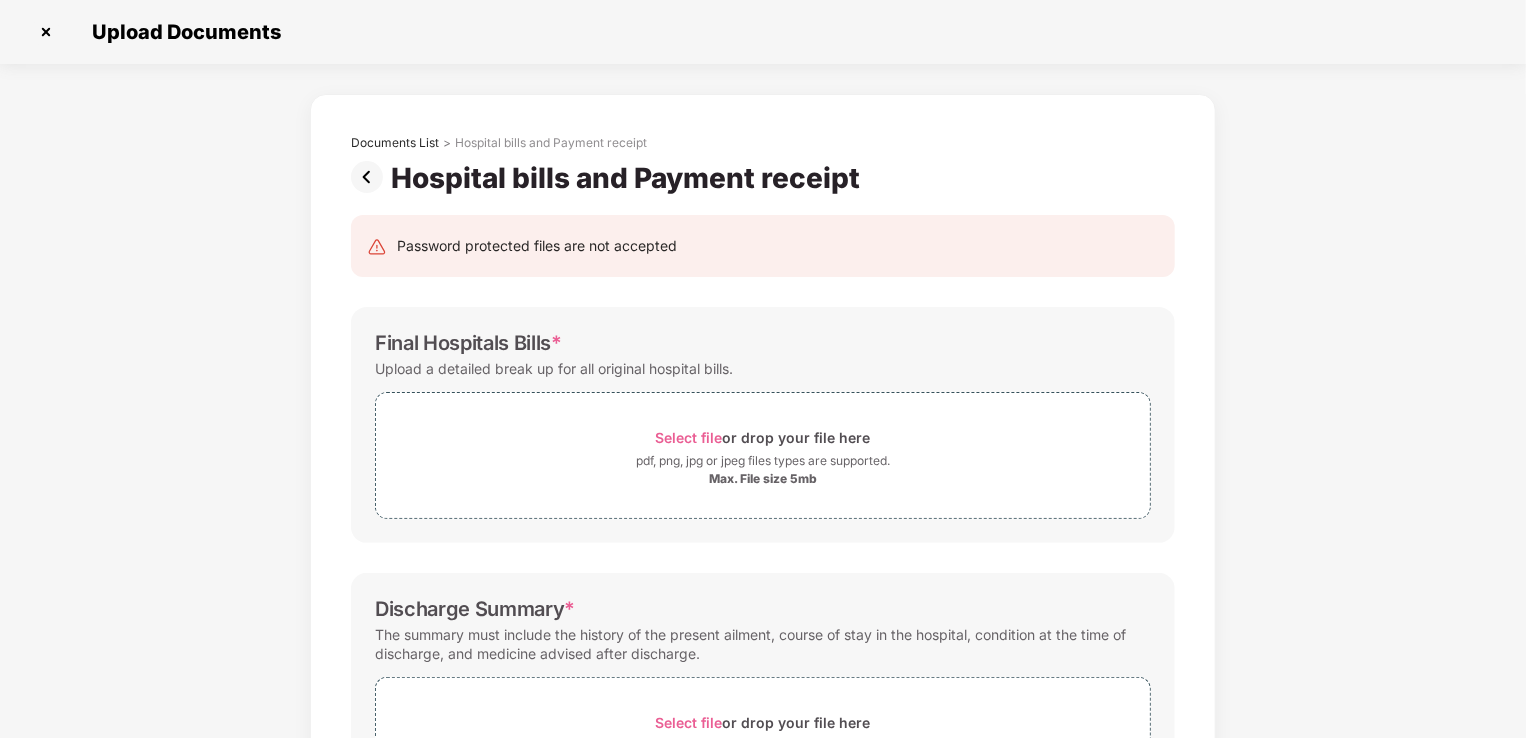 click at bounding box center (371, 177) 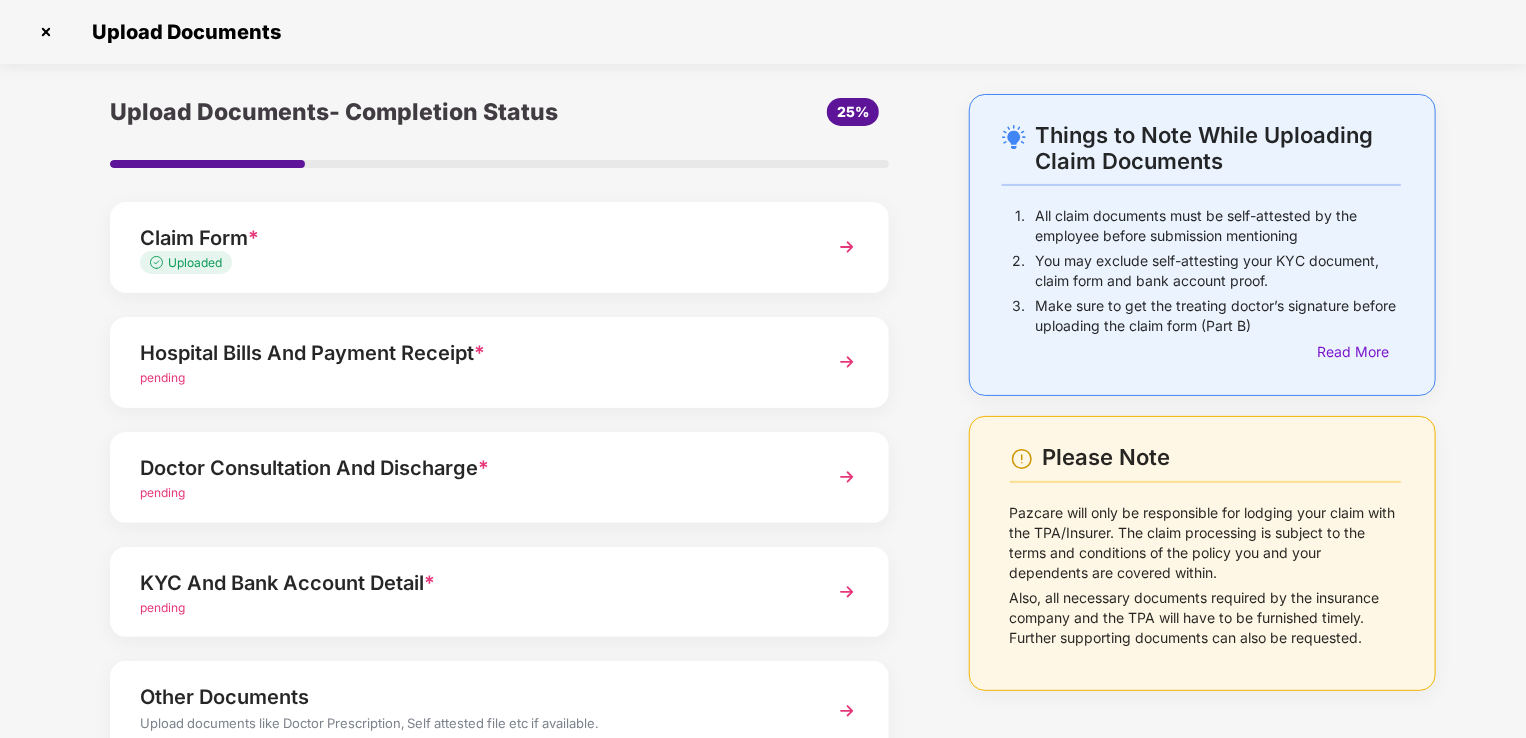 click on "pending" at bounding box center [469, 378] 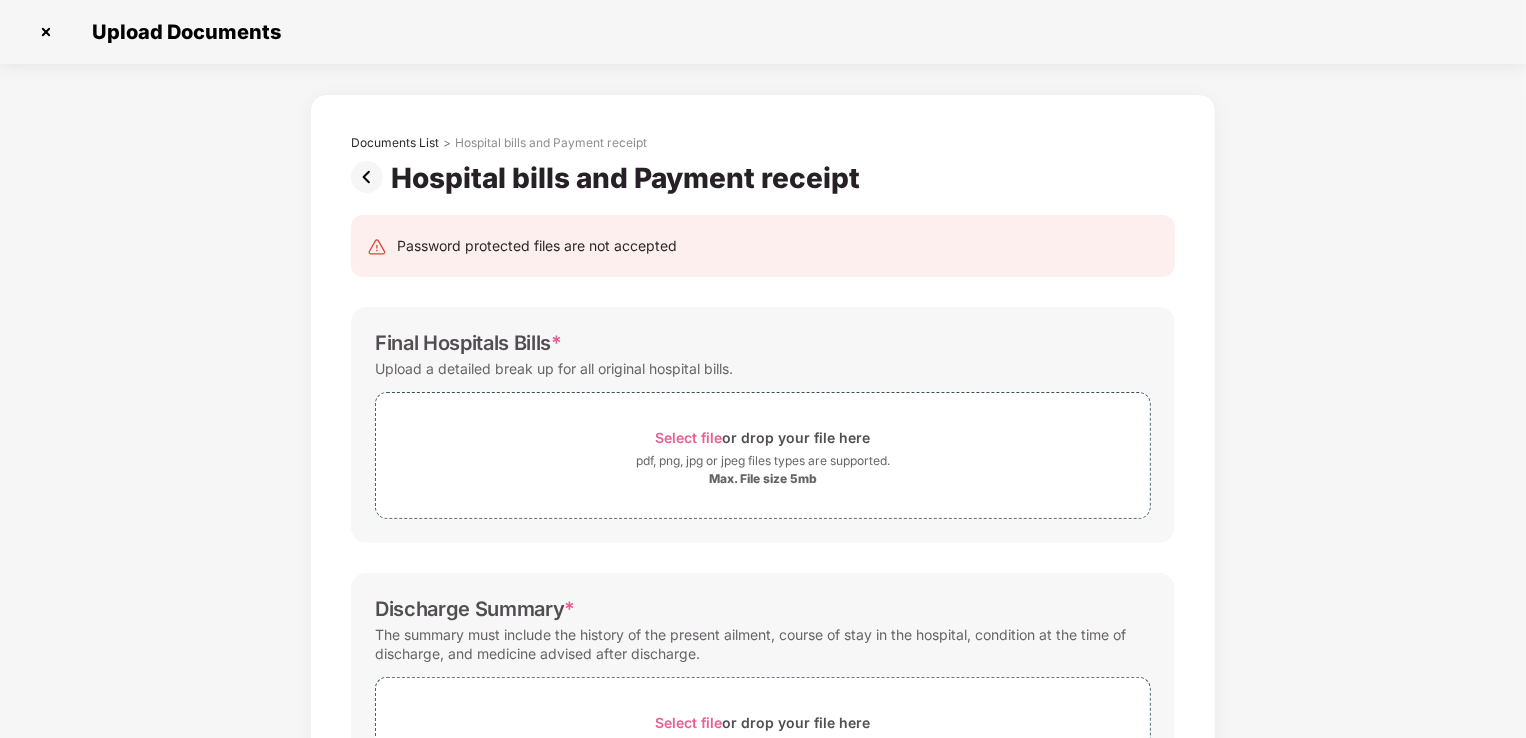 scroll, scrollTop: 0, scrollLeft: 0, axis: both 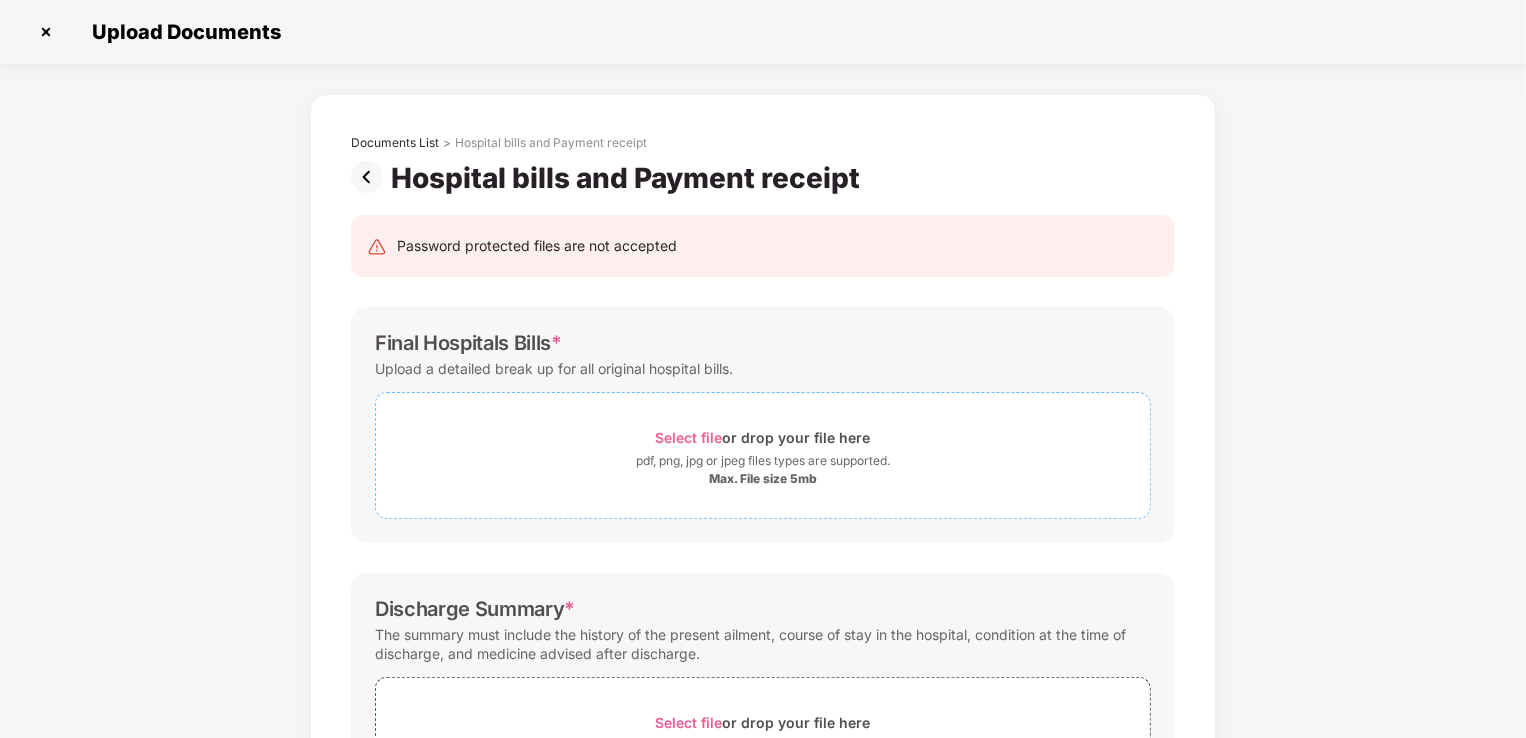 click on "pdf, png, jpg or jpeg files types are supported." at bounding box center [763, 461] 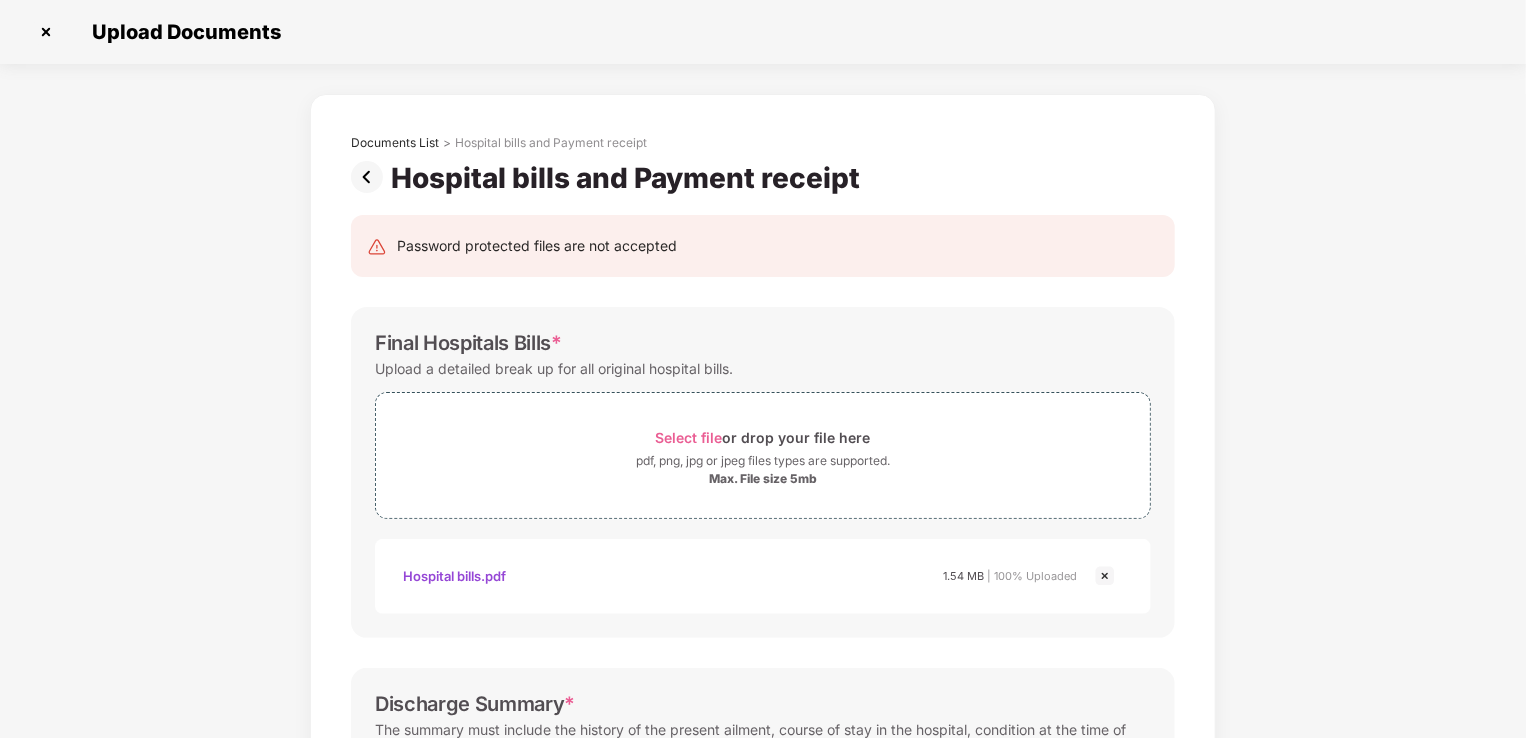 drag, startPoint x: 1524, startPoint y: 367, endPoint x: 1480, endPoint y: 361, distance: 44.407207 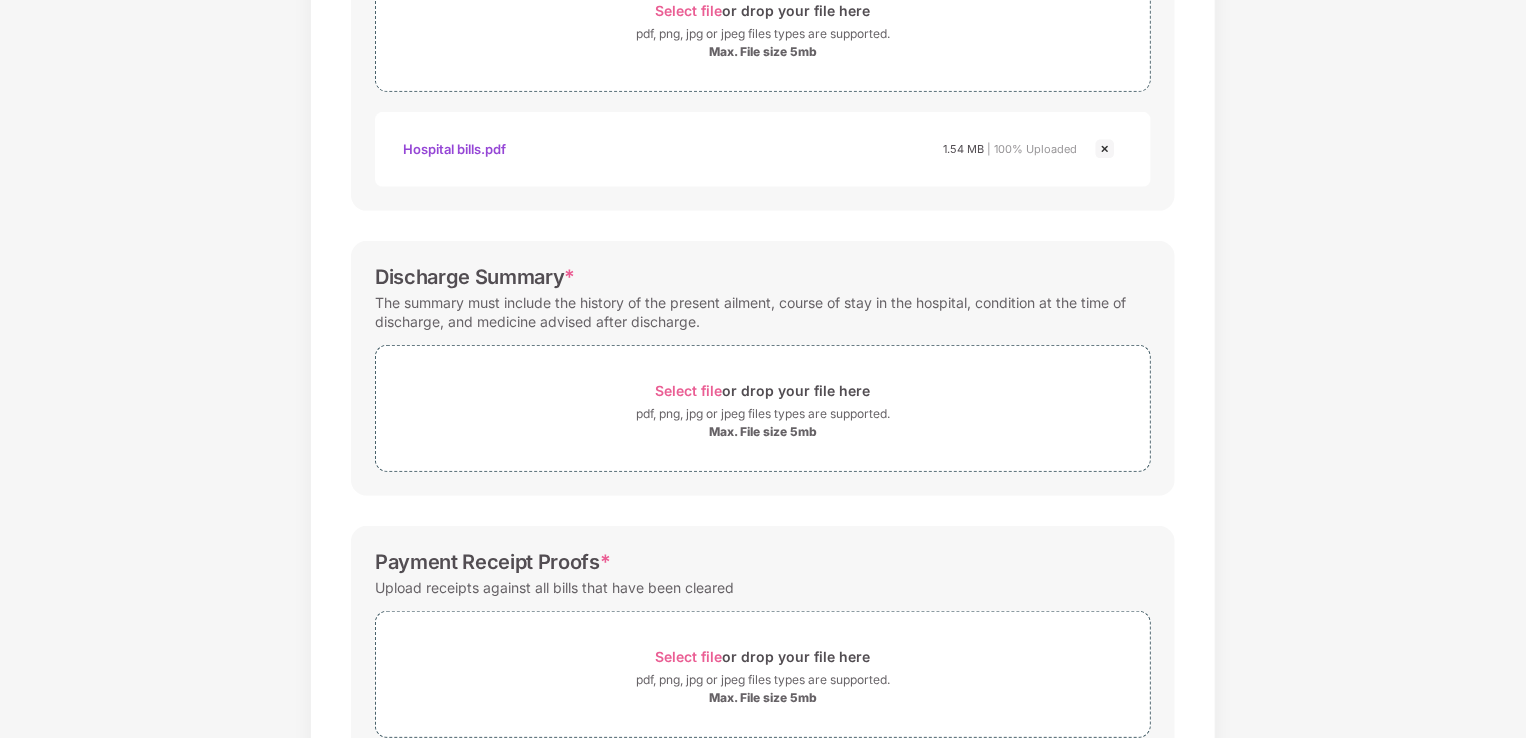 scroll, scrollTop: 467, scrollLeft: 0, axis: vertical 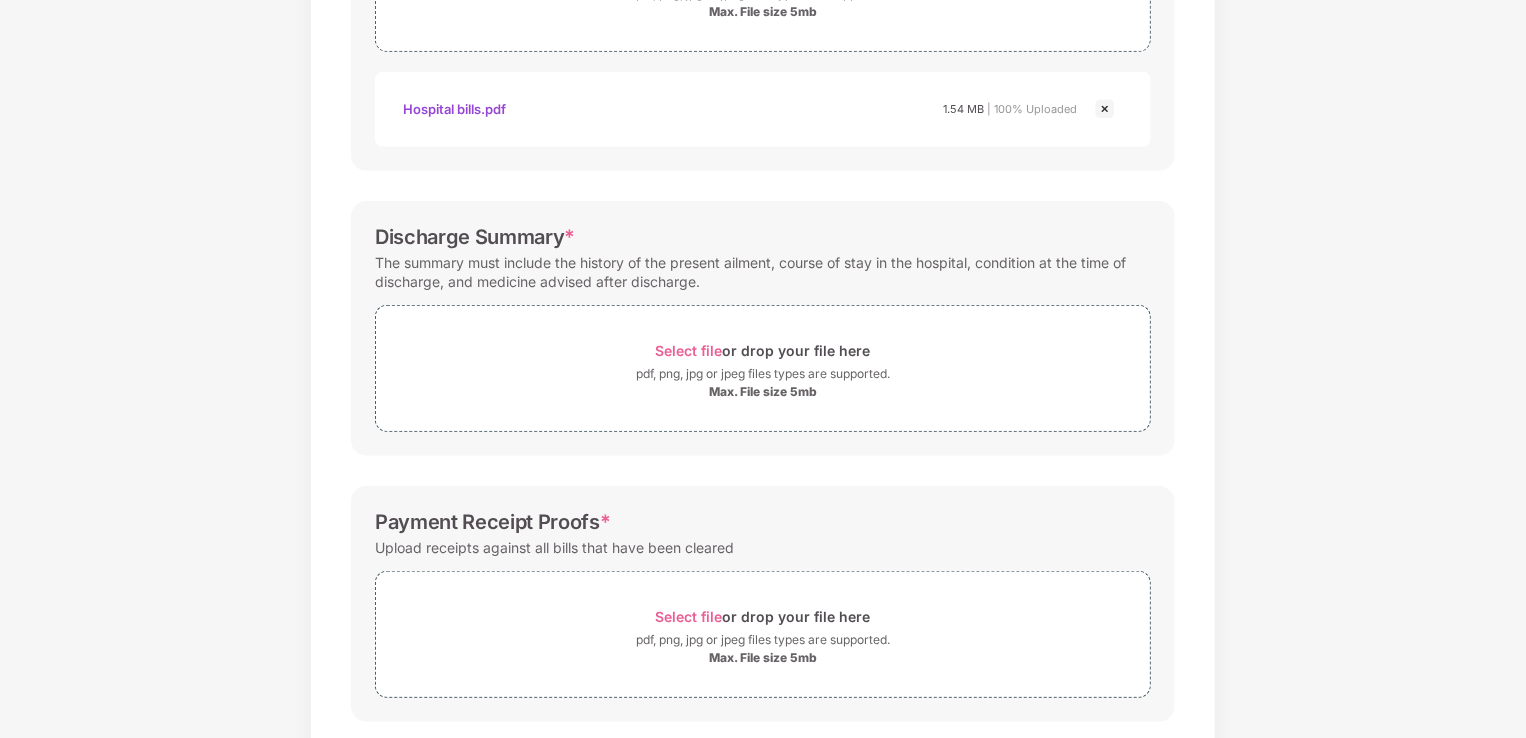 drag, startPoint x: 1523, startPoint y: 634, endPoint x: 1531, endPoint y: 738, distance: 104.307236 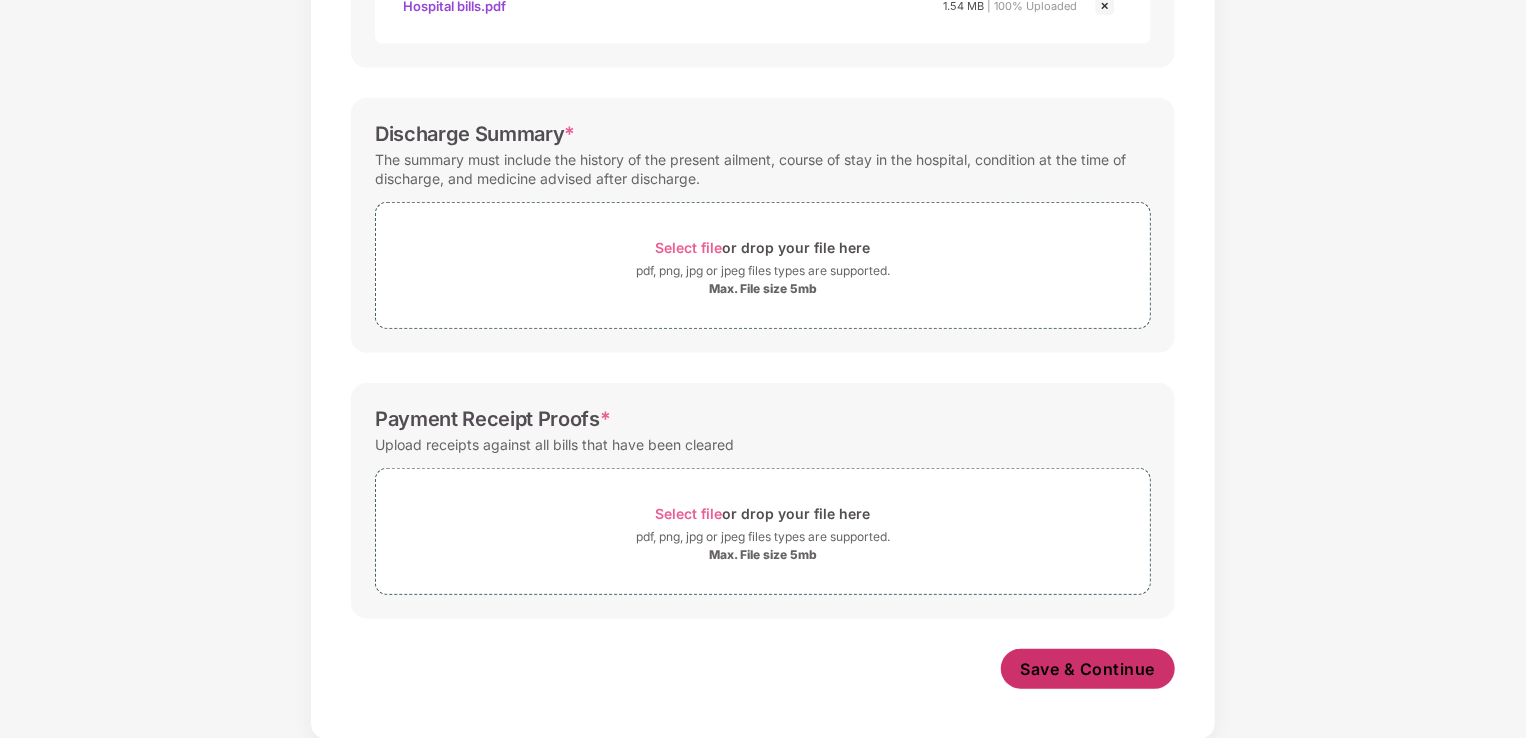 click on "Save & Continue" at bounding box center [1088, 669] 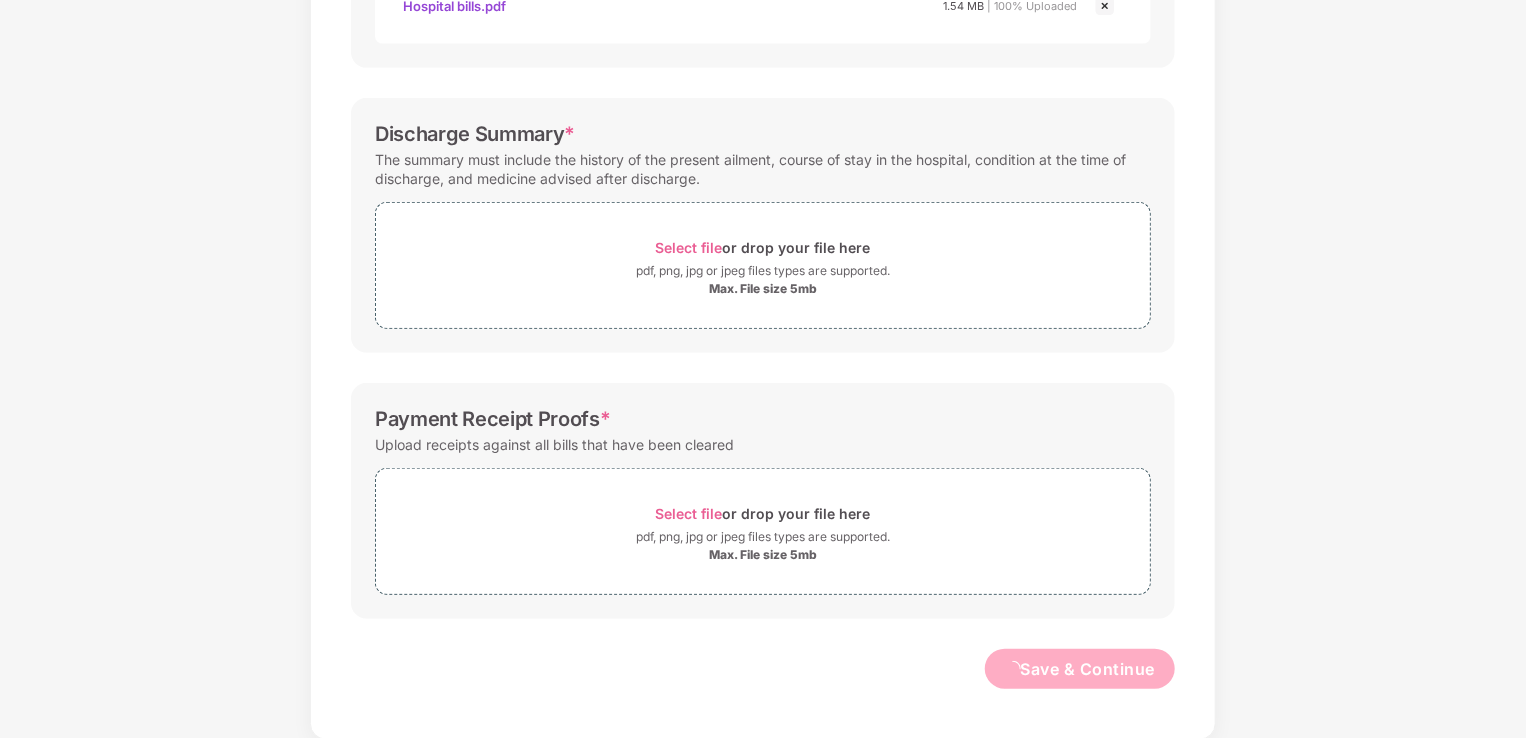 scroll, scrollTop: 0, scrollLeft: 0, axis: both 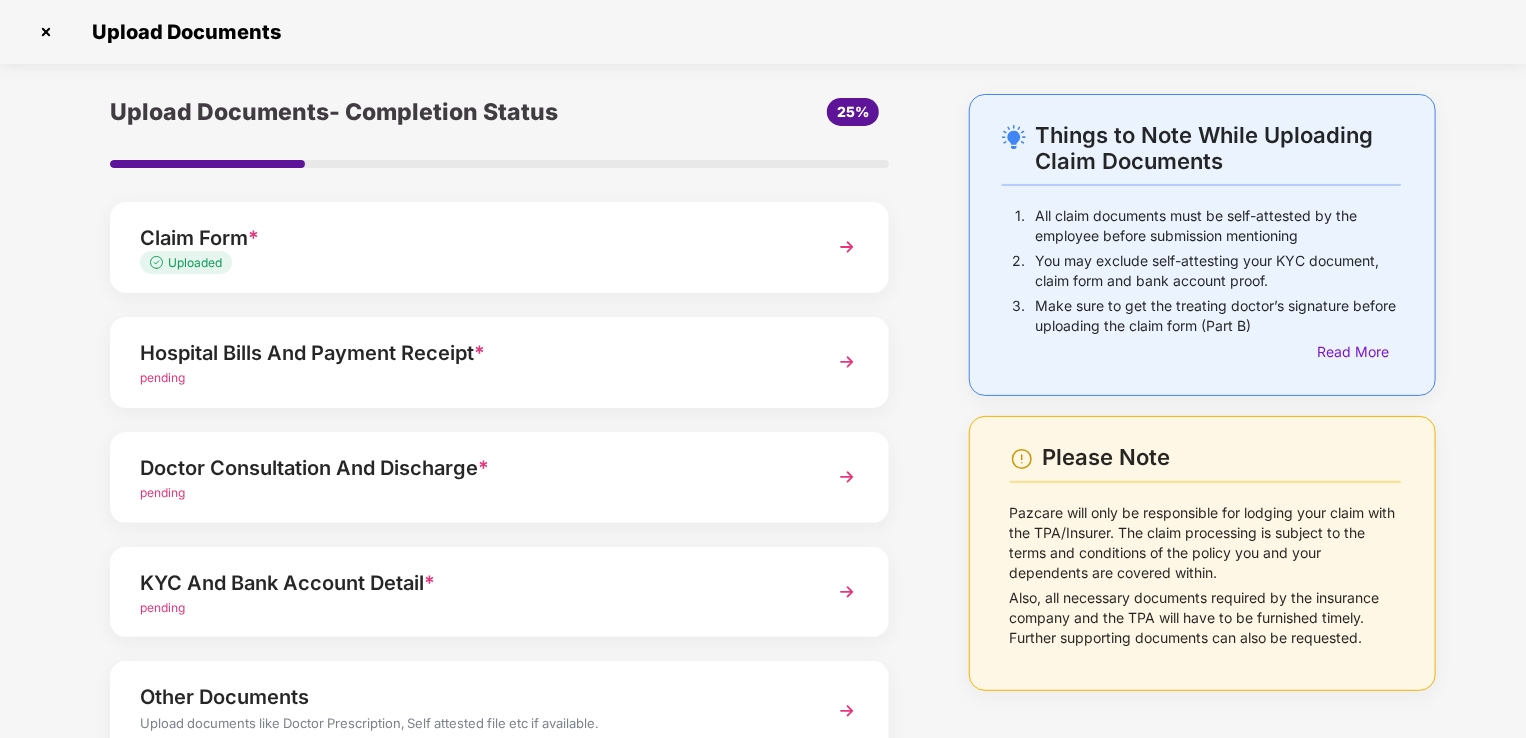 click on "Doctor Consultation And Discharge *" at bounding box center (469, 468) 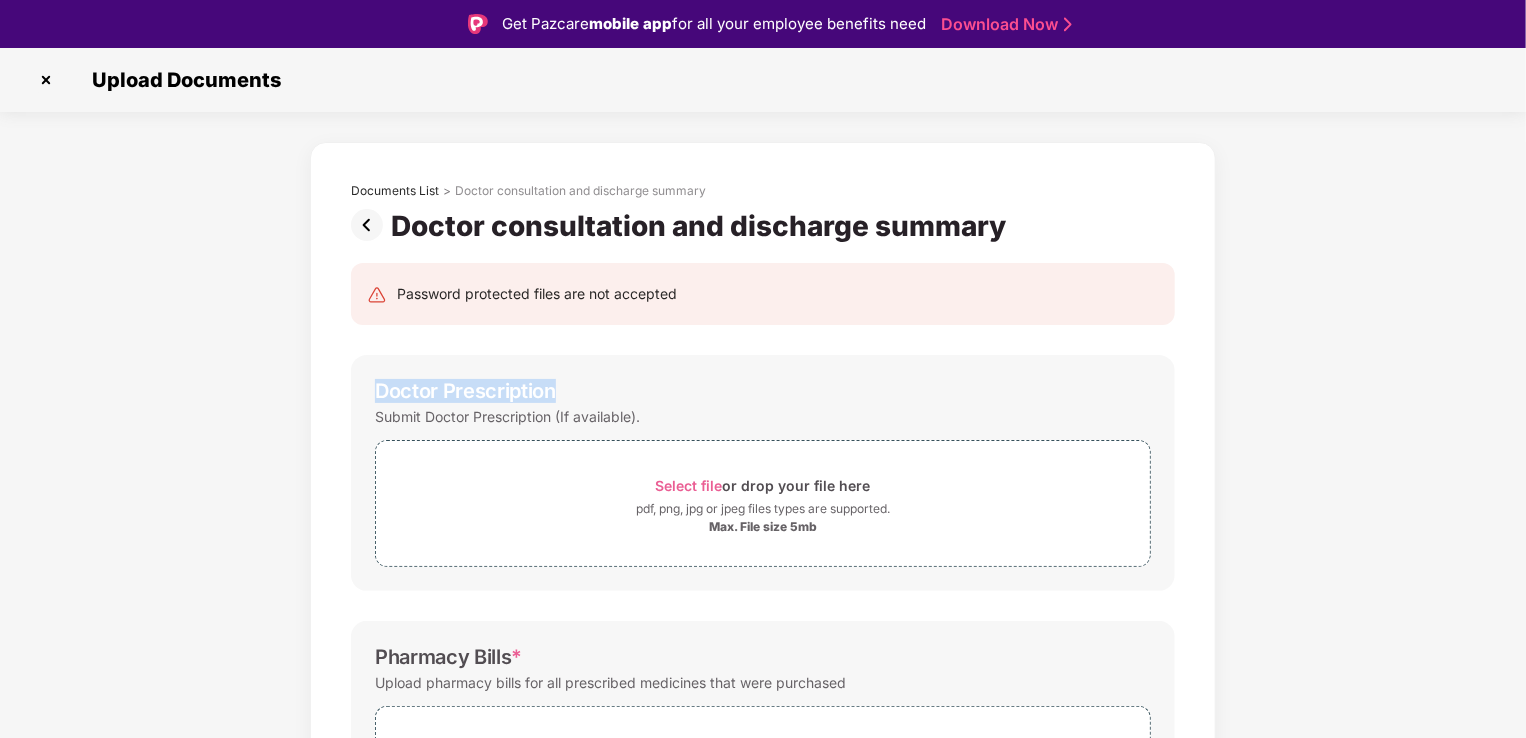 drag, startPoint x: 1523, startPoint y: 302, endPoint x: 1524, endPoint y: 330, distance: 28.01785 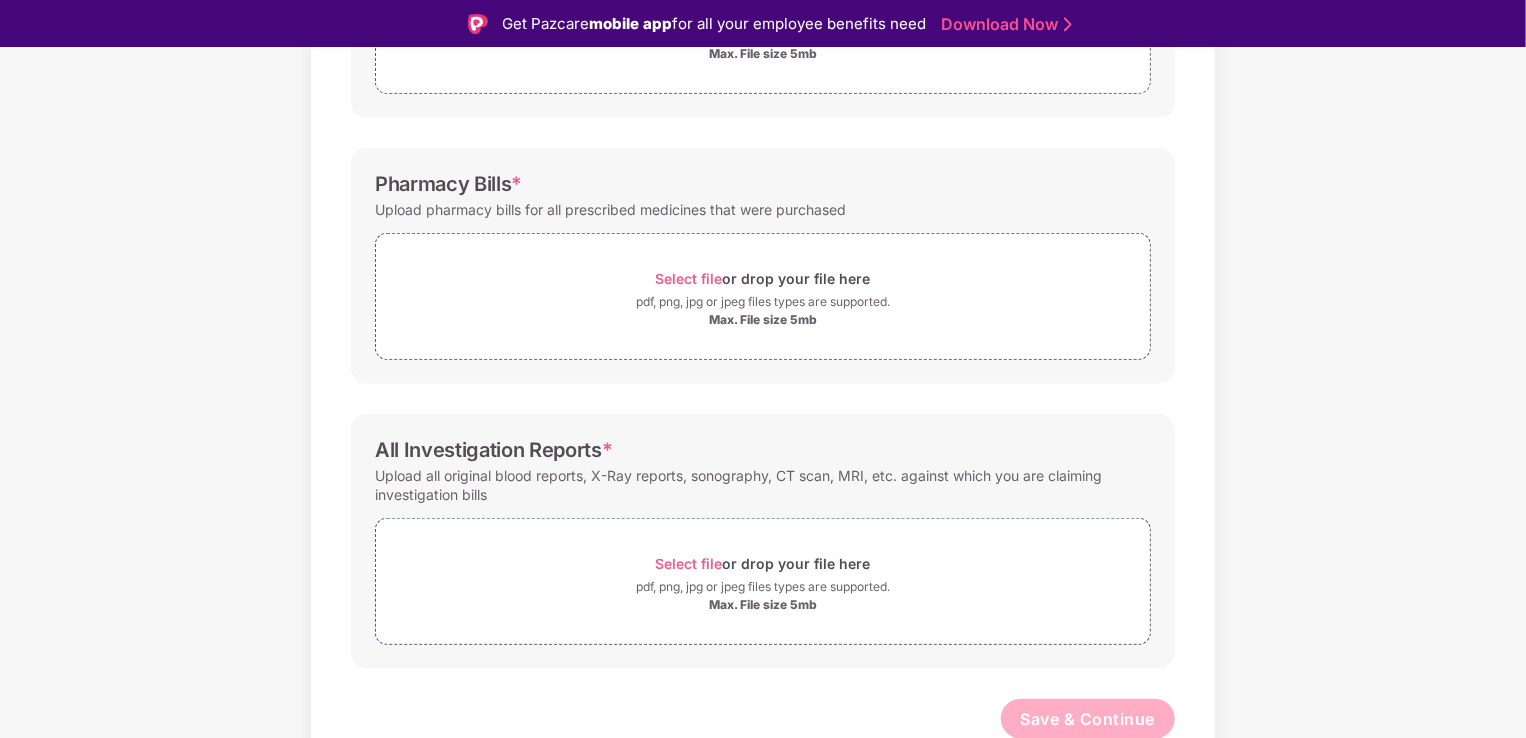 scroll, scrollTop: 475, scrollLeft: 0, axis: vertical 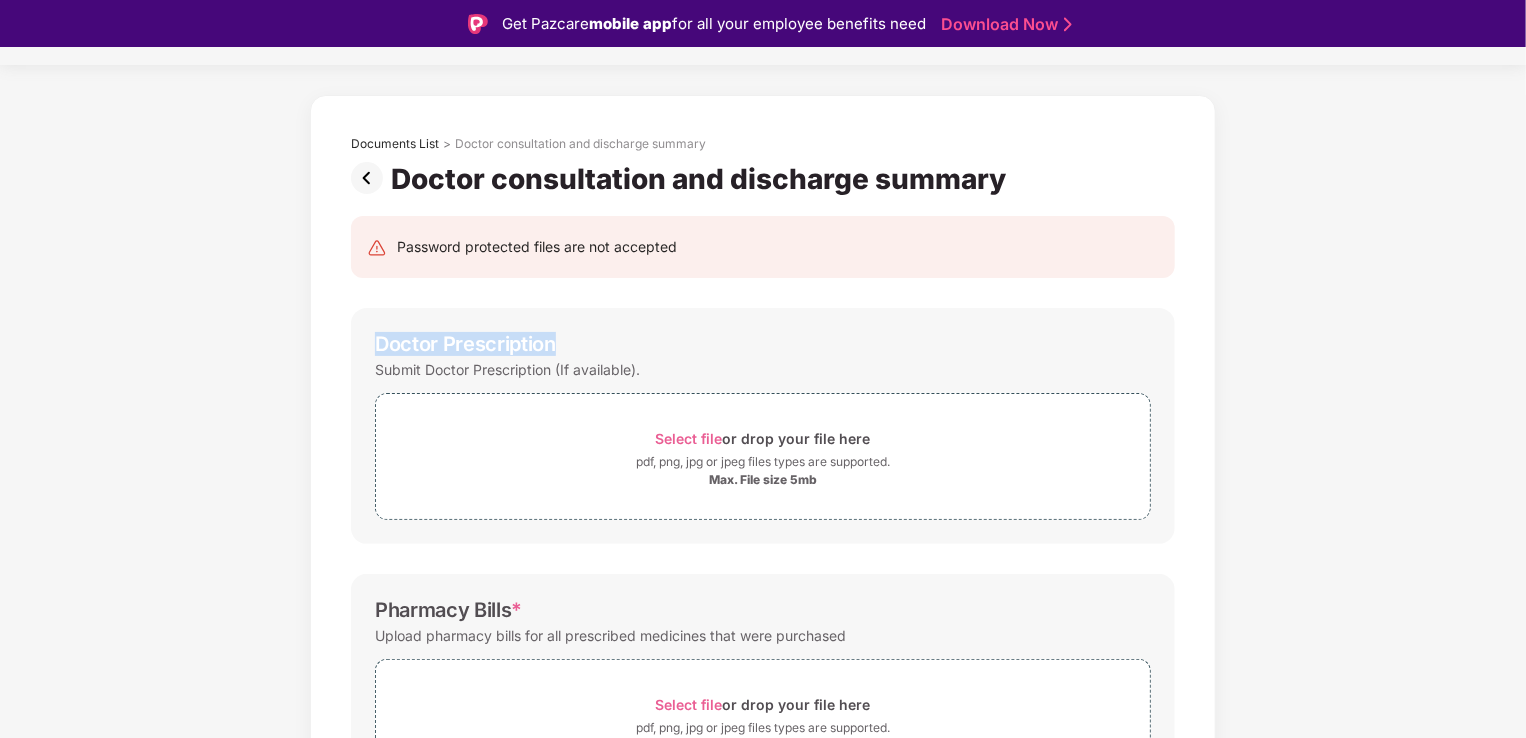 click at bounding box center (371, 178) 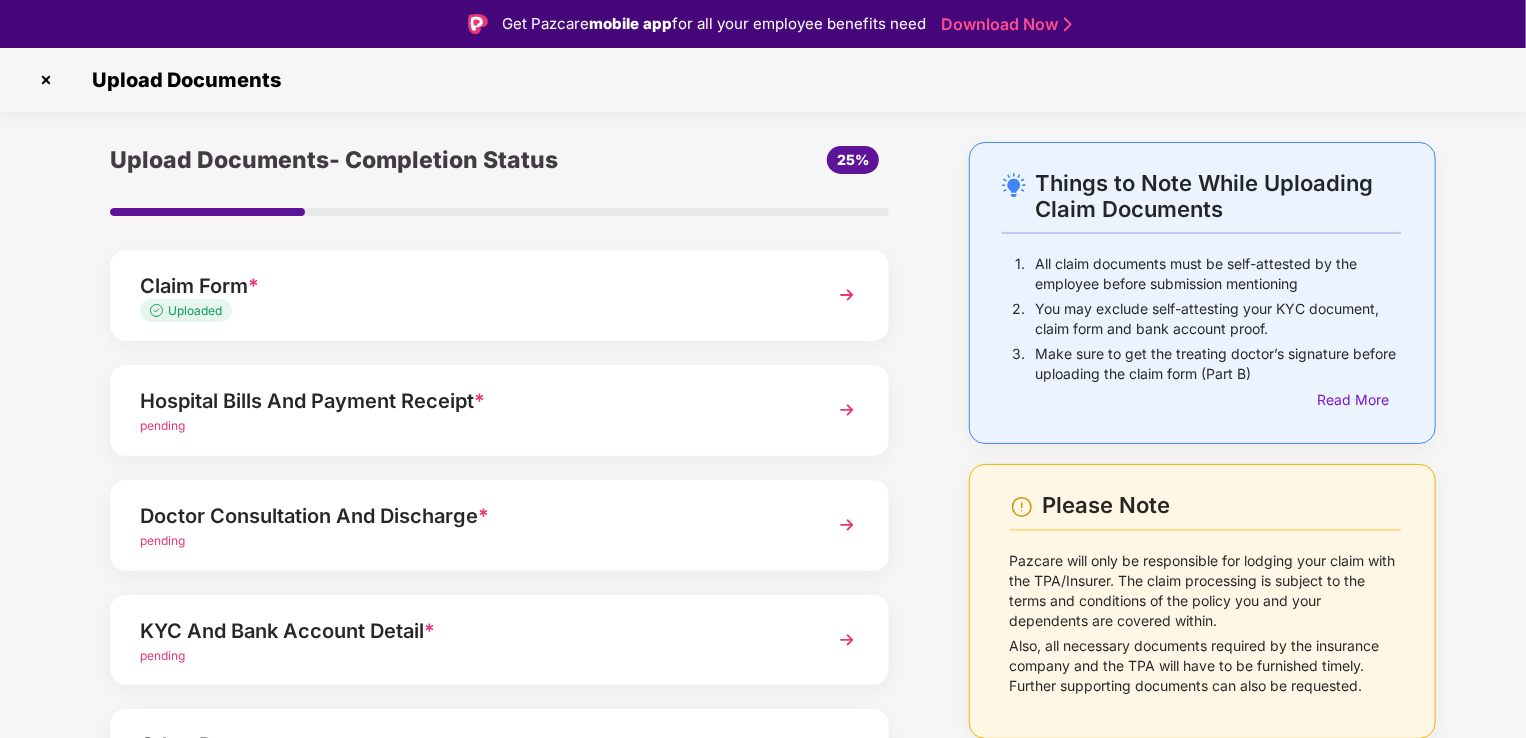 scroll, scrollTop: 145, scrollLeft: 0, axis: vertical 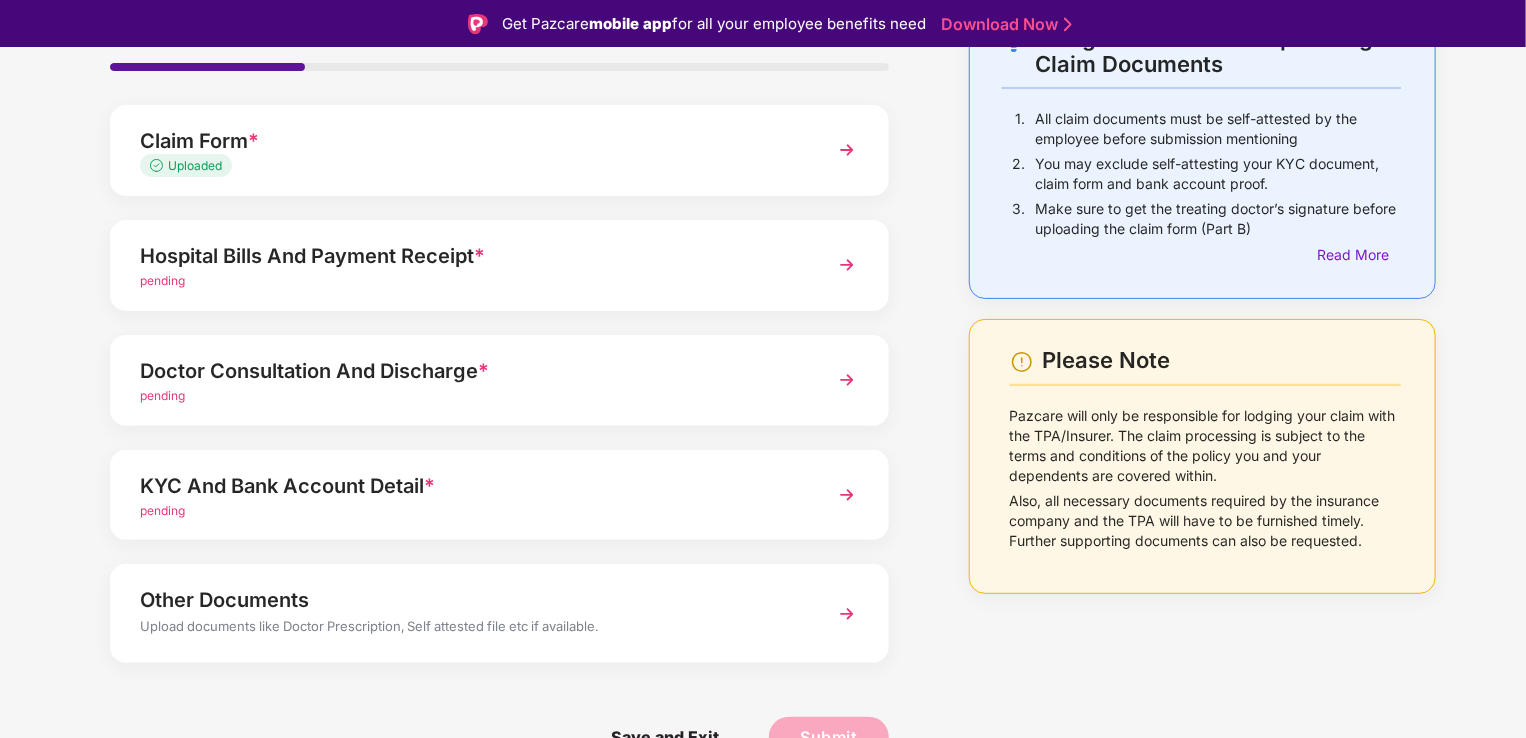click on "Upload documents like Doctor Prescription, Self attested file etc if available." at bounding box center [469, 629] 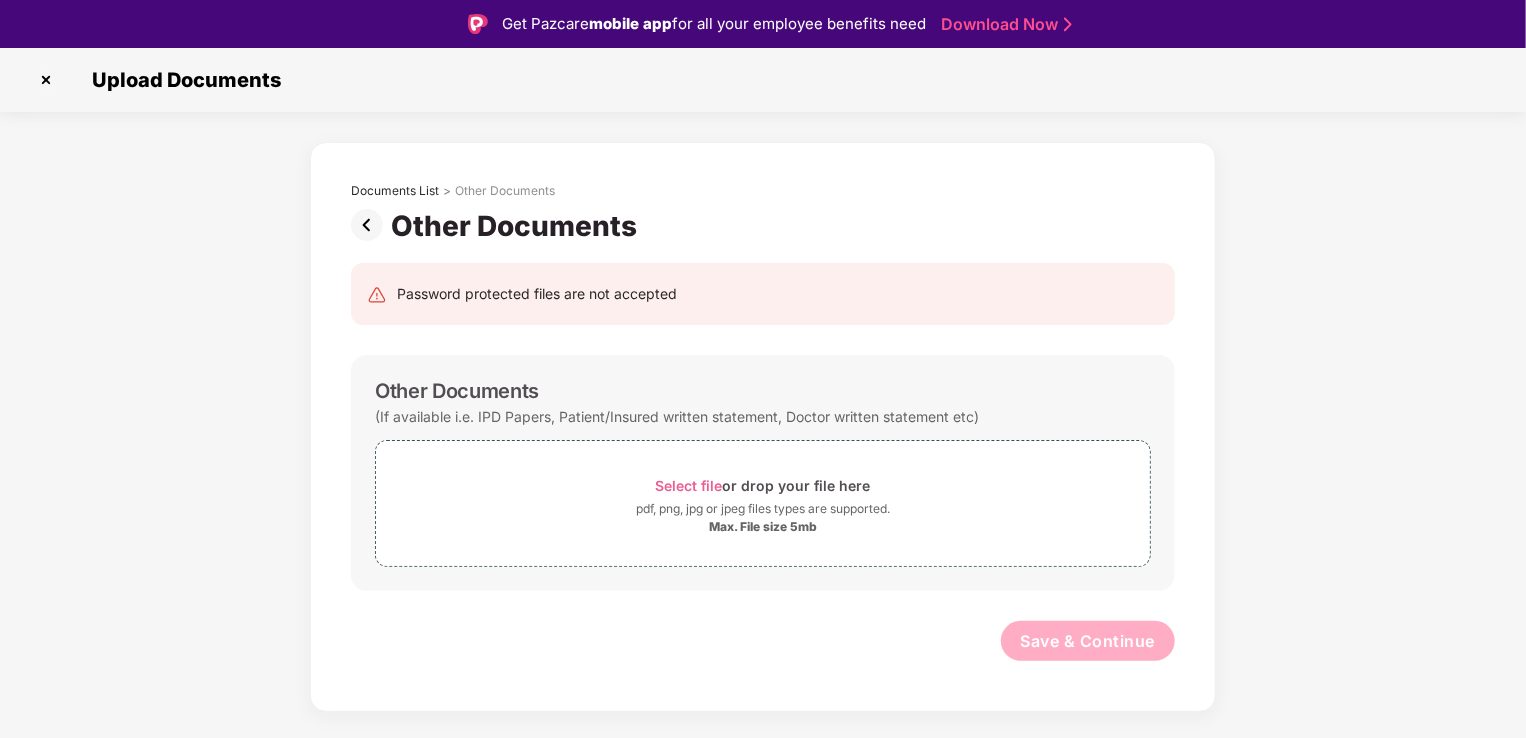 scroll, scrollTop: 0, scrollLeft: 0, axis: both 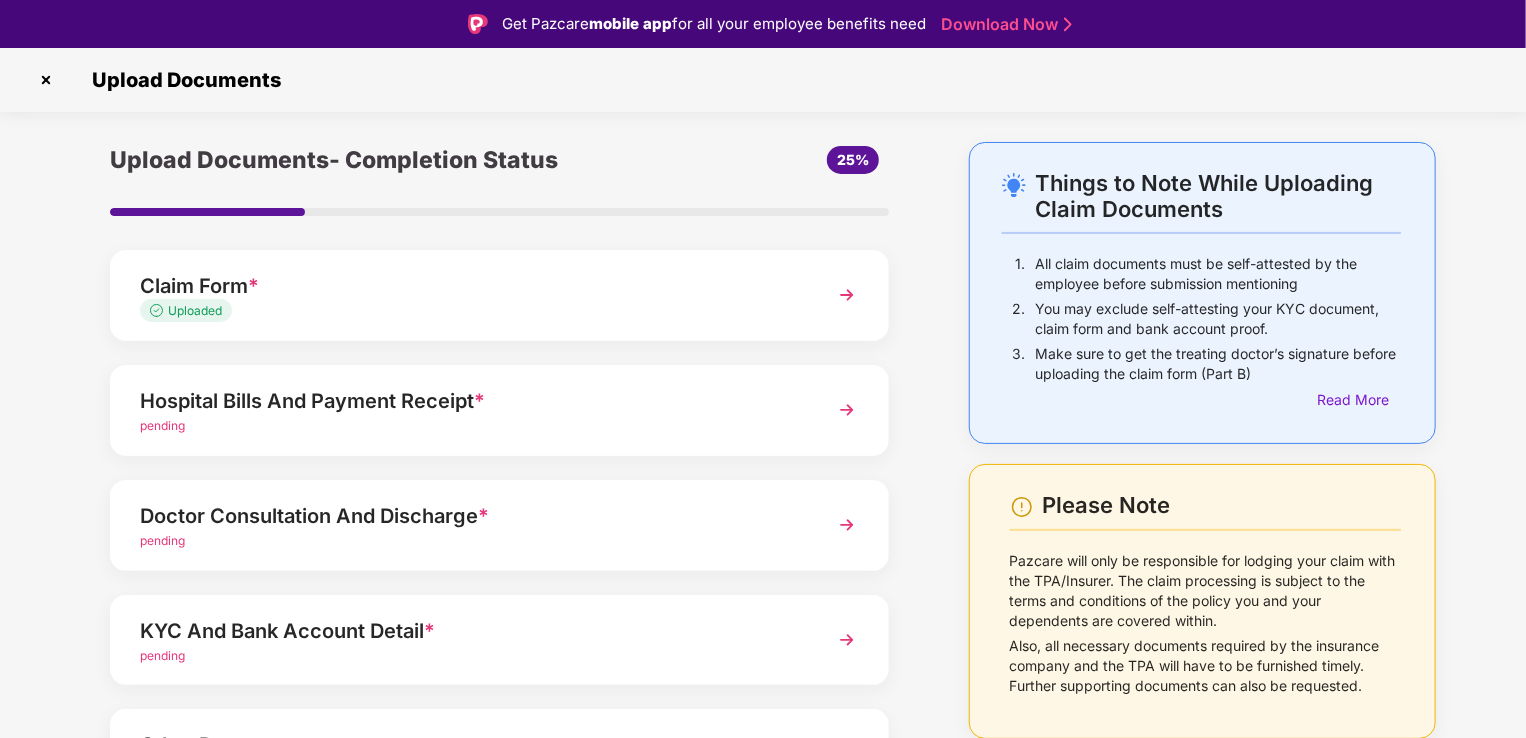 click on "Hospital Bills And Payment Receipt *" at bounding box center (469, 401) 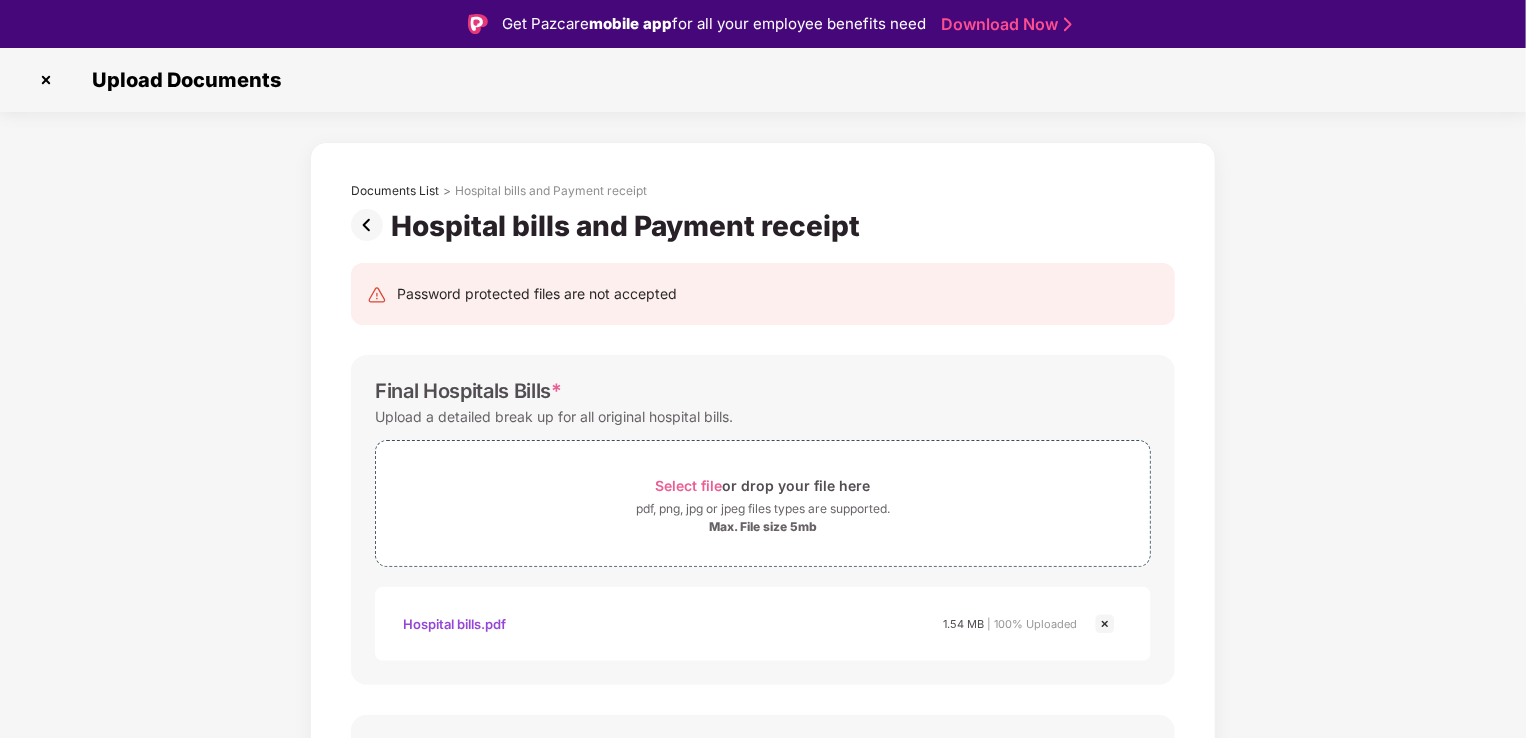scroll, scrollTop: 48, scrollLeft: 0, axis: vertical 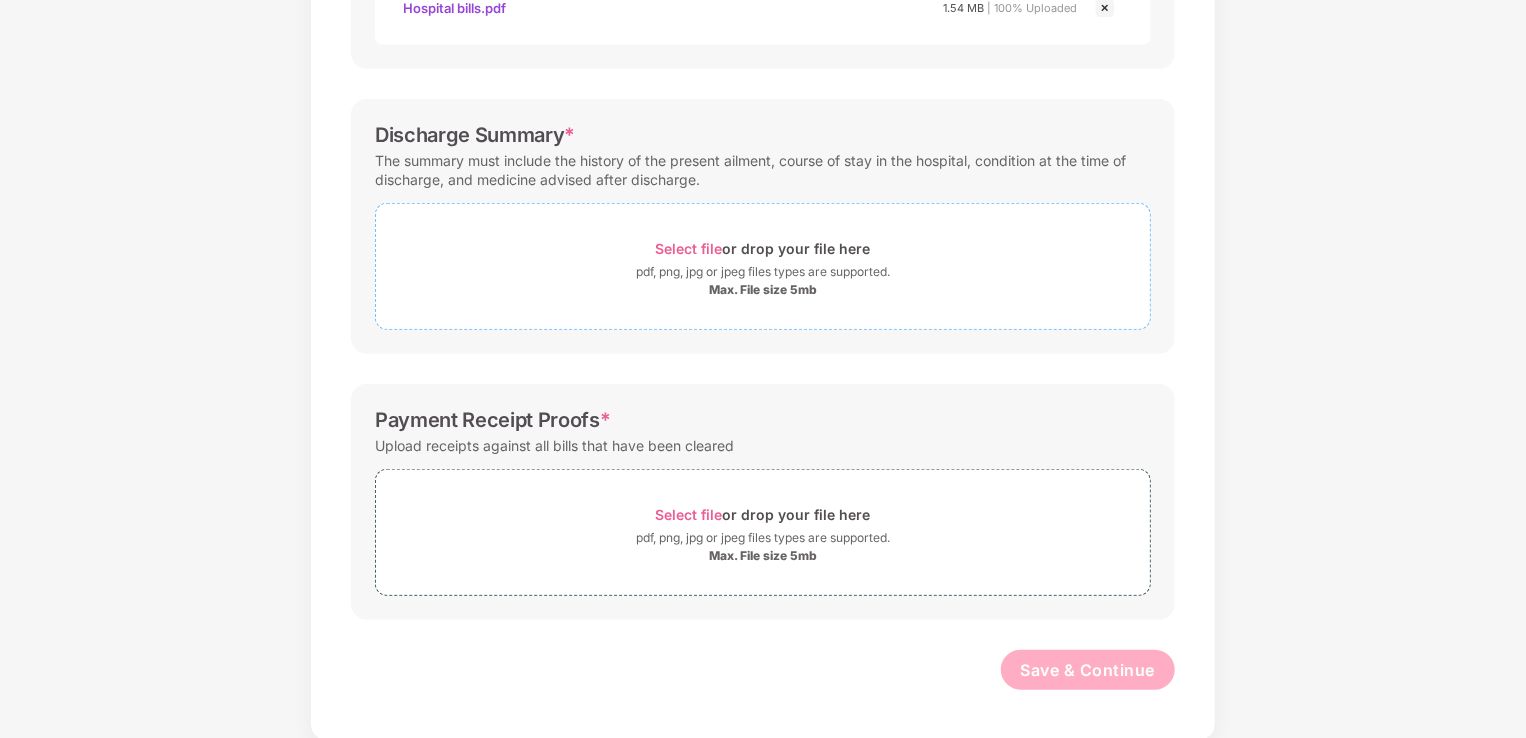 click on "Select file" at bounding box center [689, 248] 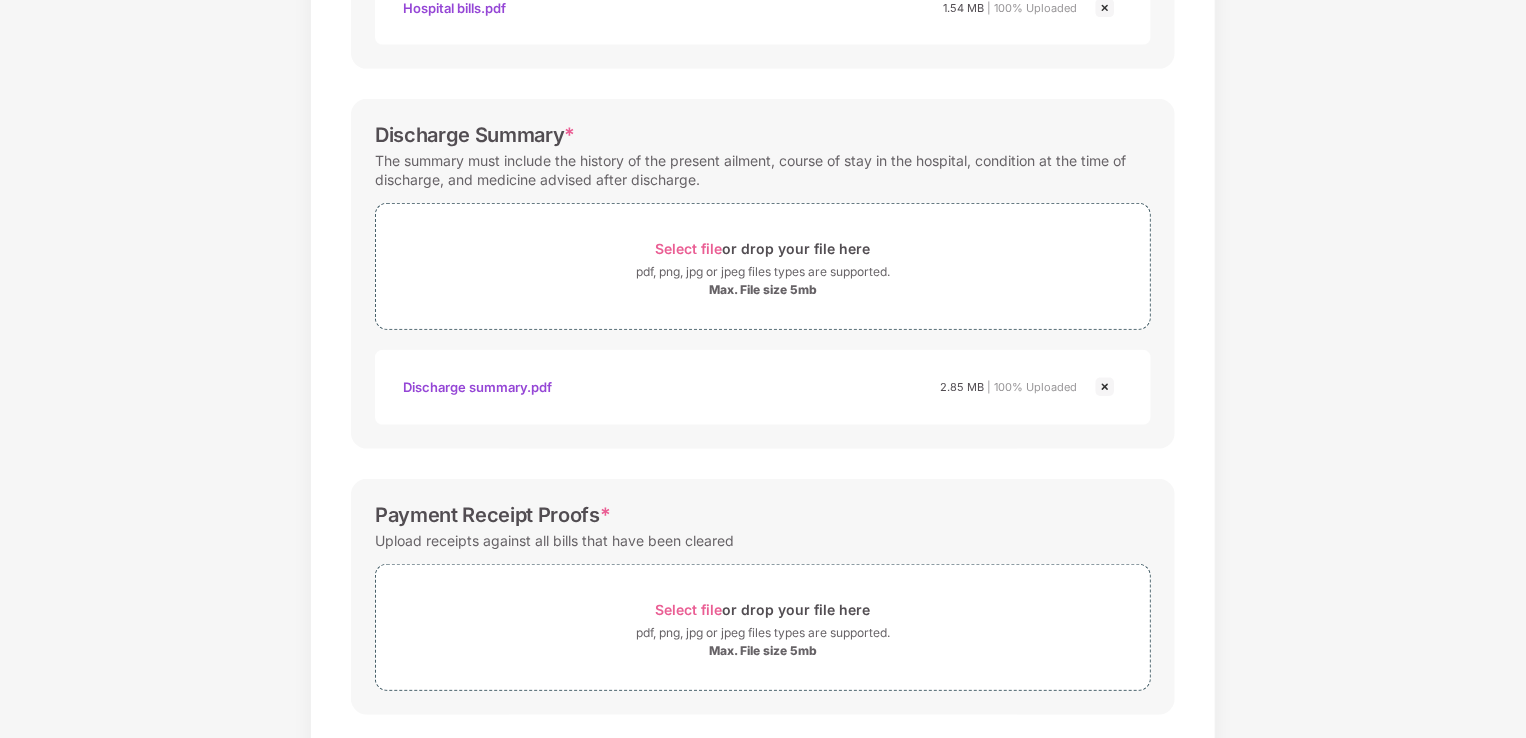 scroll, scrollTop: 664, scrollLeft: 0, axis: vertical 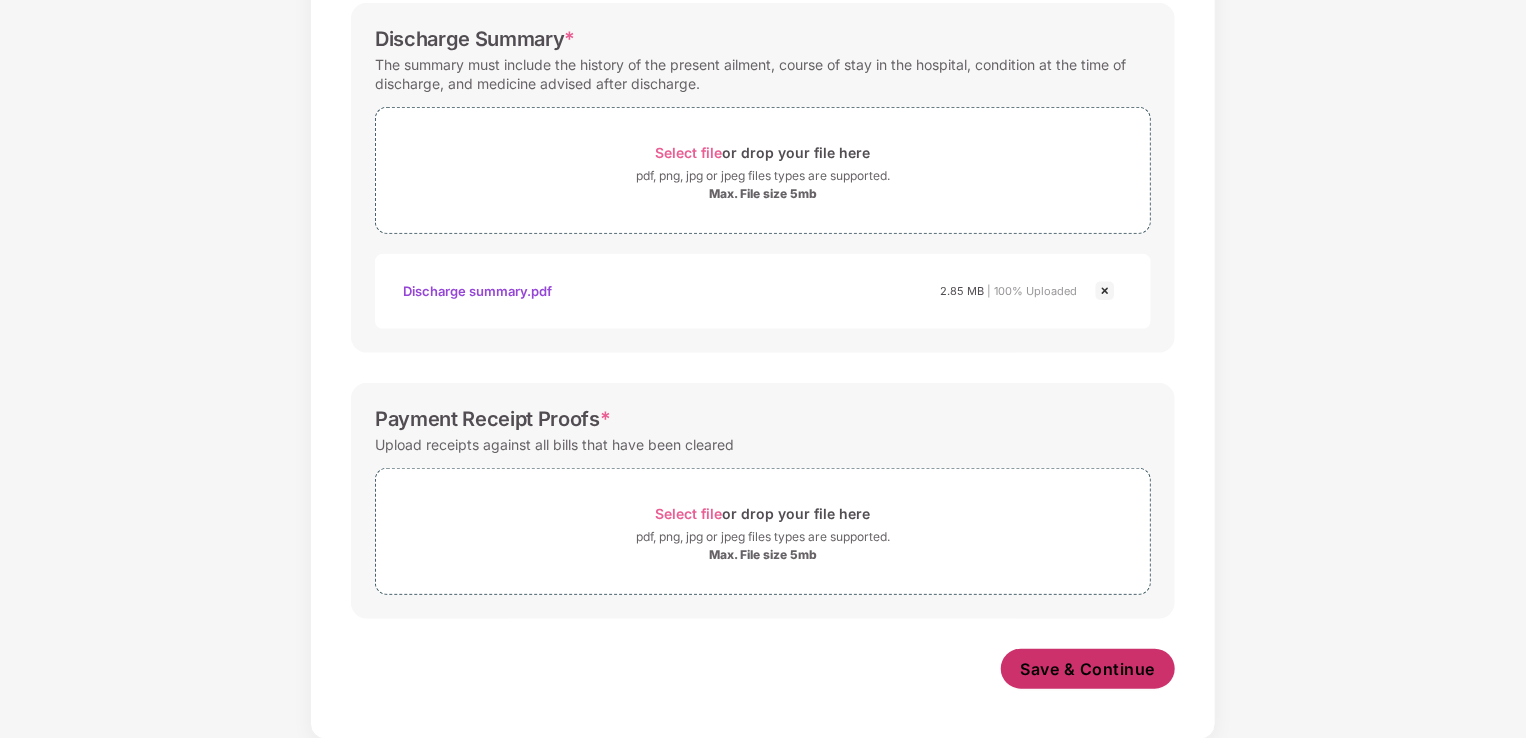 click on "Save & Continue" at bounding box center [1088, 669] 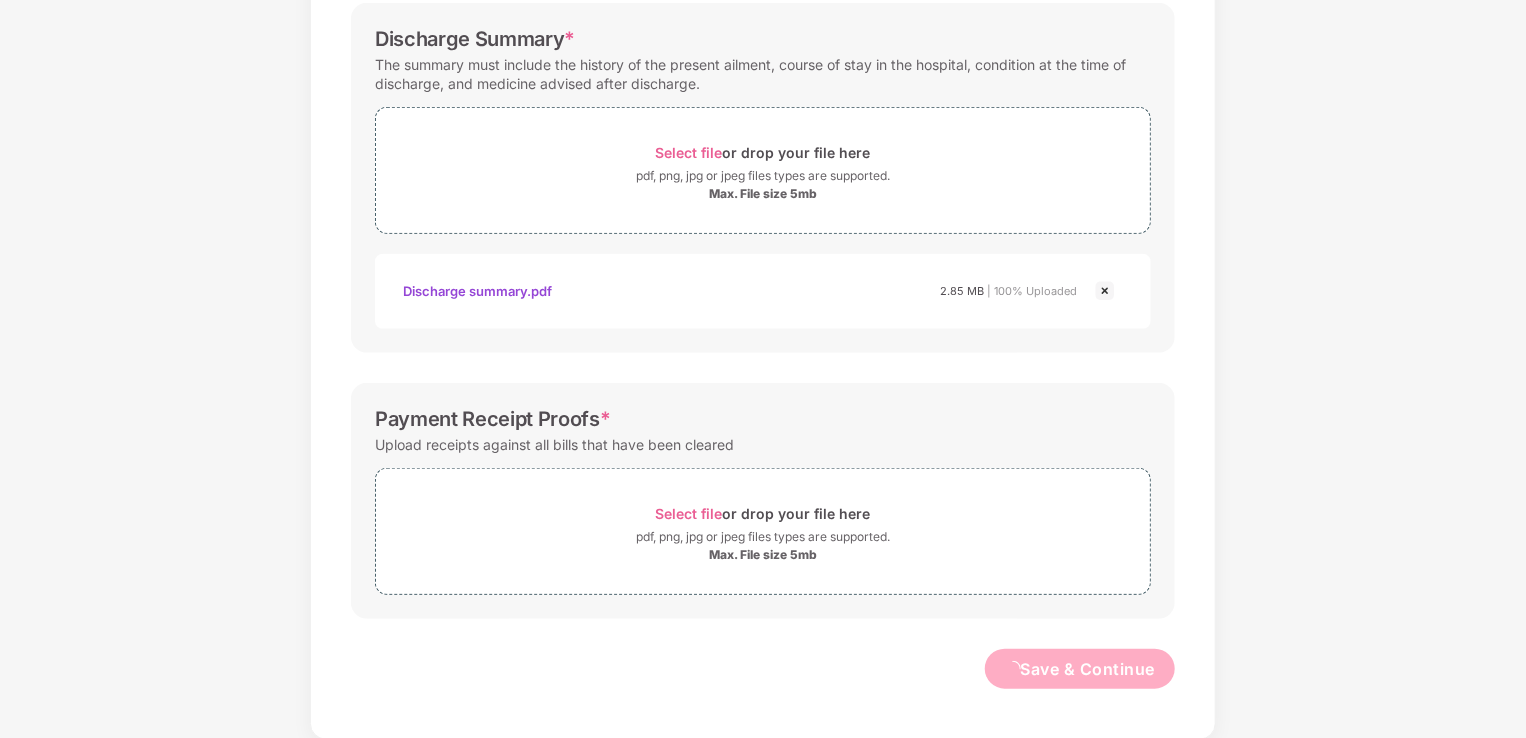 scroll, scrollTop: 0, scrollLeft: 0, axis: both 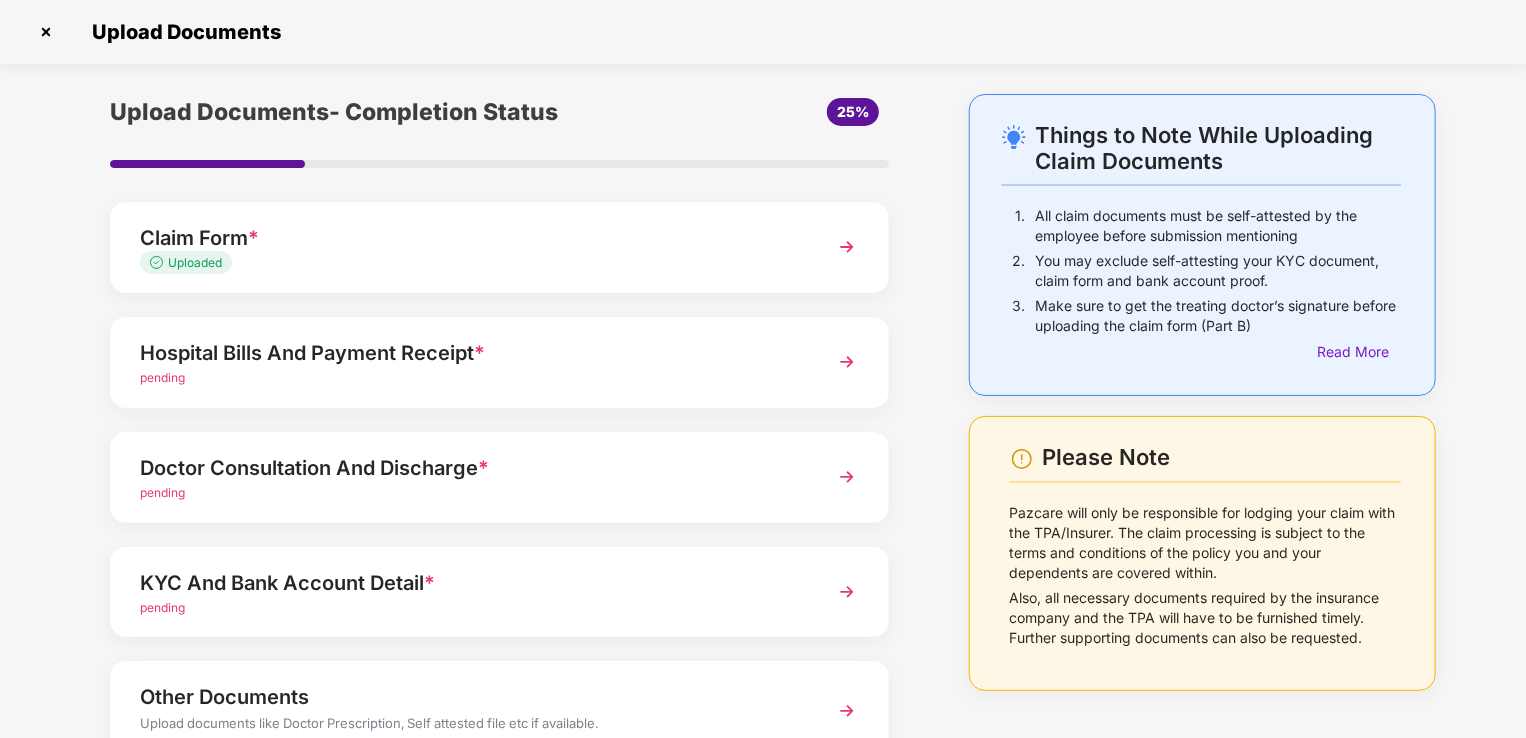 click on "pending" at bounding box center (469, 493) 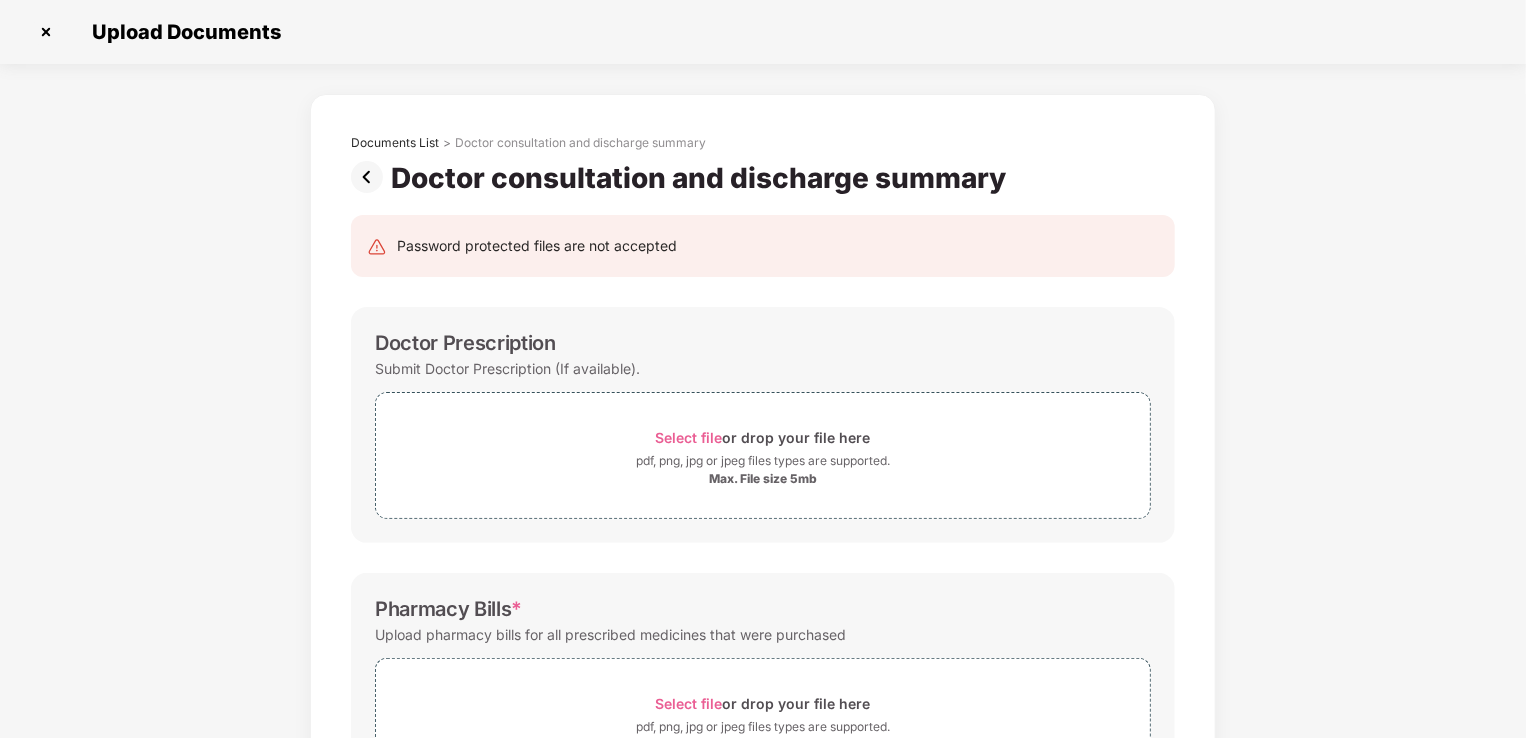 scroll, scrollTop: 0, scrollLeft: 0, axis: both 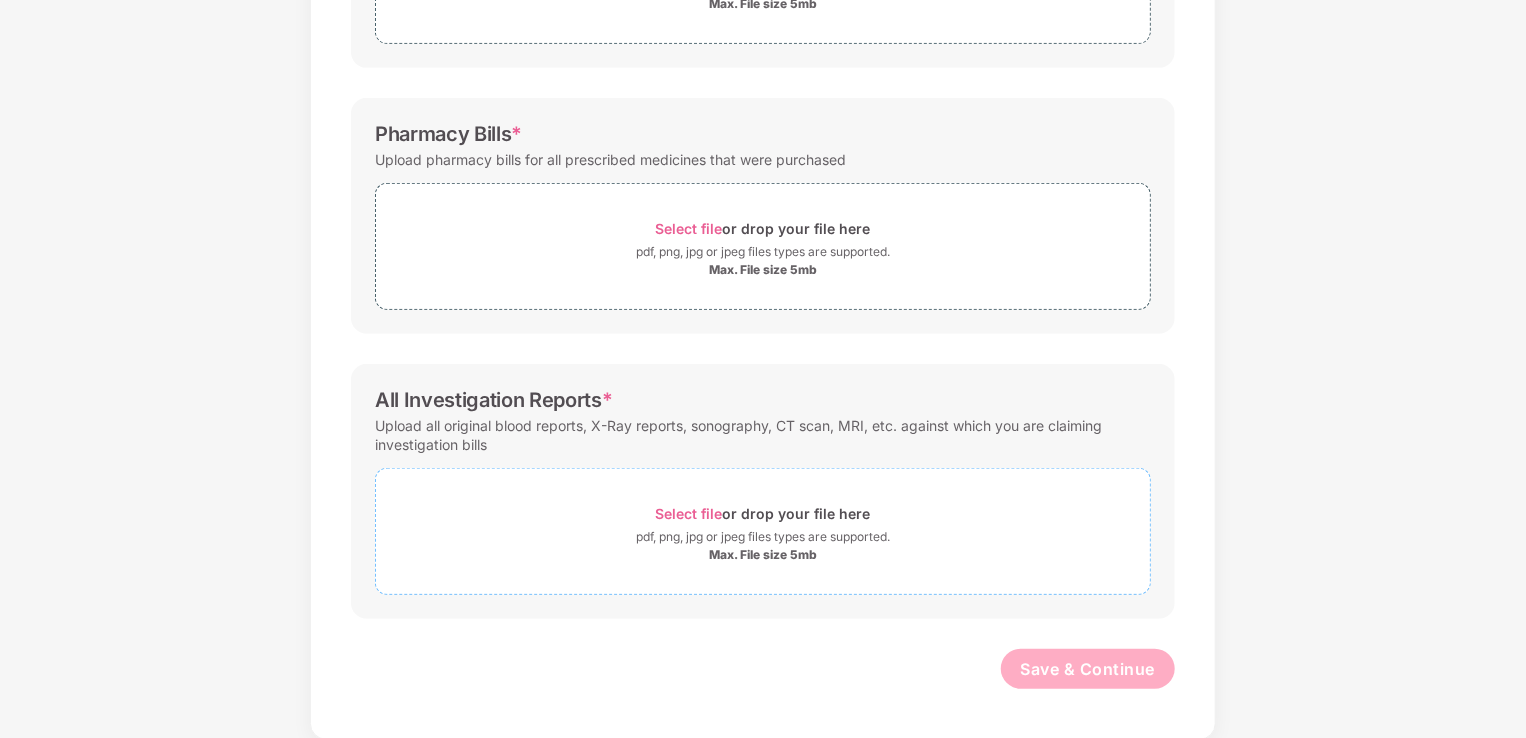 click on "Max. File size 5mb" at bounding box center [763, 555] 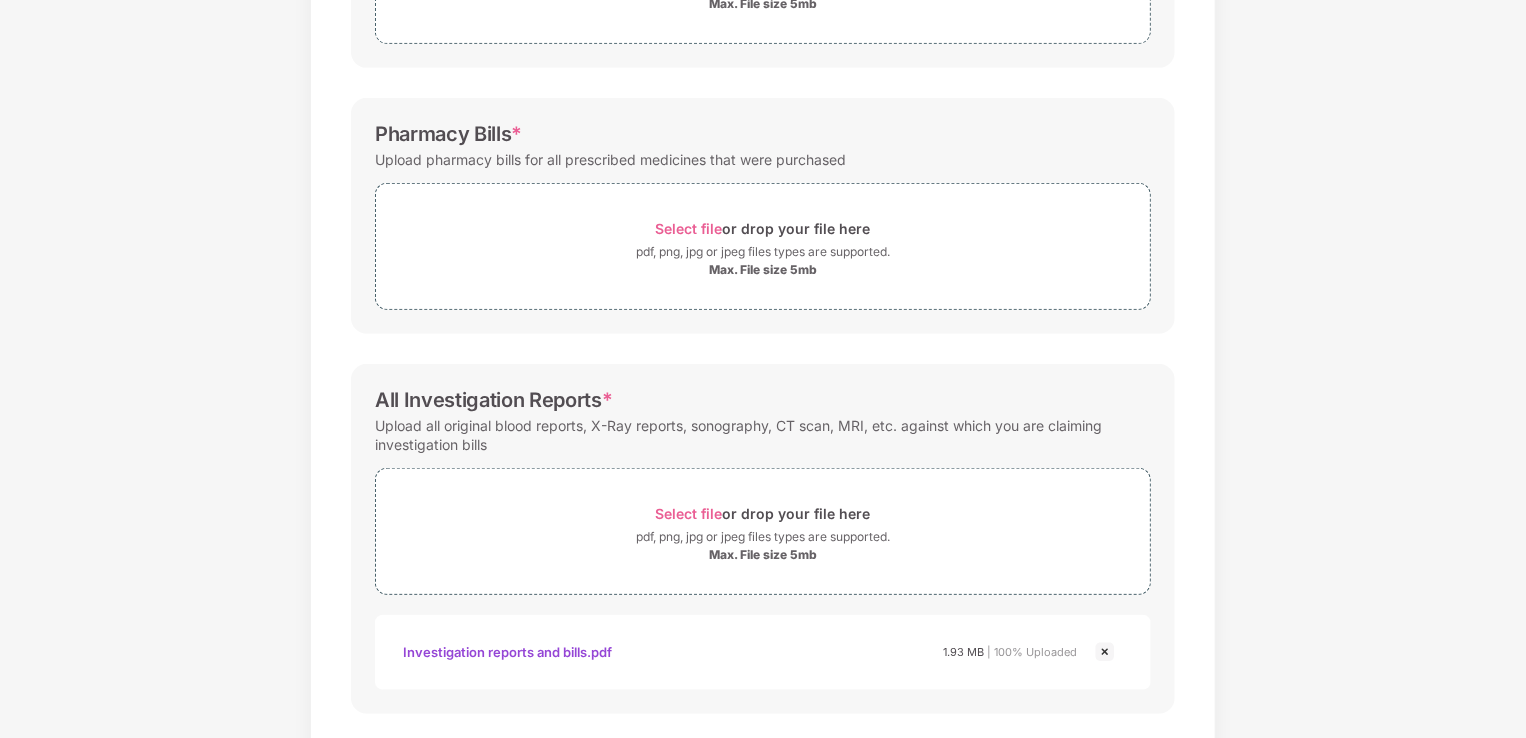 drag, startPoint x: 1527, startPoint y: 443, endPoint x: 1523, endPoint y: 530, distance: 87.0919 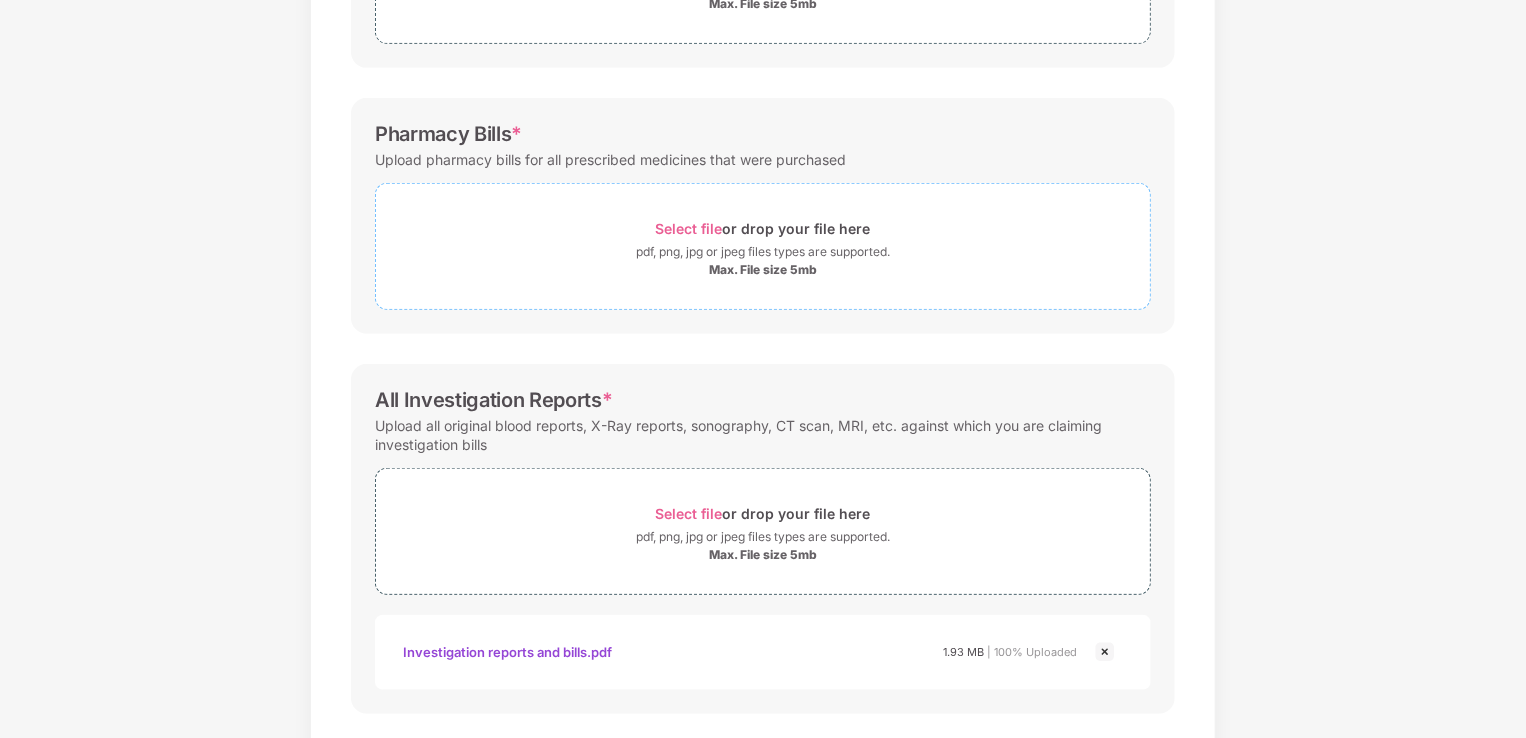 click on "pdf, png, jpg or jpeg files types are supported." at bounding box center (763, 252) 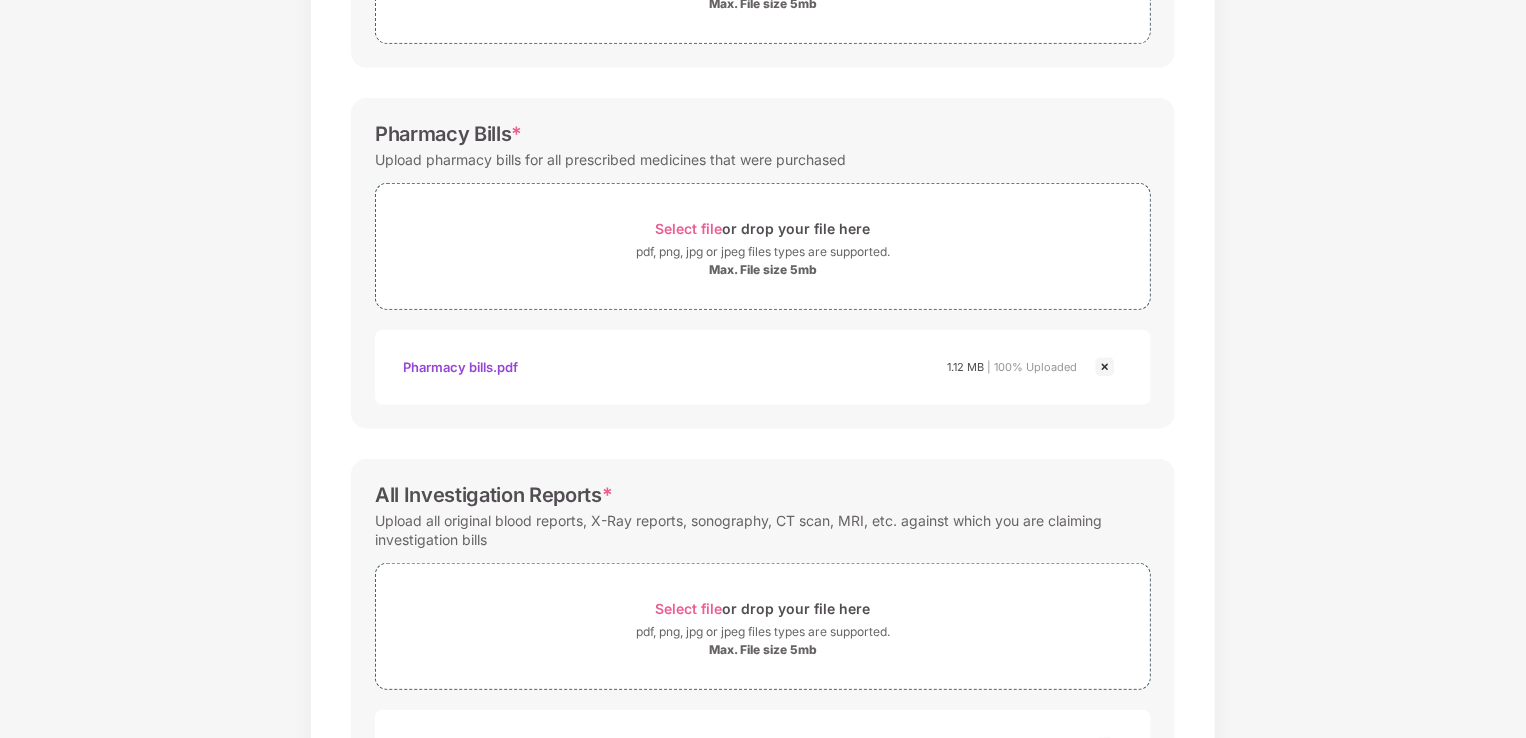 scroll, scrollTop: 0, scrollLeft: 0, axis: both 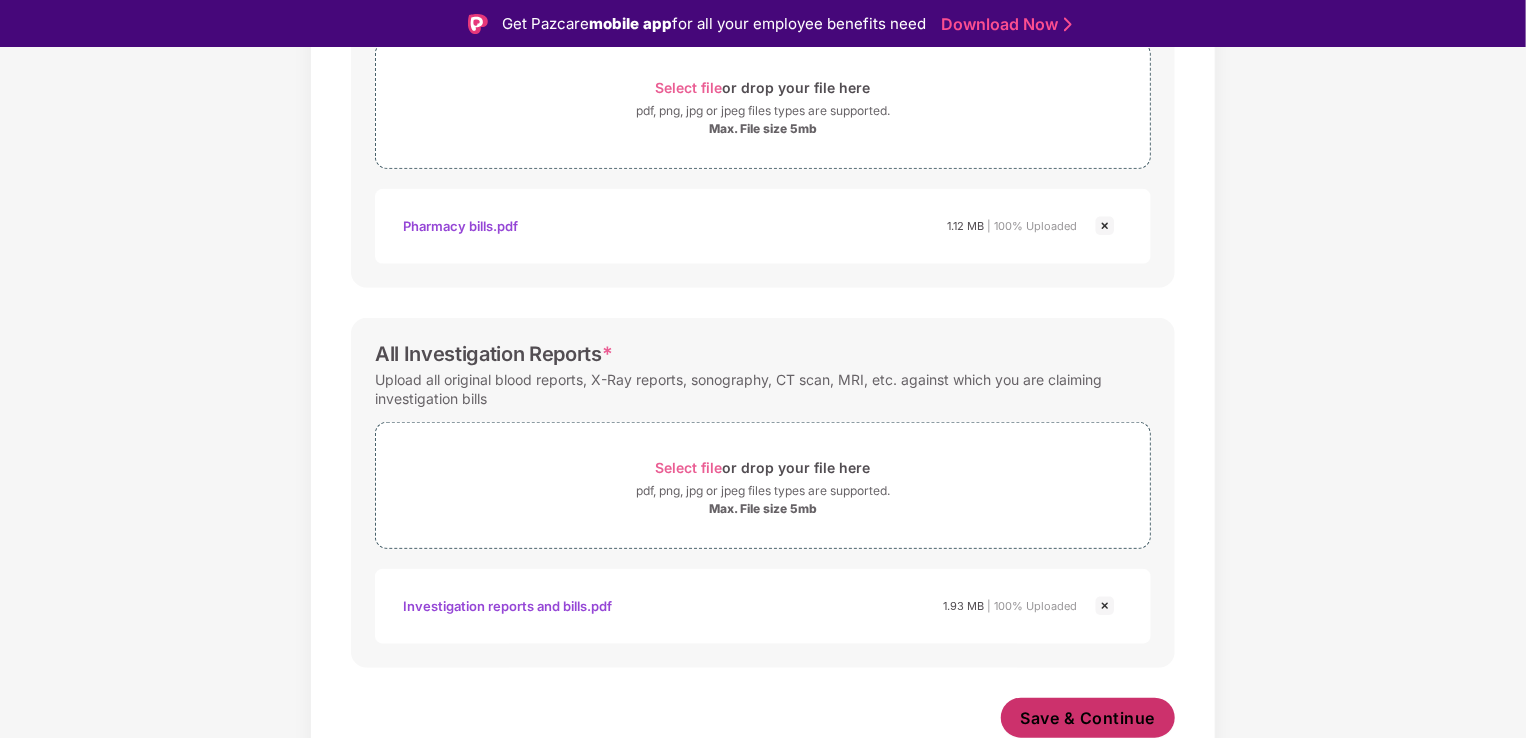 click on "Save & Continue" at bounding box center [1088, 718] 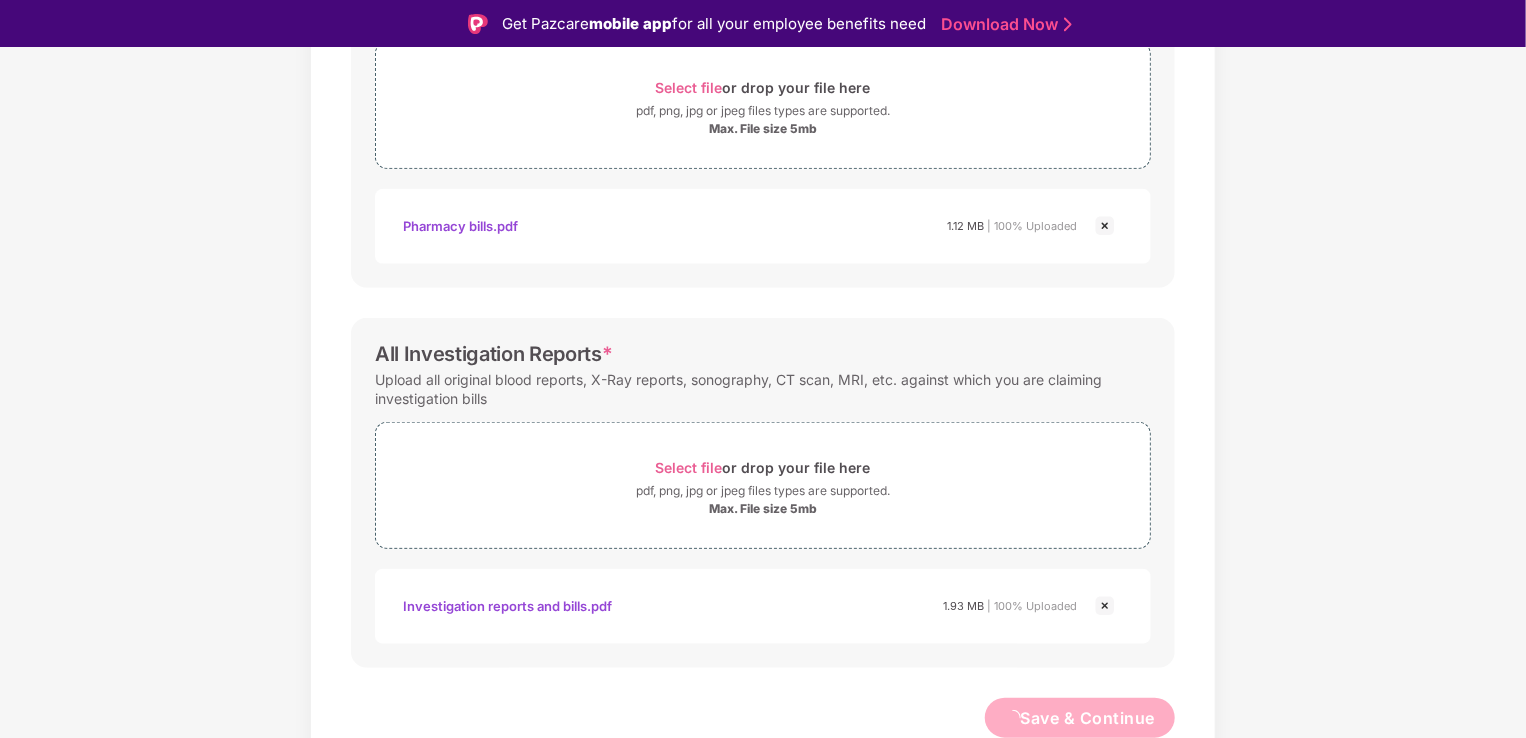 scroll, scrollTop: 0, scrollLeft: 0, axis: both 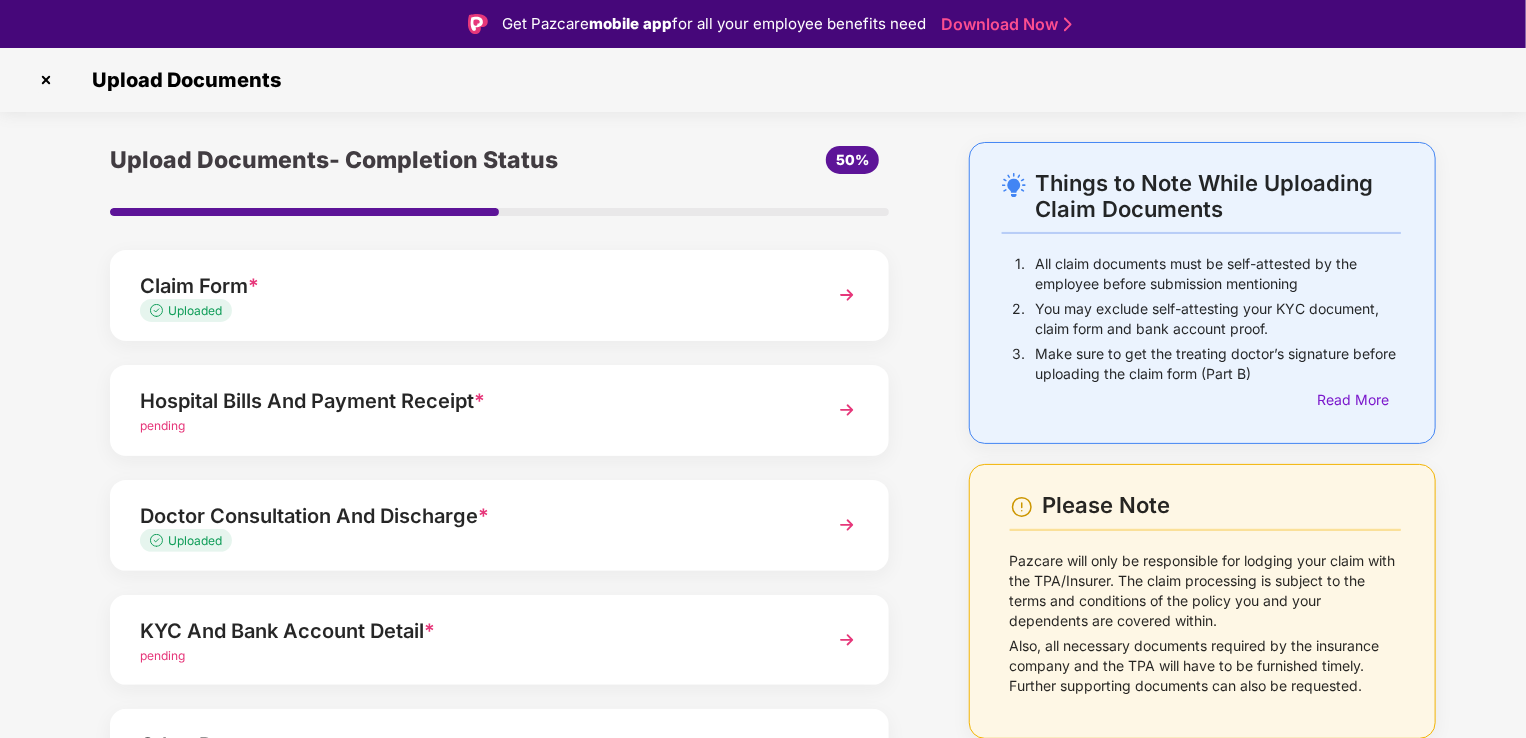 click on "Hospital Bills And Payment Receipt *" at bounding box center [469, 401] 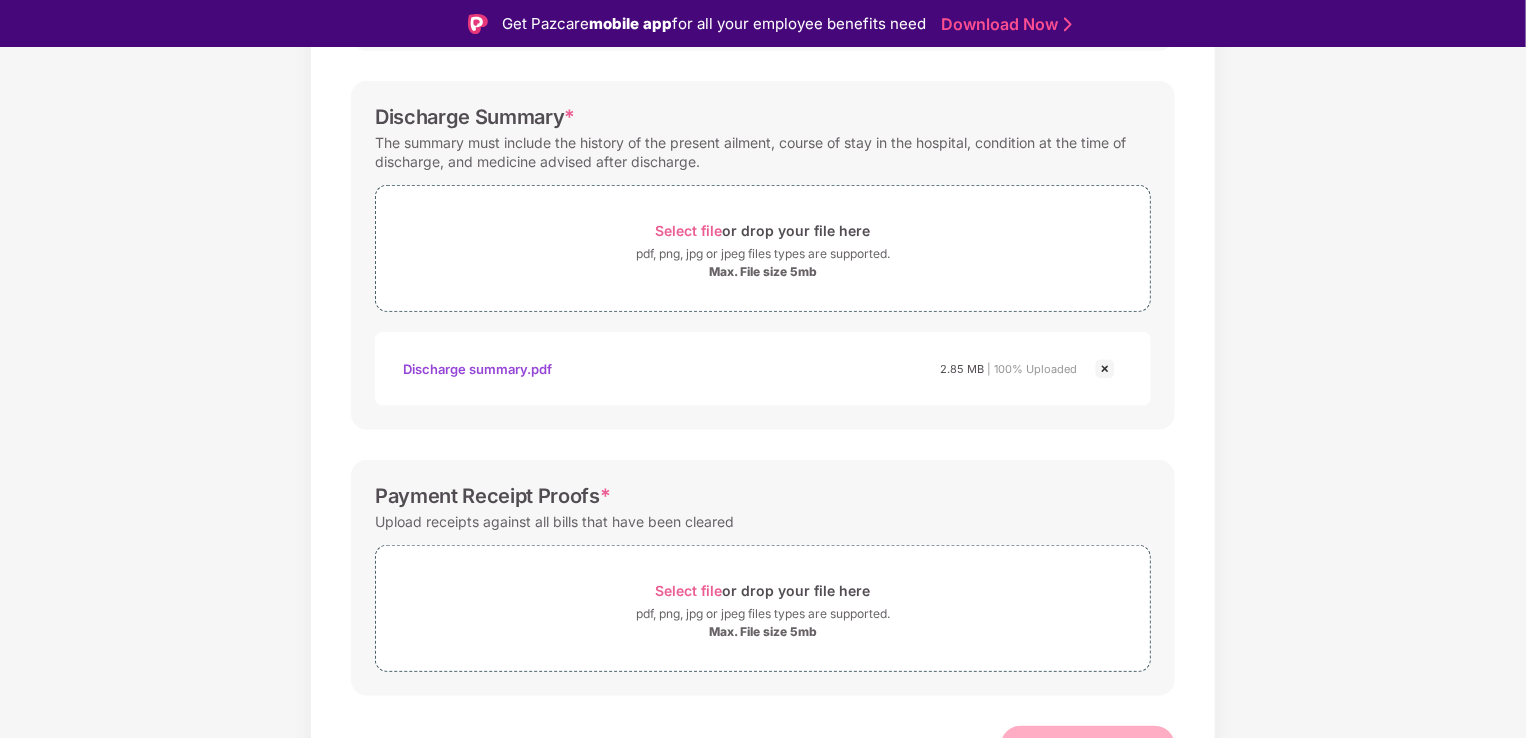 scroll, scrollTop: 631, scrollLeft: 0, axis: vertical 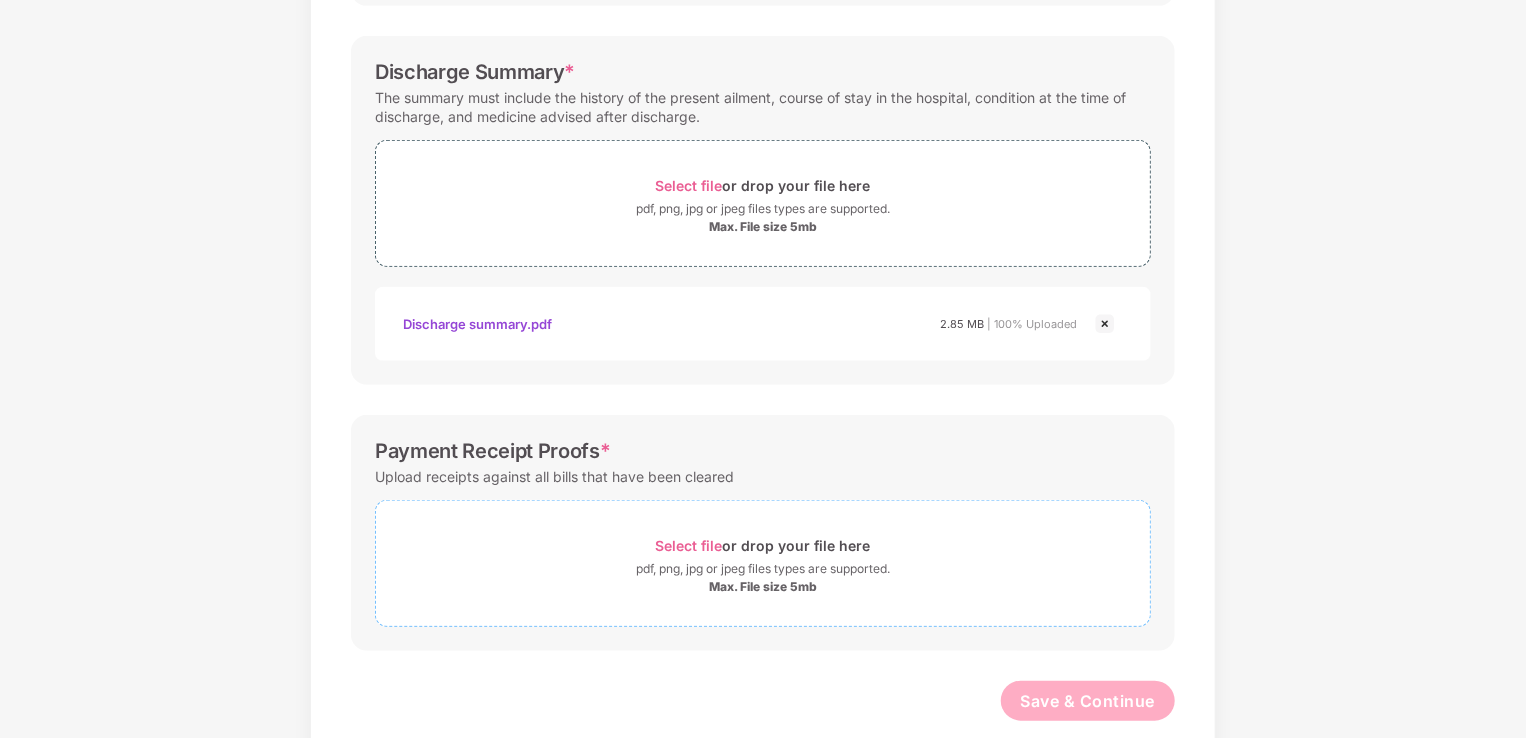 click on "Select file" at bounding box center [689, 545] 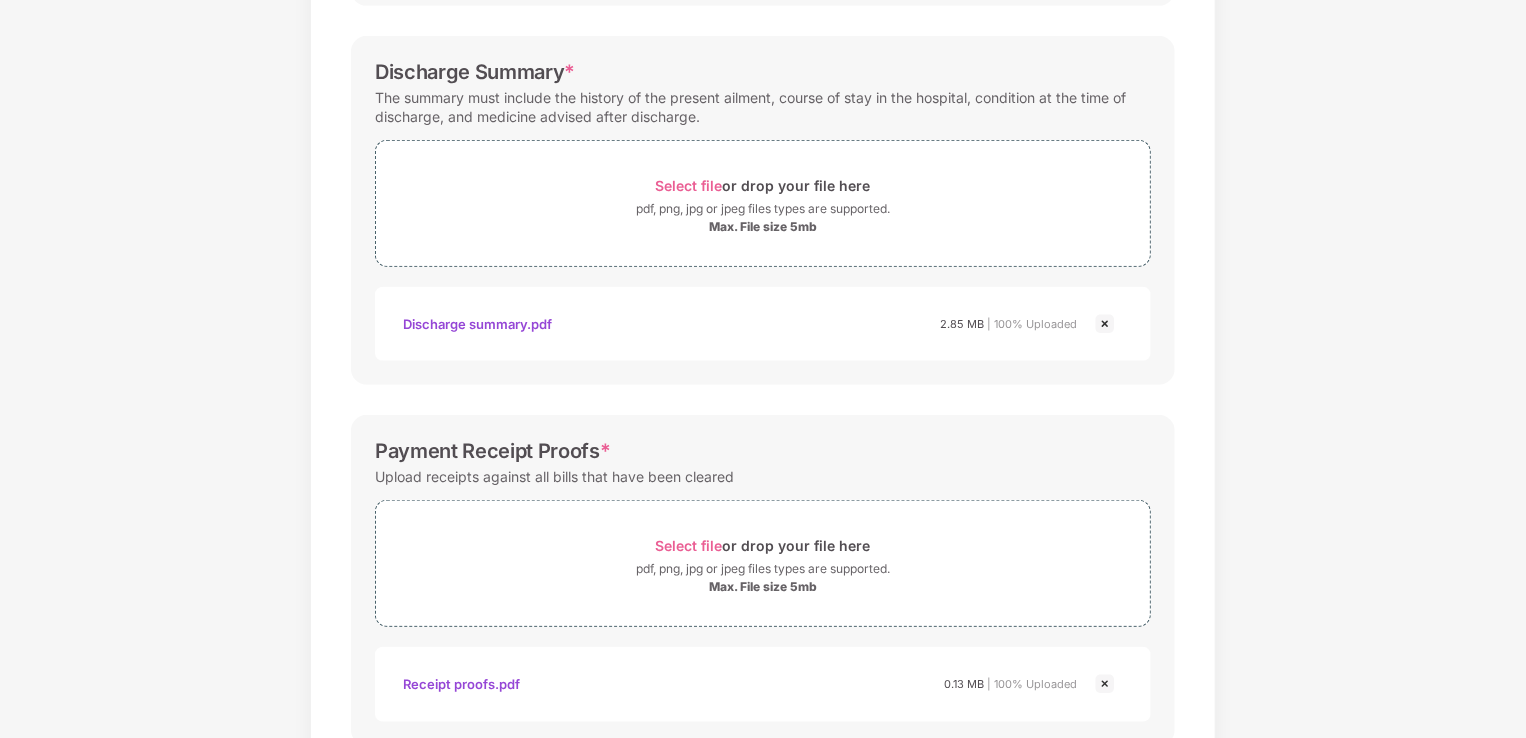 scroll, scrollTop: 758, scrollLeft: 0, axis: vertical 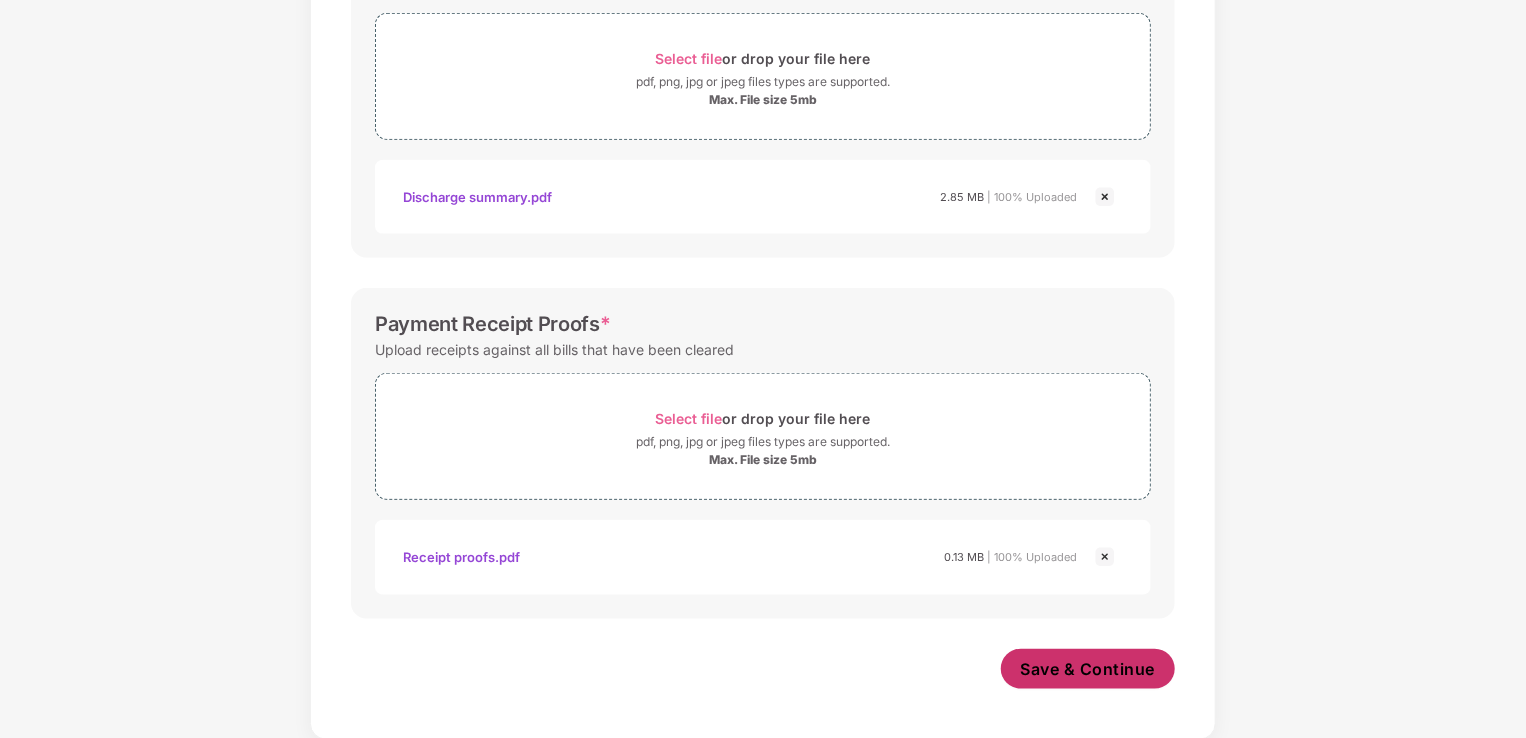 click on "Save & Continue" at bounding box center (1088, 669) 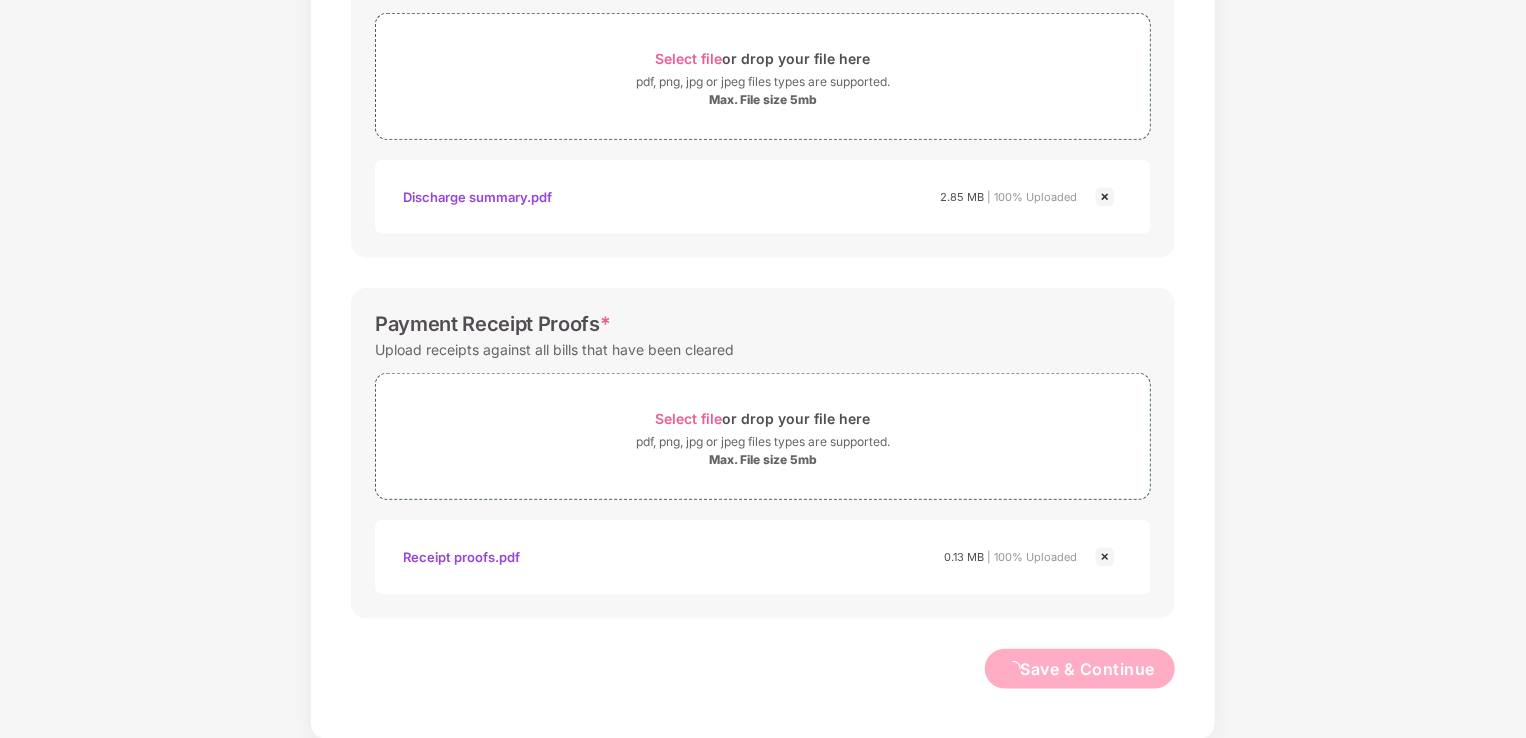 scroll, scrollTop: 0, scrollLeft: 0, axis: both 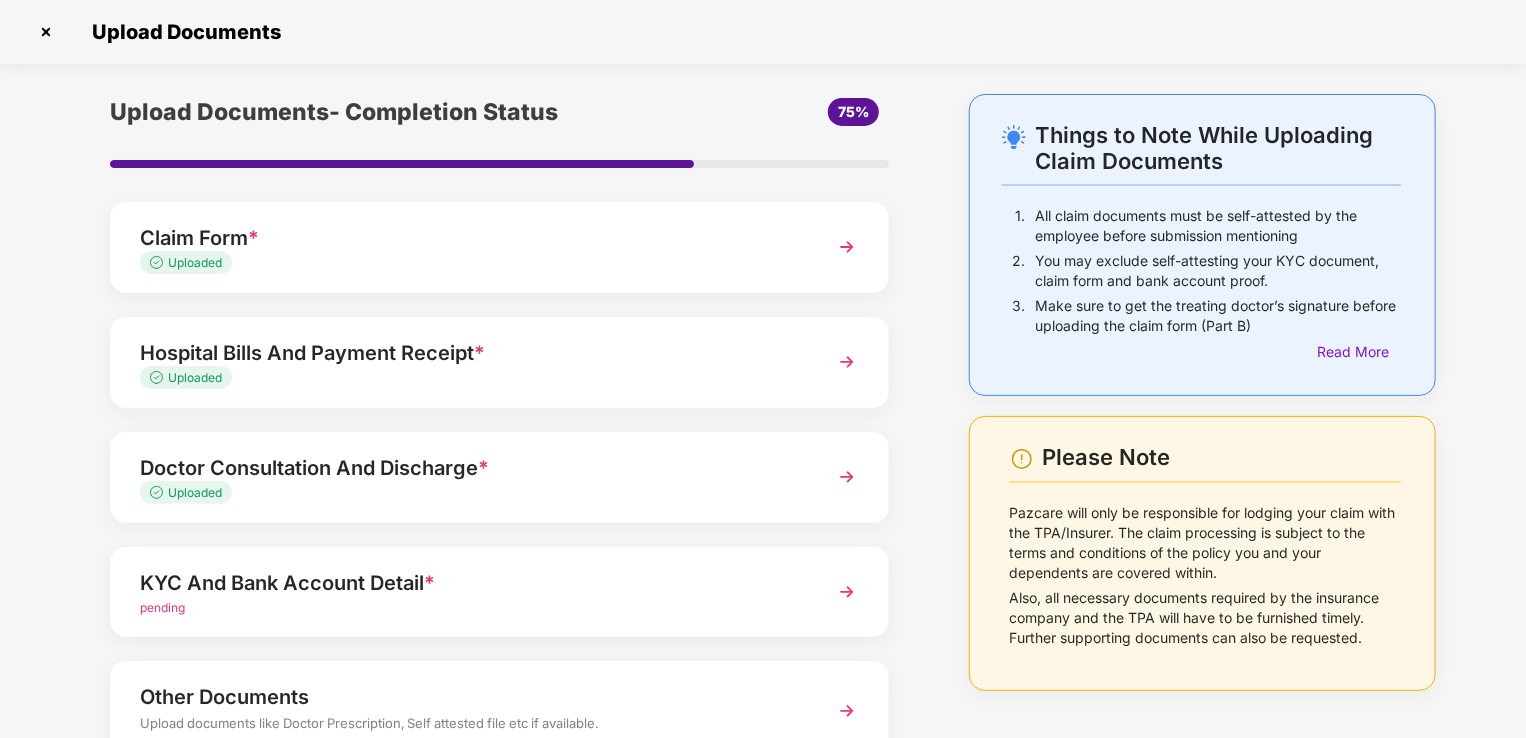 click on "KYC And Bank Account Detail *" at bounding box center [469, 583] 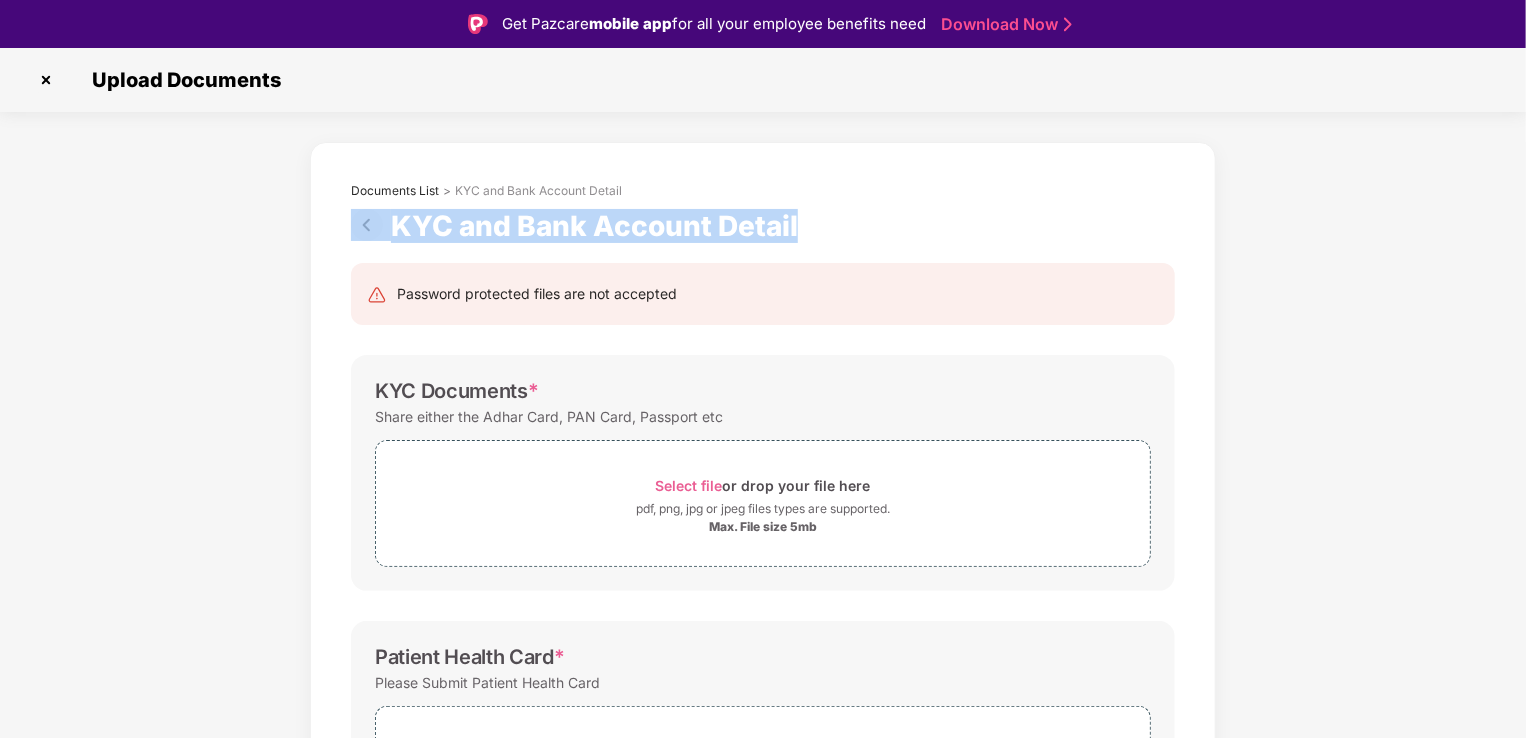 drag, startPoint x: 1524, startPoint y: 195, endPoint x: 1464, endPoint y: 230, distance: 69.46222 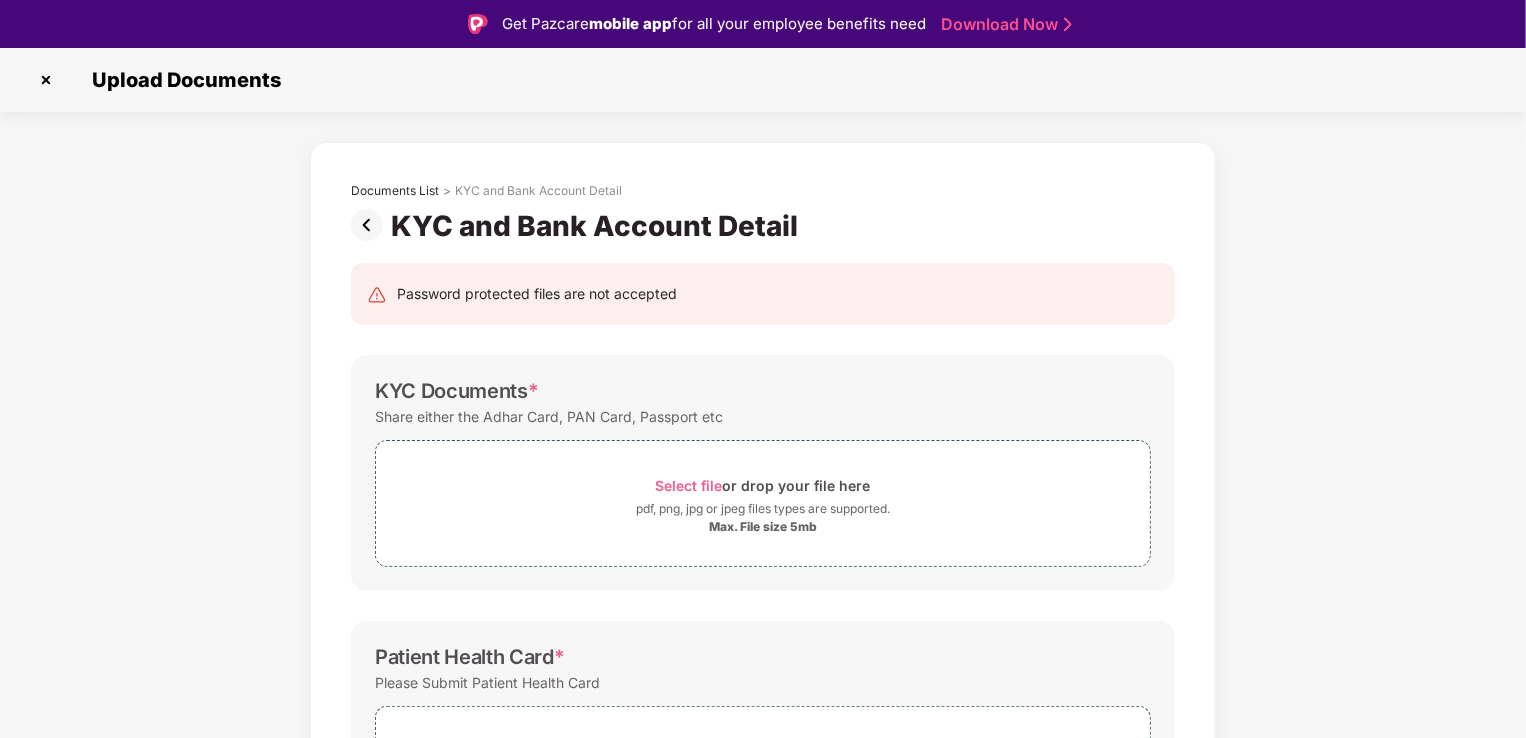 click on "Documents List > KYC and Bank Account Detail   KYC and Bank Account Detail Password protected files are not accepted KYC Documents * Share either the Adhar Card, PAN Card, Passport etc   Select file  or drop your file here pdf, png, jpg or jpeg files types are supported. Max. File size 5mb   Patient Health Card * Please Submit Patient Health Card    Select file  or drop your file here pdf, png, jpg or jpeg files types are supported. Max. File size 5mb   Bank Details * Submit a canceled cheque with the employee’s name printed (not the dependent’s name).   Select file  or drop your file here pdf, png, jpg or jpeg files types are supported. Max. File size 5mb    Save & Continue" at bounding box center [763, 693] 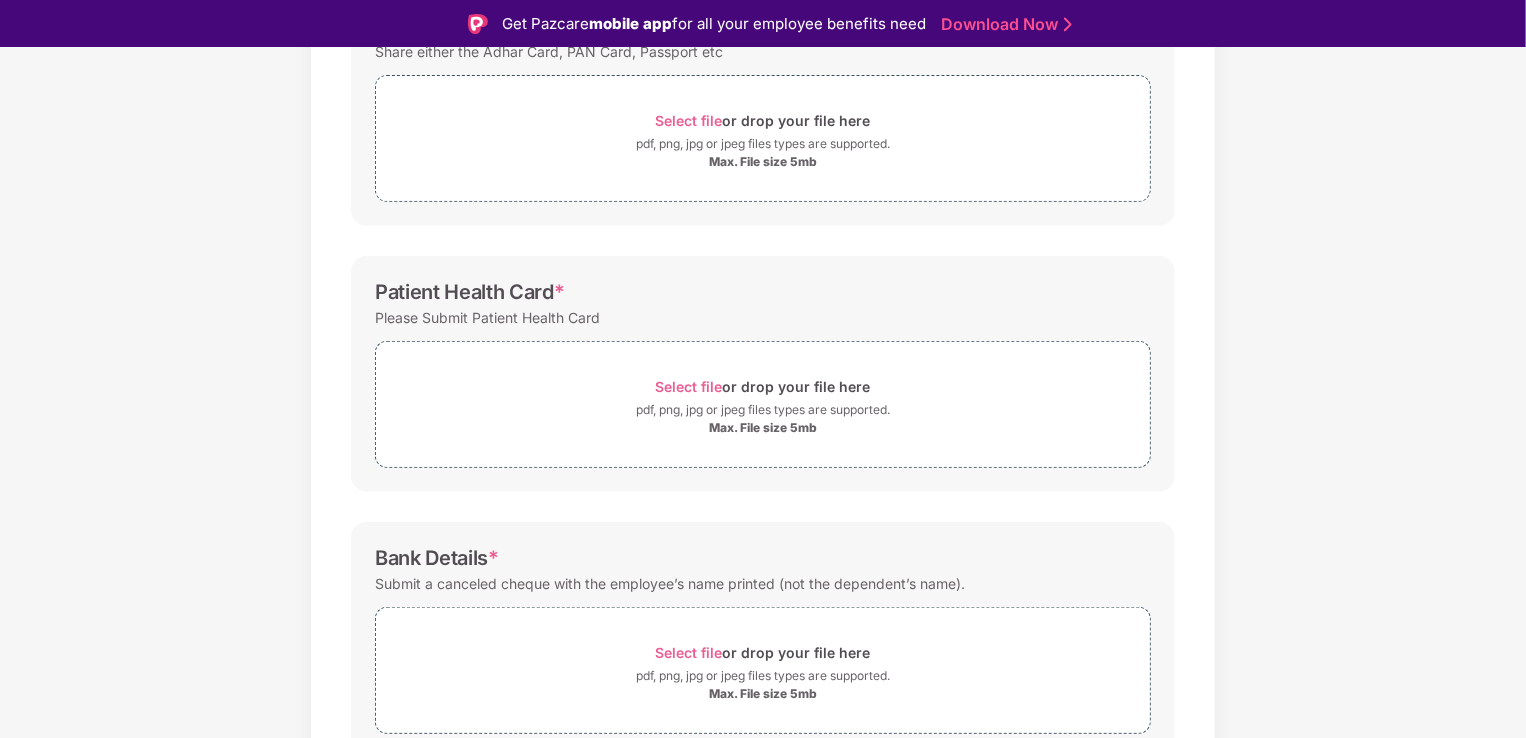 scroll, scrollTop: 456, scrollLeft: 0, axis: vertical 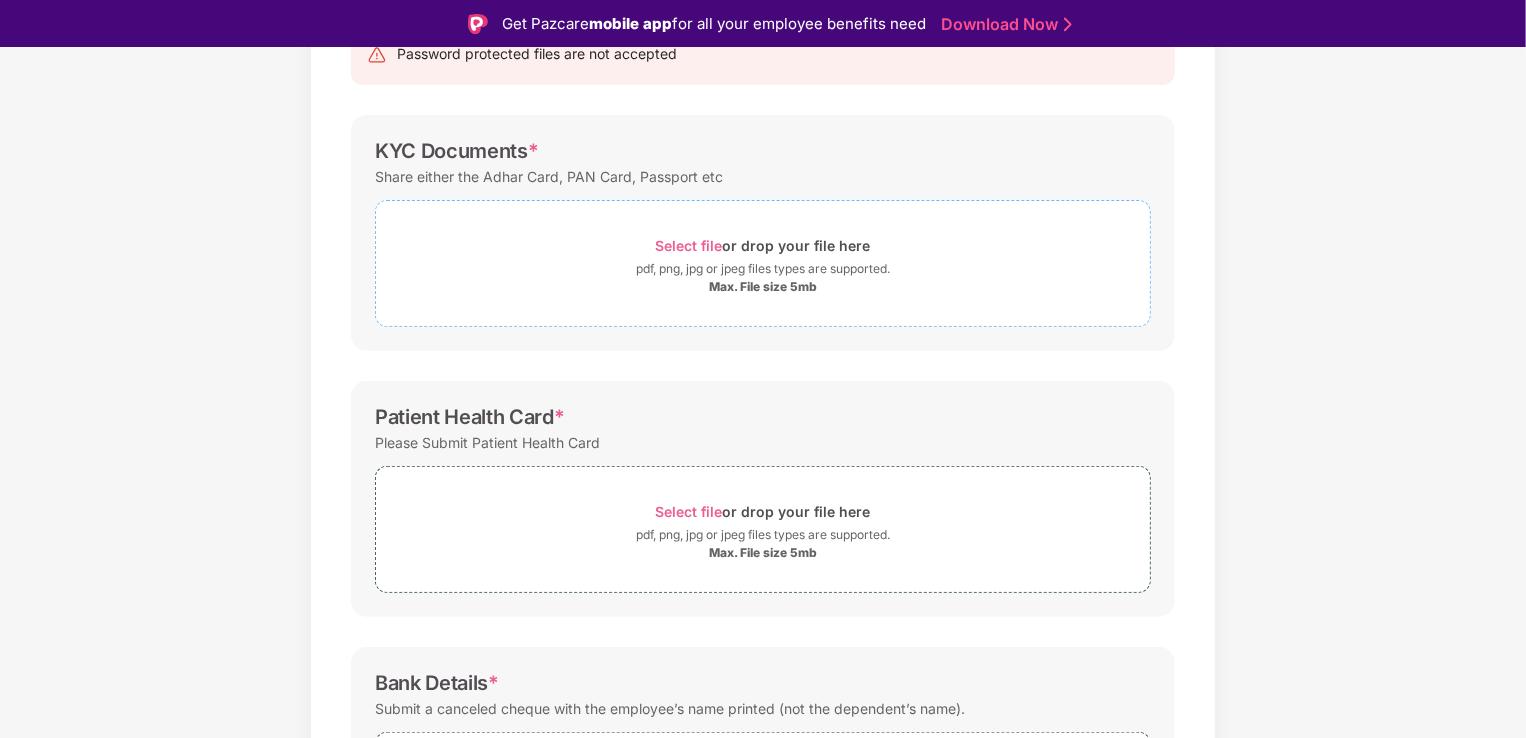 click on "Select file  or drop your file here pdf, png, jpg or jpeg files types are supported. Max. File size 5mb" at bounding box center (763, 263) 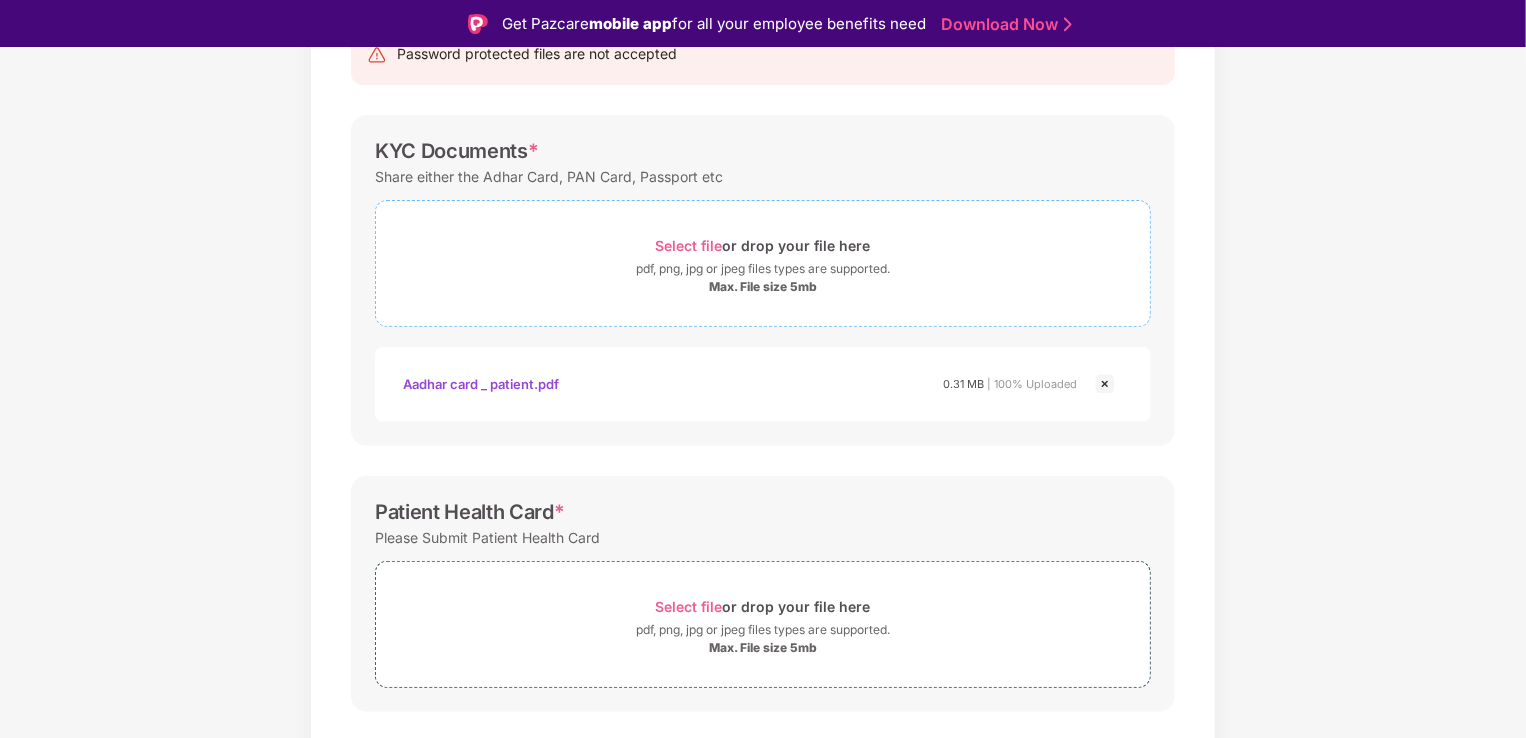 click on "pdf, png, jpg or jpeg files types are supported." at bounding box center (763, 269) 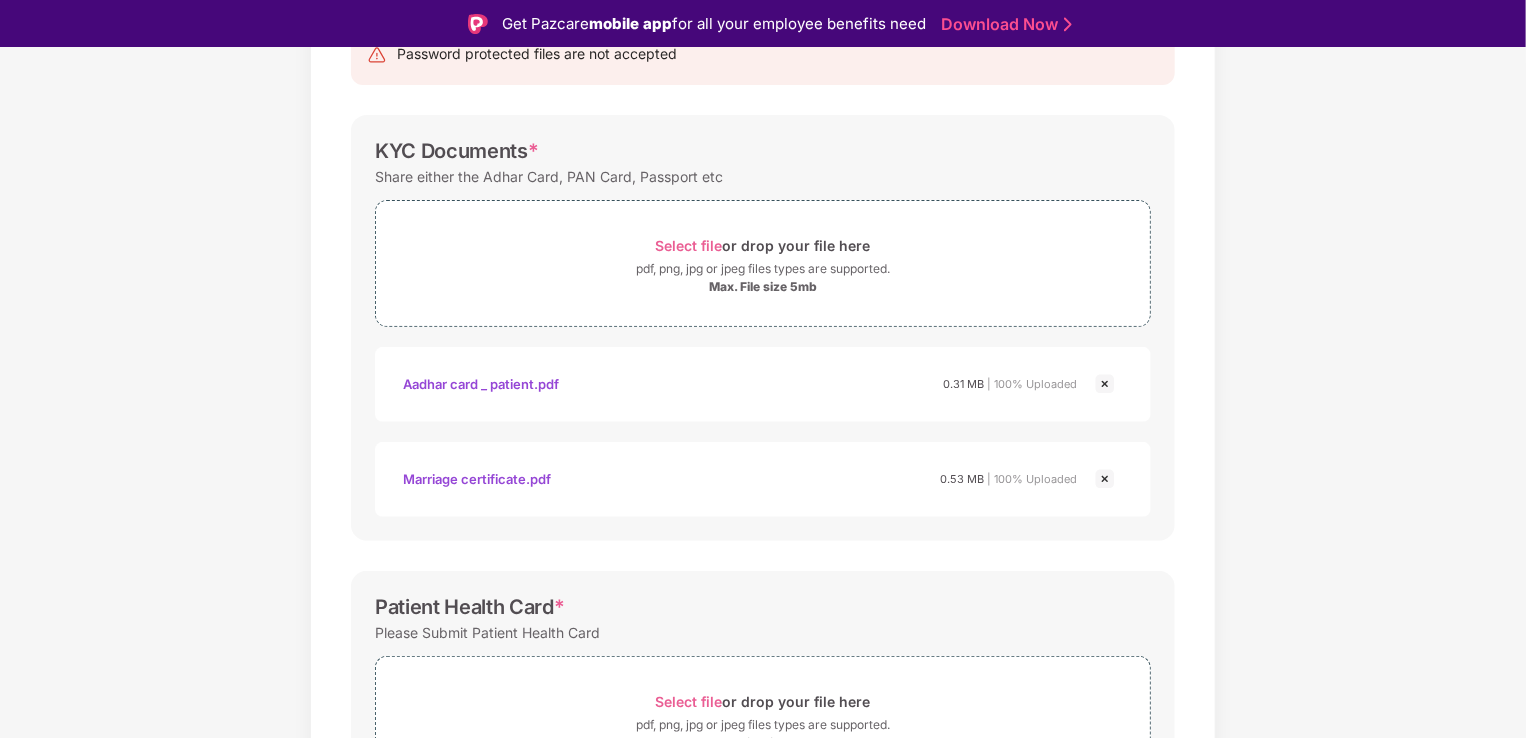 scroll, scrollTop: 48, scrollLeft: 0, axis: vertical 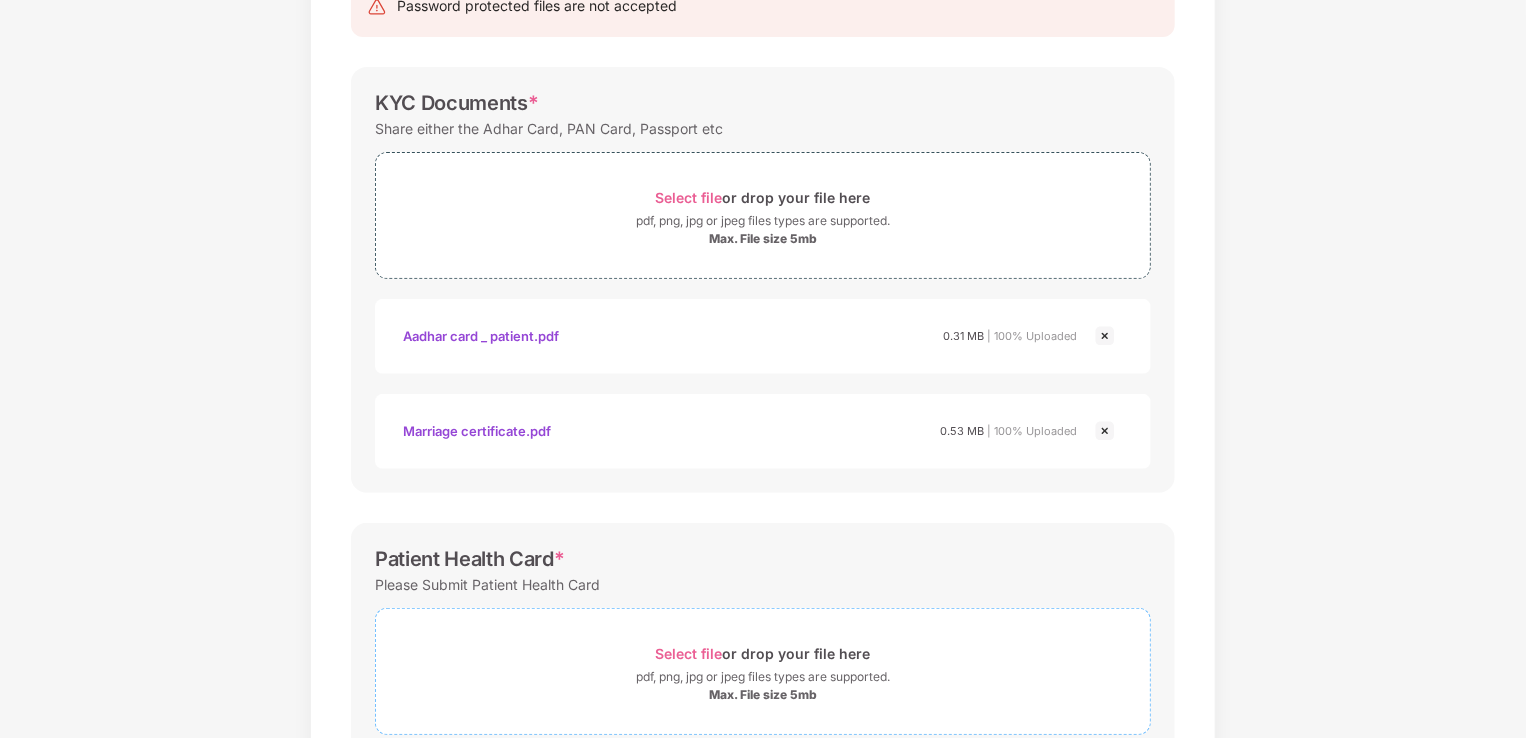 click on "Select file  or drop your file here" at bounding box center [763, 653] 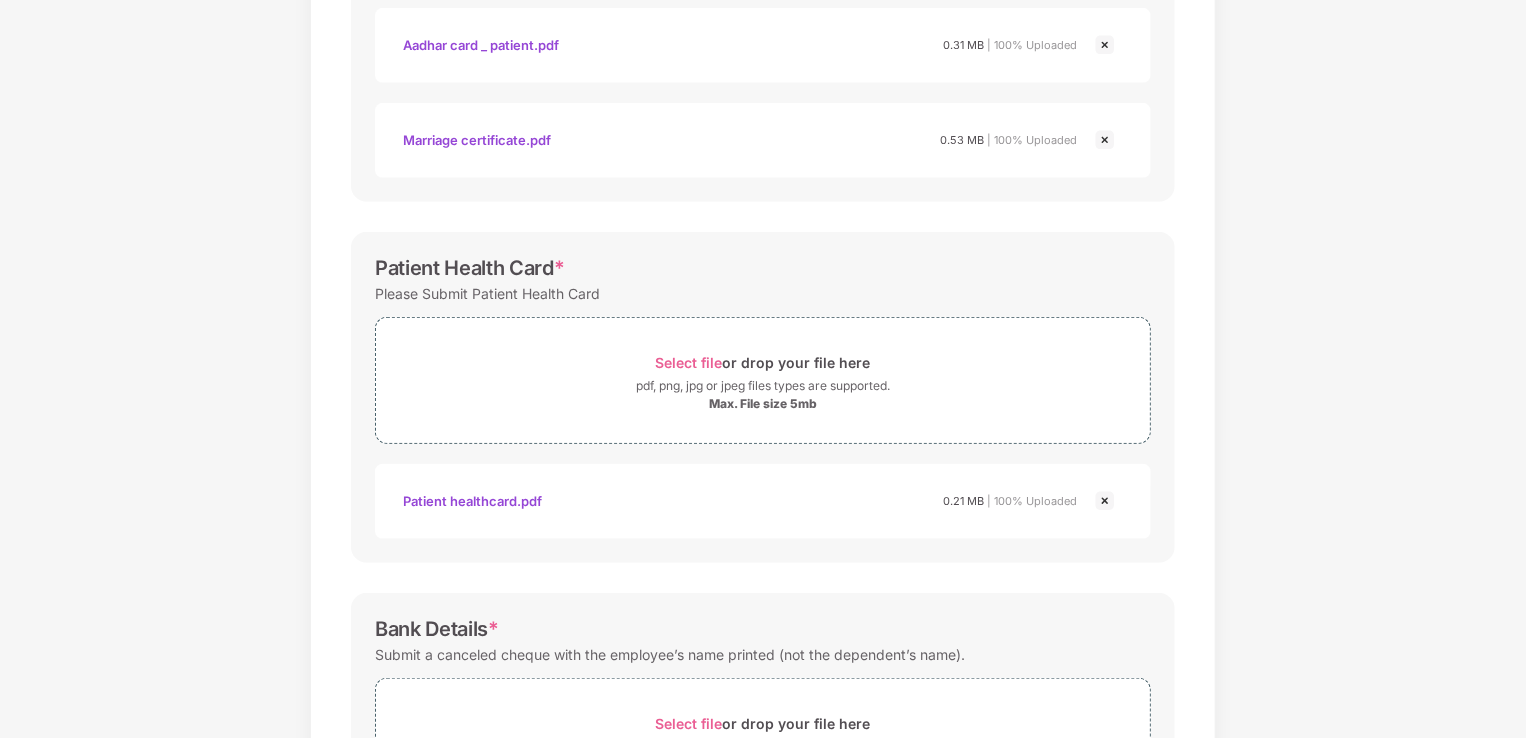 scroll, scrollTop: 740, scrollLeft: 0, axis: vertical 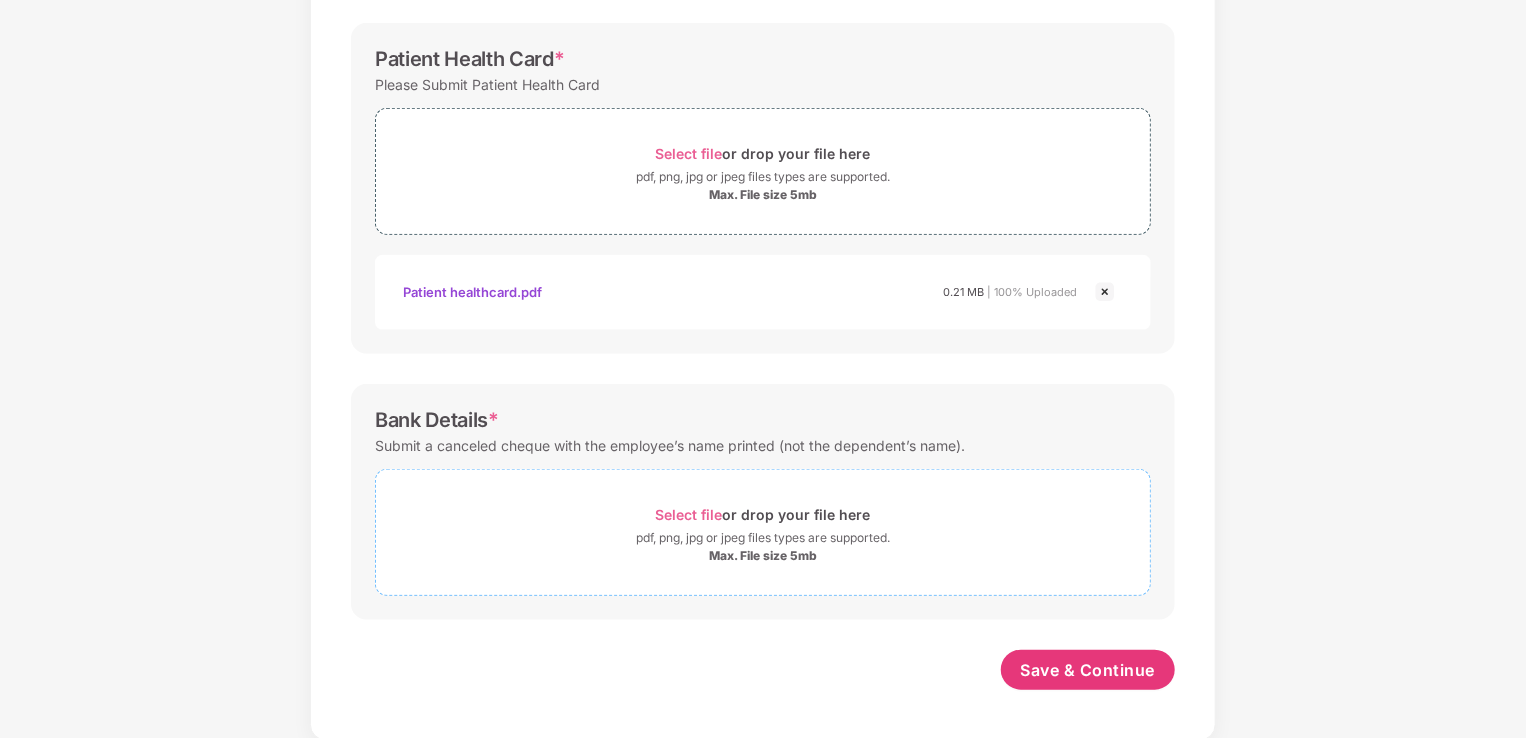 click on "Select file  or drop your file here" at bounding box center [763, 514] 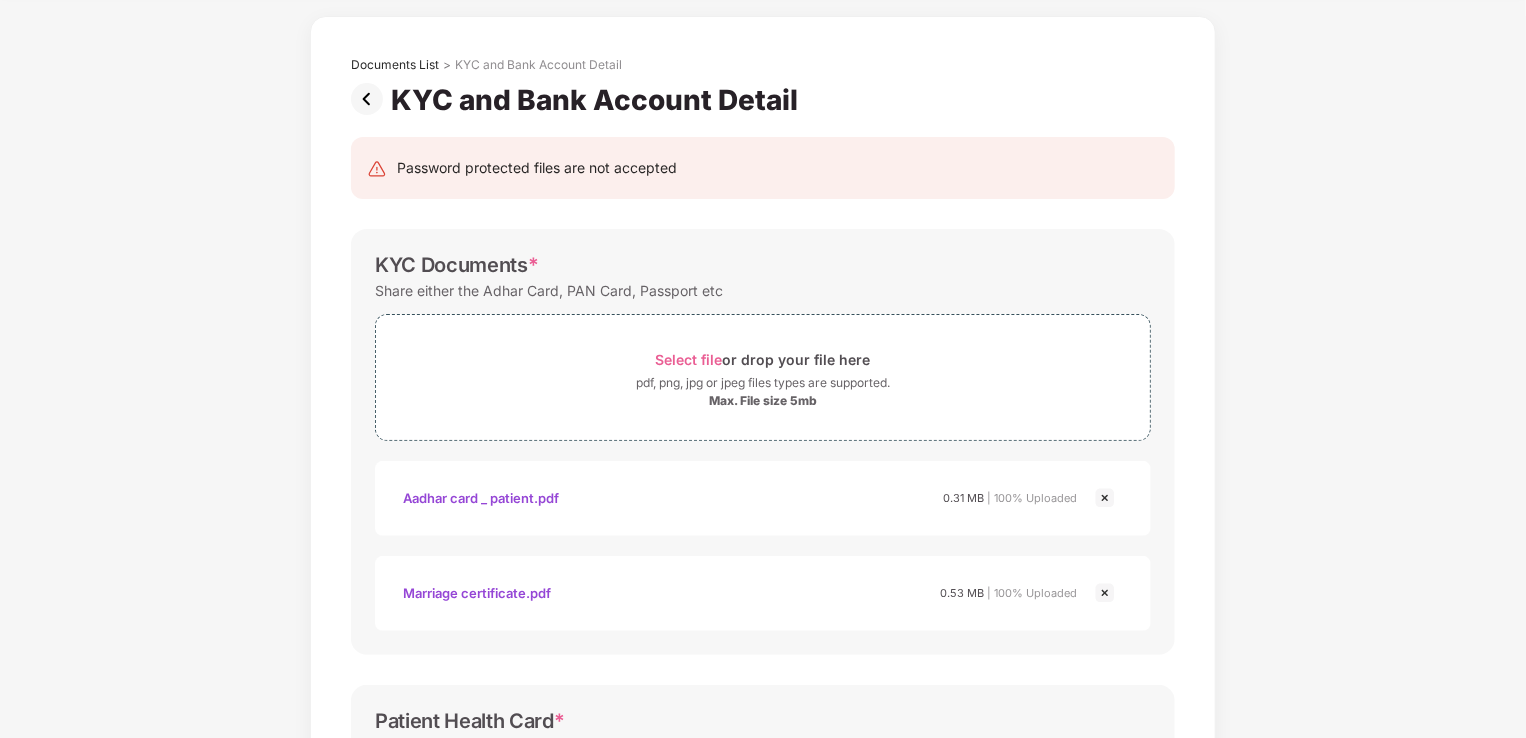 scroll, scrollTop: 836, scrollLeft: 0, axis: vertical 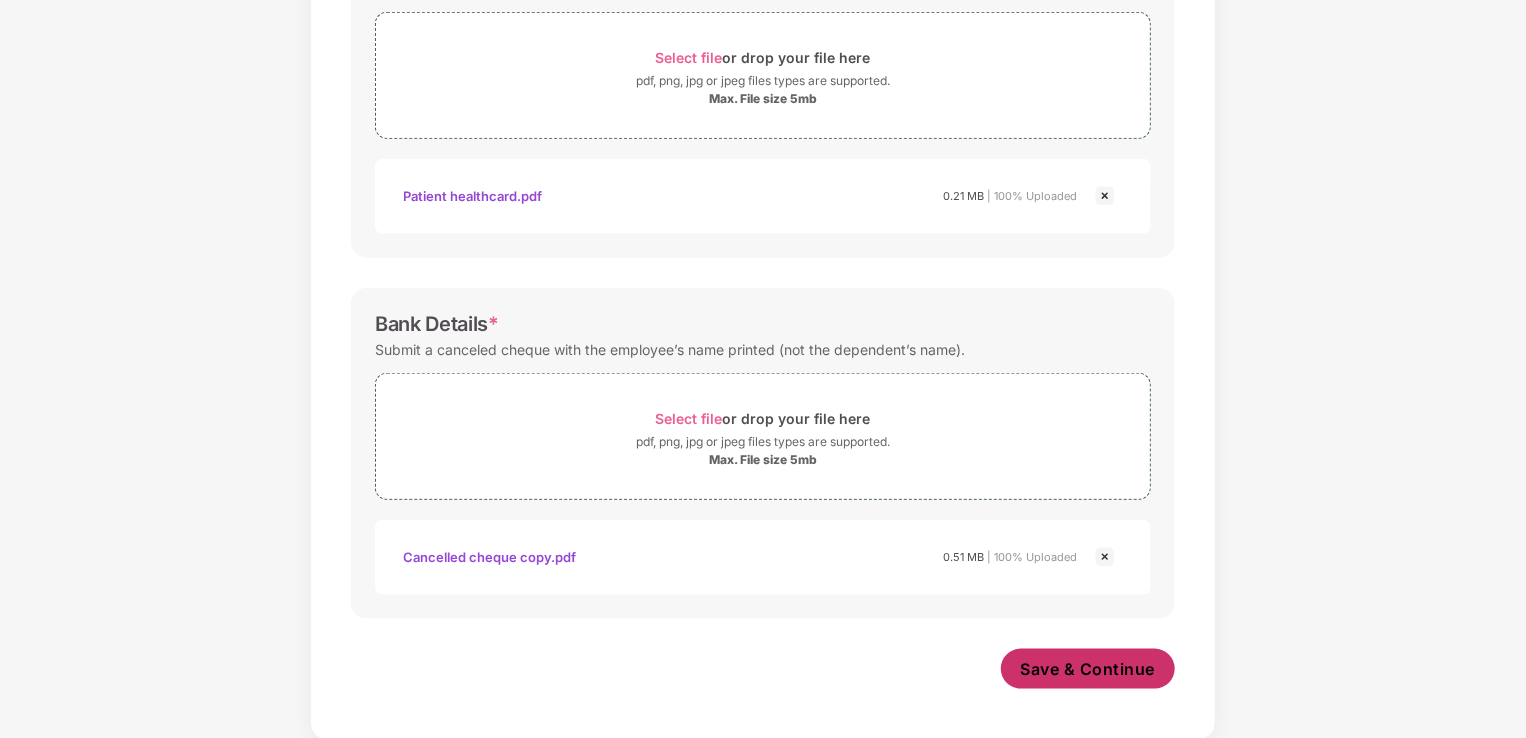 click on "Save & Continue" at bounding box center [1088, 669] 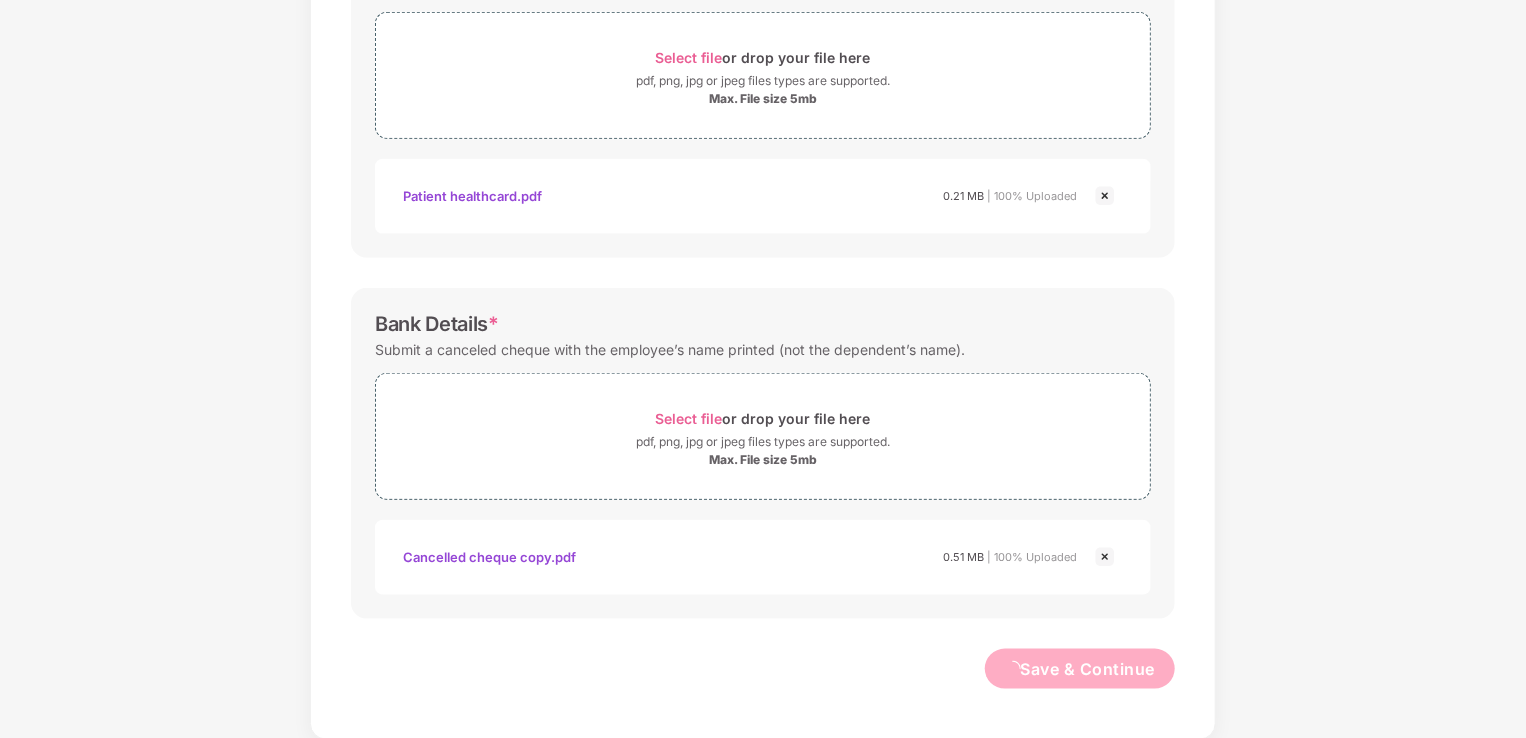 scroll, scrollTop: 0, scrollLeft: 0, axis: both 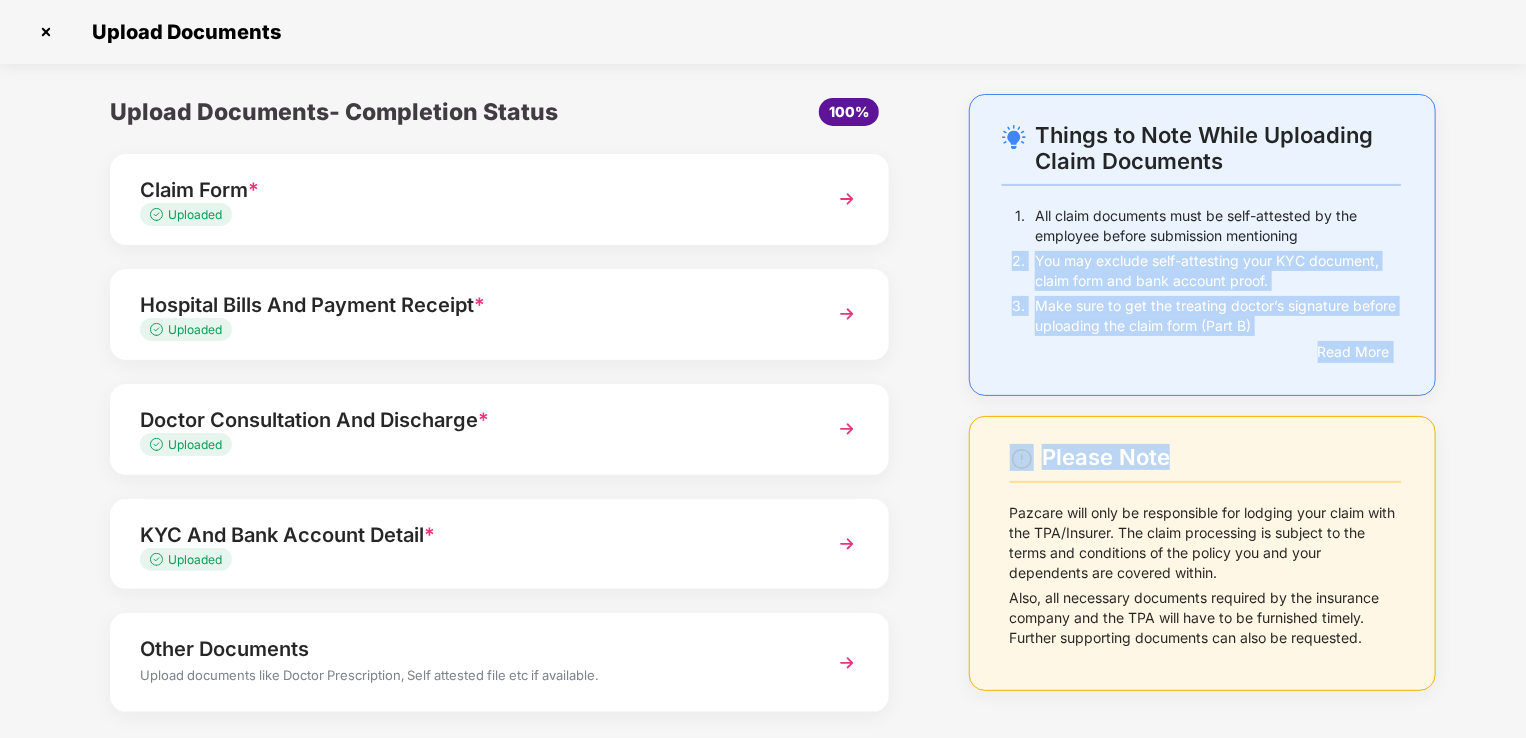 drag, startPoint x: 1524, startPoint y: 230, endPoint x: 1527, endPoint y: 402, distance: 172.02615 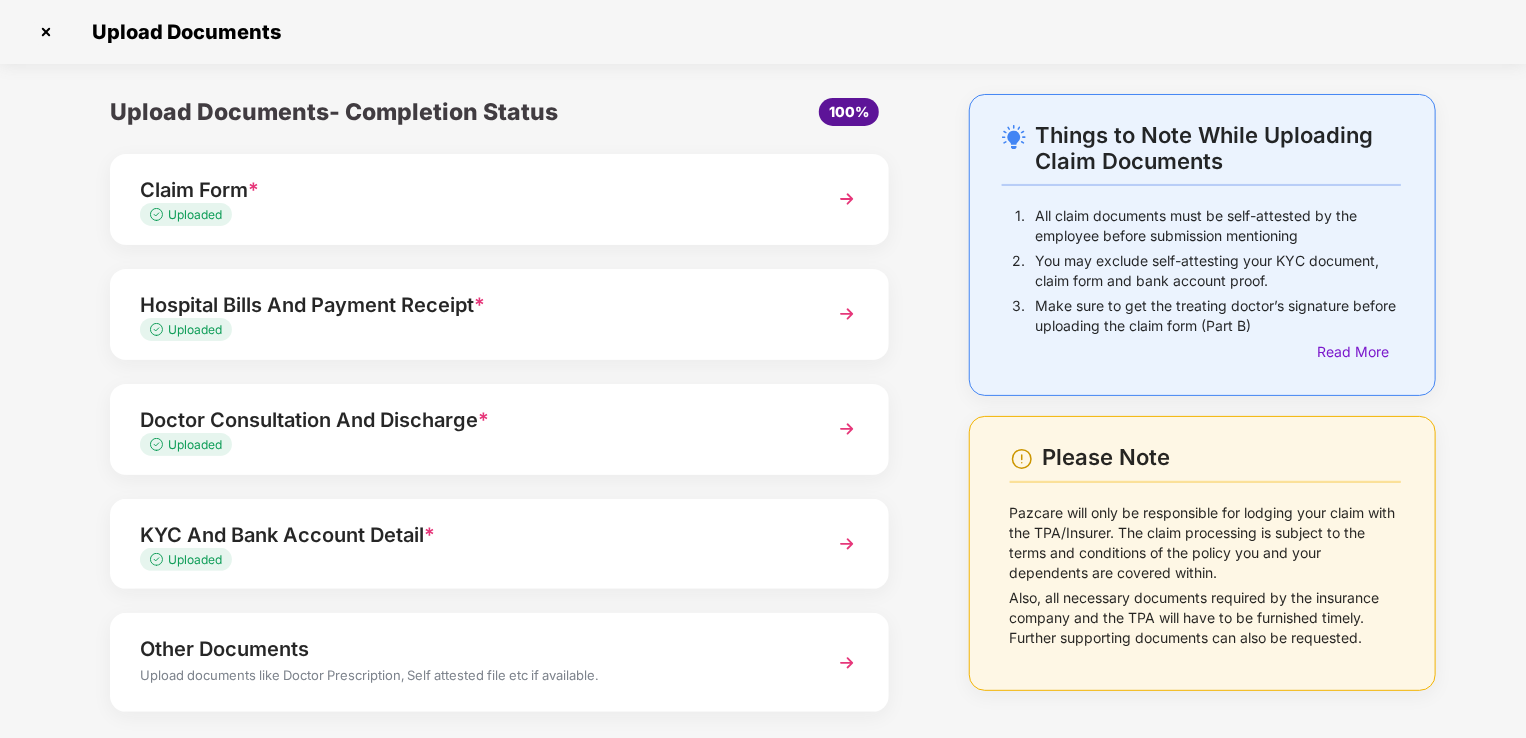 click on "Other Documents" at bounding box center (469, 649) 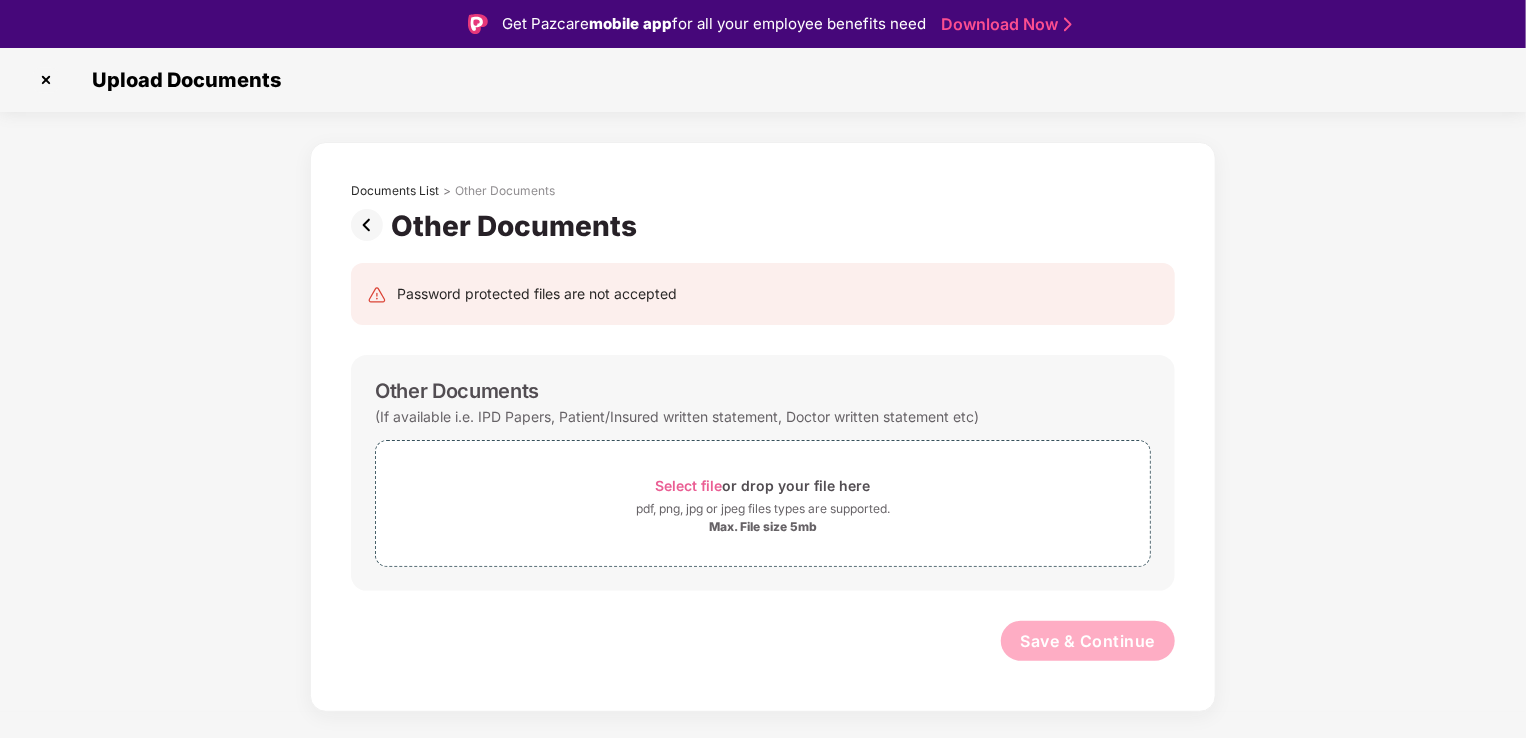 scroll, scrollTop: 48, scrollLeft: 0, axis: vertical 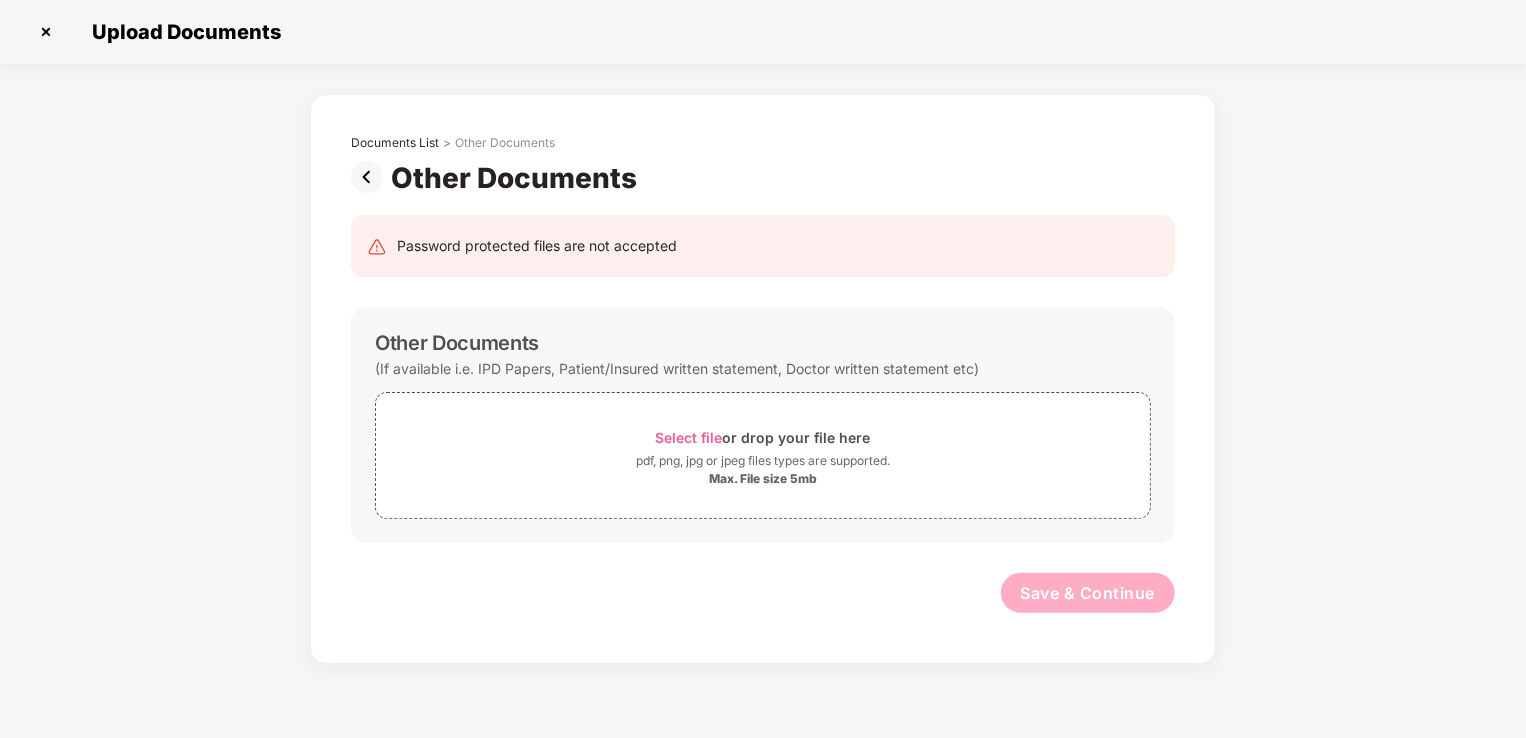 click at bounding box center [371, 177] 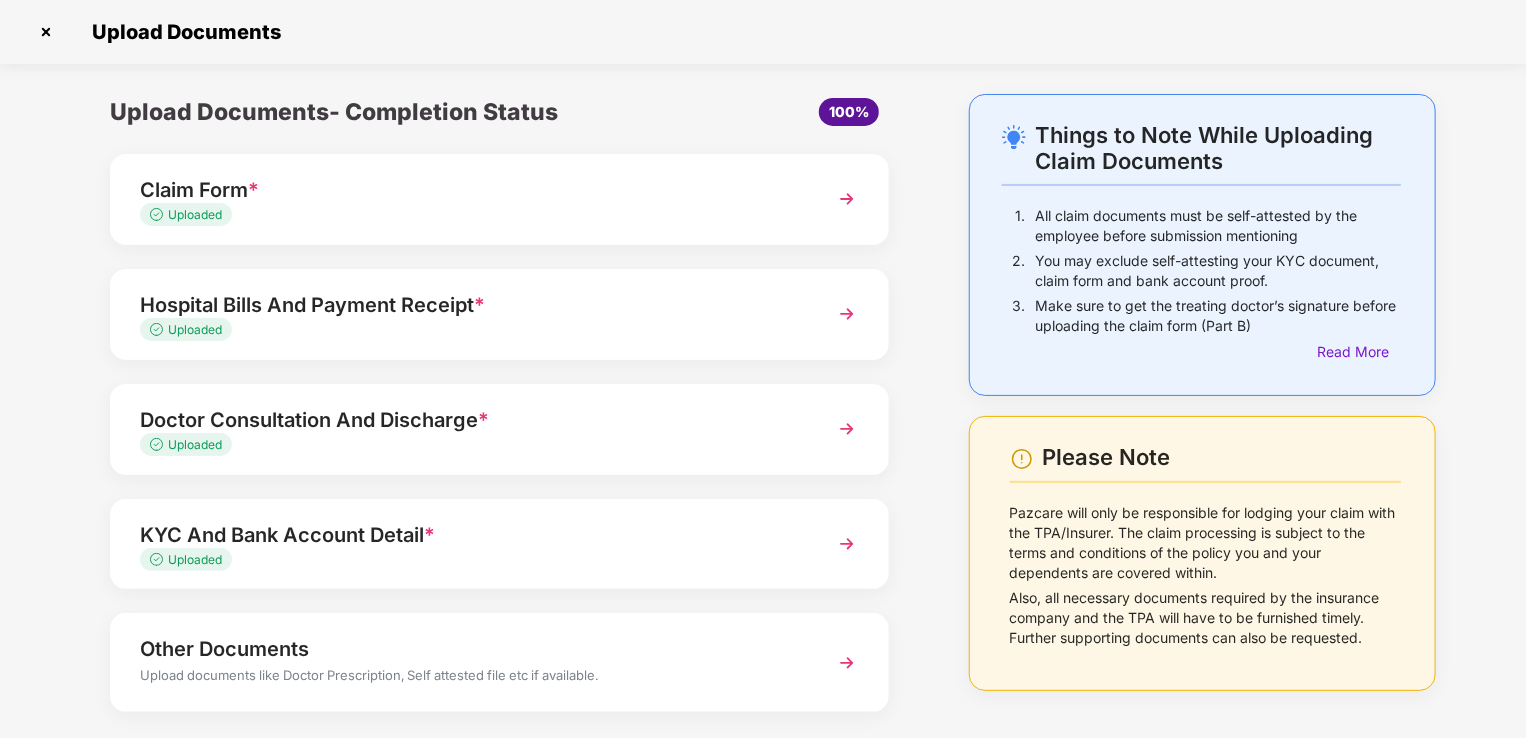 click on "Uploaded" at bounding box center (469, 330) 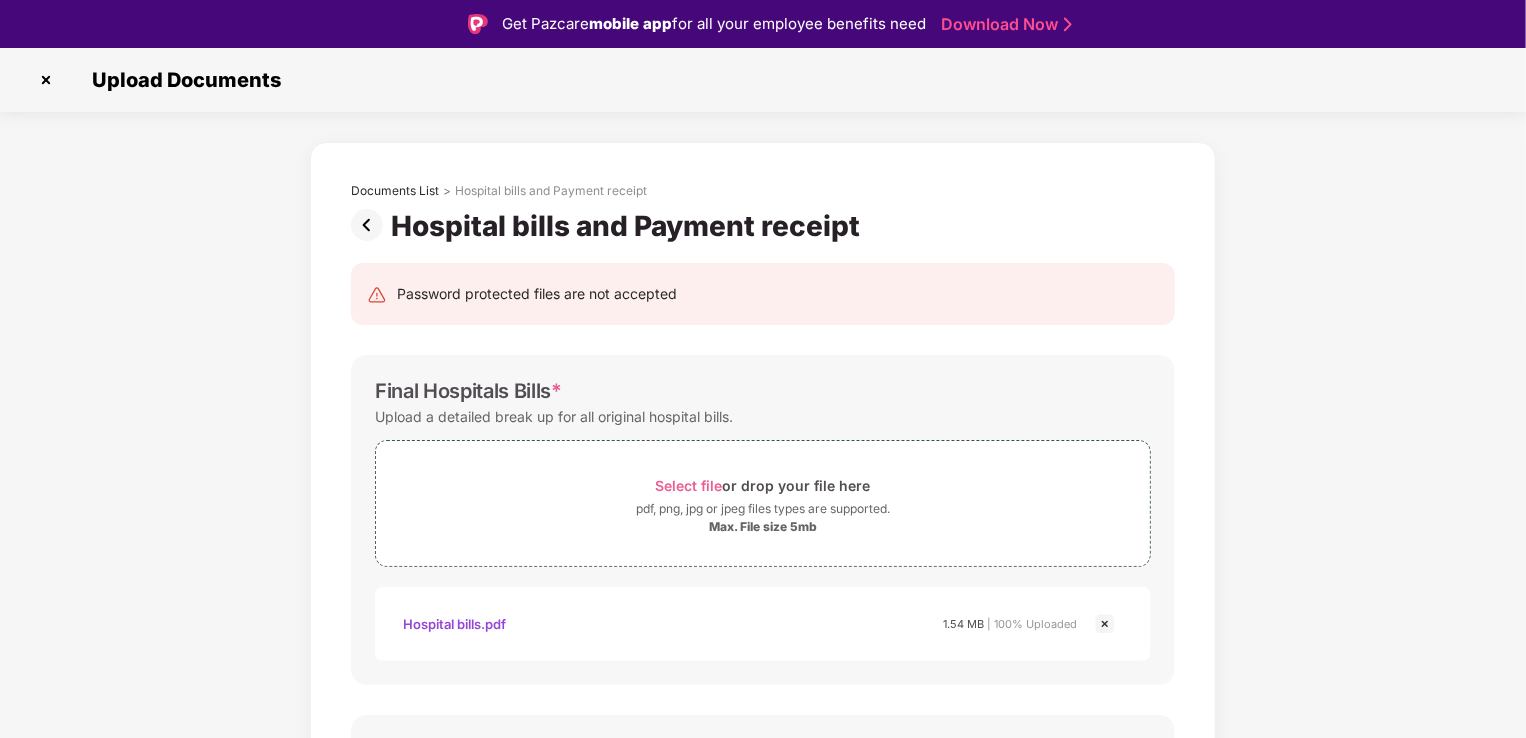 click on "Documents List > Hospital bills and Payment receipt   Hospital bills and Payment receipt Password protected files are not accepted Final Hospitals Bills * Upload a detailed break up for all original hospital bills.   Select file  or drop your file here pdf, png, jpg or jpeg files types are supported. Max. File size 5mb   Hospital bills.pdf 1.54 MB    | 100% Uploaded Discharge Summary * The summary must include the history of the present ailment, course of stay in the hospital, condition at the time of discharge, and medicine advised after discharge.   Select file  or drop your file here pdf, png, jpg or jpeg files types are supported. Max. File size 5mb   Discharge summary.pdf 2.85 MB    | 100% Uploaded Payment Receipt Proofs * Upload receipts against all bills that have been cleared   Select file  or drop your file here pdf, png, jpg or jpeg files types are supported. Max. File size 5mb   Receipt proofs.pdf 0.13 MB    | 100% Uploaded  Save & Continue" at bounding box center [763, 843] 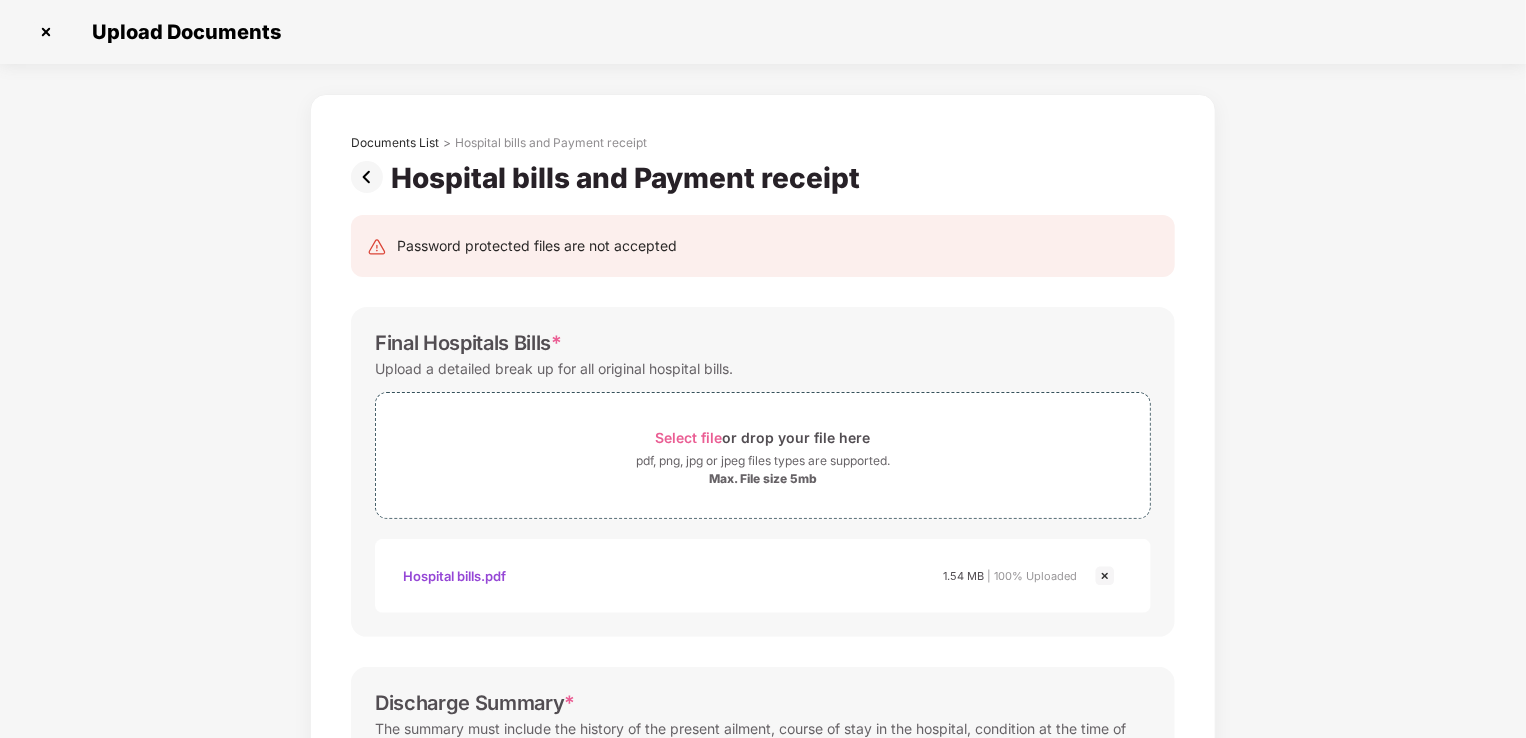click at bounding box center [1105, 576] 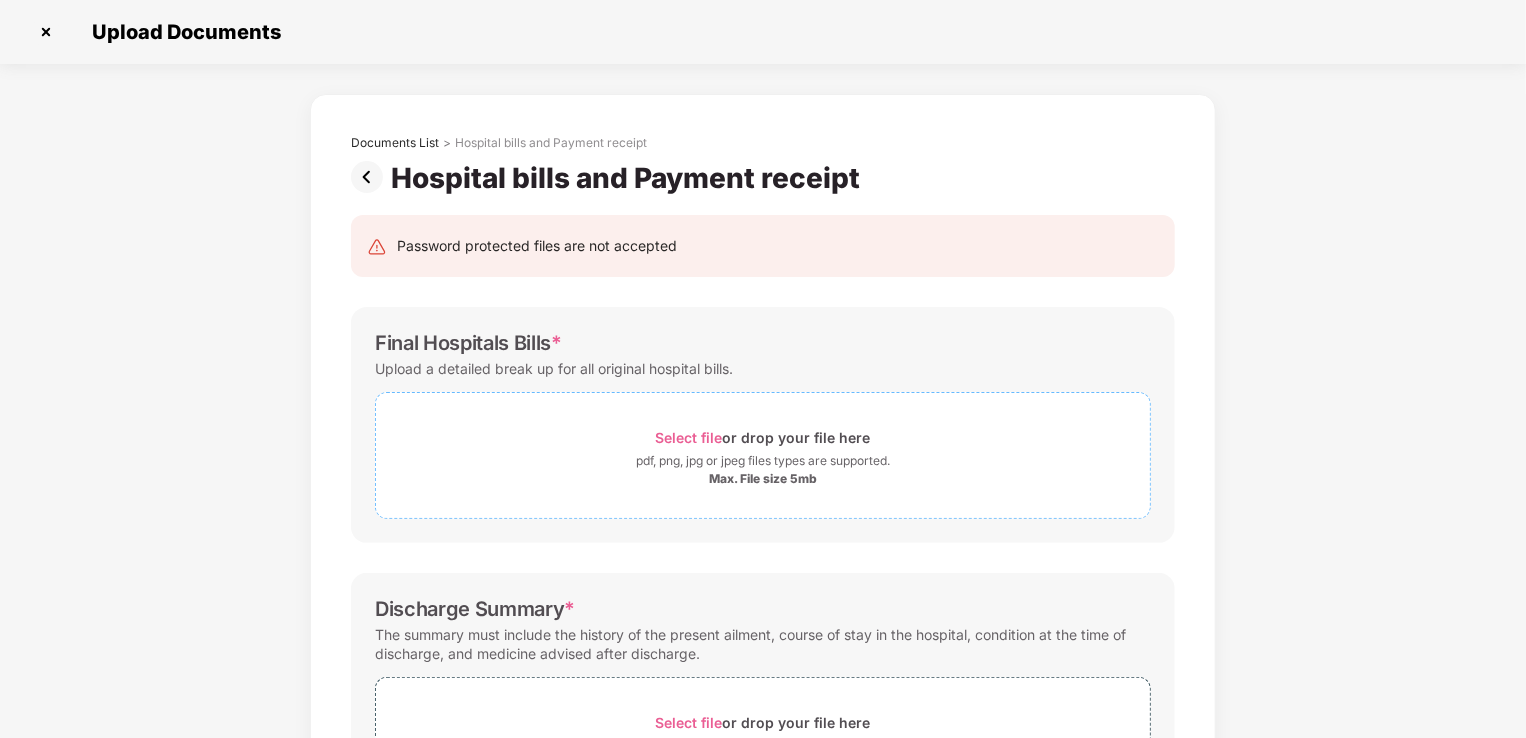 click on "Max. File size 5mb" at bounding box center [763, 479] 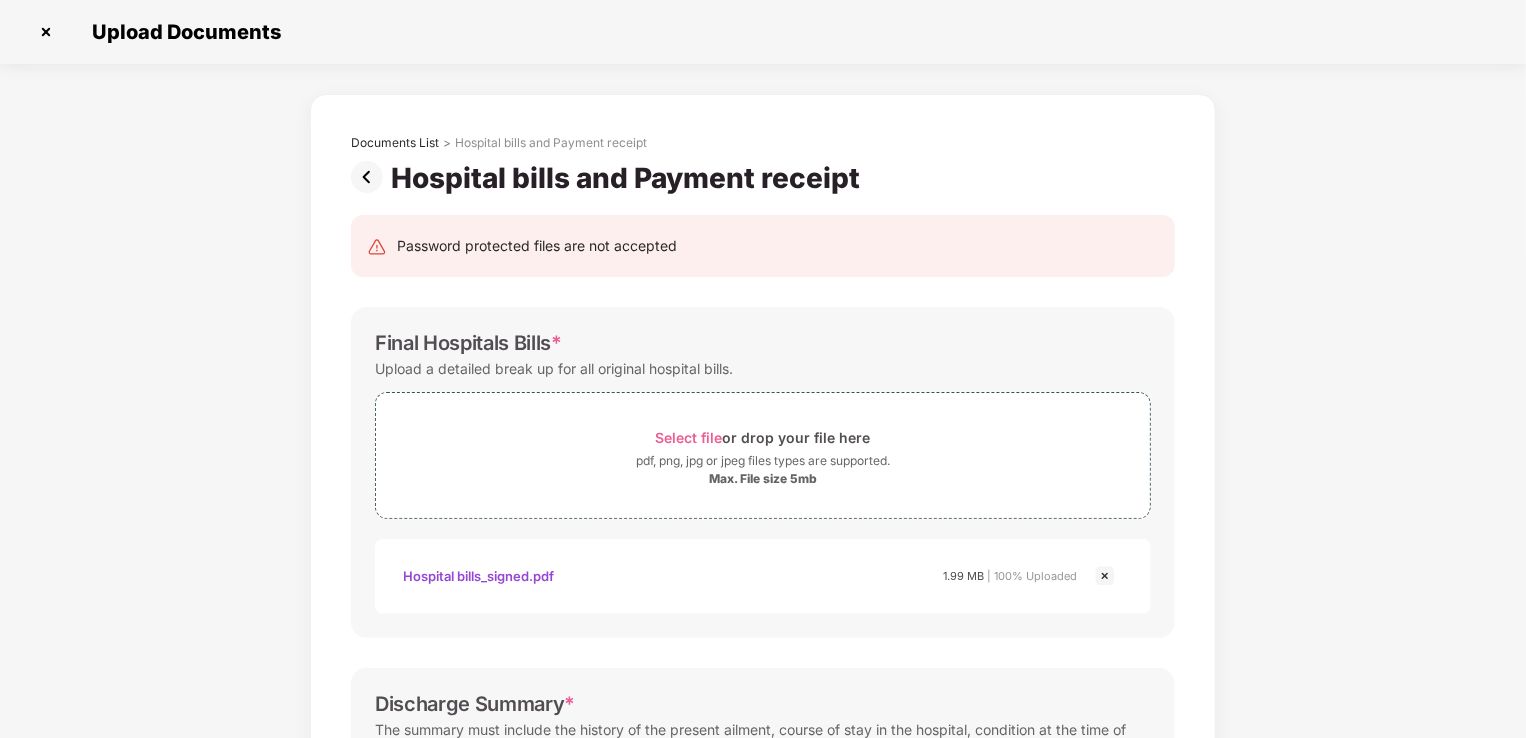 scroll, scrollTop: 46, scrollLeft: 0, axis: vertical 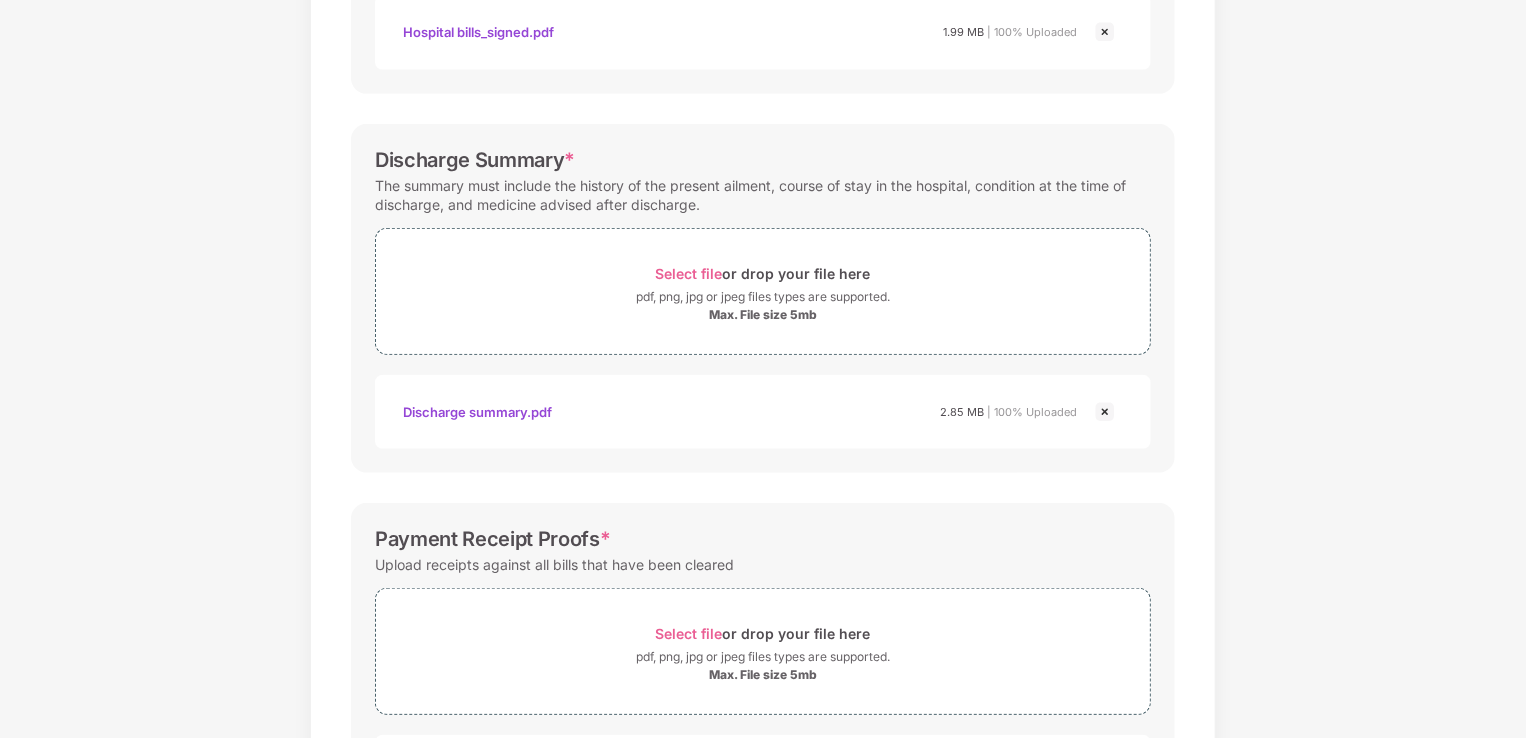 click at bounding box center [1105, 412] 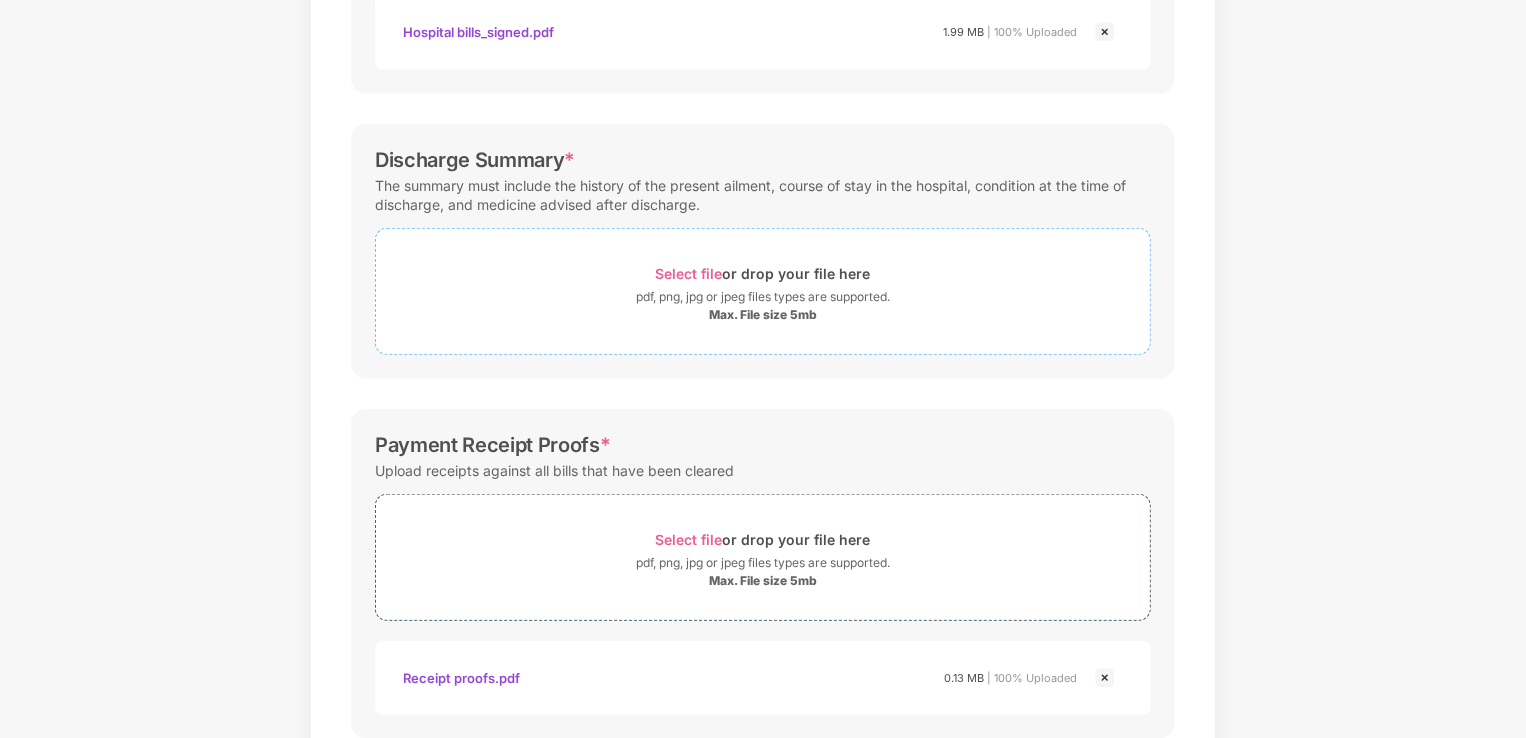 click on "Max. File size 5mb" at bounding box center (763, 315) 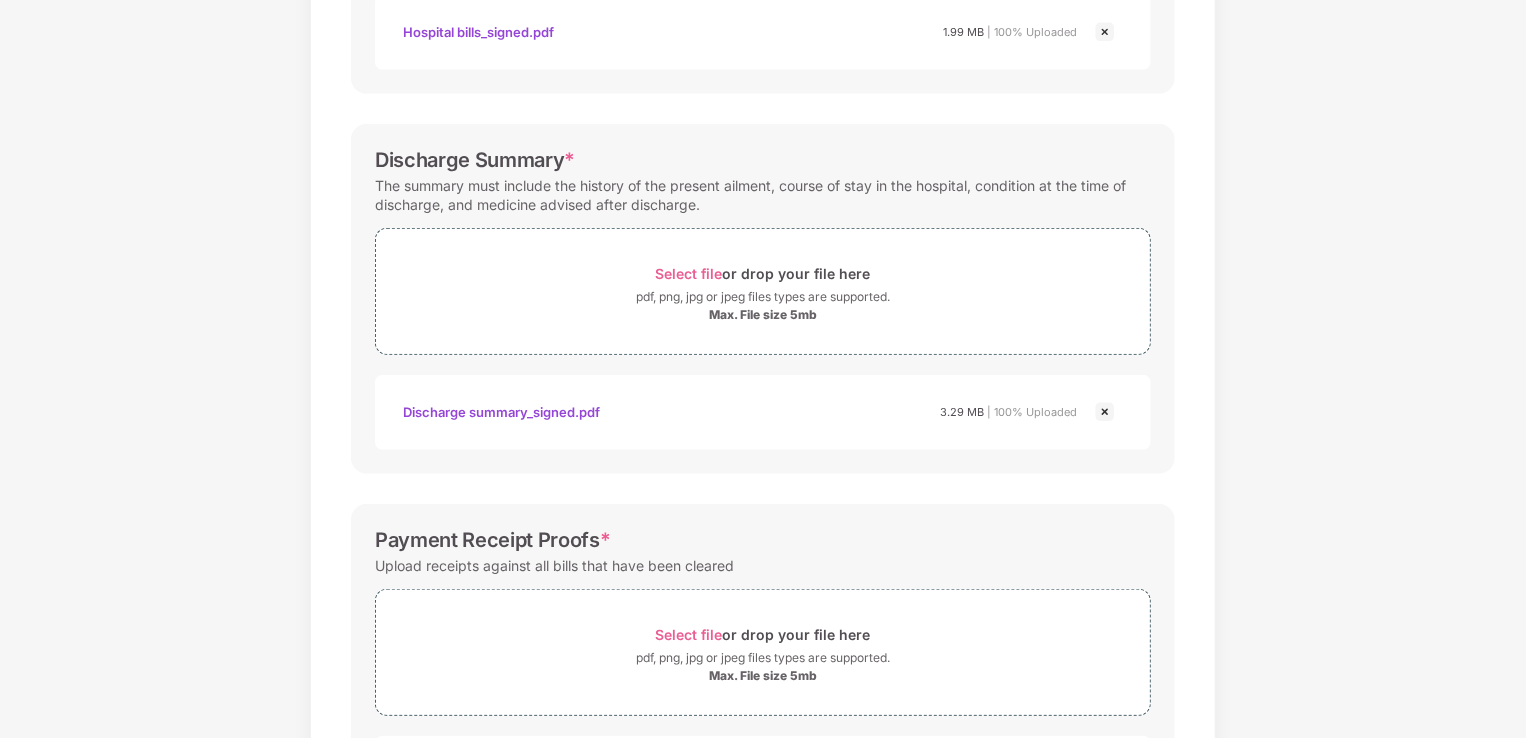 scroll, scrollTop: 759, scrollLeft: 0, axis: vertical 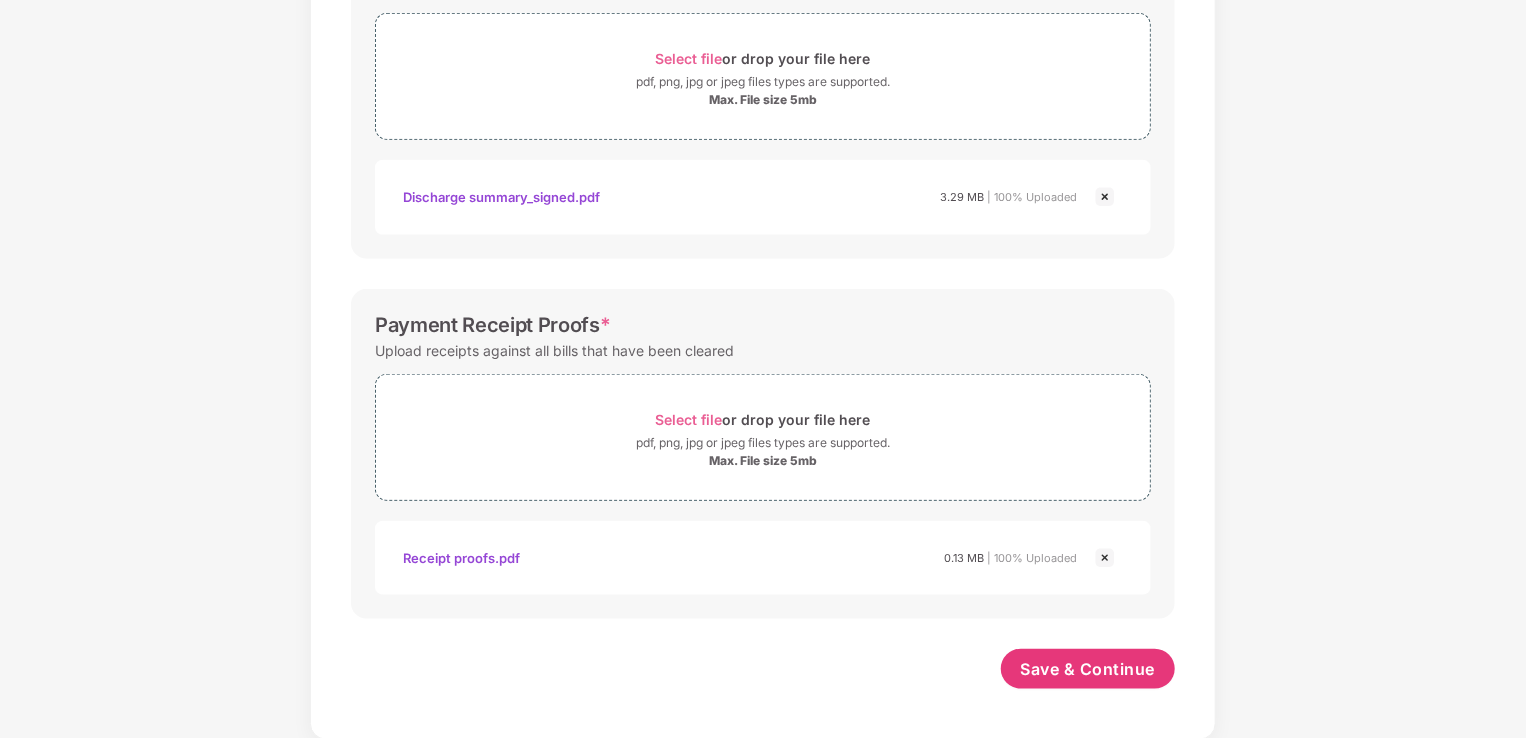 click at bounding box center [1105, 558] 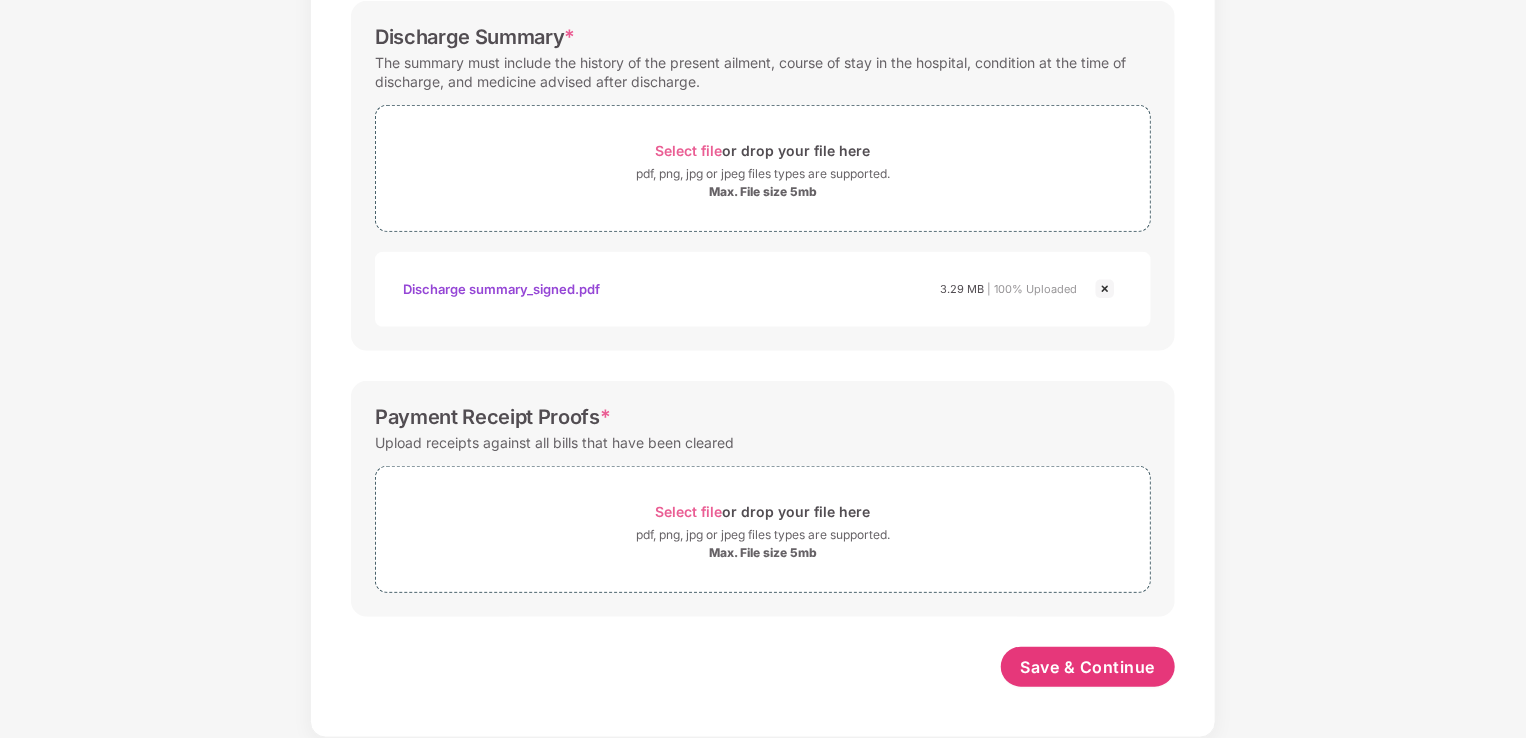 scroll, scrollTop: 664, scrollLeft: 0, axis: vertical 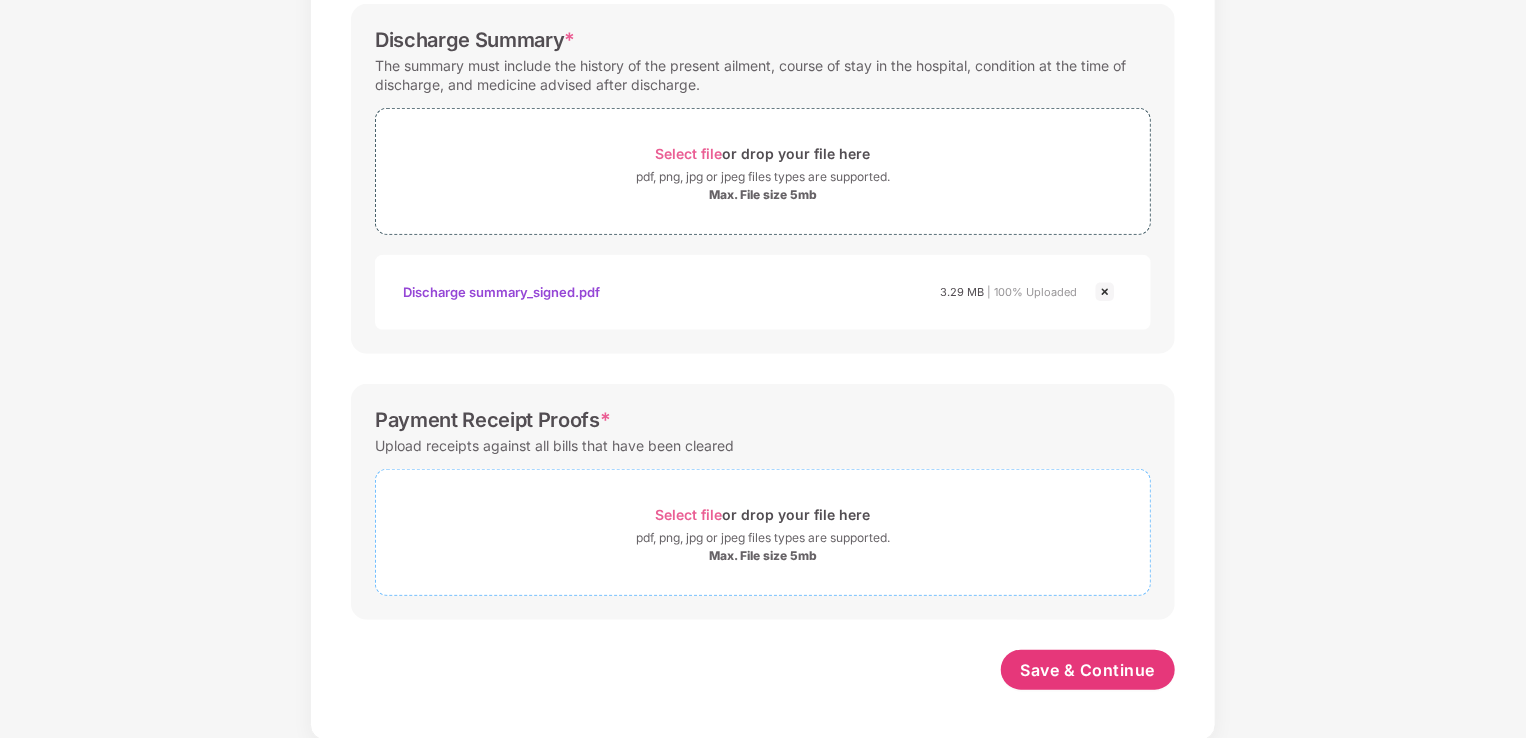 click on "pdf, png, jpg or jpeg files types are supported." at bounding box center (763, 538) 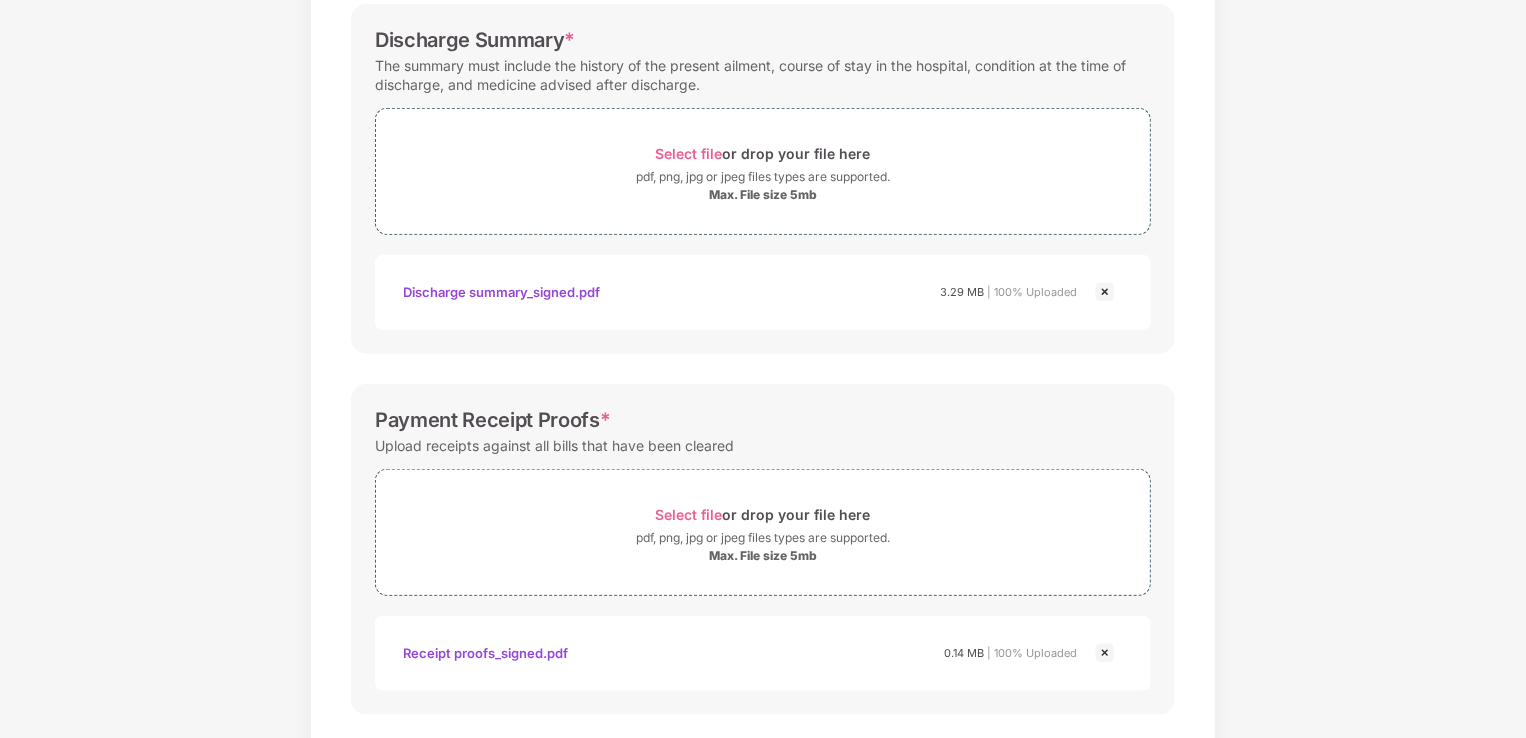 scroll, scrollTop: 760, scrollLeft: 0, axis: vertical 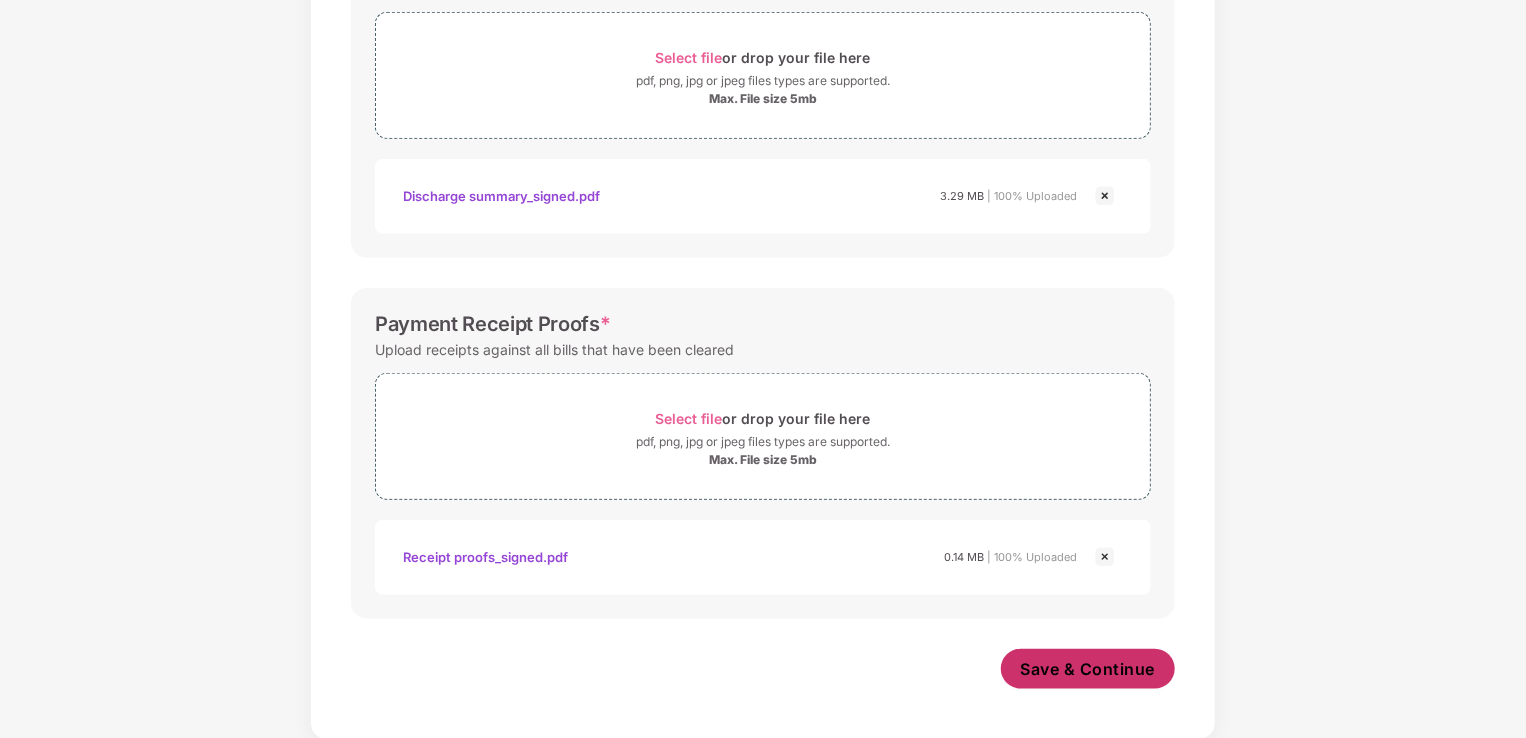 click on "Save & Continue" at bounding box center (1088, 669) 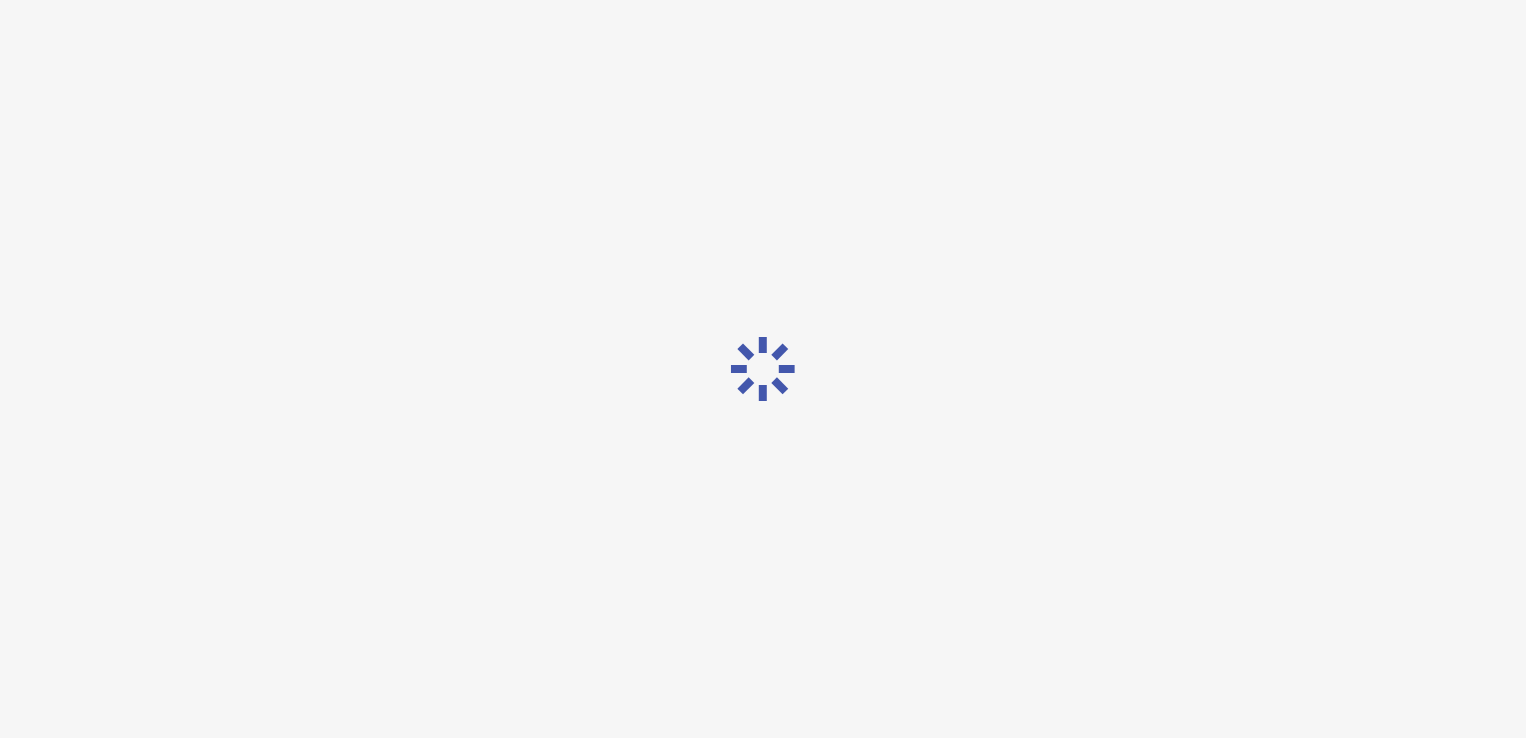 scroll, scrollTop: 0, scrollLeft: 0, axis: both 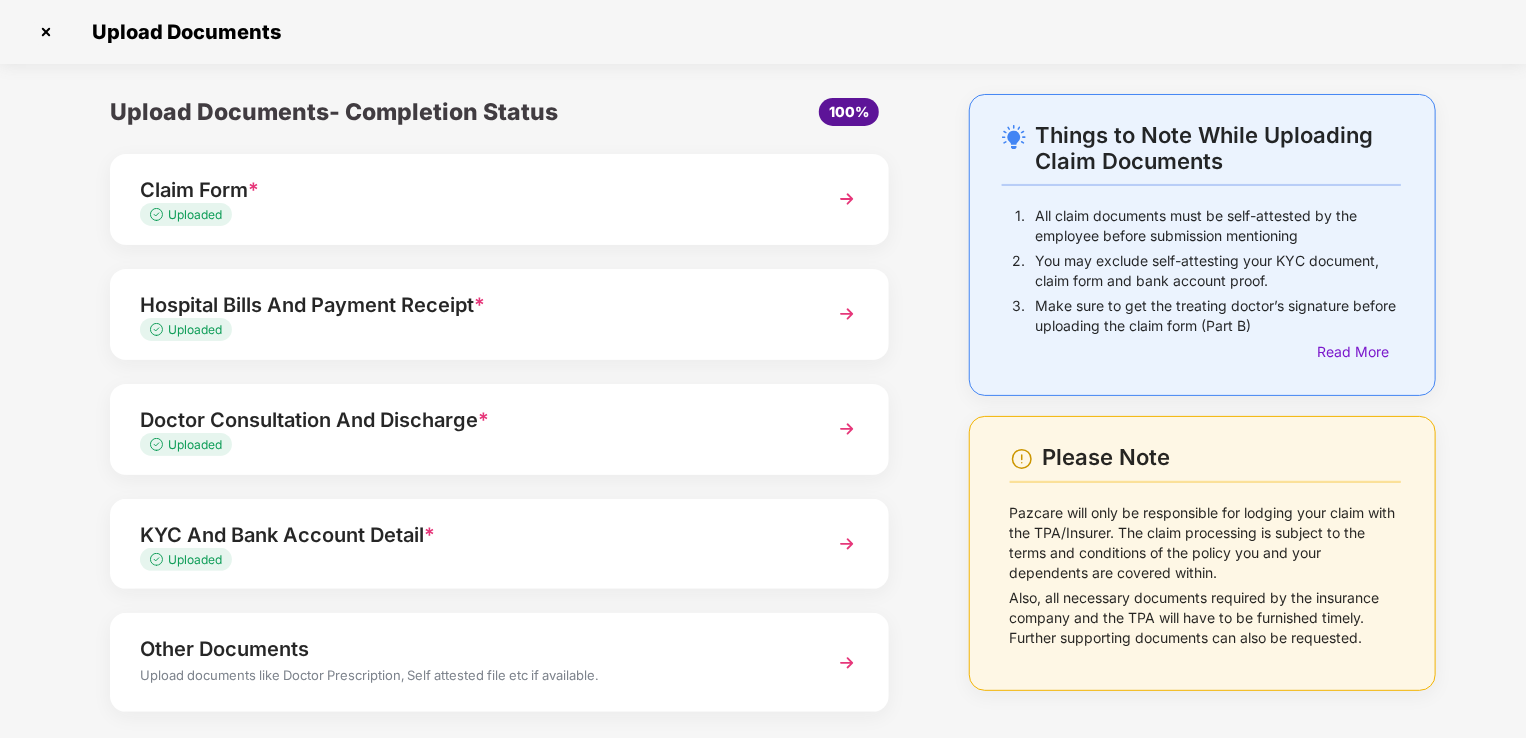 click on "Uploaded" at bounding box center [469, 330] 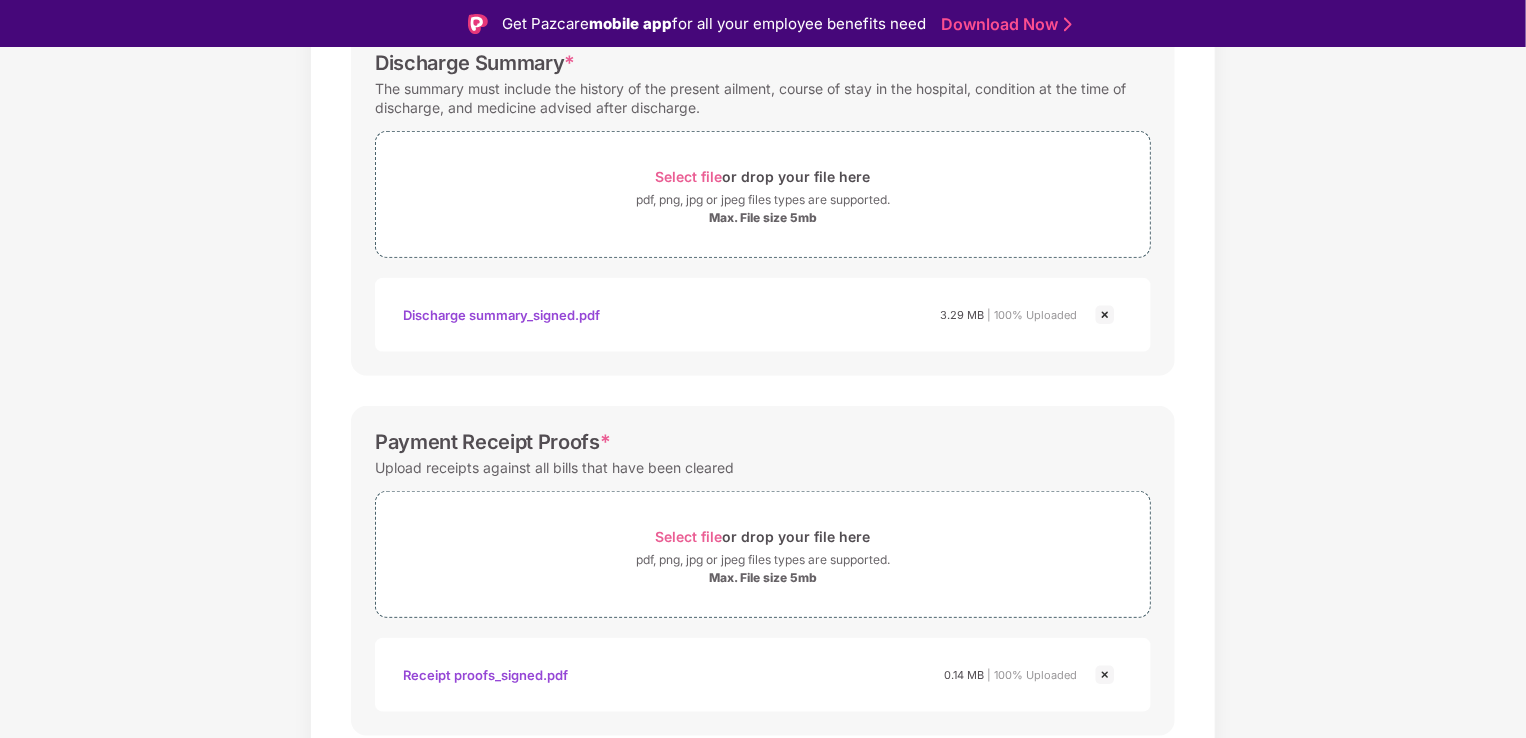 scroll, scrollTop: 698, scrollLeft: 0, axis: vertical 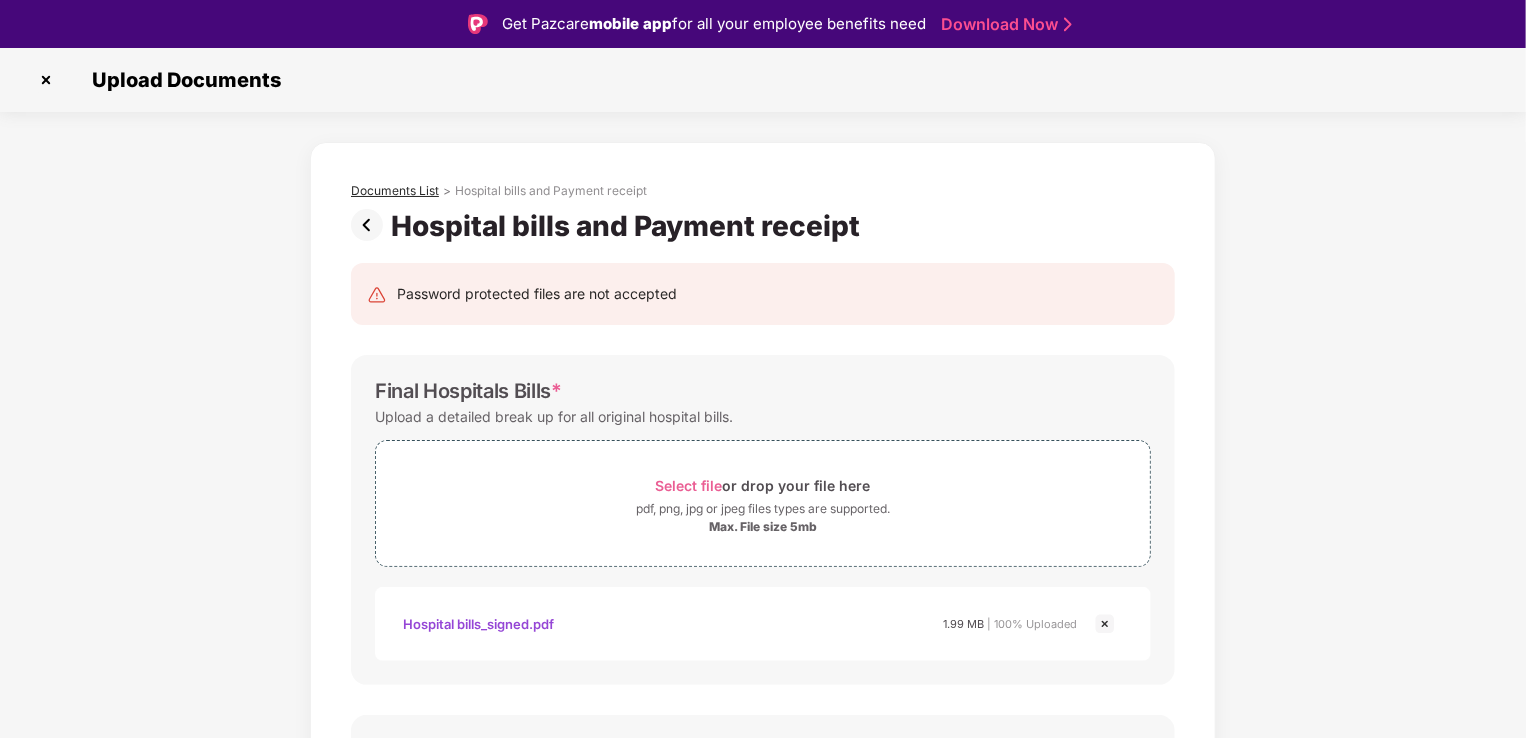 click on "Documents List" at bounding box center (395, 191) 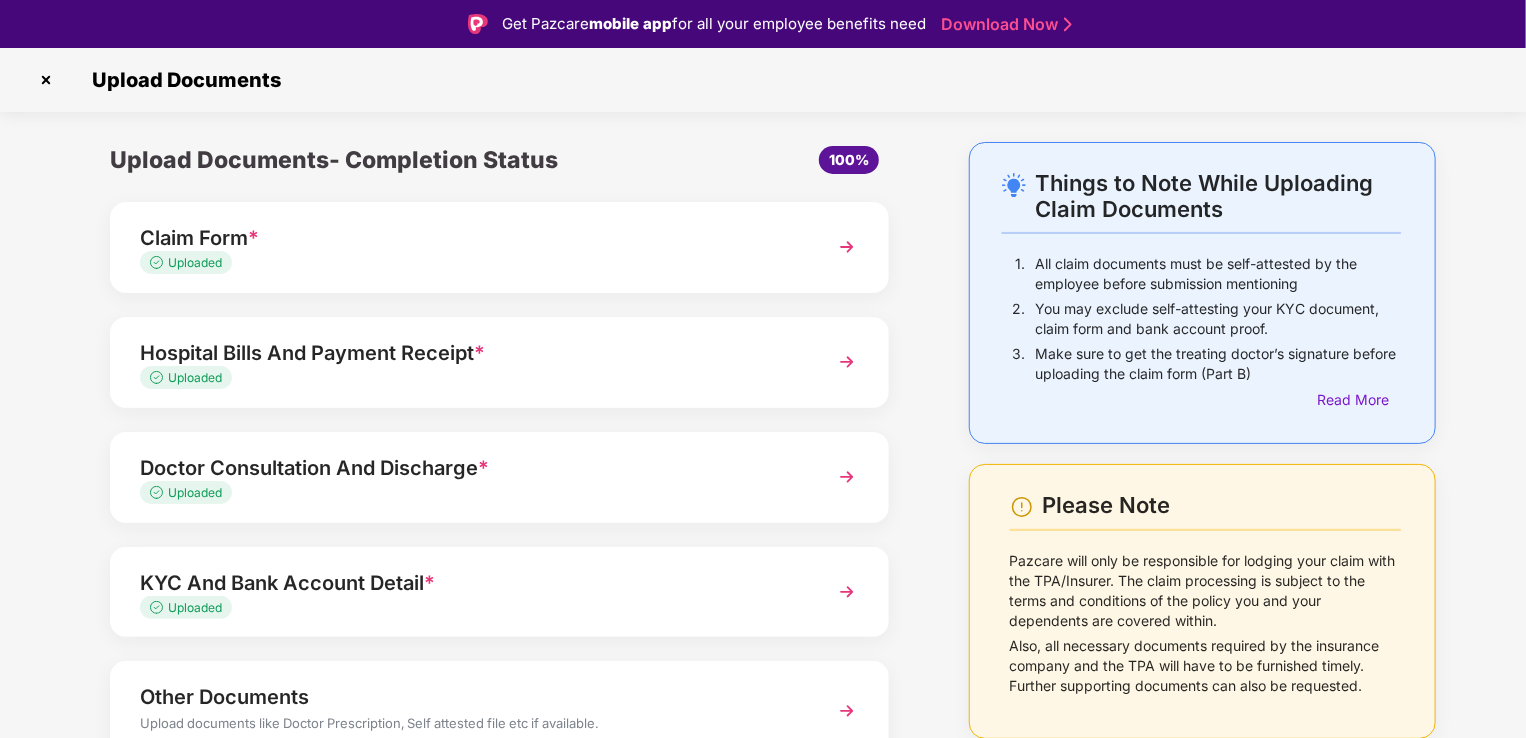 click on "Doctor Consultation And Discharge *" at bounding box center (469, 468) 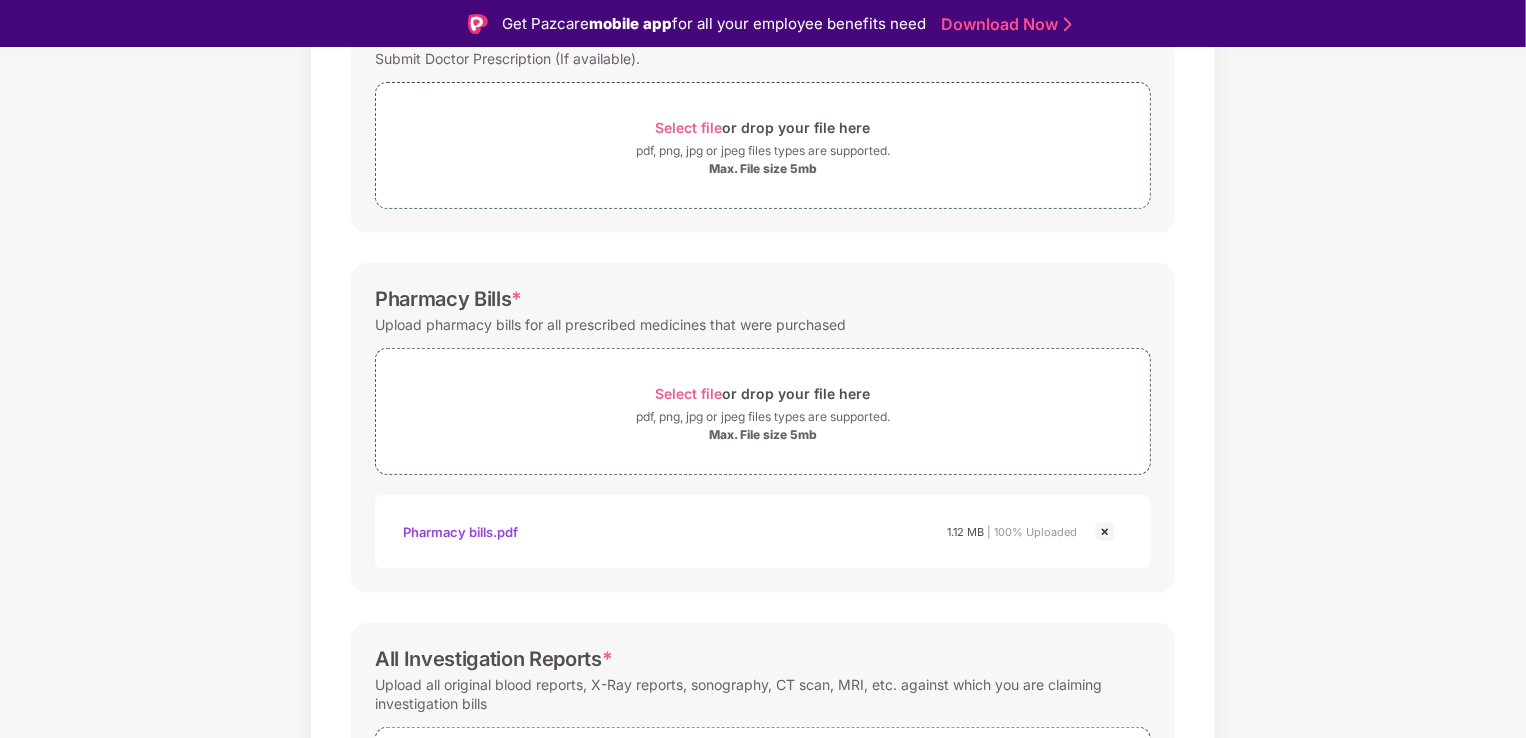 scroll, scrollTop: 359, scrollLeft: 0, axis: vertical 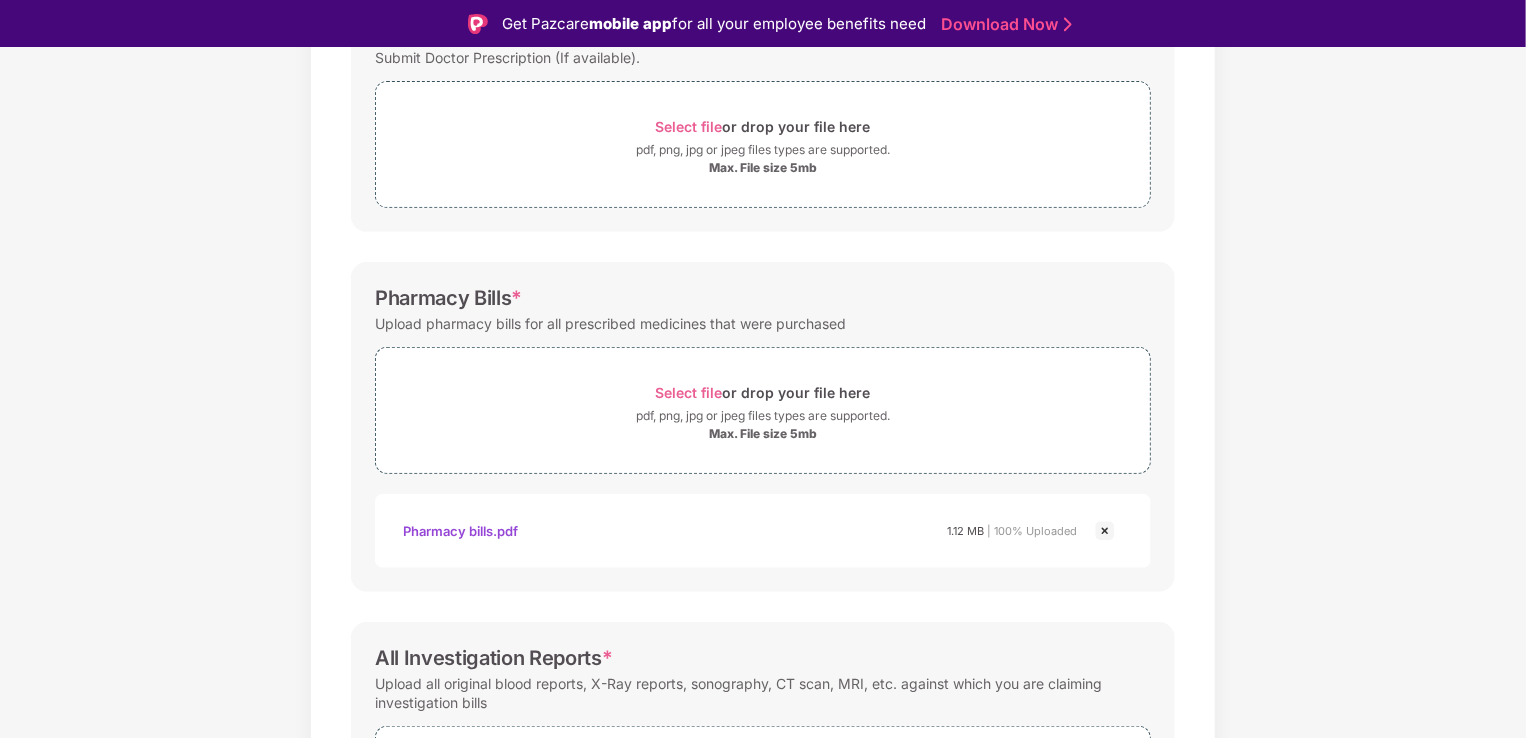 click at bounding box center [1105, 531] 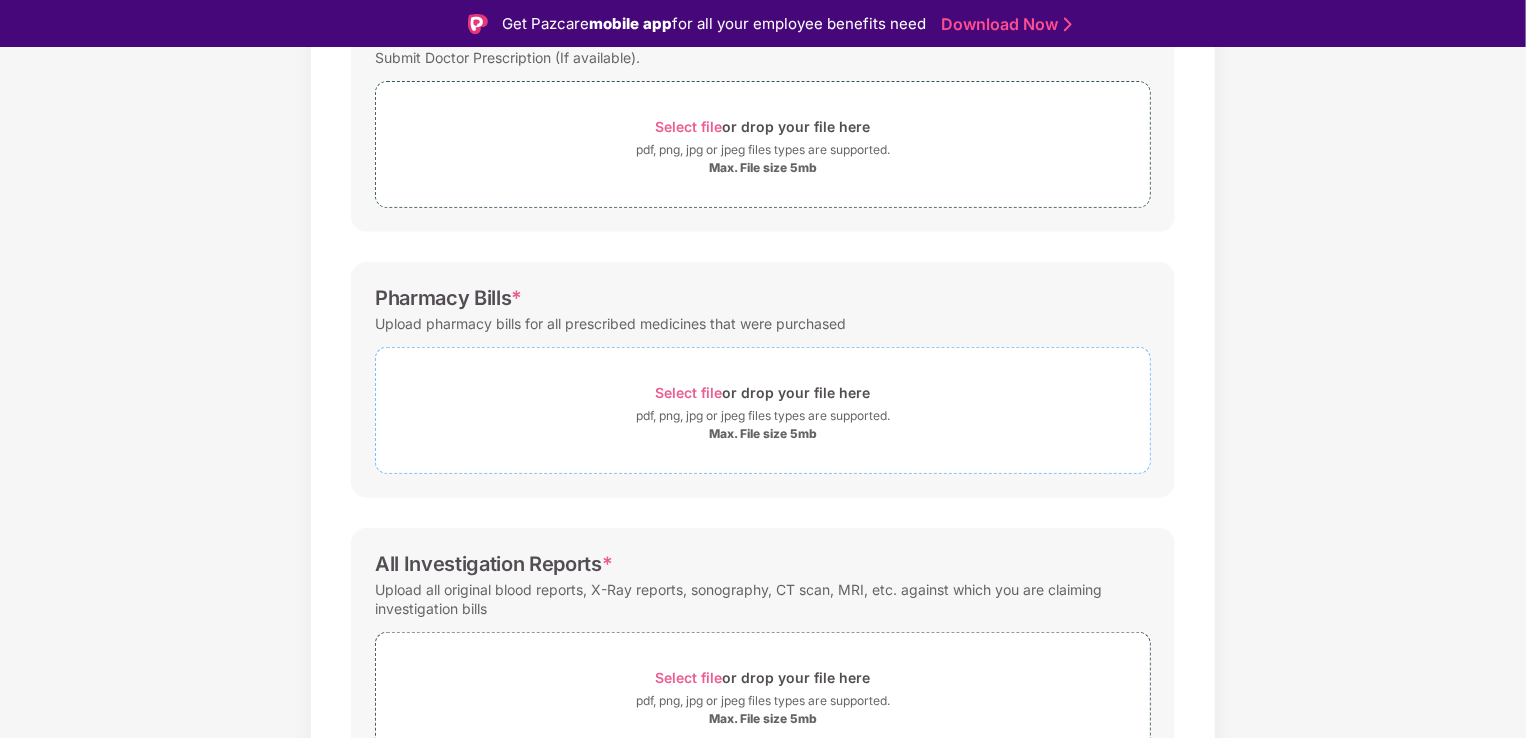 click on "Select file  or drop your file here pdf, png, jpg or jpeg files types are supported. Max. File size 5mb" at bounding box center (763, 410) 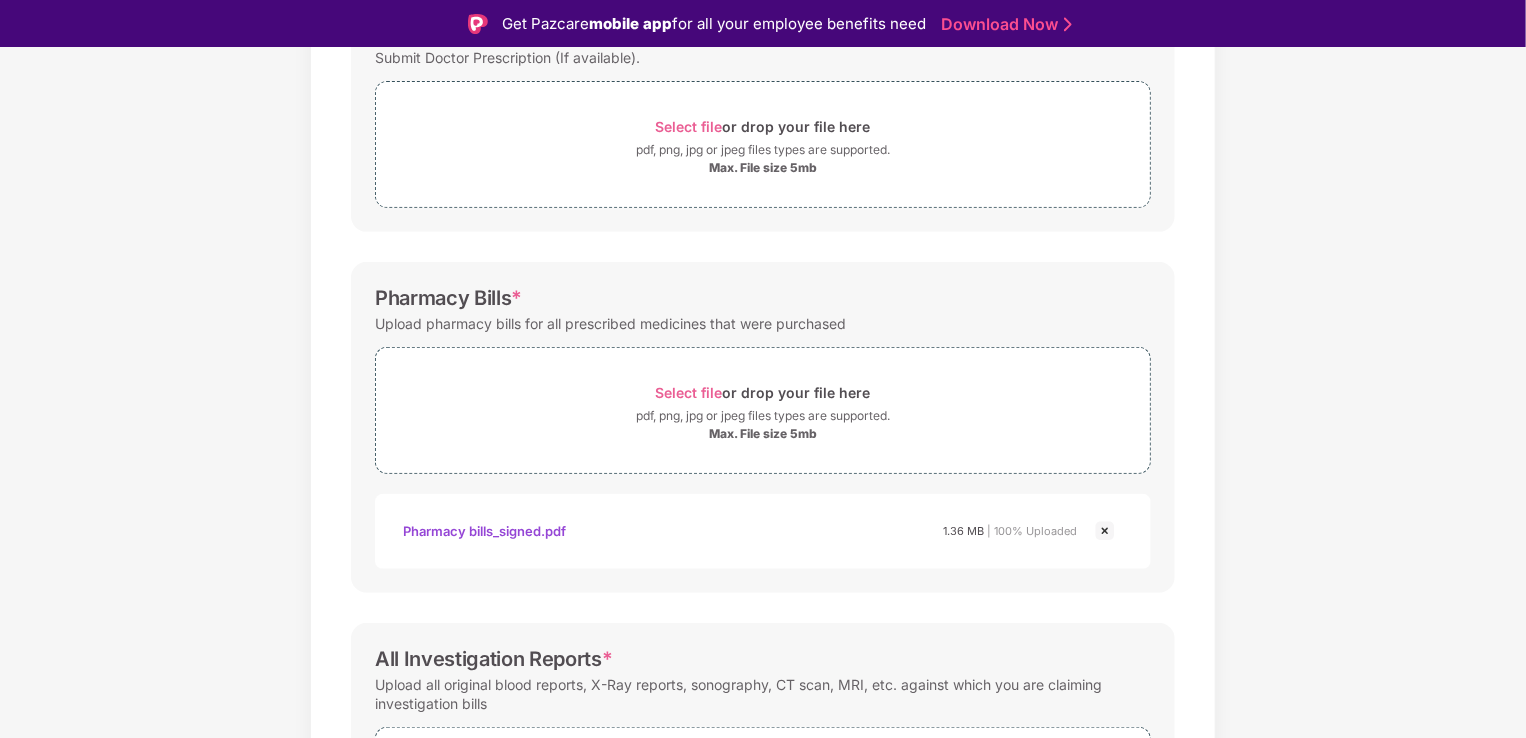 scroll, scrollTop: 48, scrollLeft: 0, axis: vertical 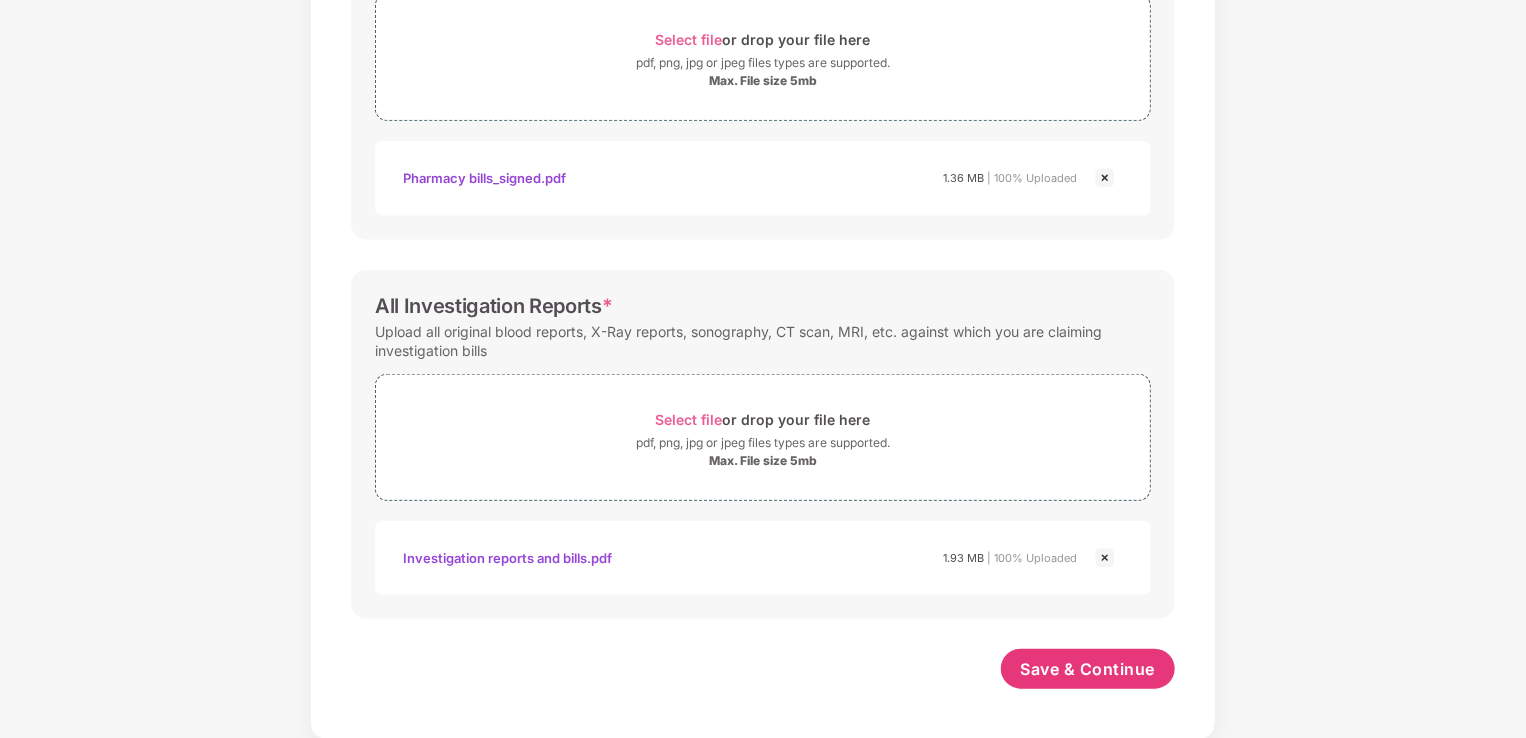 click at bounding box center [1105, 558] 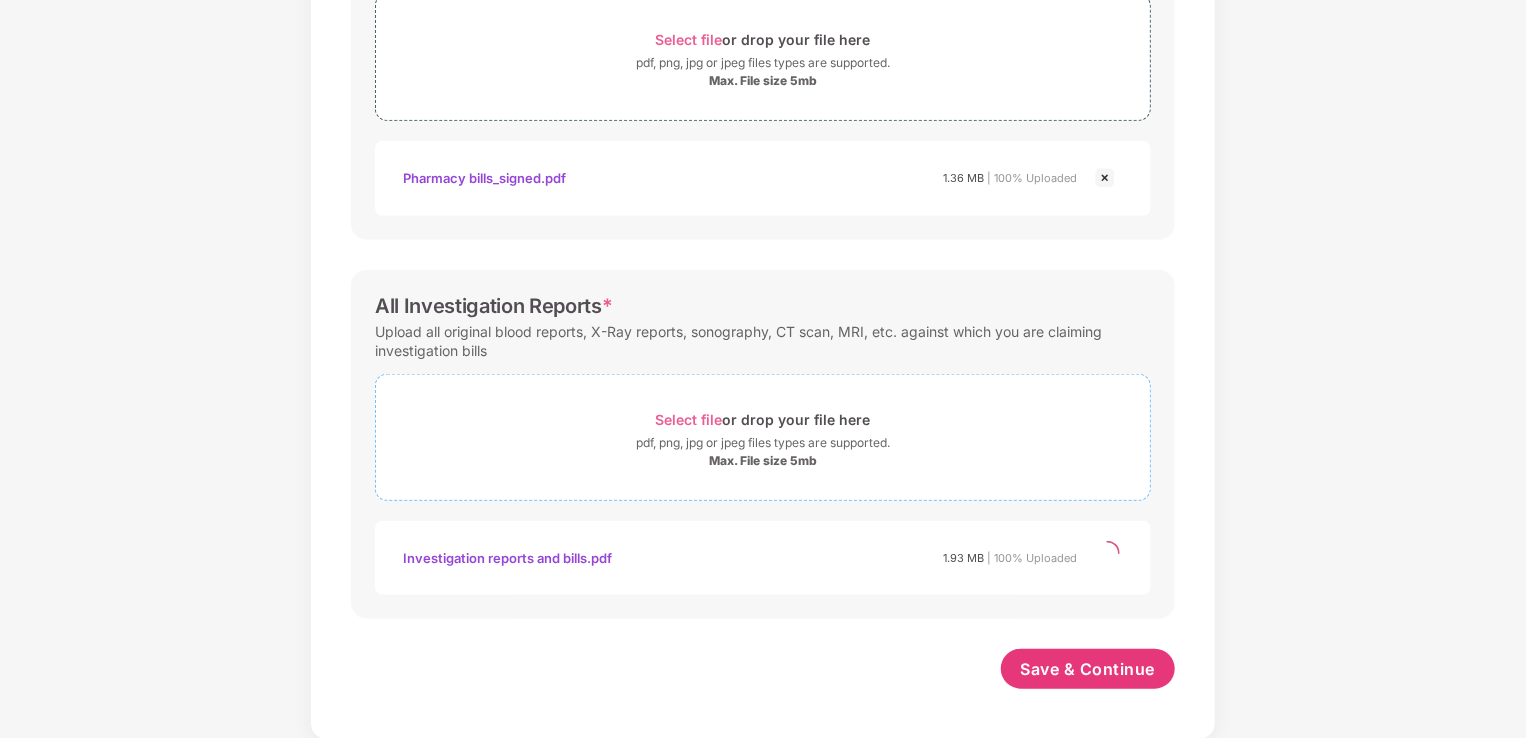 scroll, scrollTop: 570, scrollLeft: 0, axis: vertical 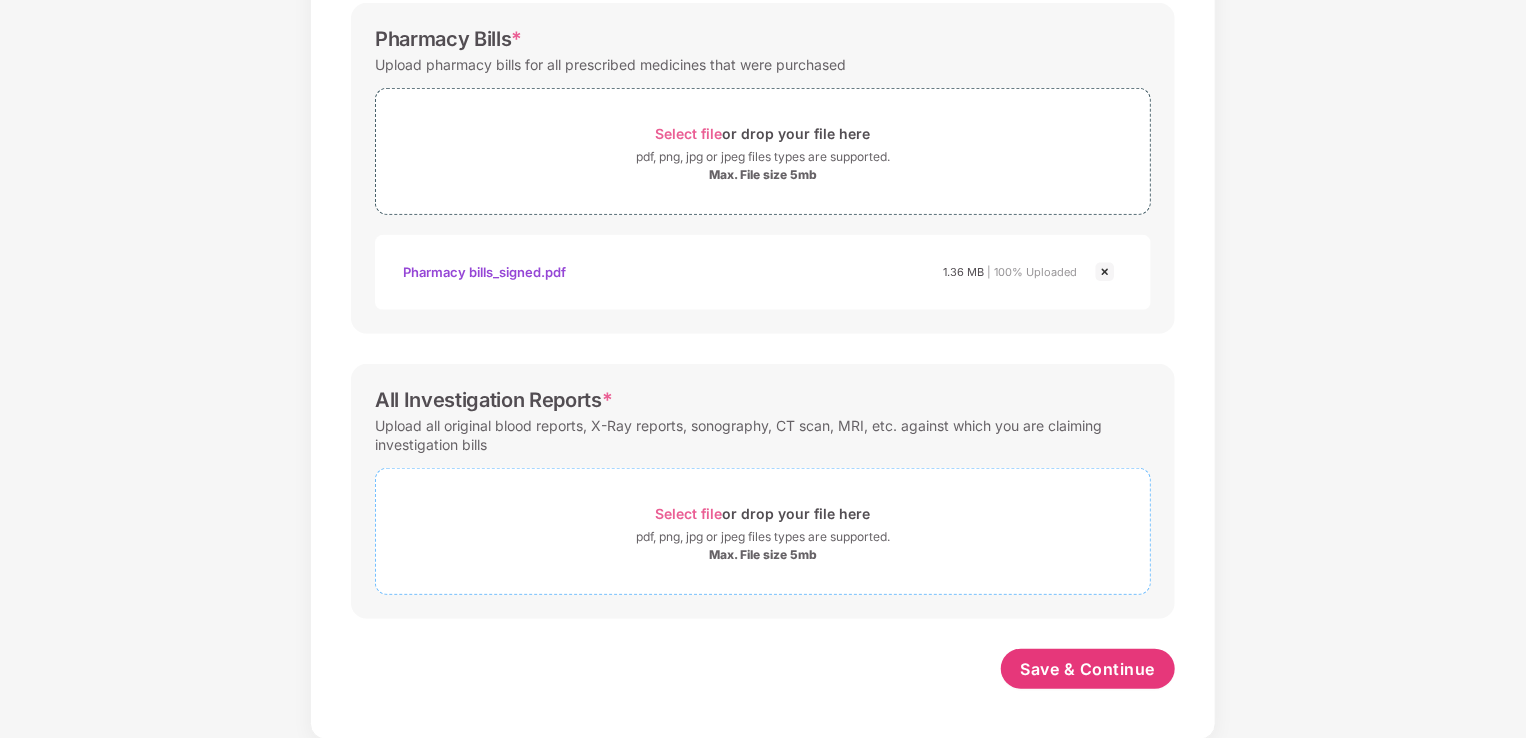 click on "Select file  or drop your file here" at bounding box center (763, 513) 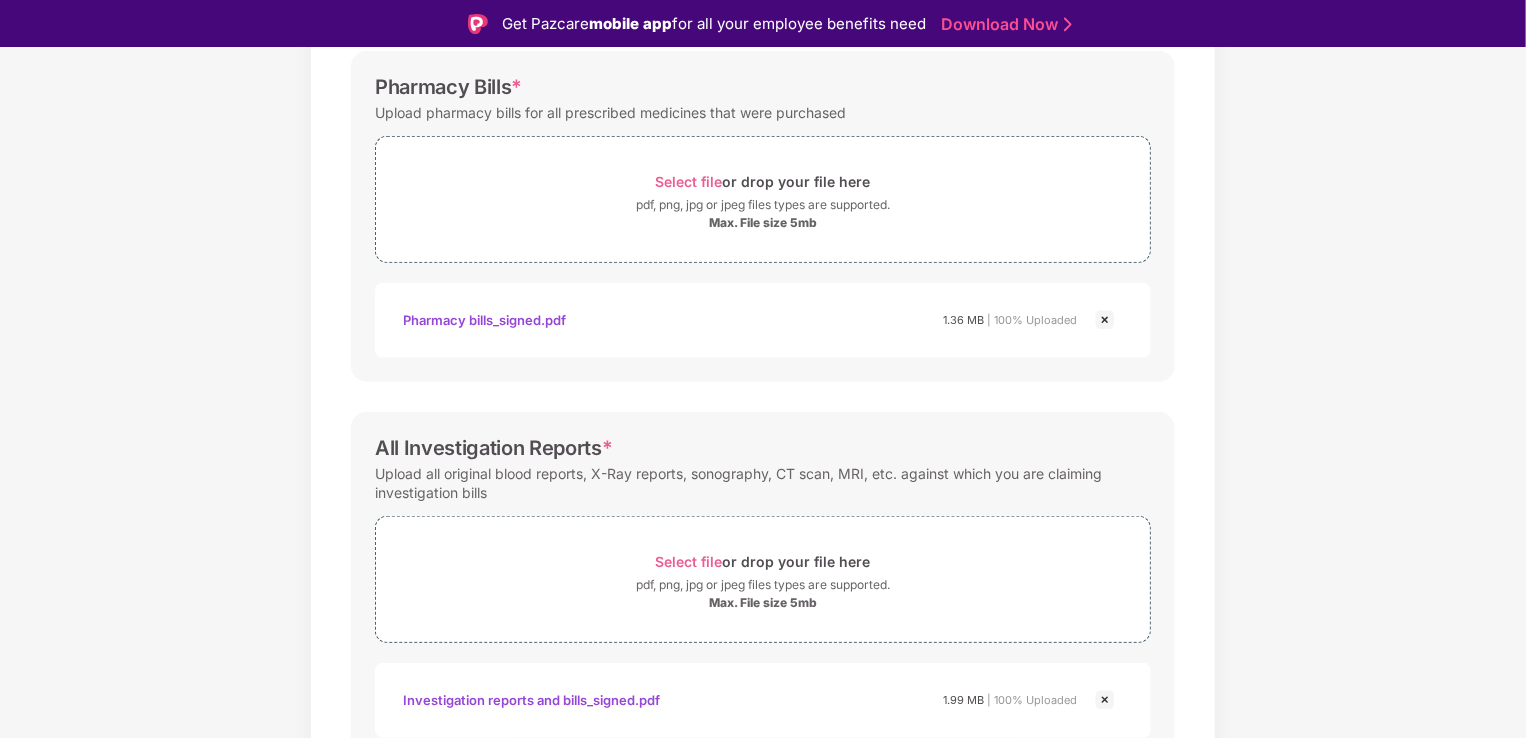 scroll, scrollTop: 48, scrollLeft: 0, axis: vertical 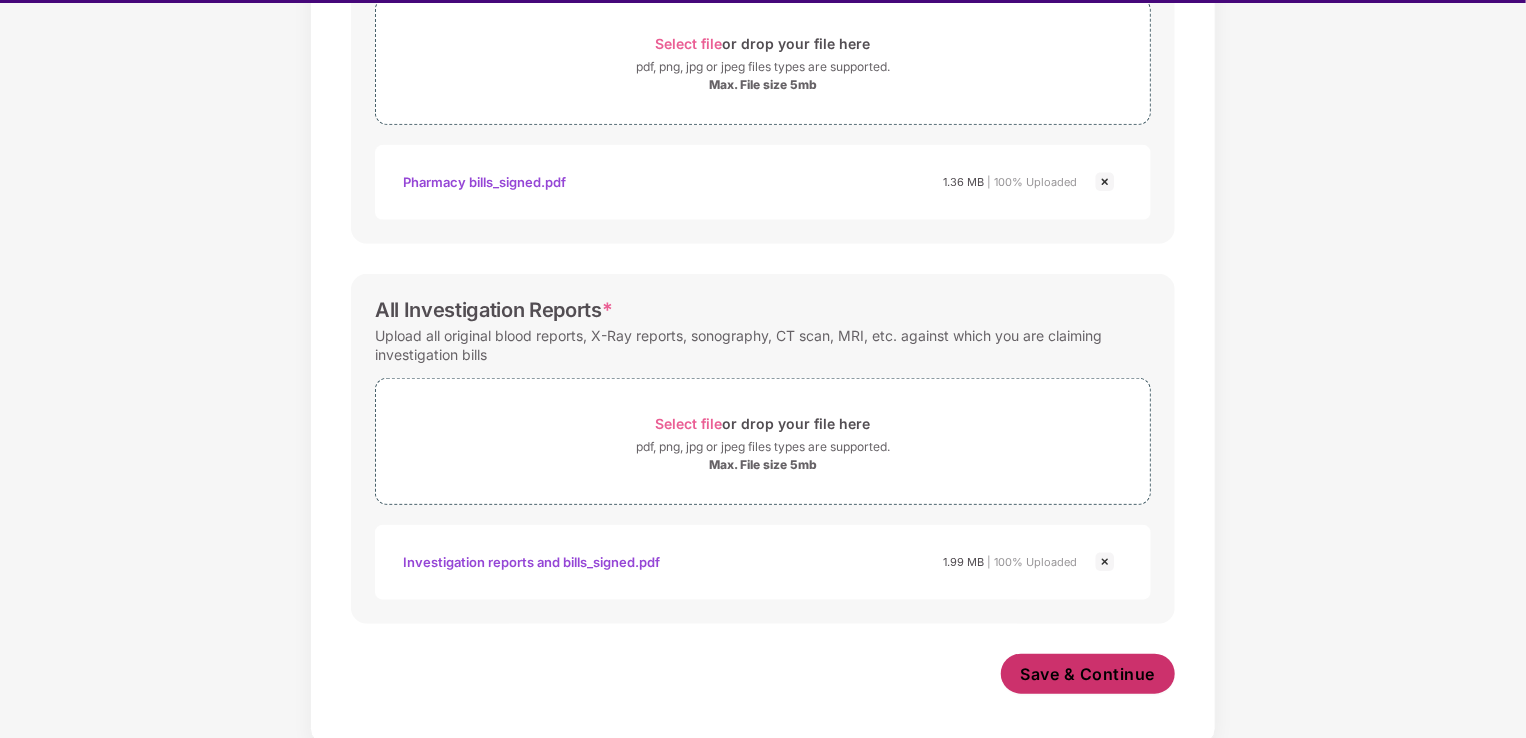 click on "Save & Continue" at bounding box center (1088, 674) 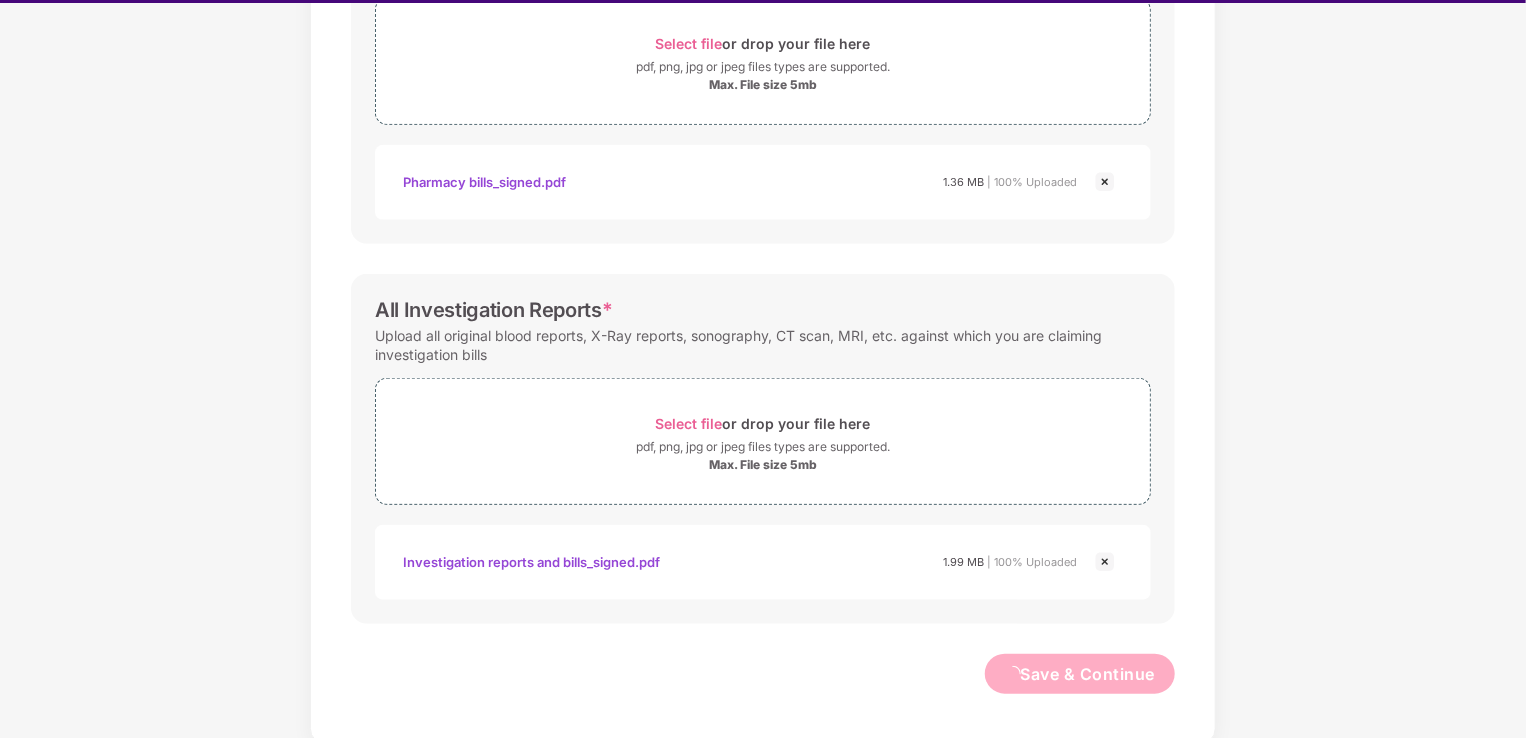 scroll, scrollTop: 0, scrollLeft: 0, axis: both 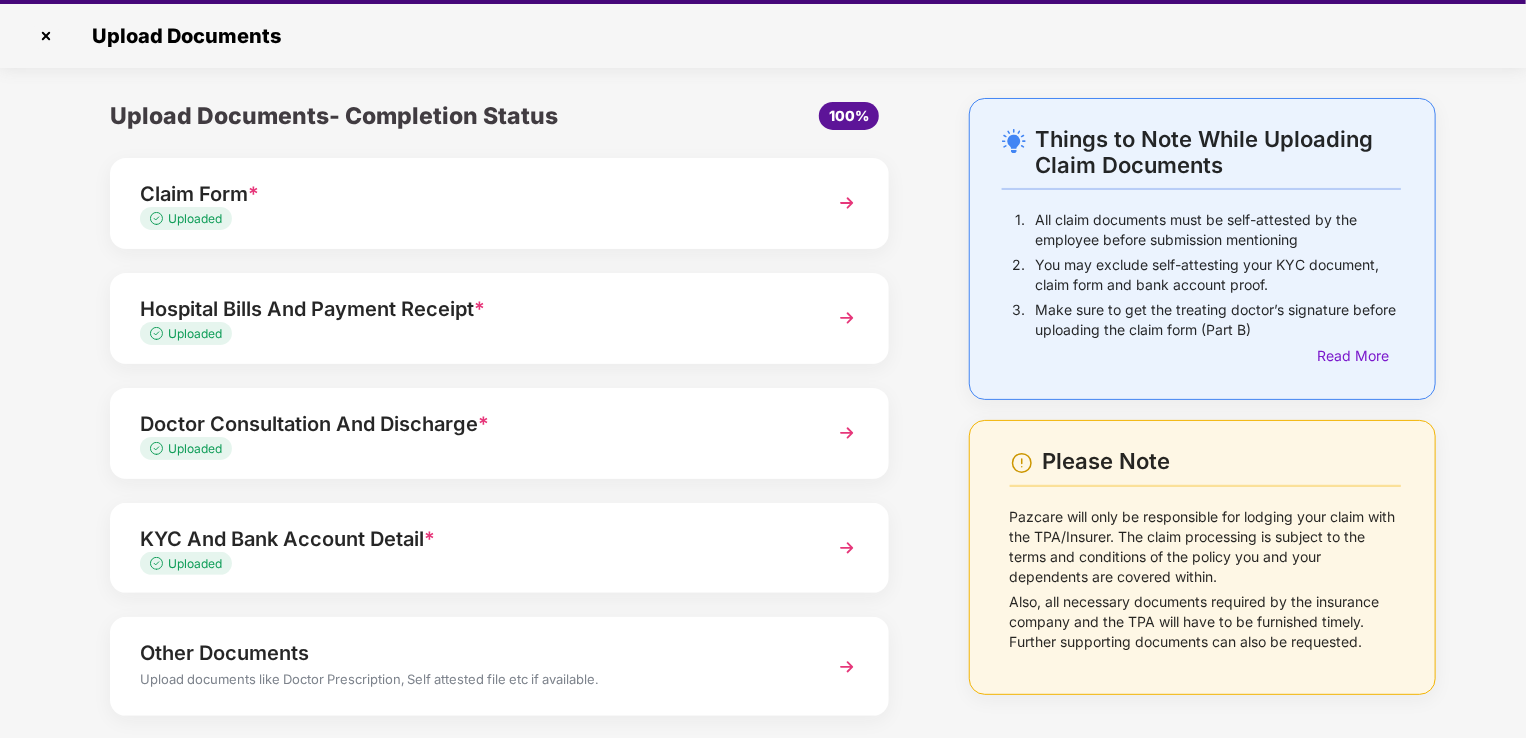 click on "Get Pazcare  mobile app  for all your employee benefits need   Download Now Upload Documents Things to Note While Uploading Claim Documents 1.  All claim documents must be self-attested by the employee before submission mentioning   2.  You may exclude self-attesting your KYC document, claim form and bank account proof. 3.   Make sure to get the treating doctor’s signature before uploading the claim form (Part B) Read More Please Note Pazcare will only be responsible for lodging your claim with the TPA/Insurer. The claim processing is subject to the terms and conditions of the policy you and your dependents are covered within. Also, all necessary documents required by the insurance company and the TPA will have to be furnished timely. Further supporting documents can also be requested. Upload Documents- Completion Status 100% Claim Form * Uploaded  Hospital Bills And Payment Receipt * Uploaded  Doctor Consultation And Discharge * Uploaded  KYC And Bank Account Detail * Uploaded  Other Documents    Submit" at bounding box center [763, 325] 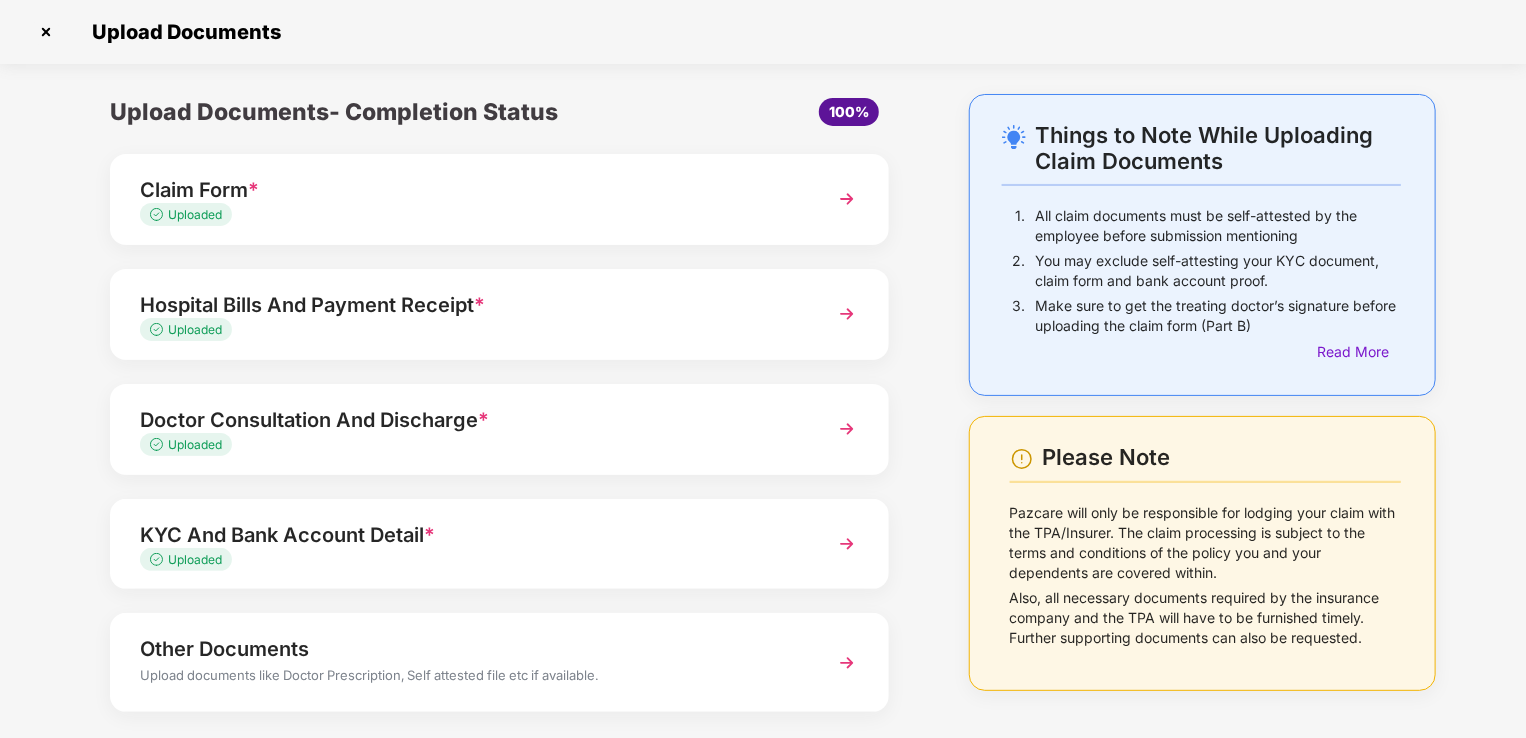 scroll, scrollTop: 97, scrollLeft: 0, axis: vertical 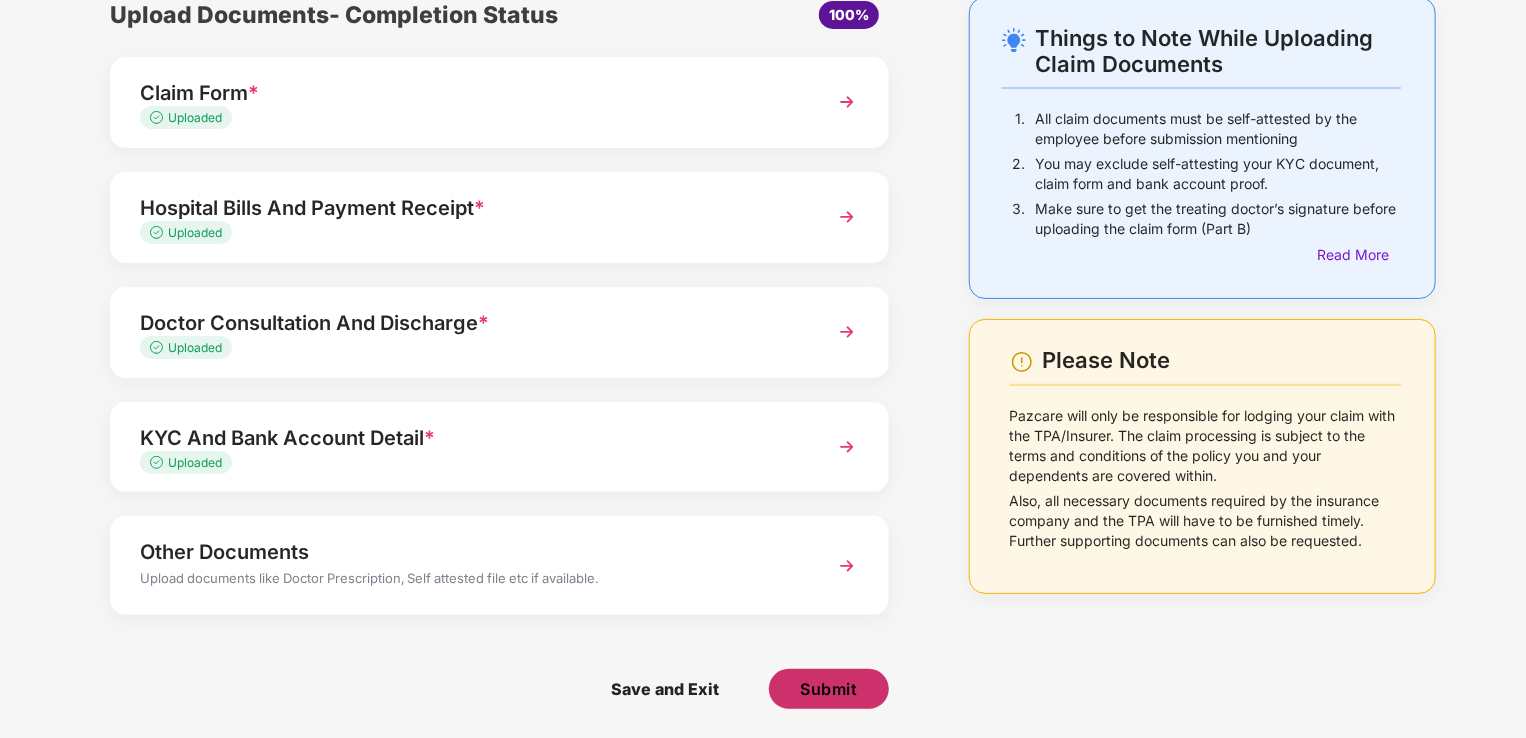 click on "Submit" at bounding box center [828, 689] 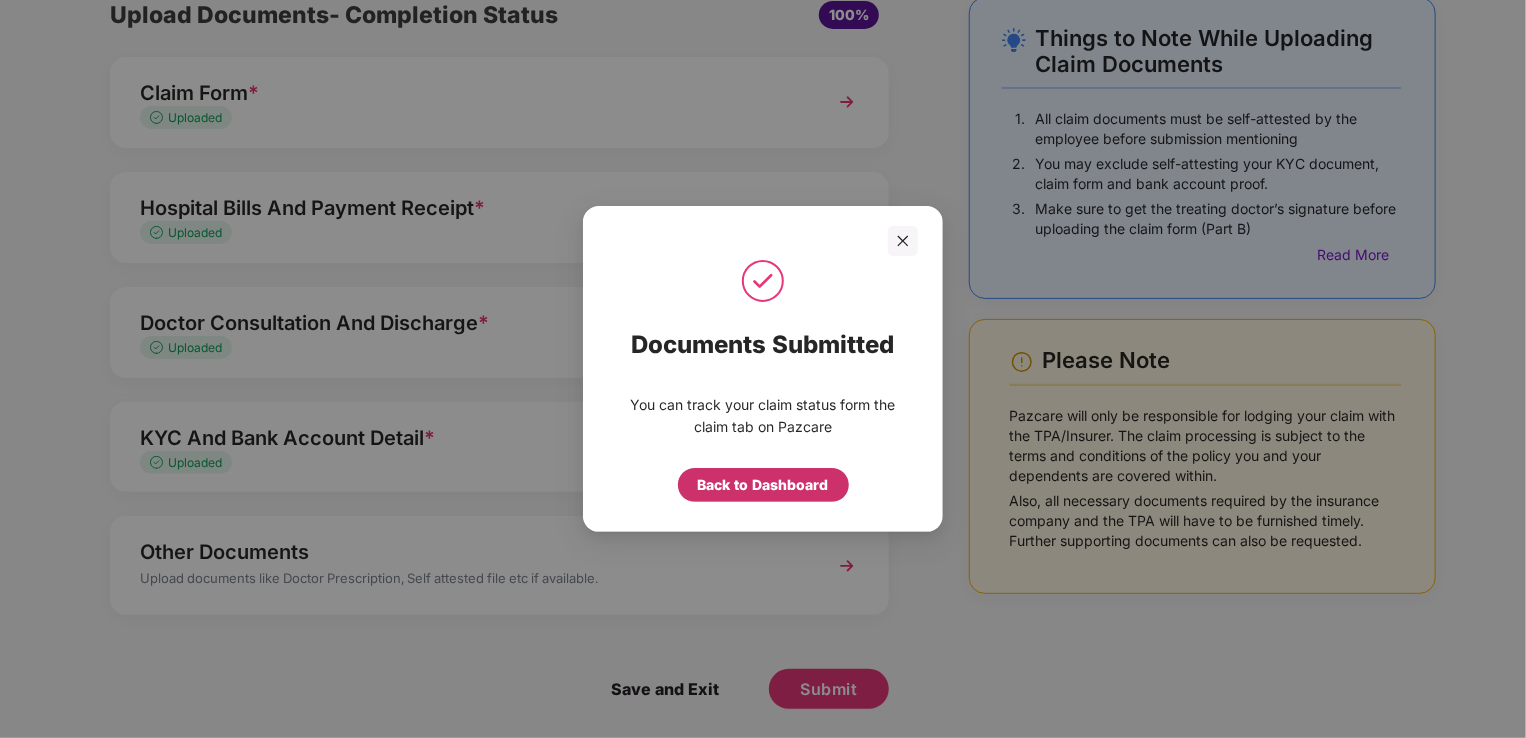 click on "Back to Dashboard" at bounding box center [763, 485] 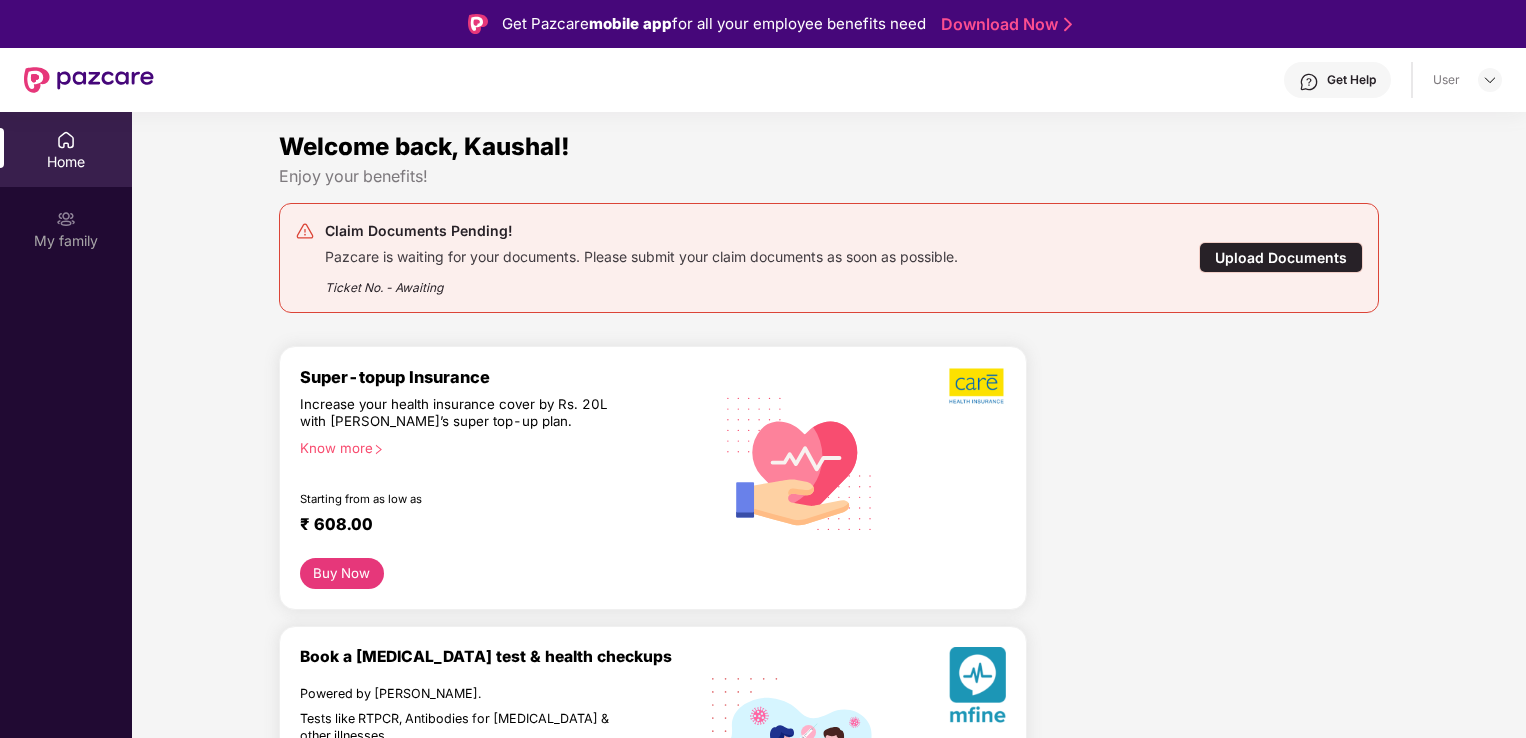 scroll, scrollTop: 0, scrollLeft: 0, axis: both 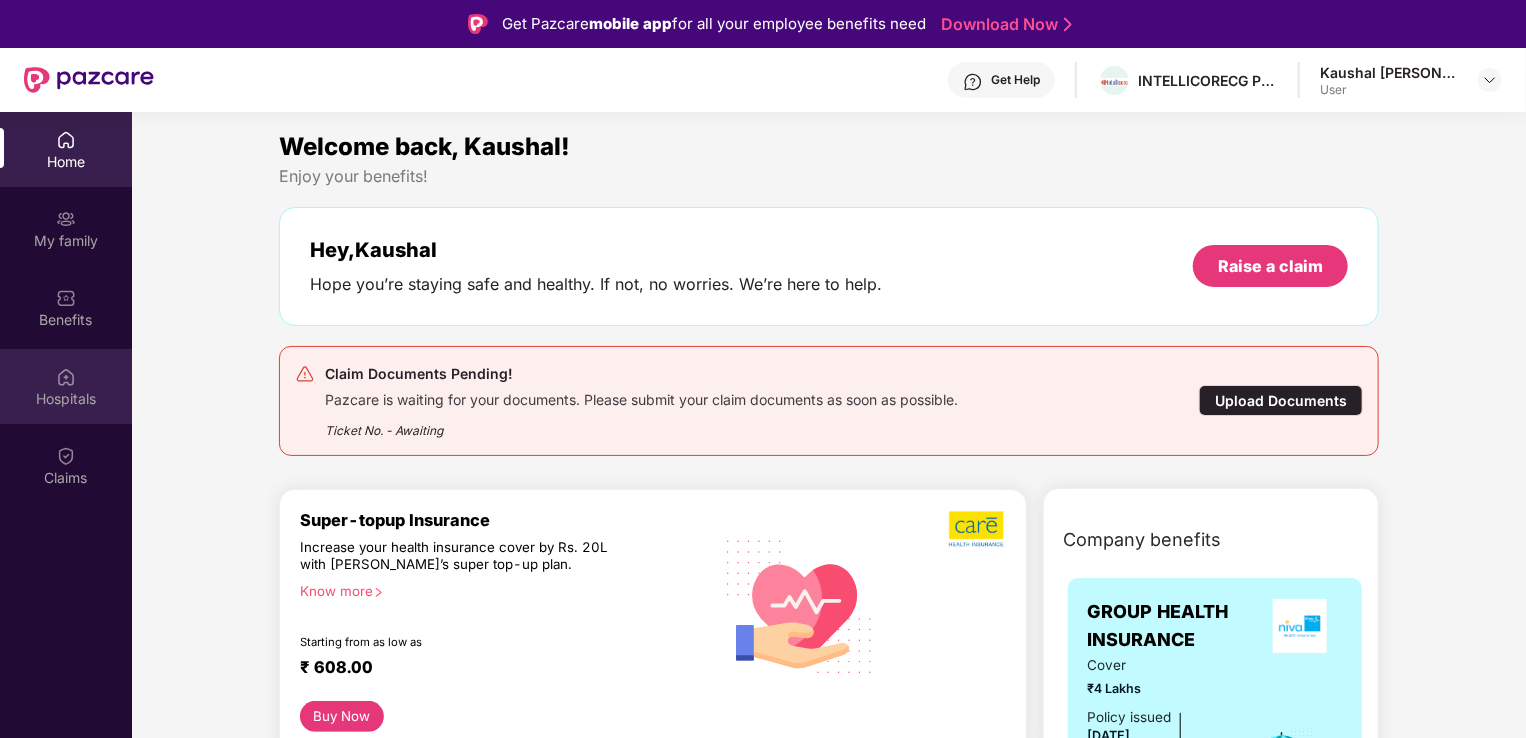 click on "Hospitals" at bounding box center (66, 399) 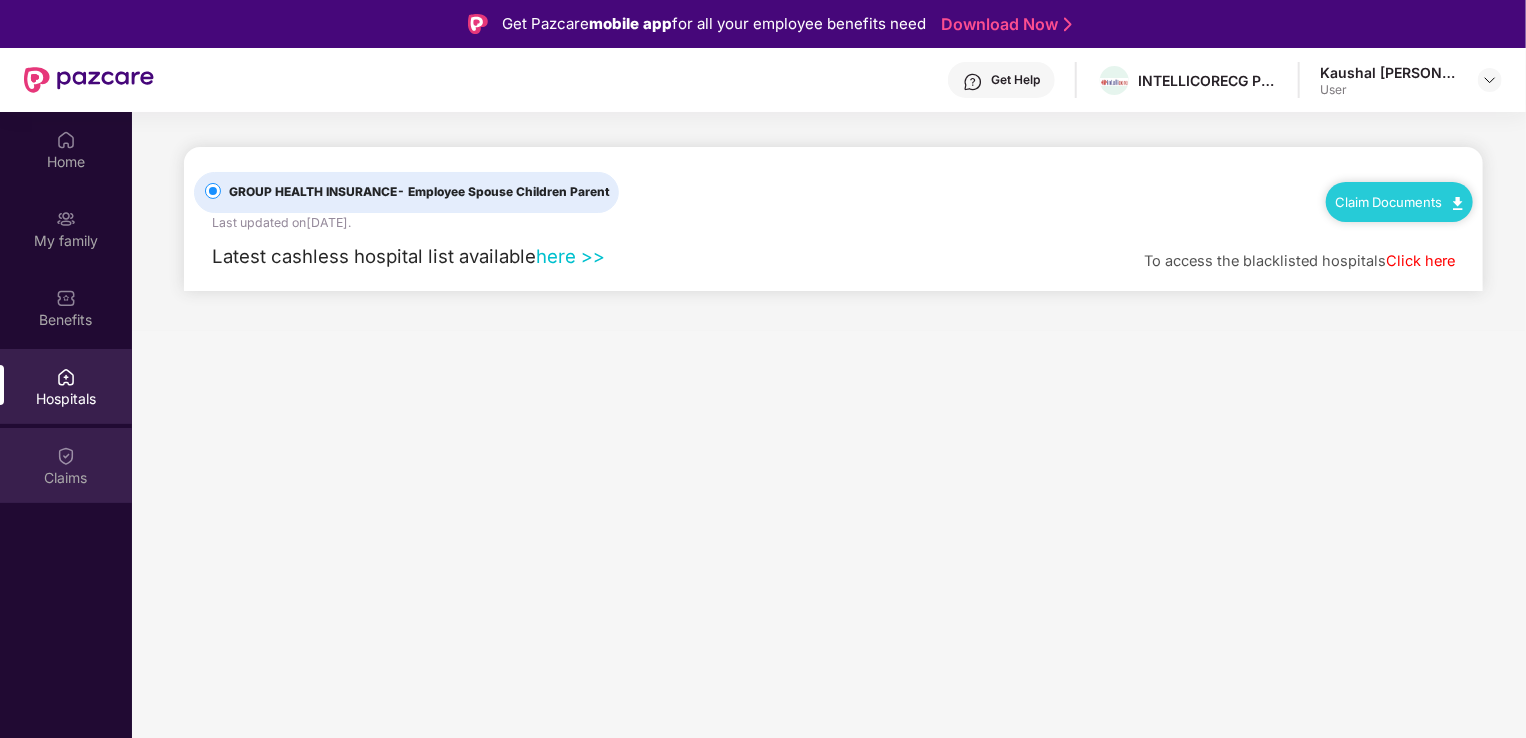 click on "Claims" at bounding box center (66, 478) 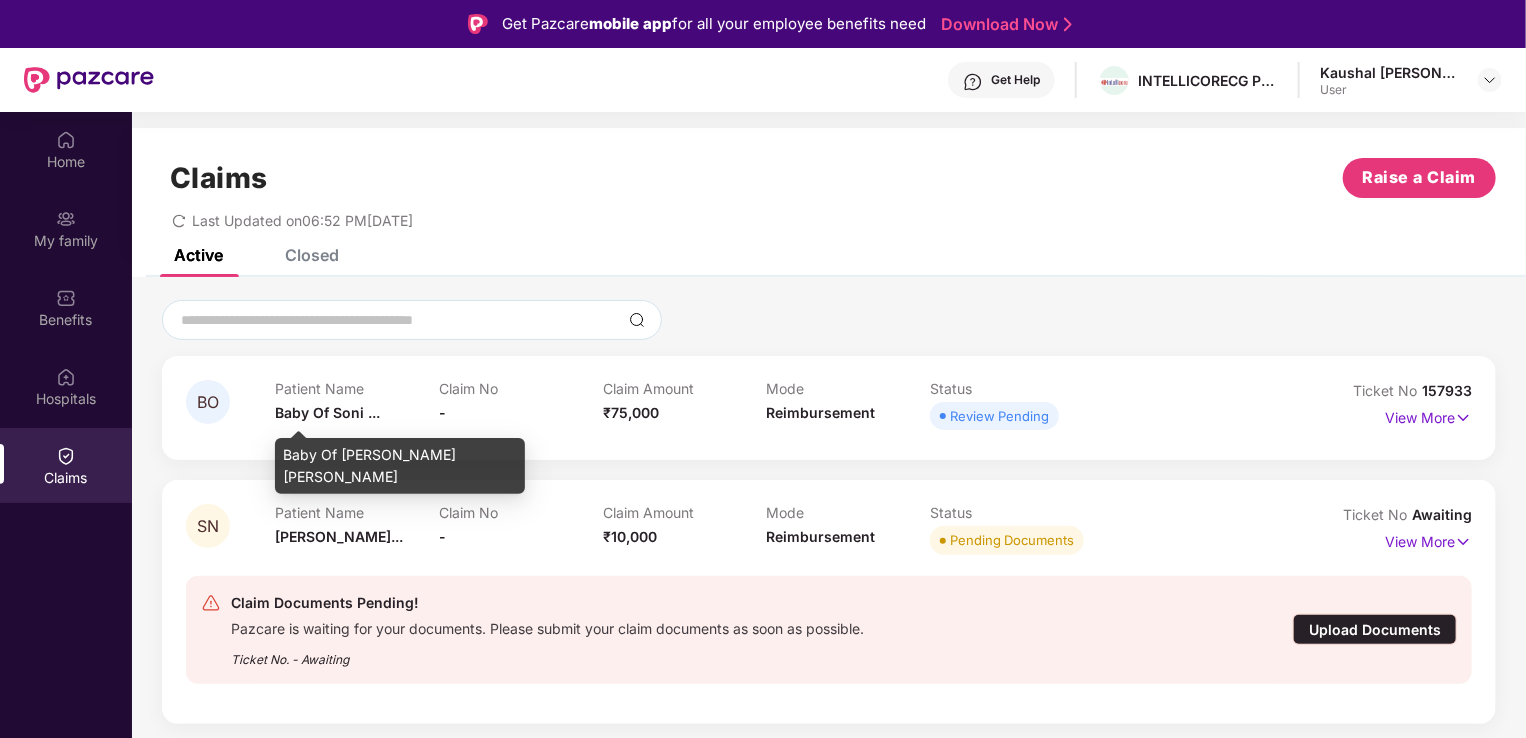click on "Baby Of Soni ..." at bounding box center [327, 412] 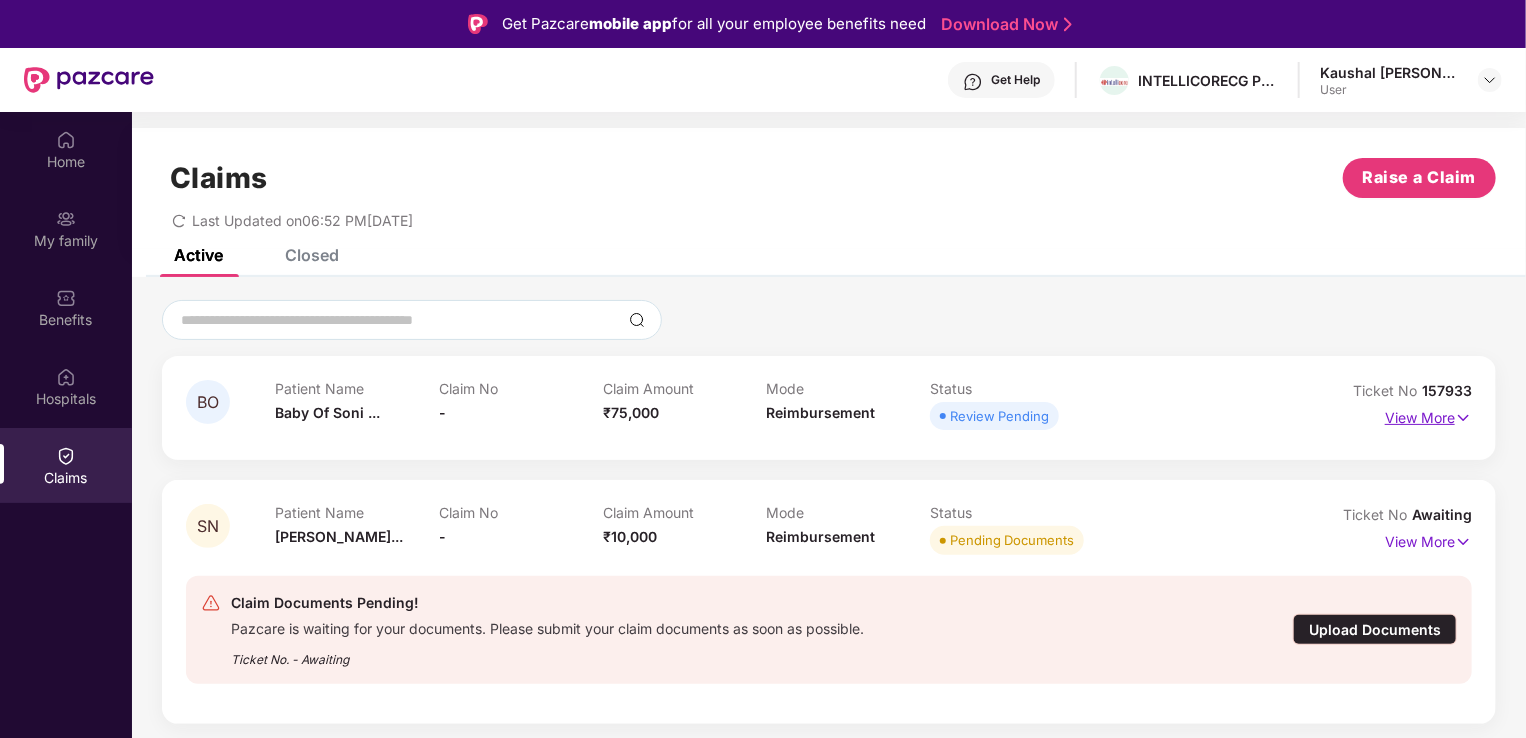 click on "View More" at bounding box center (1428, 415) 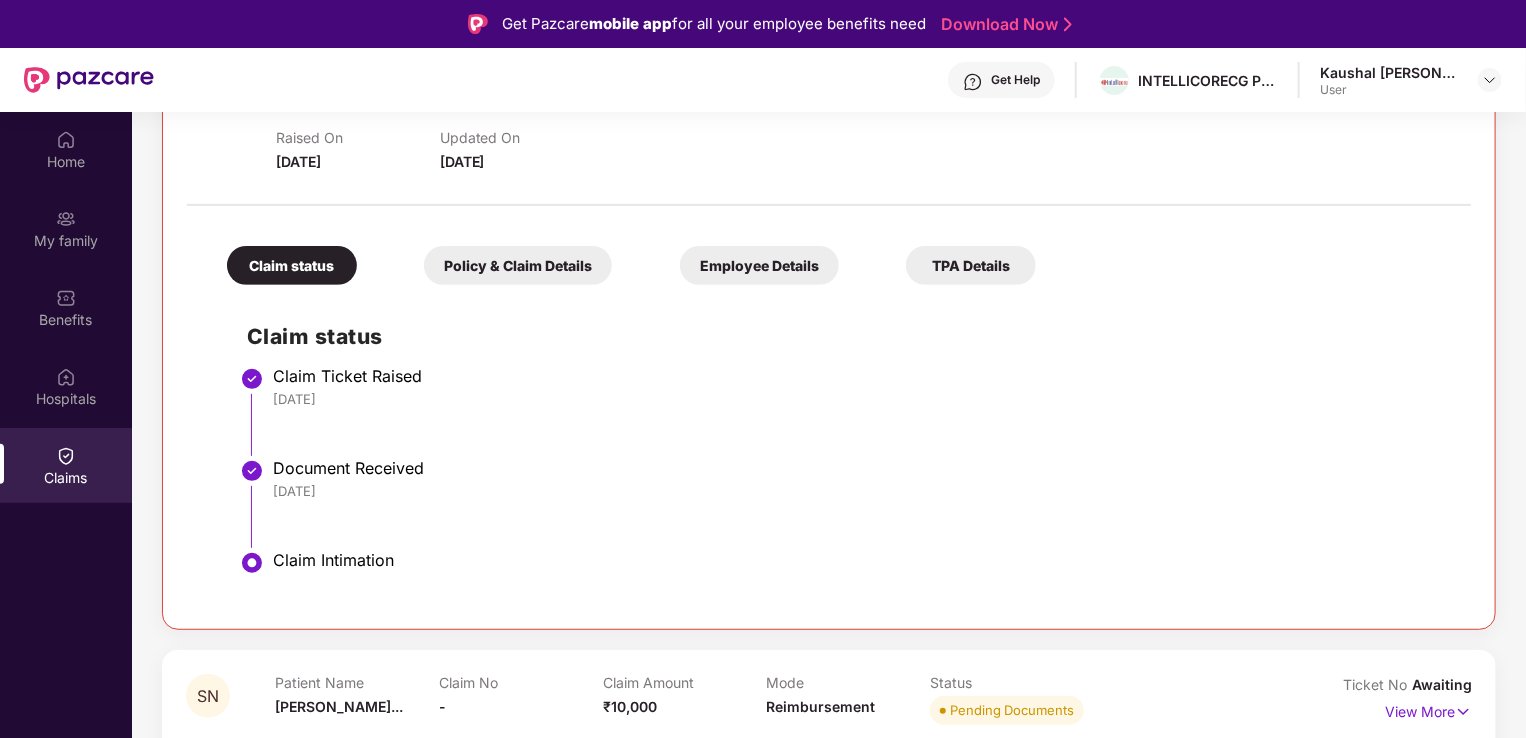 scroll, scrollTop: 334, scrollLeft: 0, axis: vertical 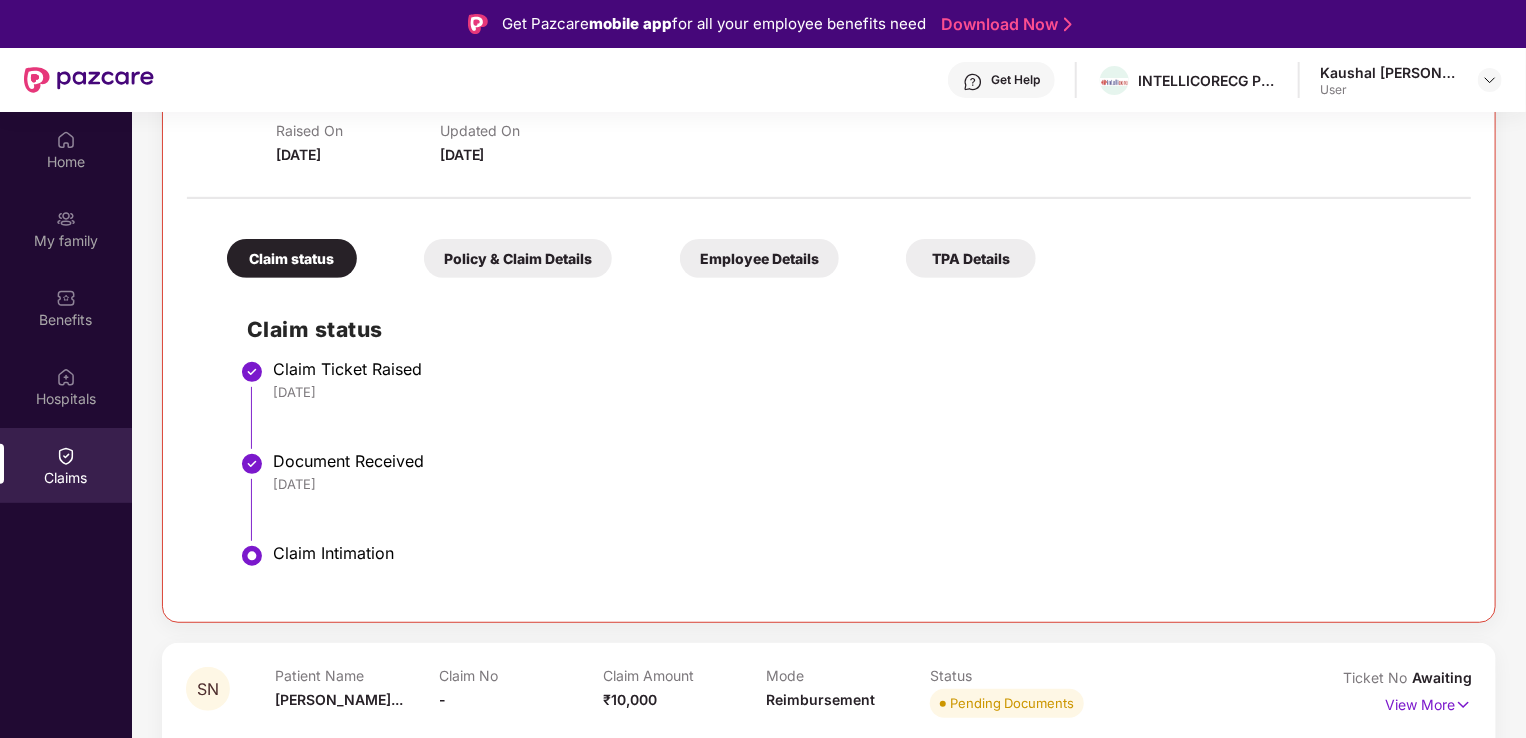 click on "Employee Details" at bounding box center [759, 258] 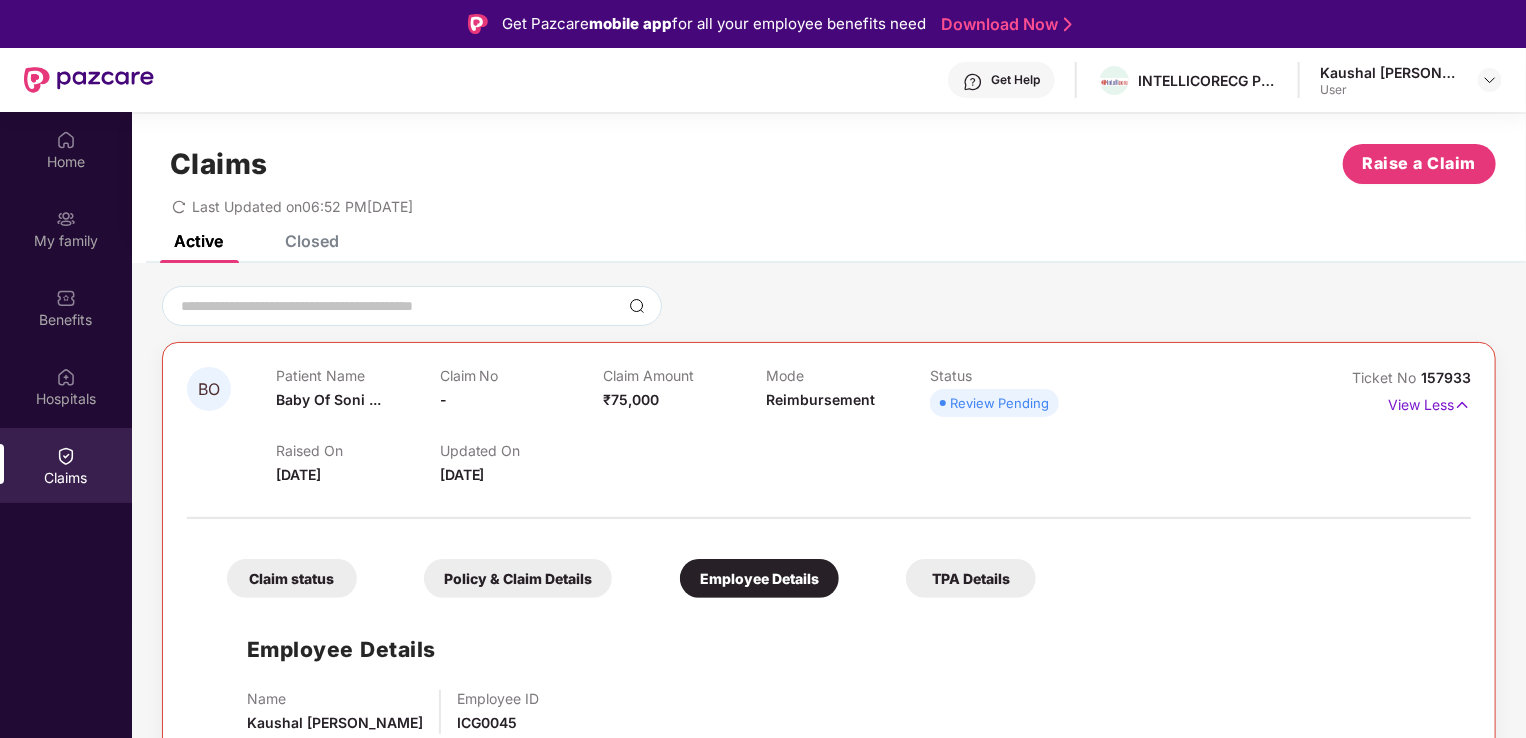 scroll, scrollTop: 221, scrollLeft: 0, axis: vertical 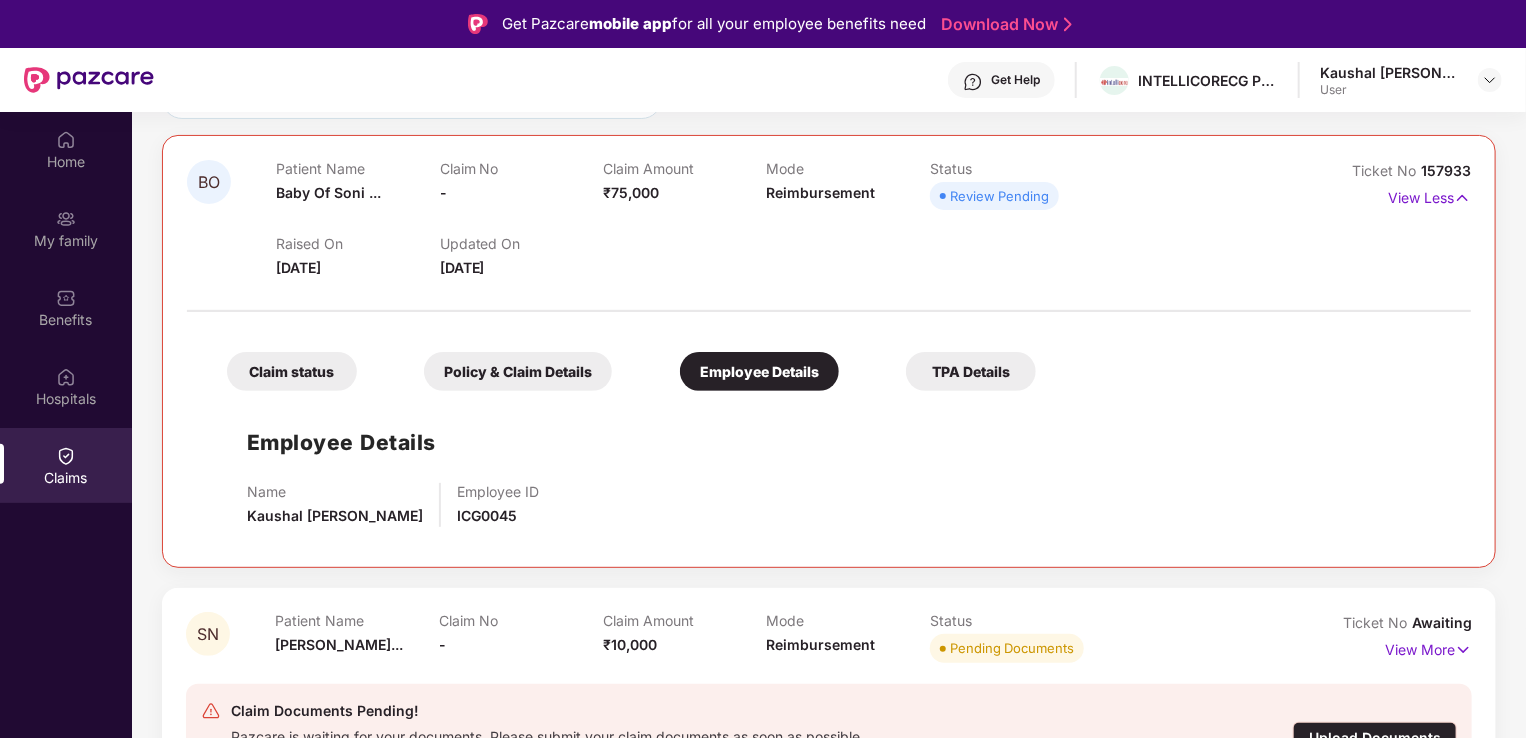 click on "Review Pending" at bounding box center (999, 196) 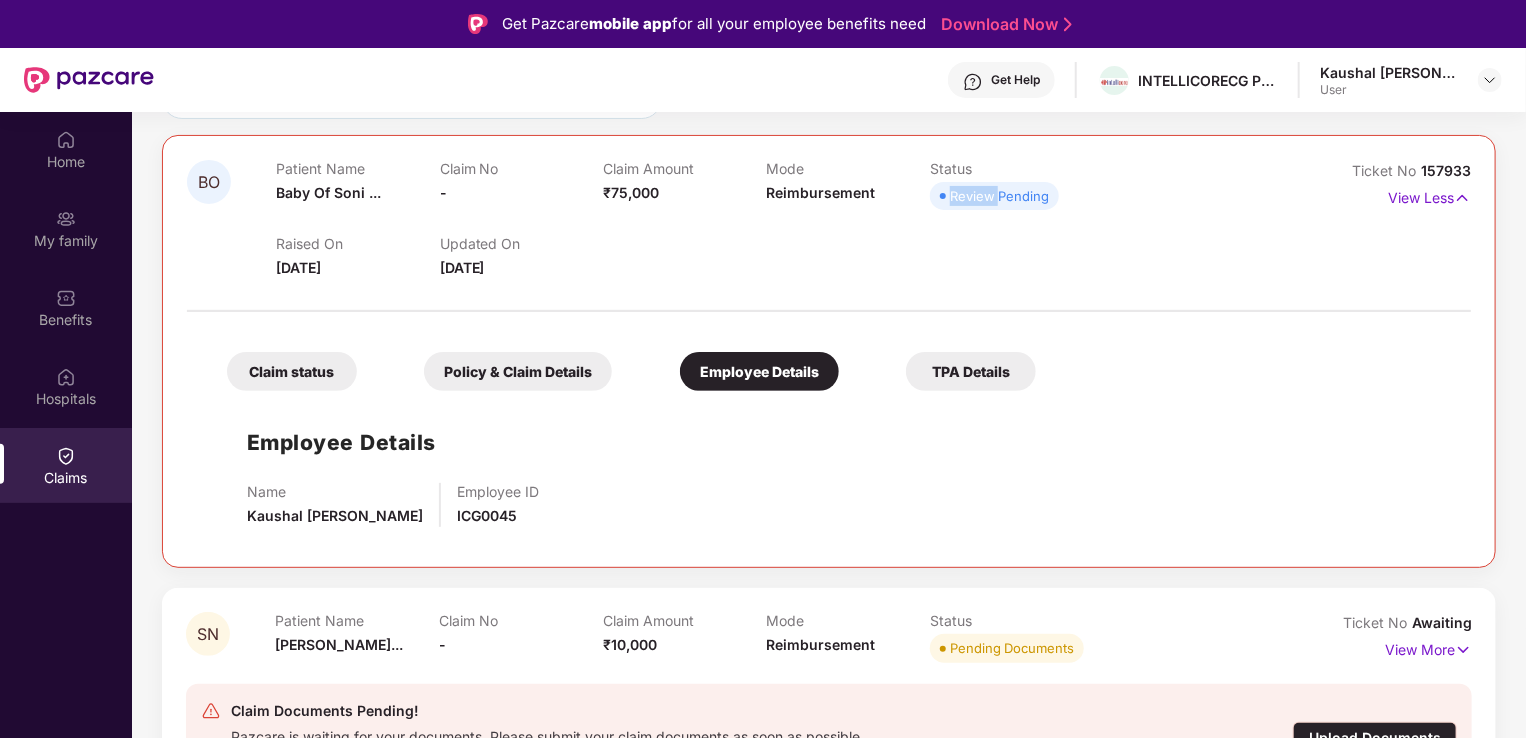click on "Review Pending" at bounding box center (999, 196) 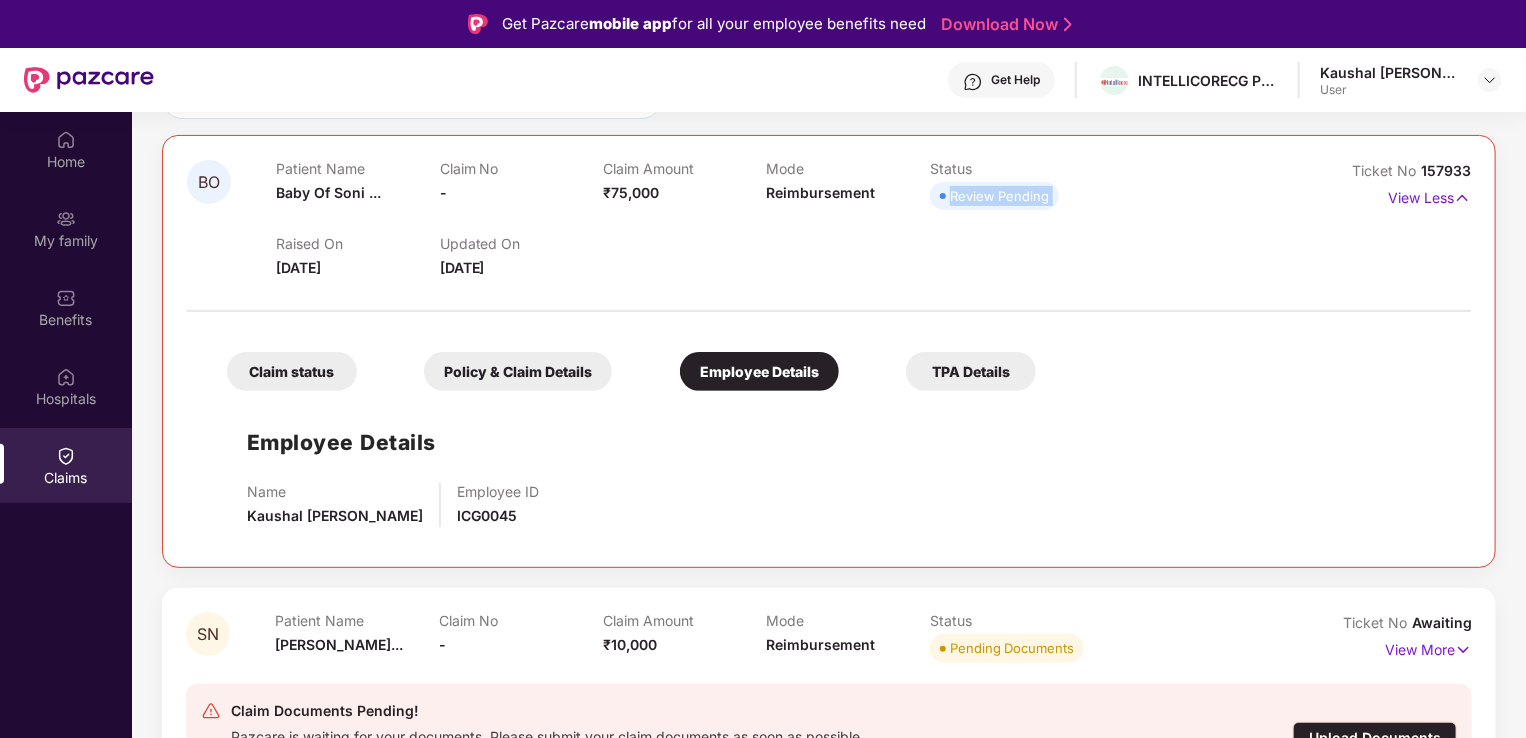 click on "Review Pending" at bounding box center (999, 196) 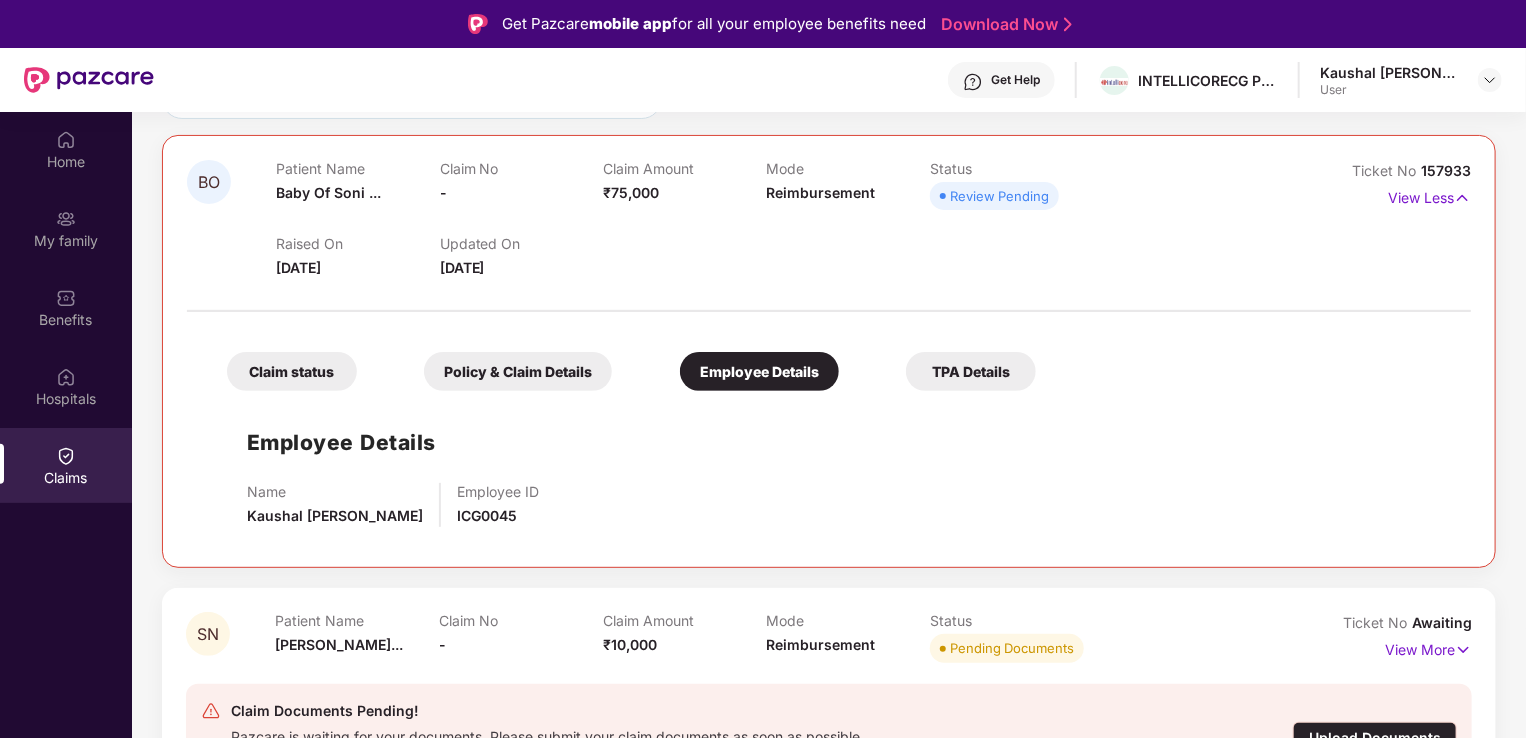 click at bounding box center [829, 301] 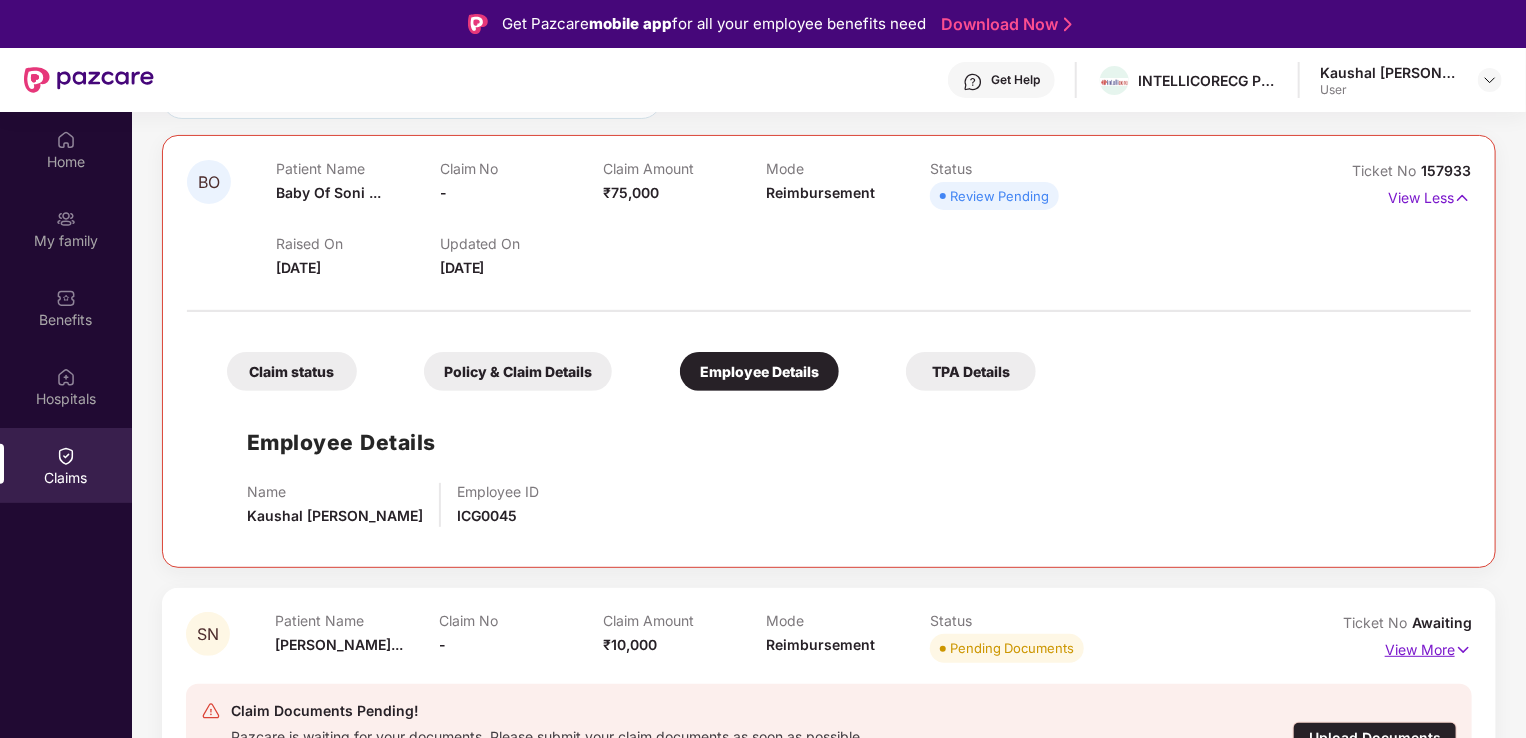 click on "View More" at bounding box center (1428, 647) 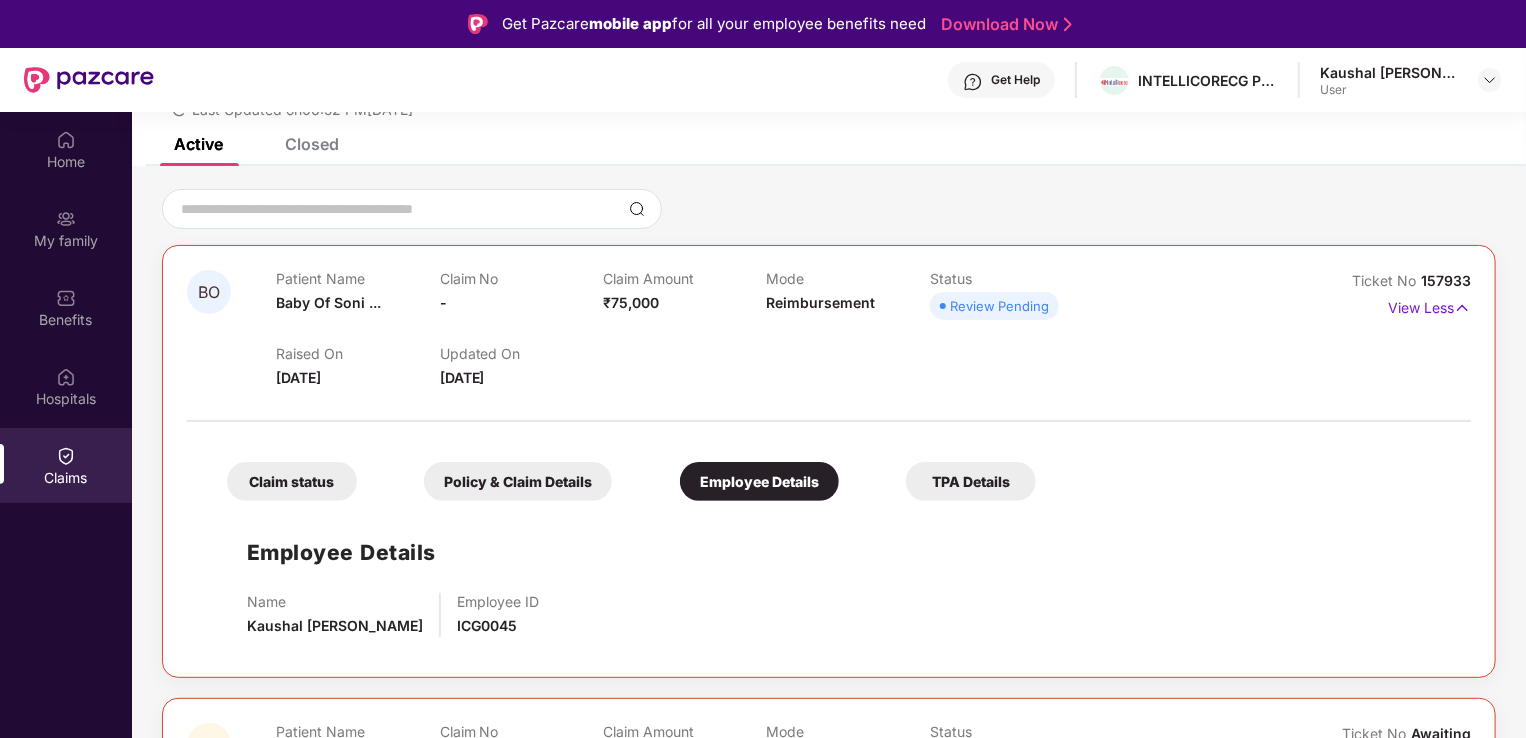 scroll, scrollTop: 108, scrollLeft: 0, axis: vertical 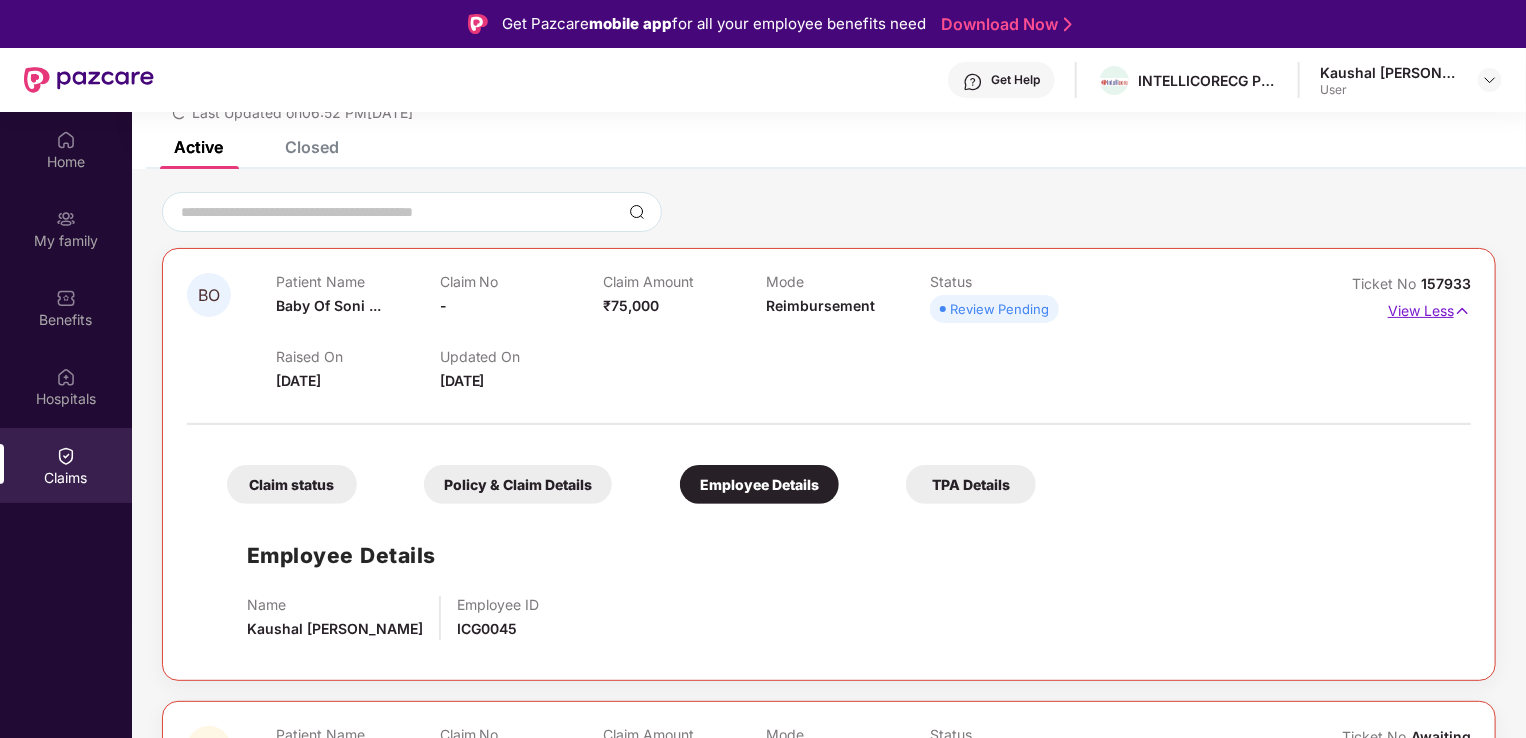 click on "View Less" at bounding box center [1429, 308] 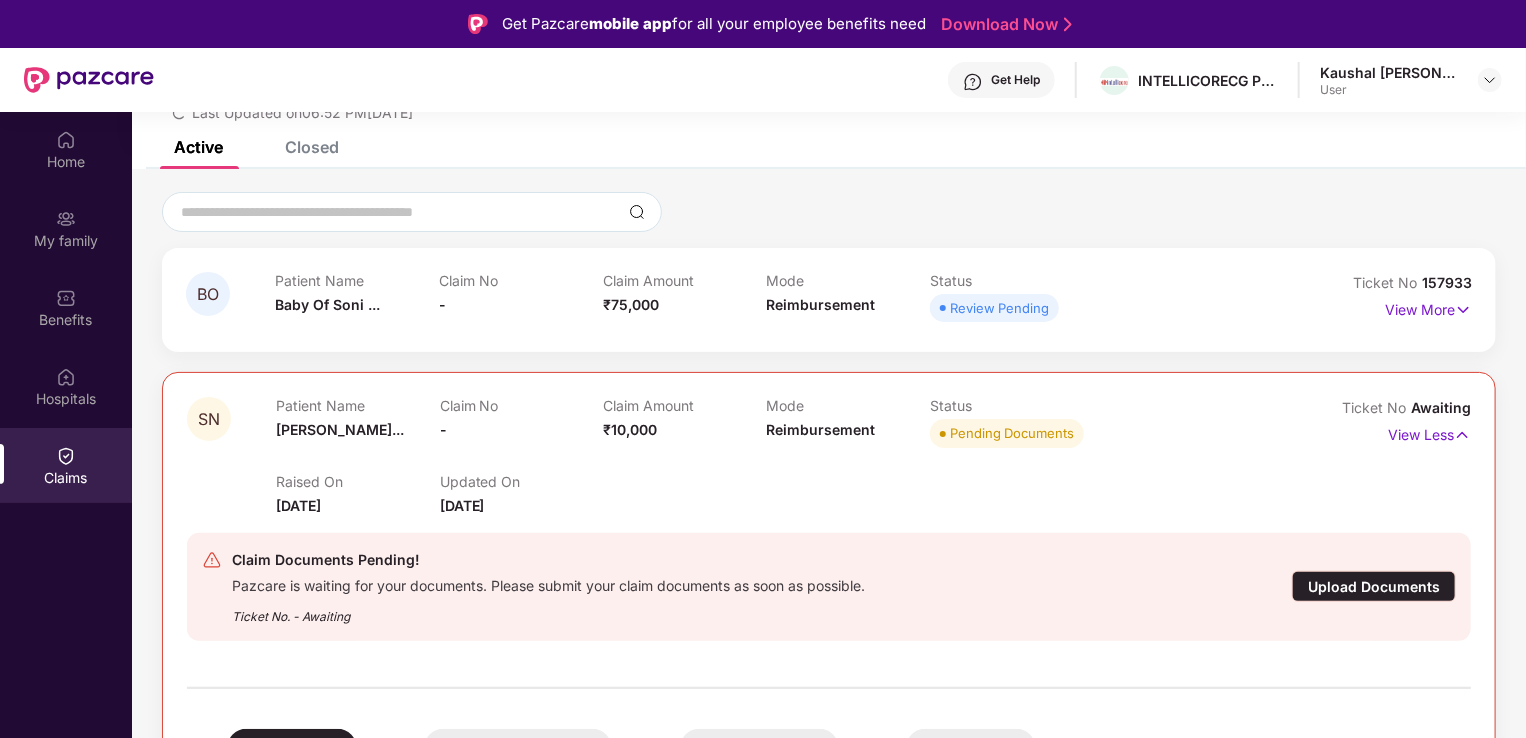 click on "Mode Reimbursement" at bounding box center [848, 299] 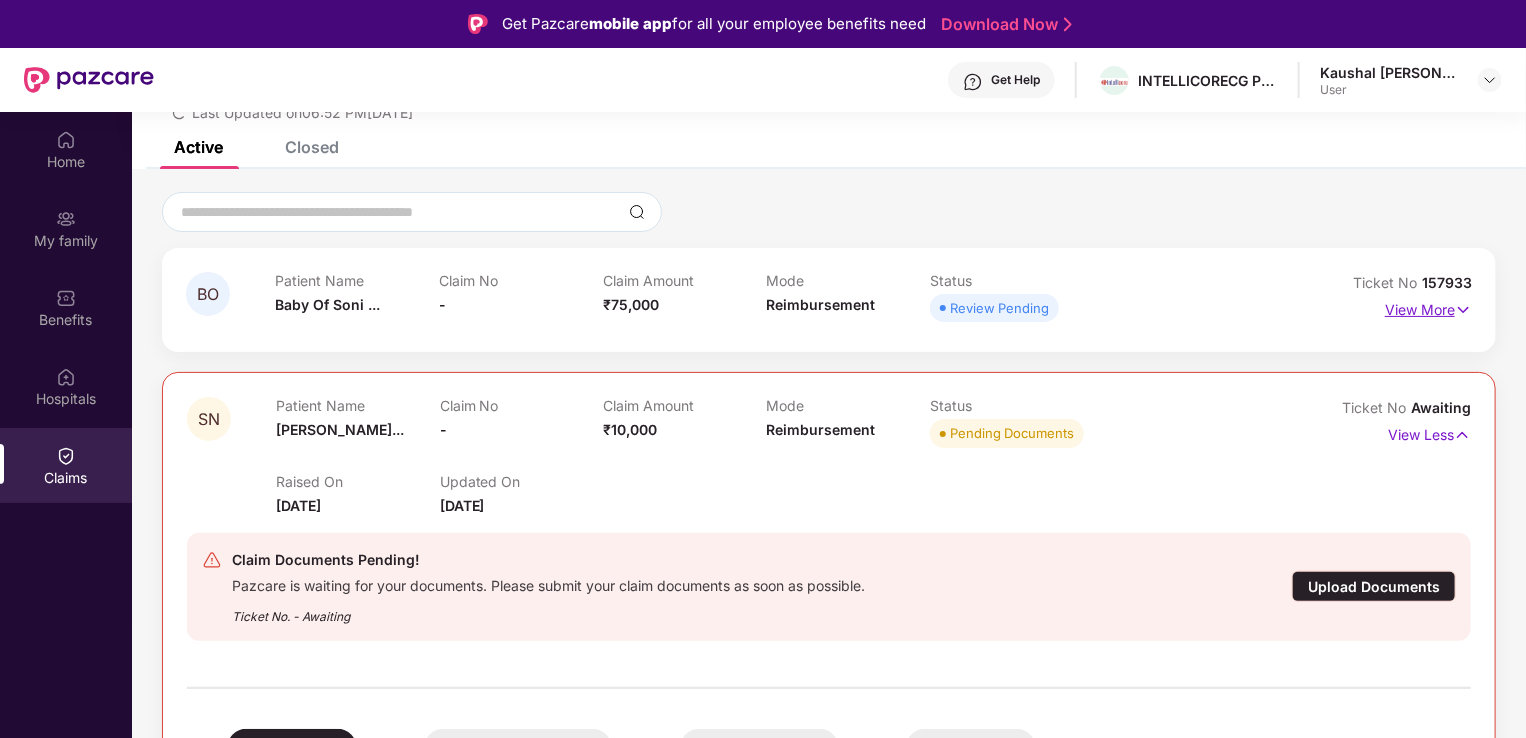 click on "View More" at bounding box center [1428, 307] 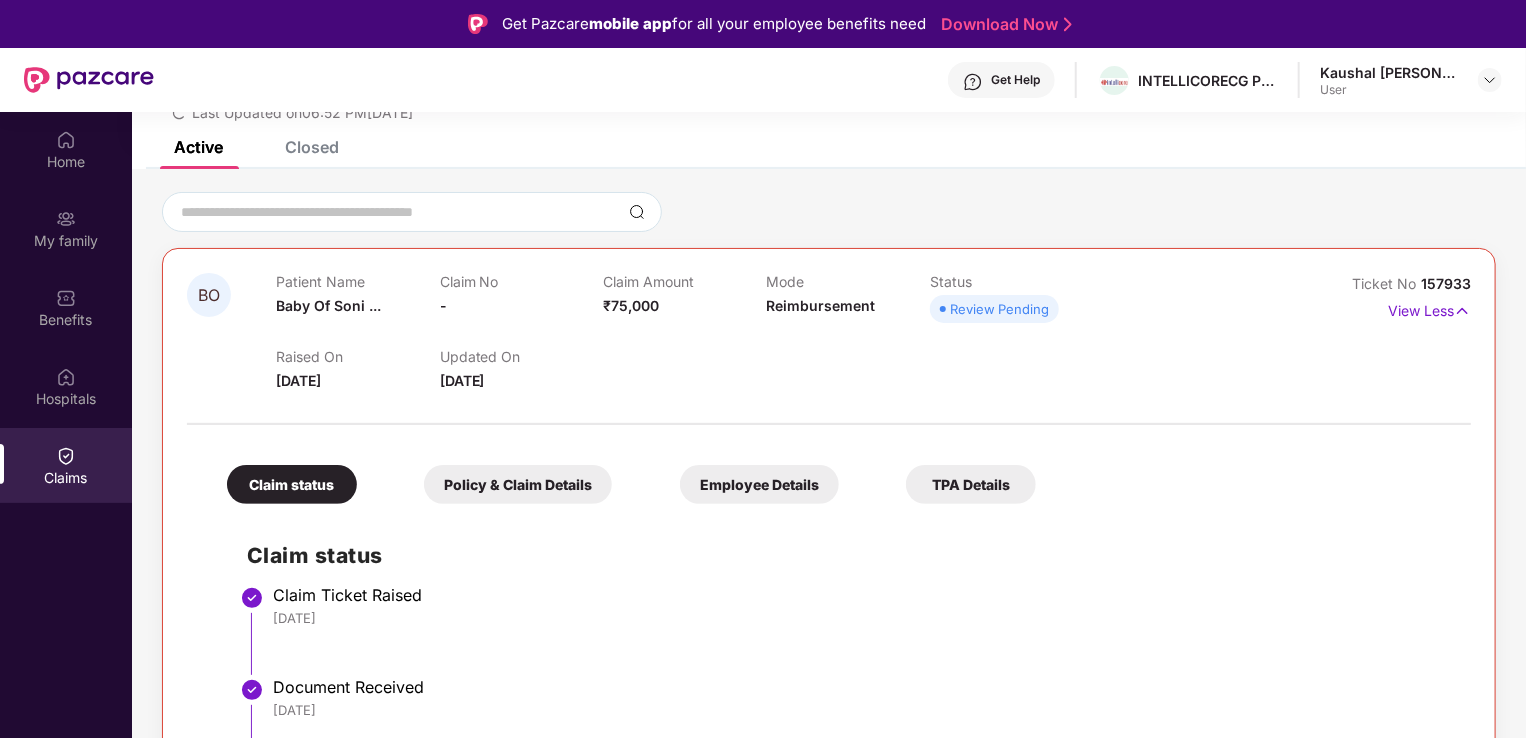 click on "BO" at bounding box center (231, 332) 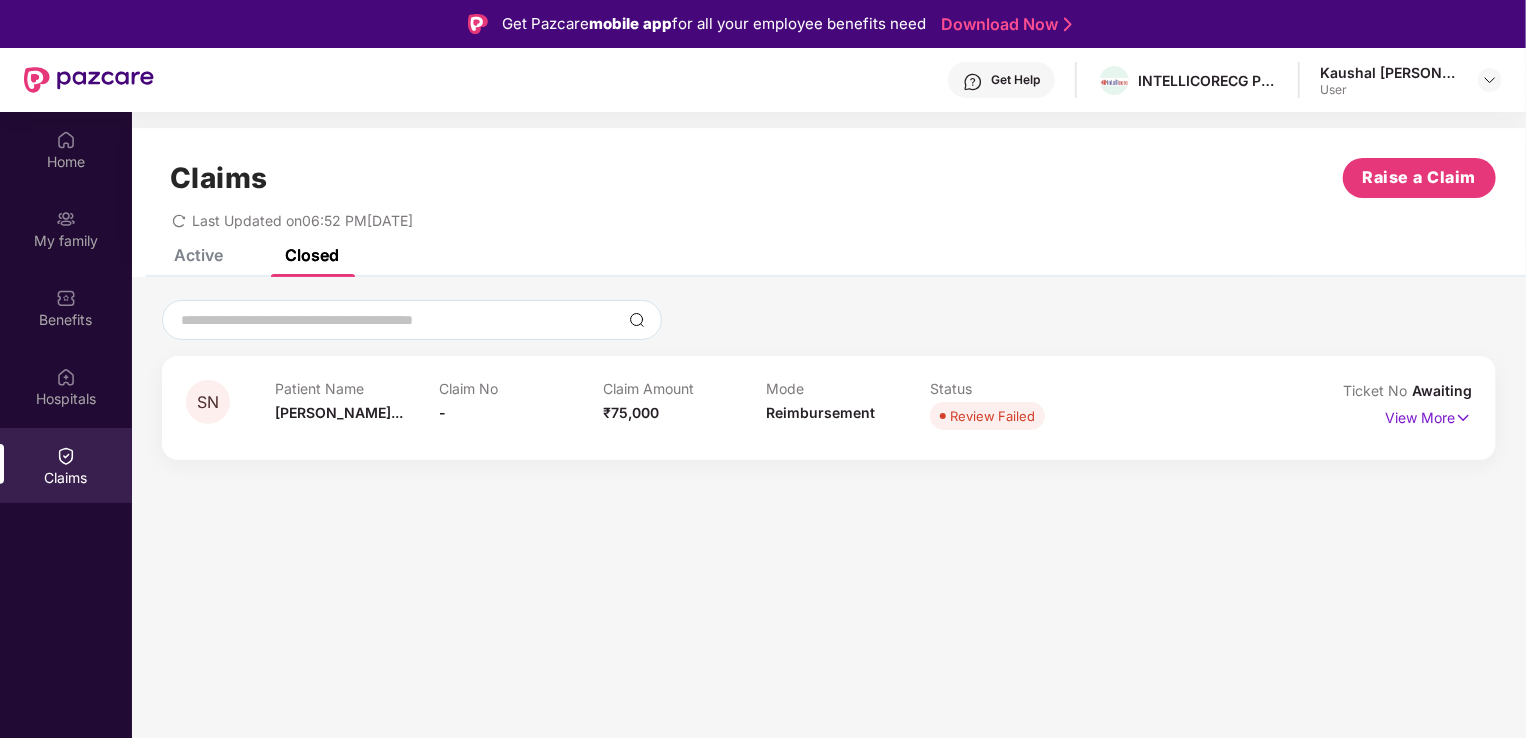 scroll, scrollTop: 0, scrollLeft: 0, axis: both 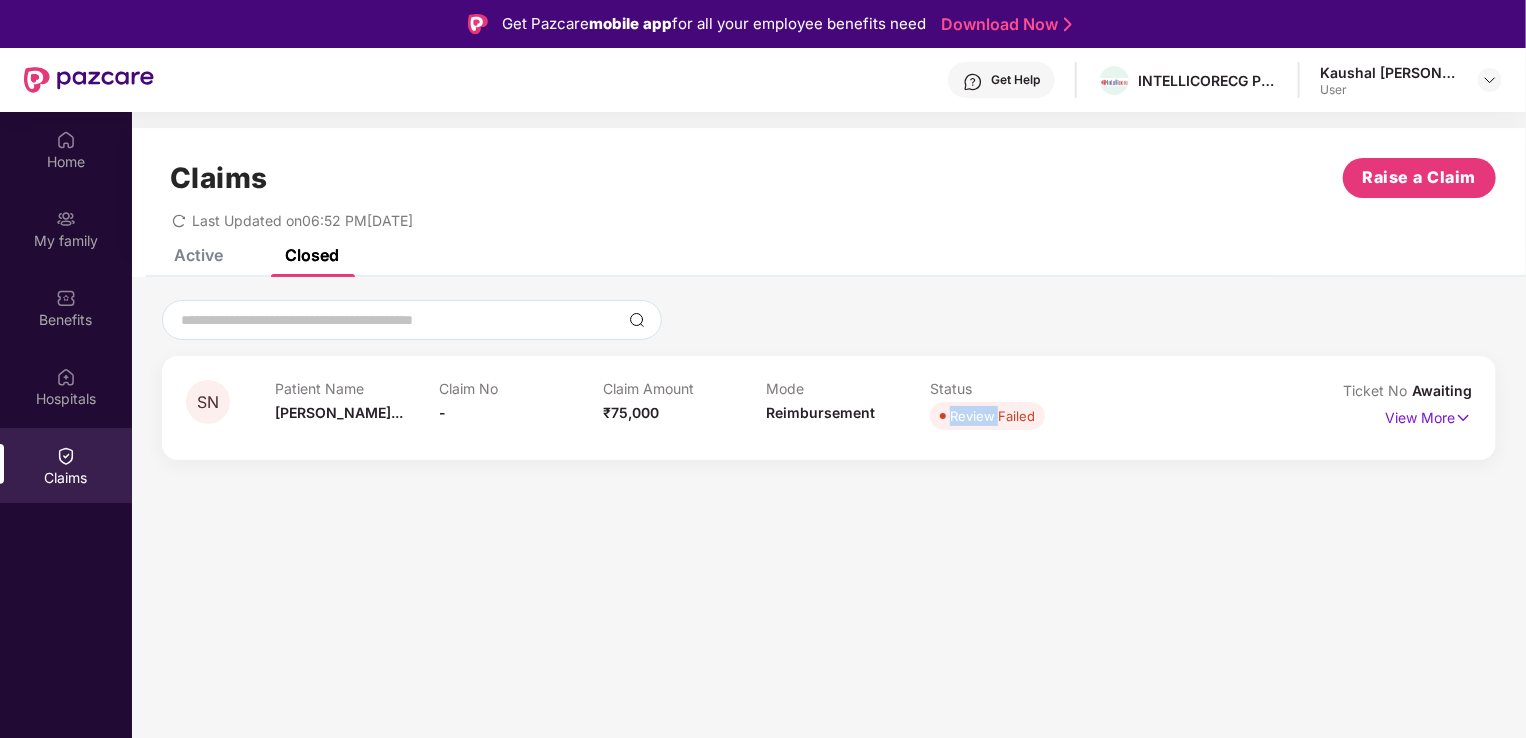 click on "Review Failed" at bounding box center (992, 416) 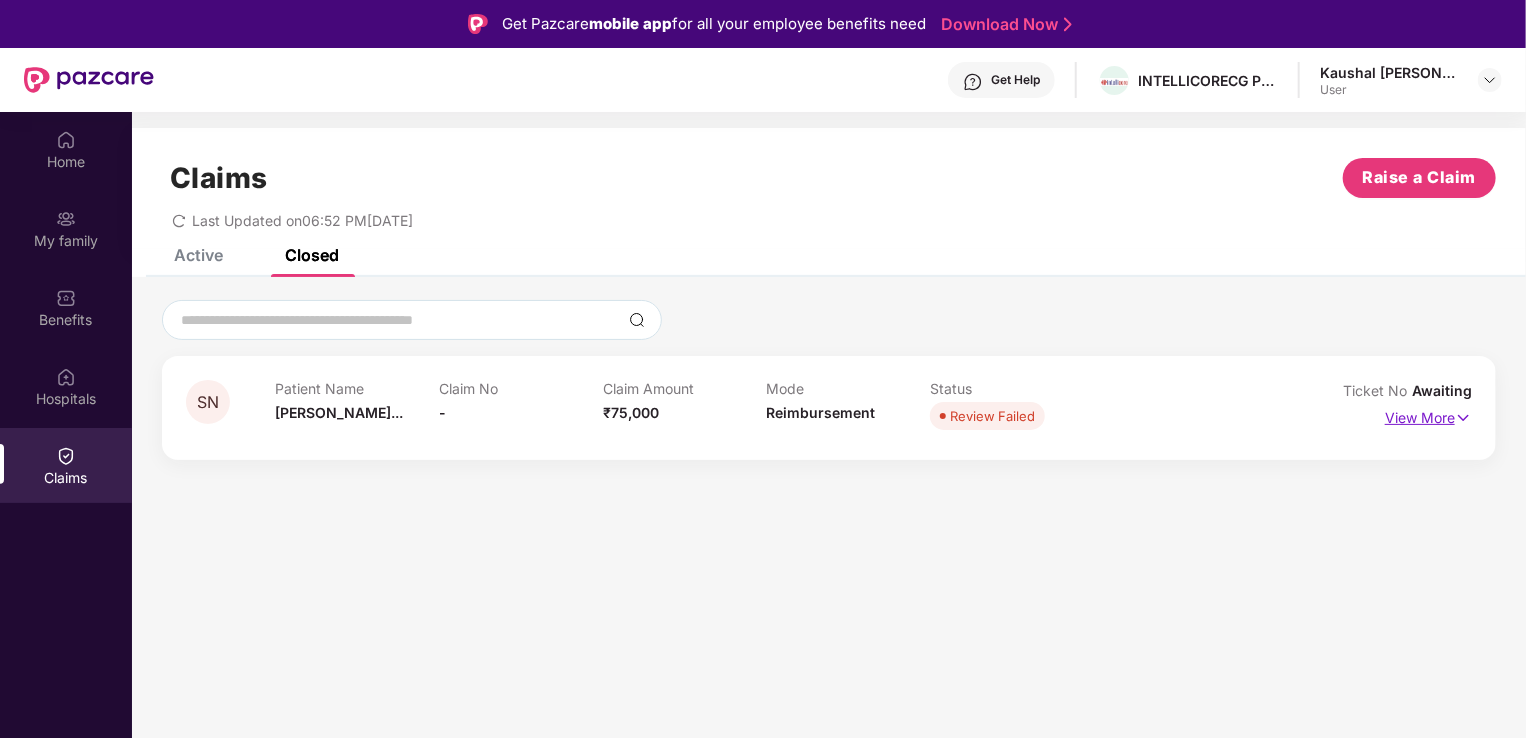 click on "View More" at bounding box center [1428, 415] 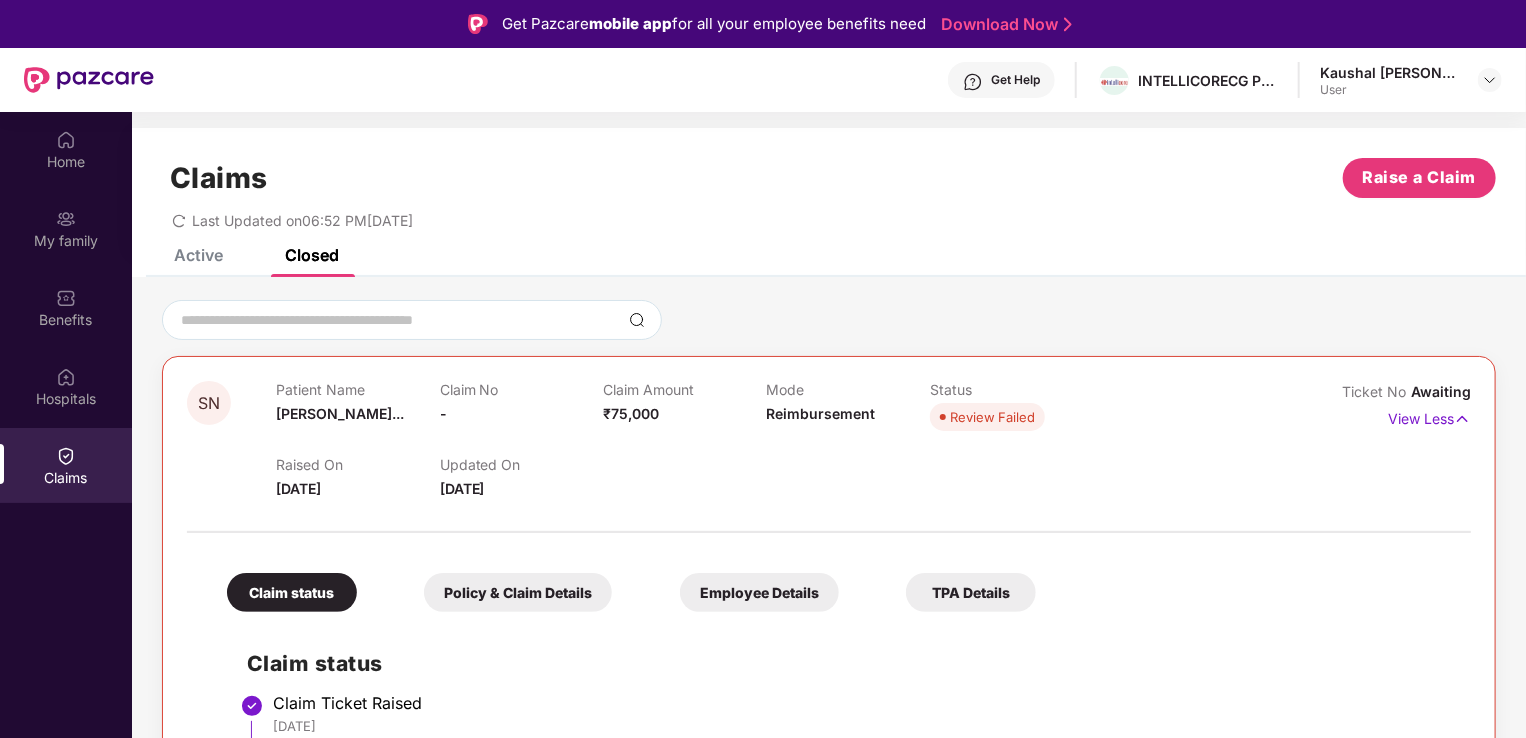 click at bounding box center (829, 320) 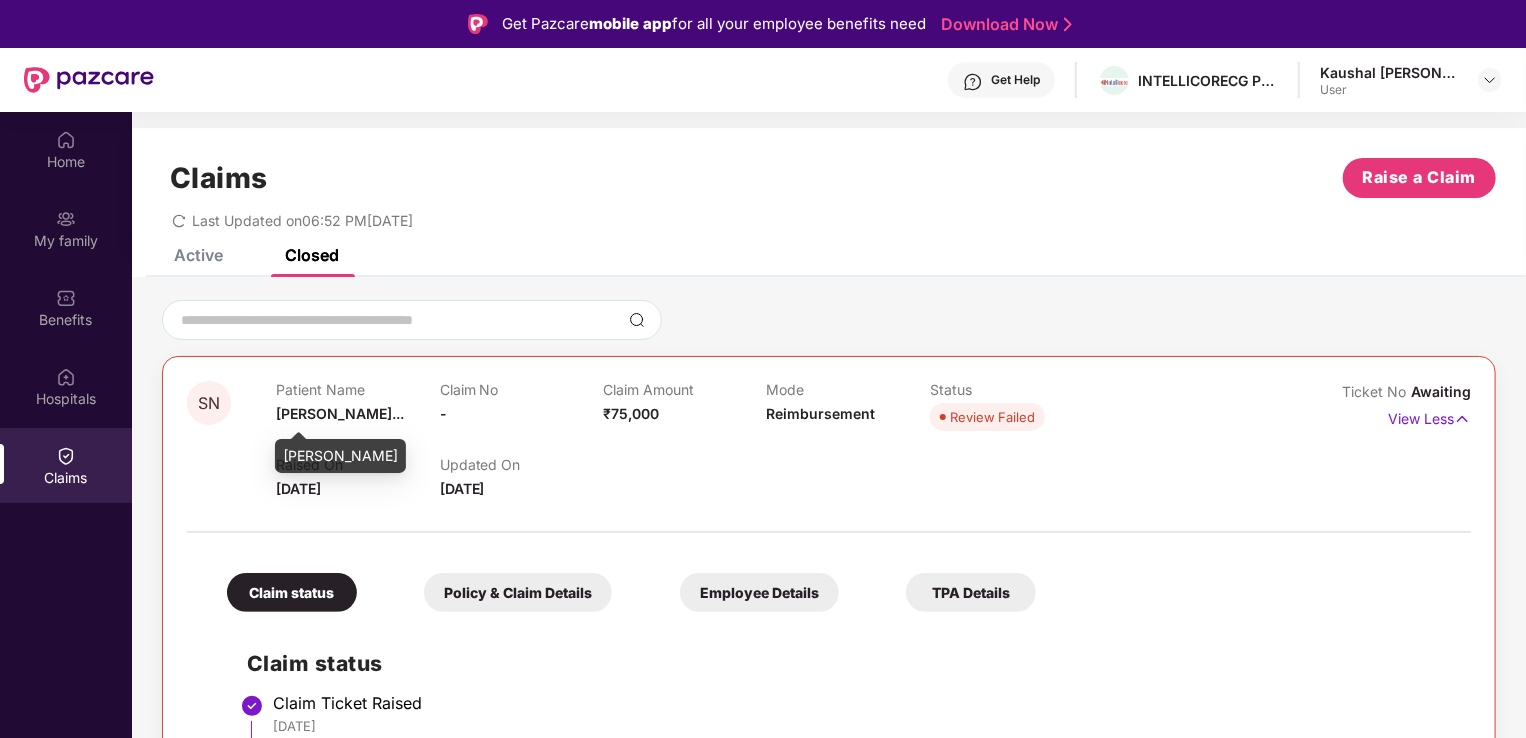 click on "[PERSON_NAME]..." at bounding box center [340, 413] 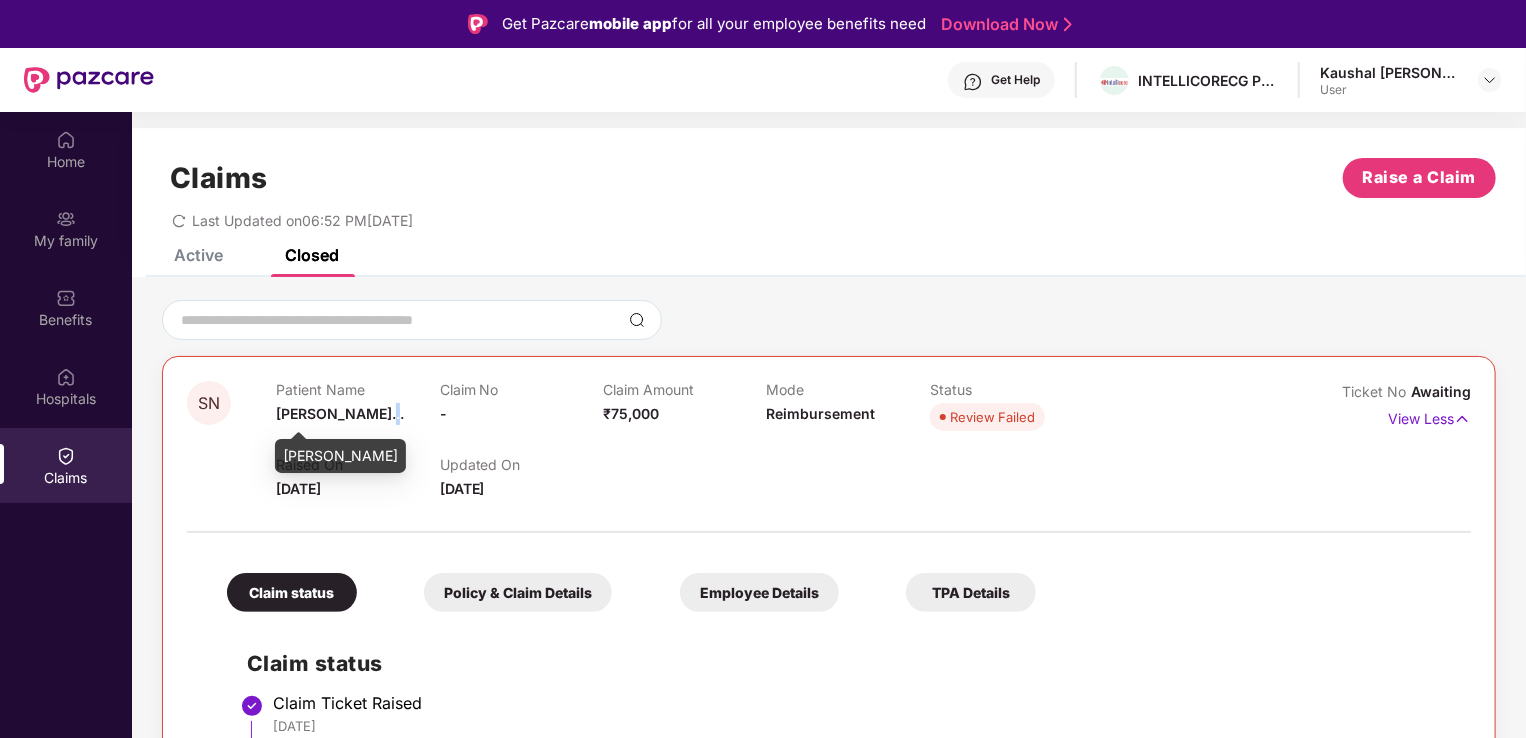 click on "[PERSON_NAME]..." at bounding box center (340, 413) 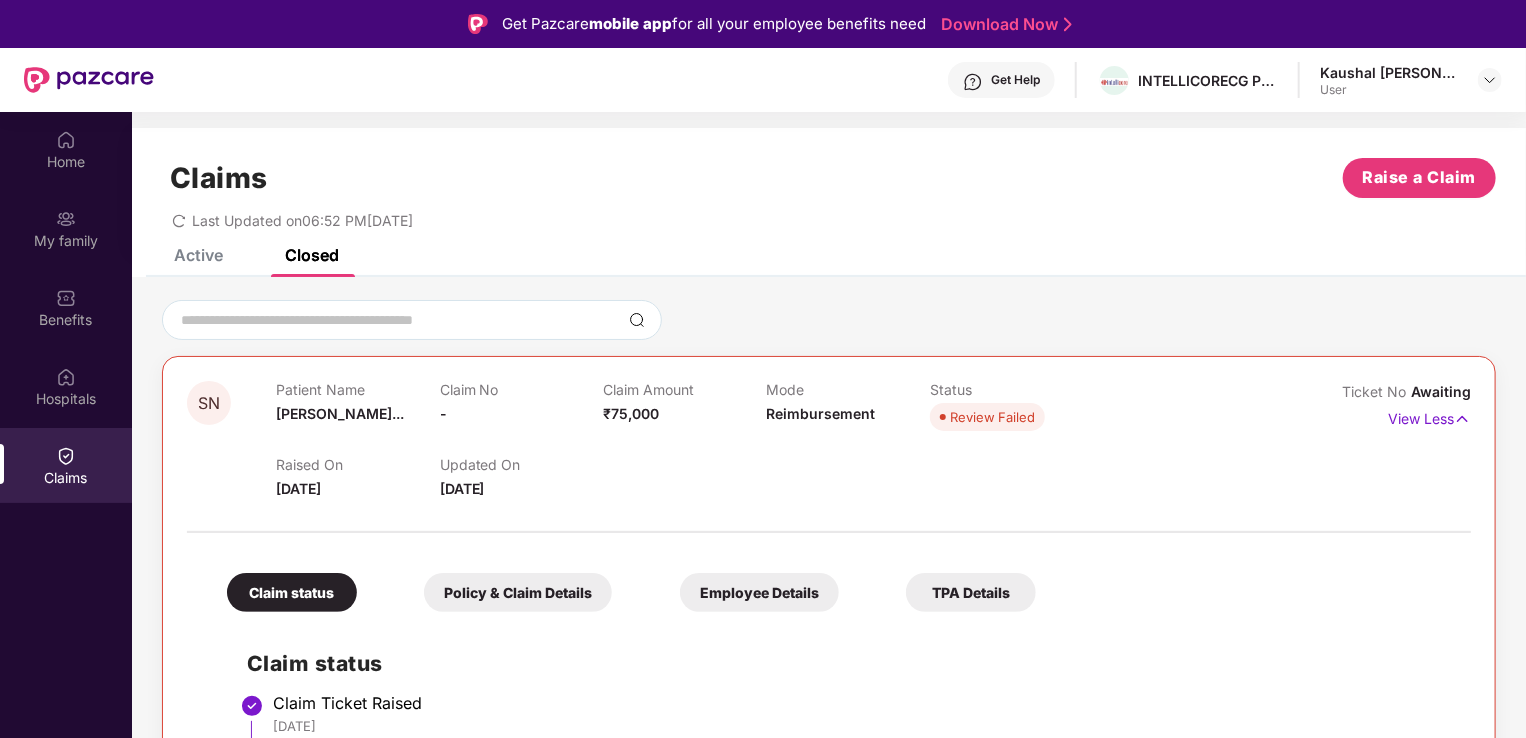 click on "Raised On [DATE] Updated On [DATE]" at bounding box center [766, 468] 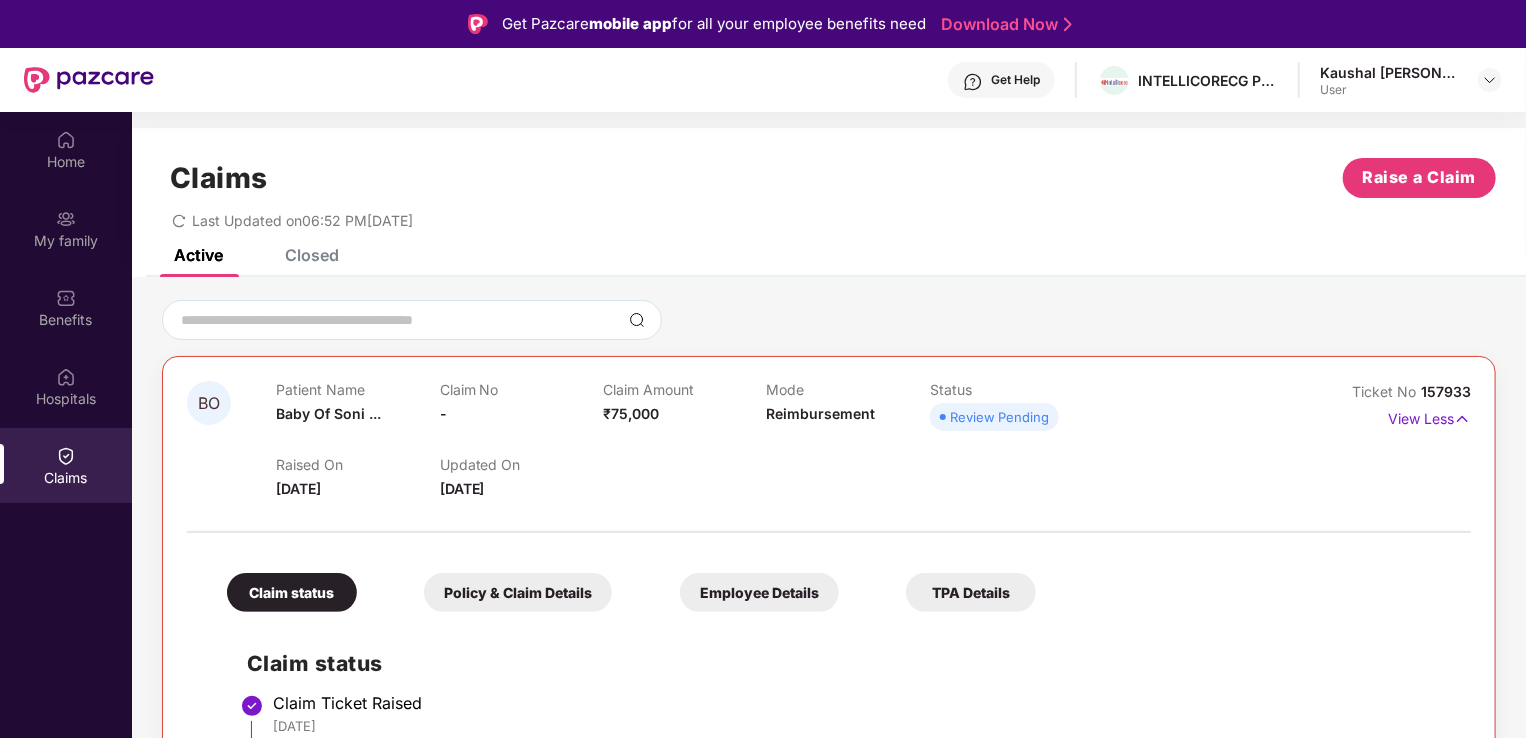click on "Claim status" at bounding box center (292, 592) 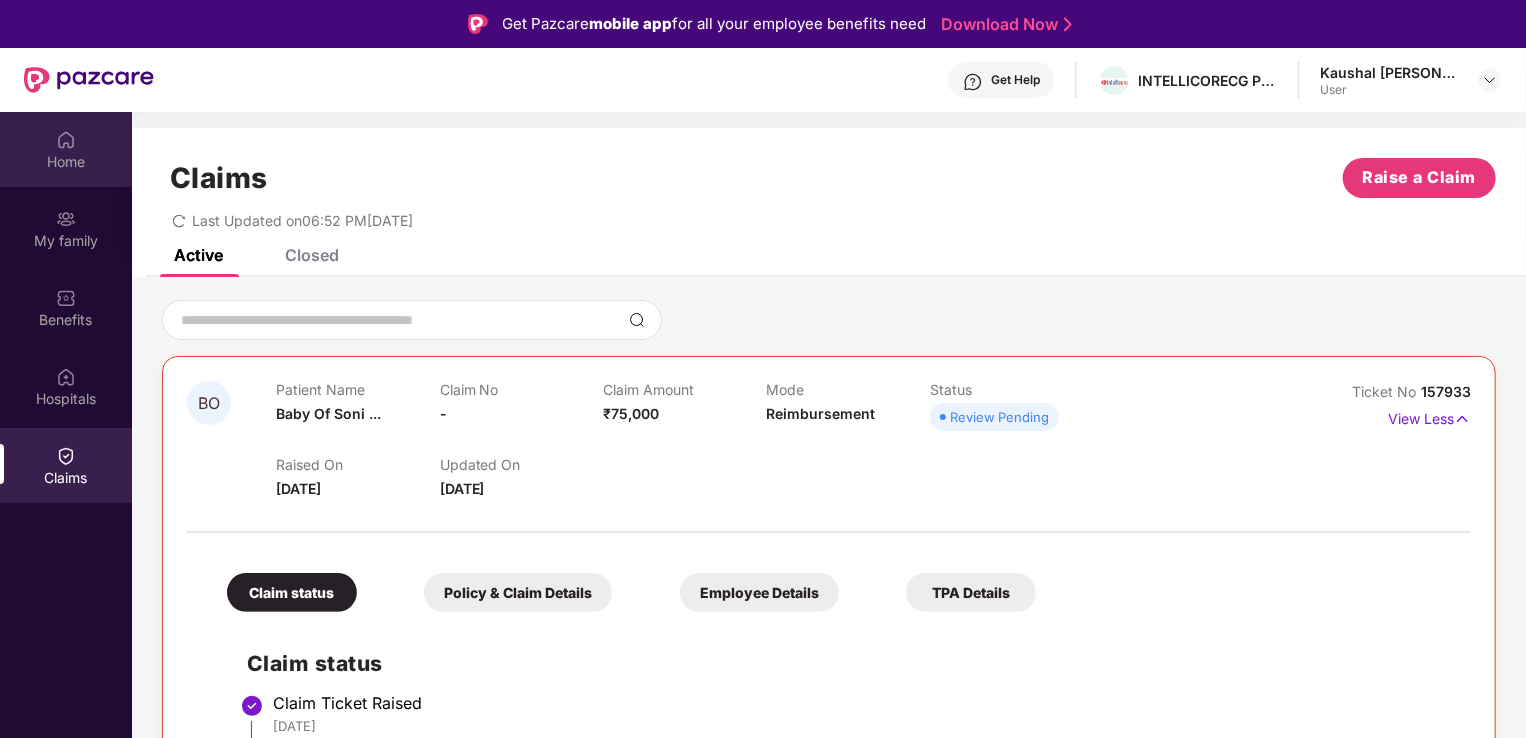 click on "Home" at bounding box center [66, 149] 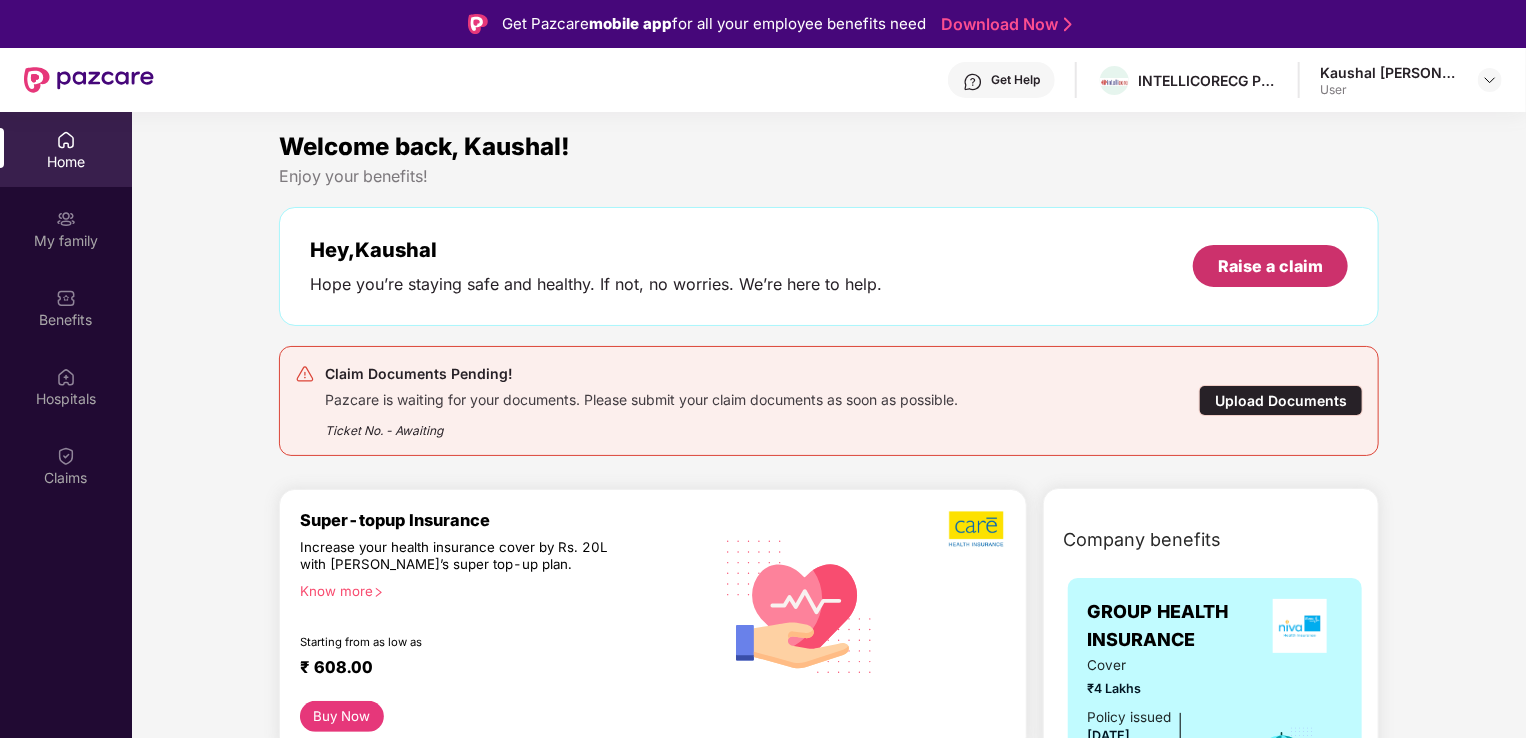 click on "Raise a claim" at bounding box center [1270, 266] 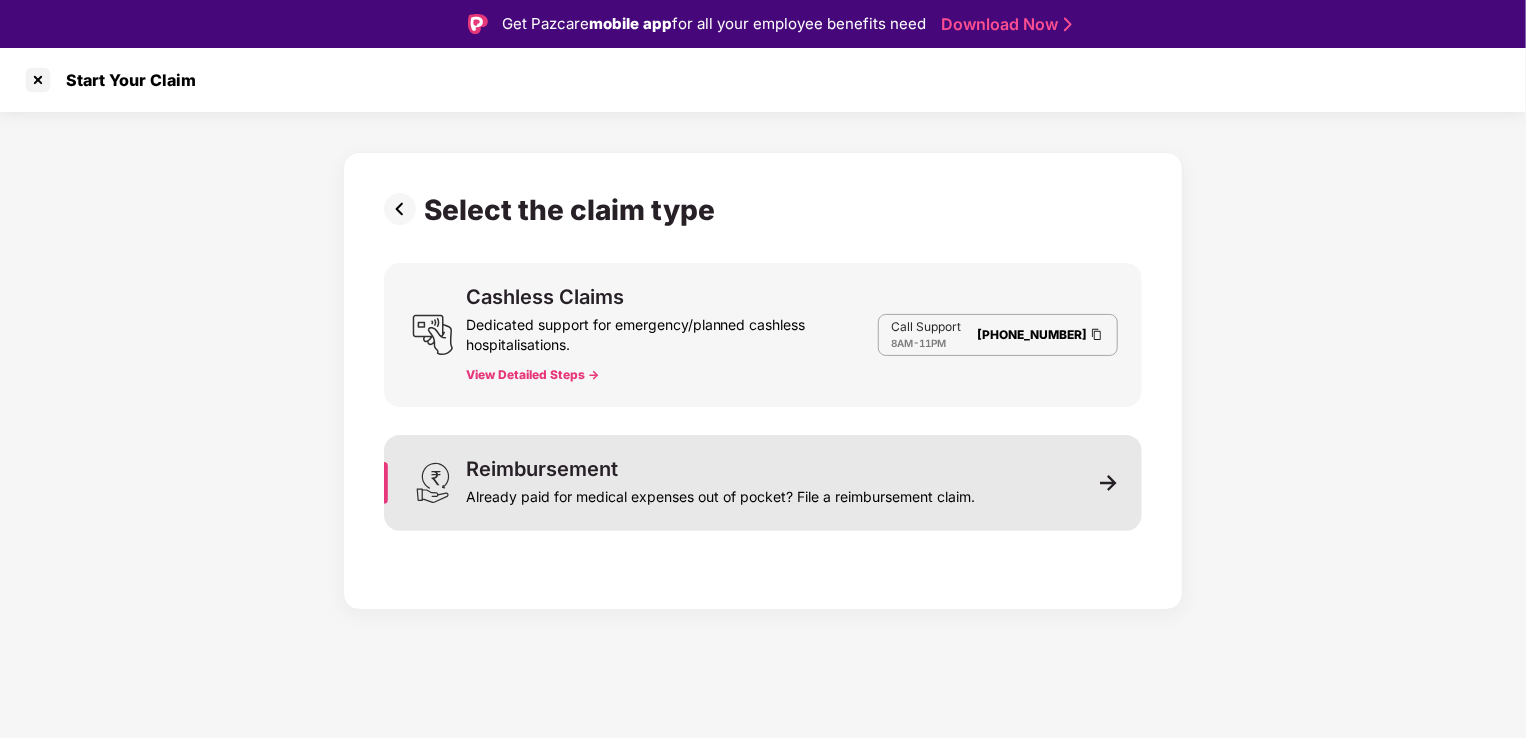 click on "Reimbursement" at bounding box center [542, 469] 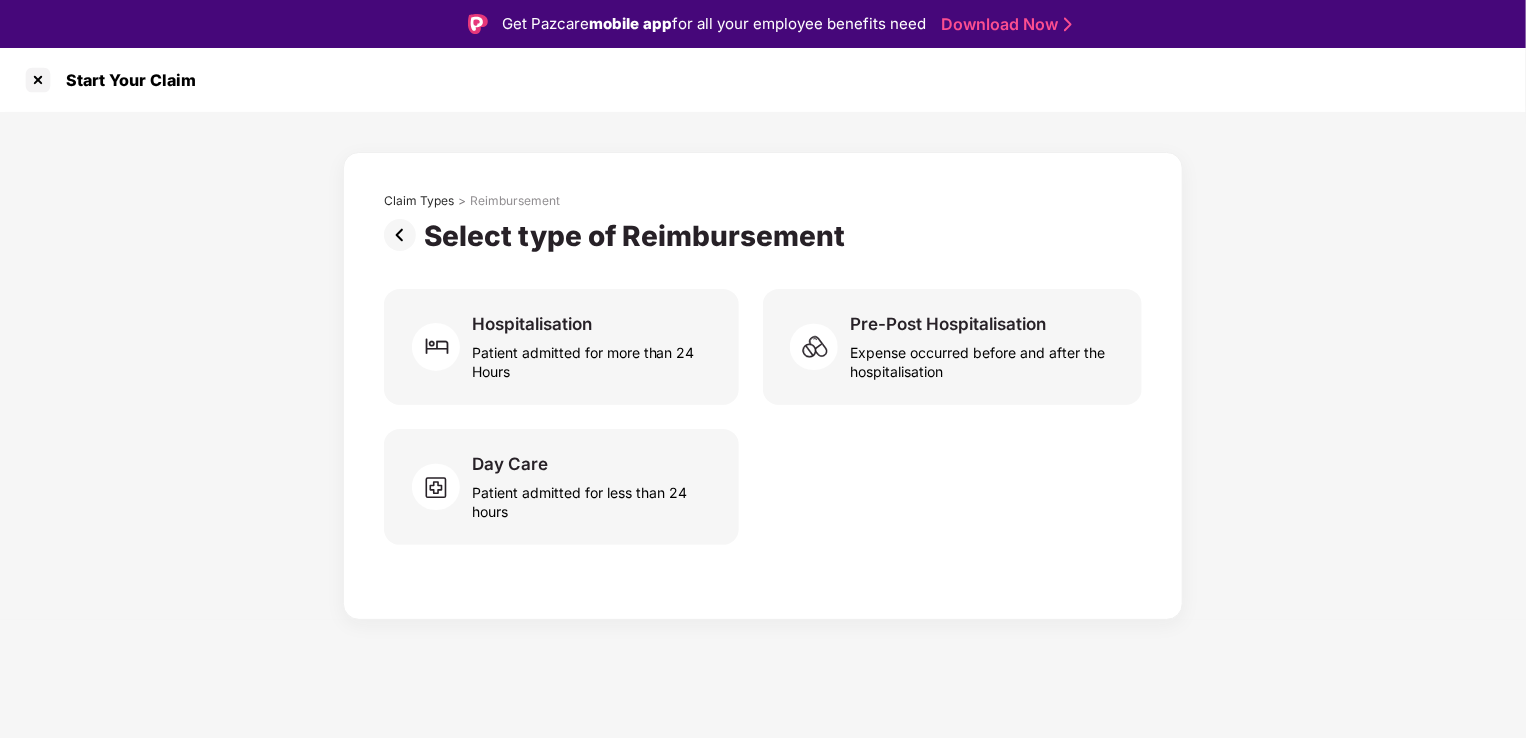 click at bounding box center (404, 235) 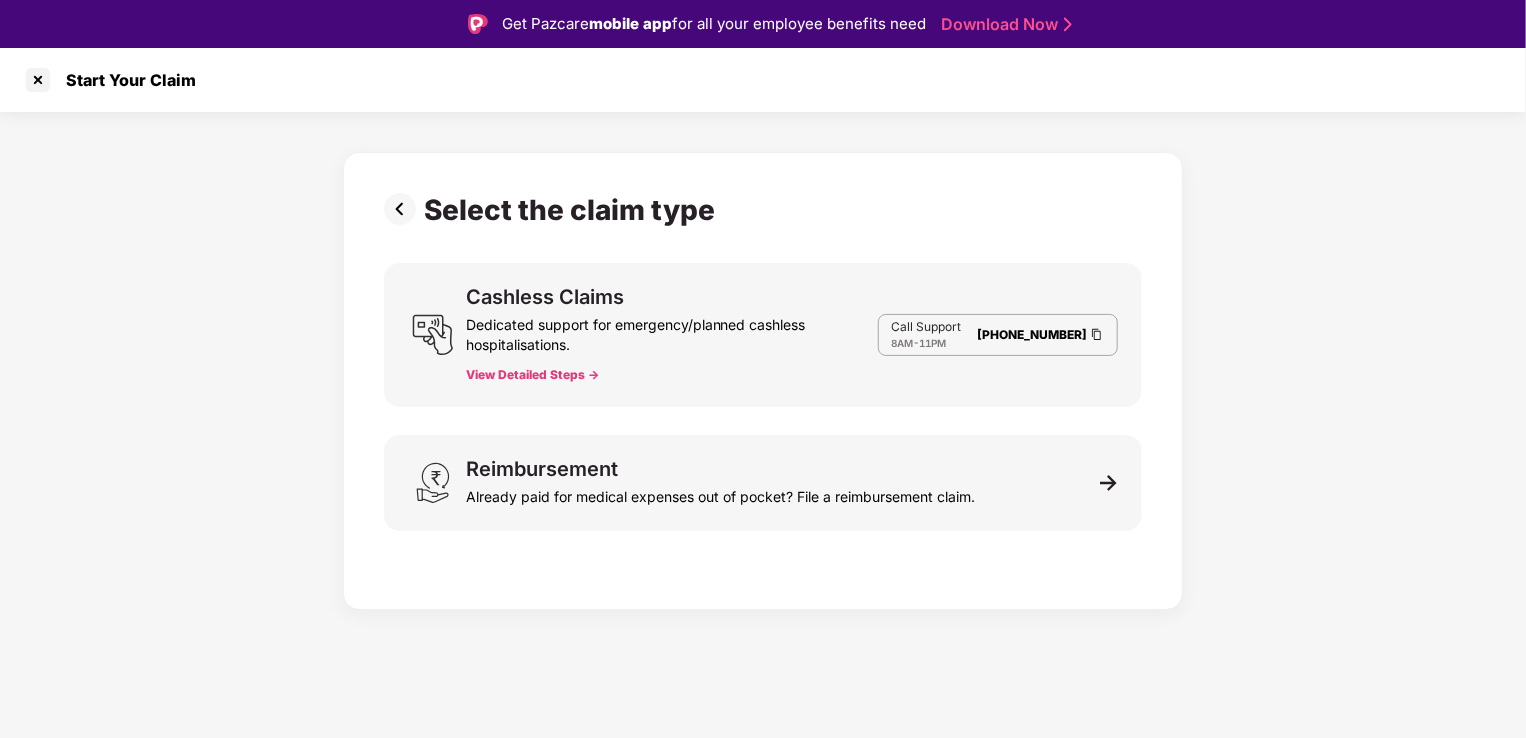 click at bounding box center [404, 209] 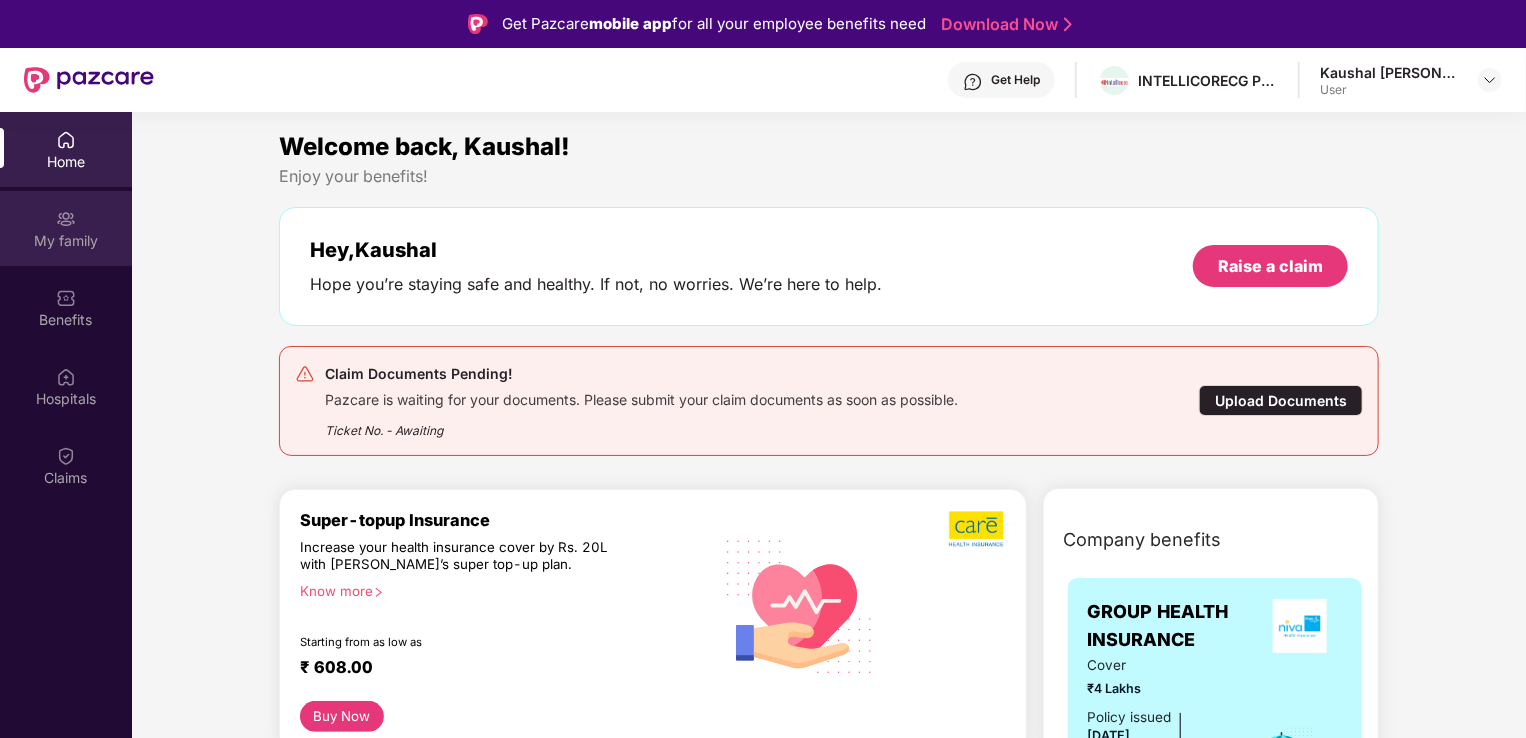 click on "My family" at bounding box center (66, 241) 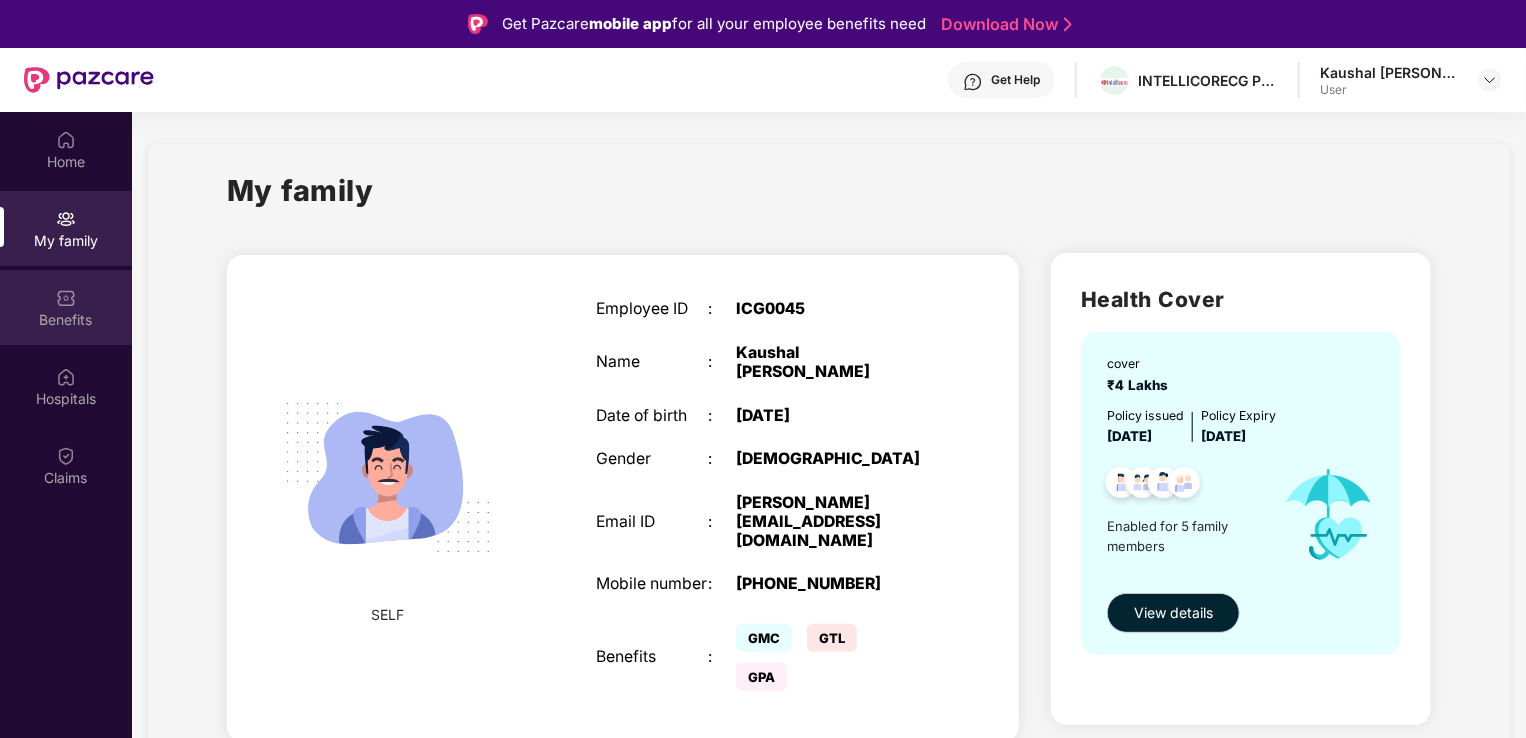 click at bounding box center [66, 298] 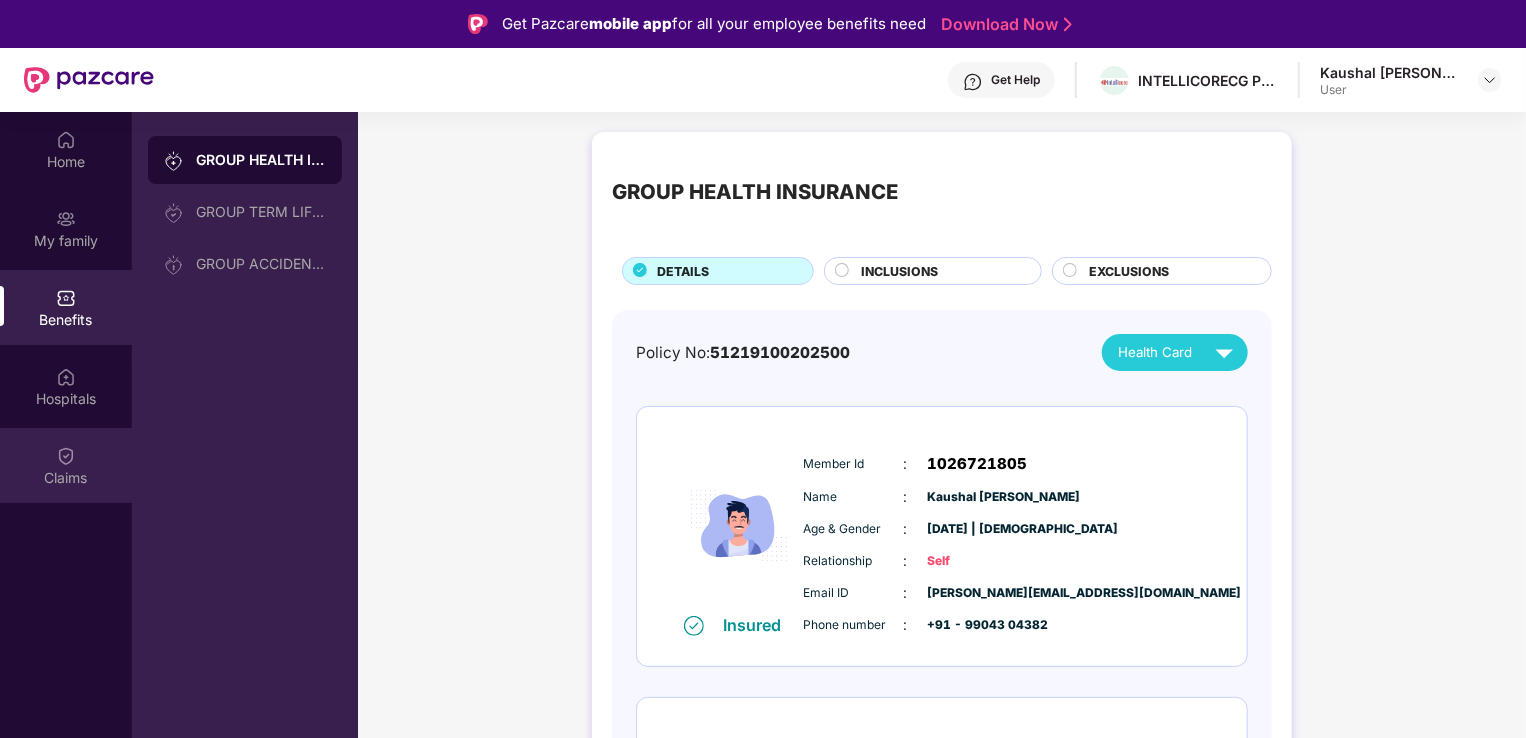 click at bounding box center [66, 456] 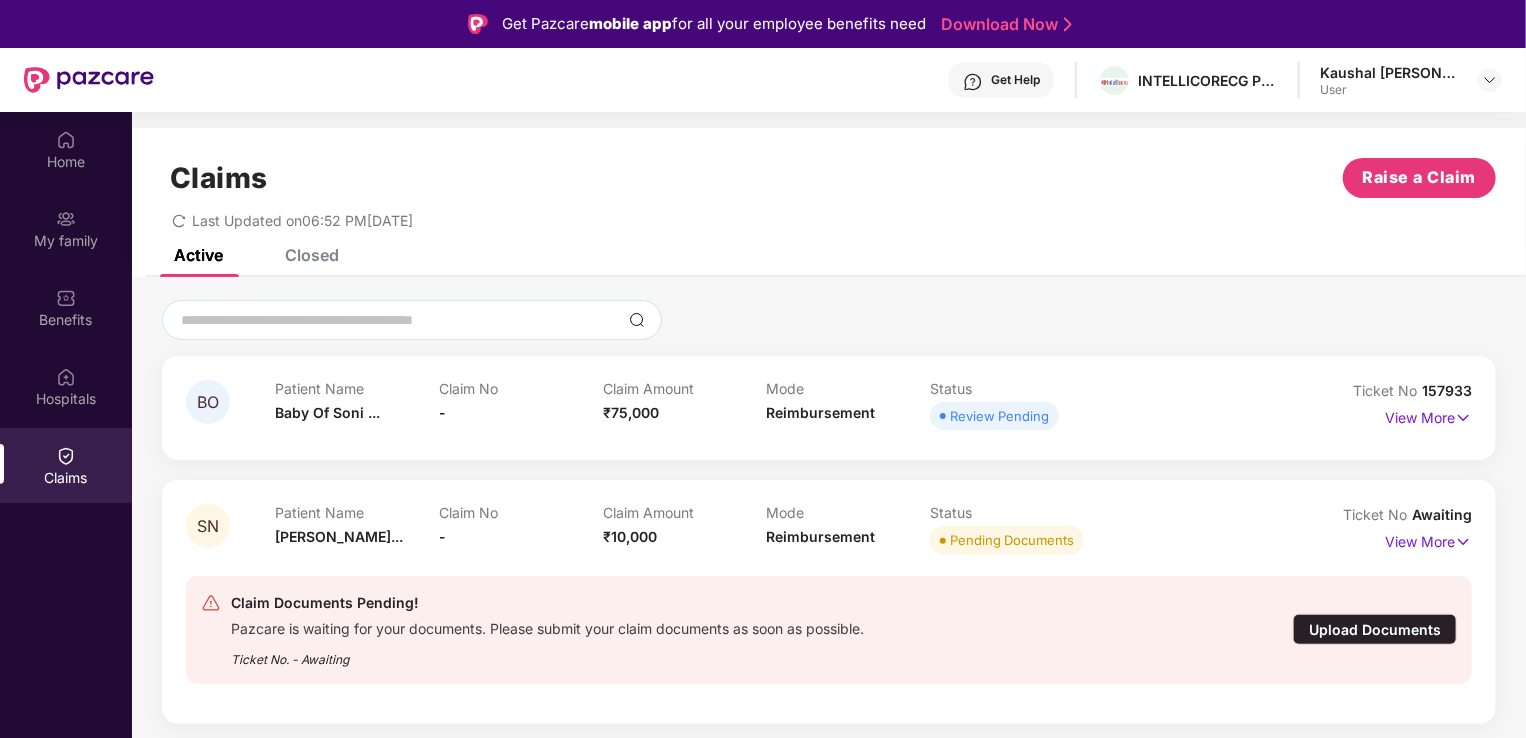 click on "Patient Name" at bounding box center [357, 388] 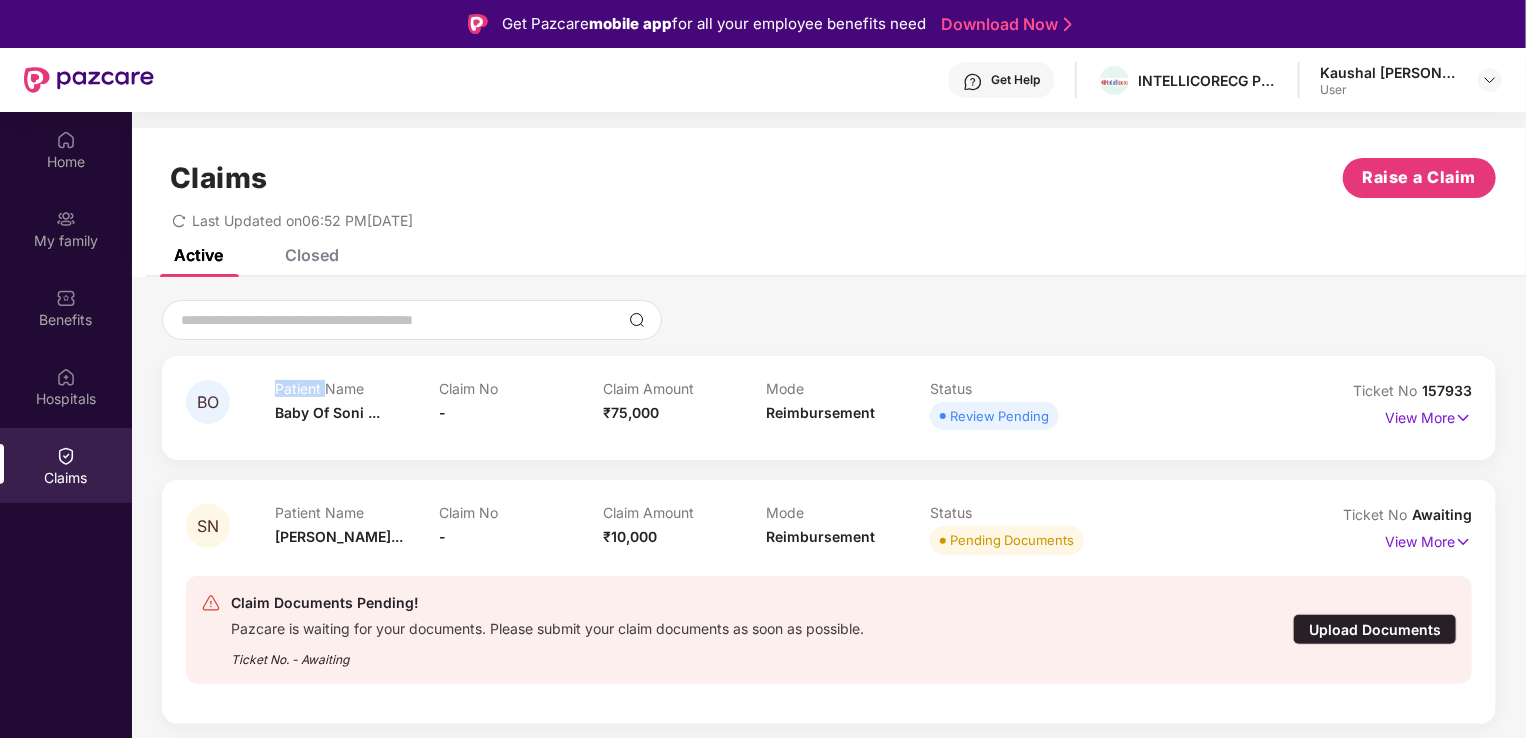 click on "Patient Name" at bounding box center (357, 388) 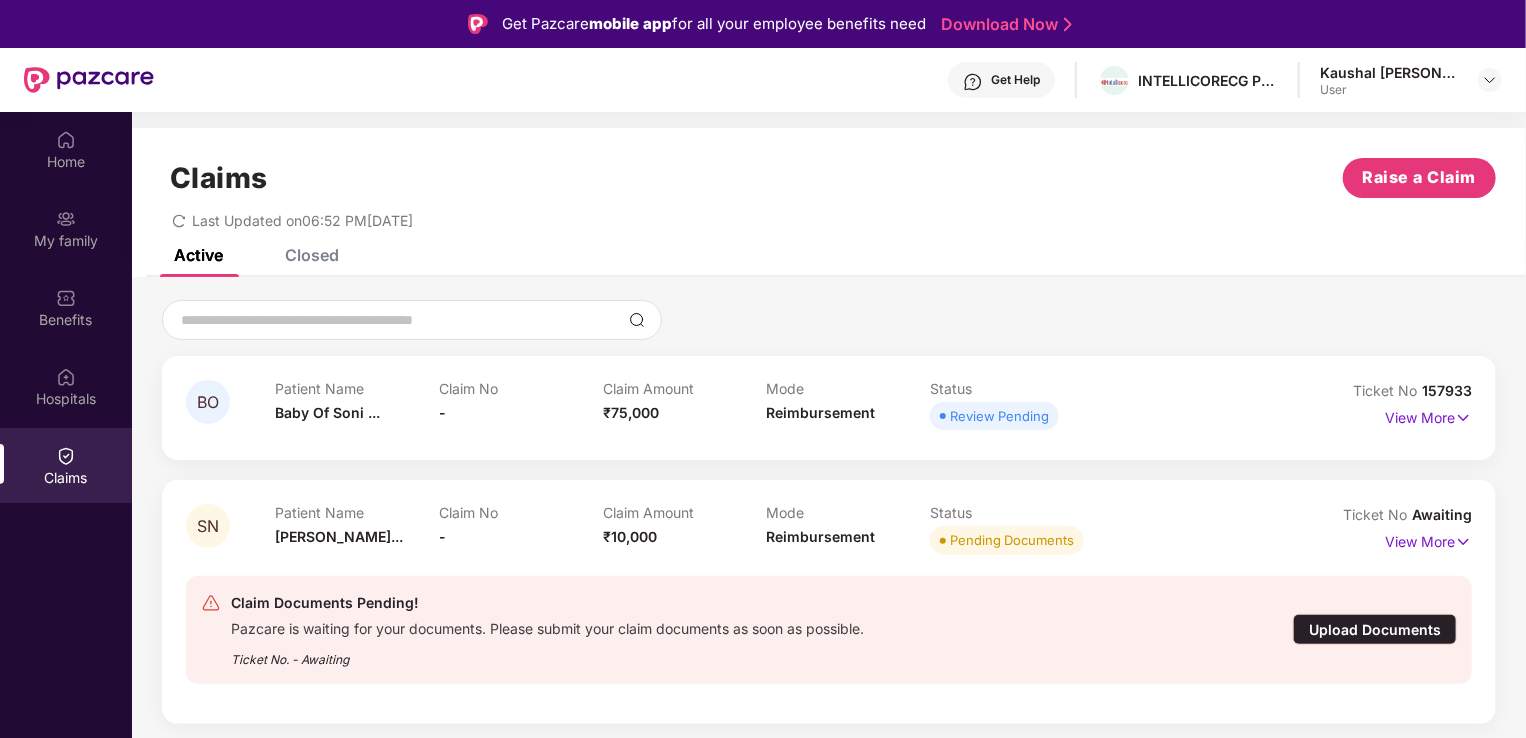 click on "Review Pending" at bounding box center [999, 416] 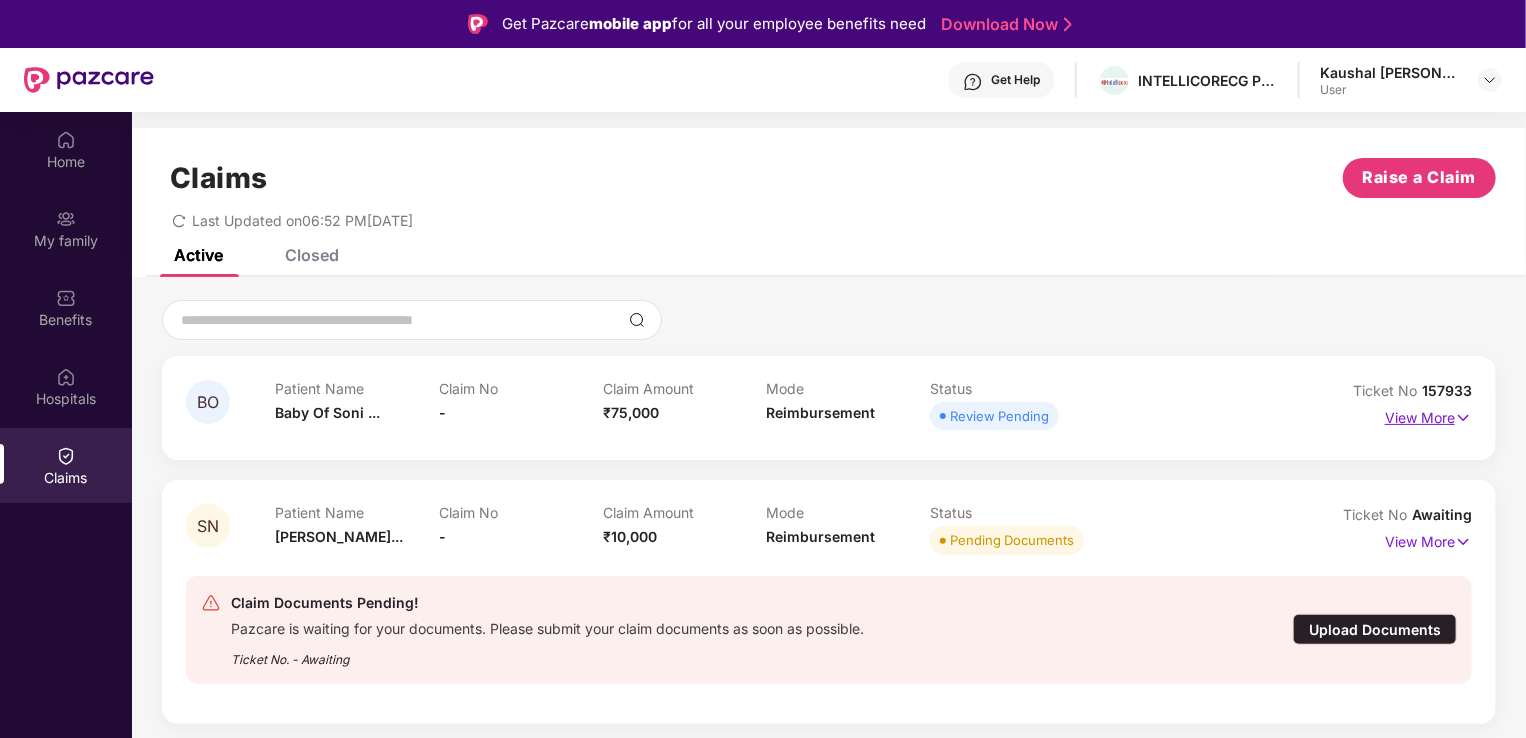 click on "View More" at bounding box center [1428, 415] 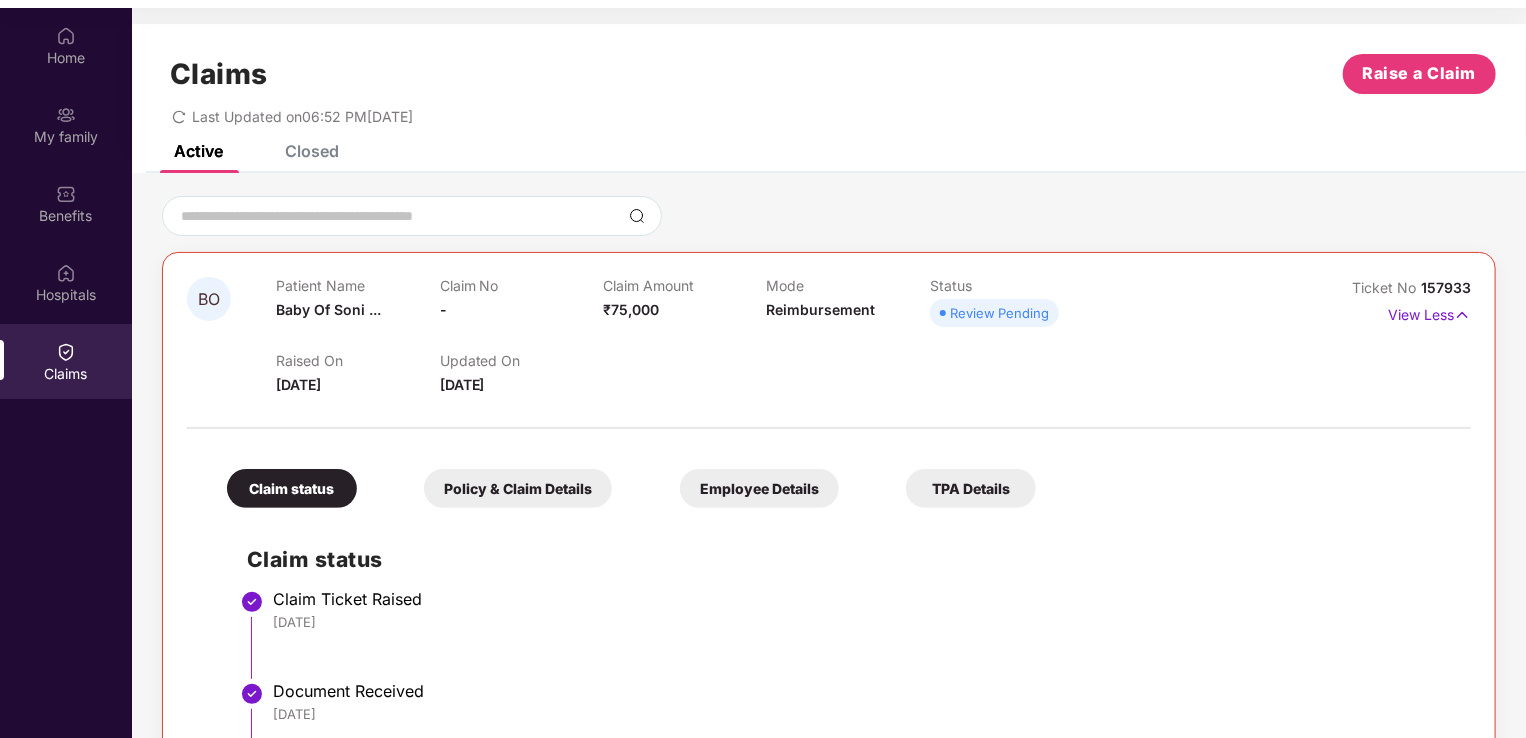 scroll, scrollTop: 112, scrollLeft: 0, axis: vertical 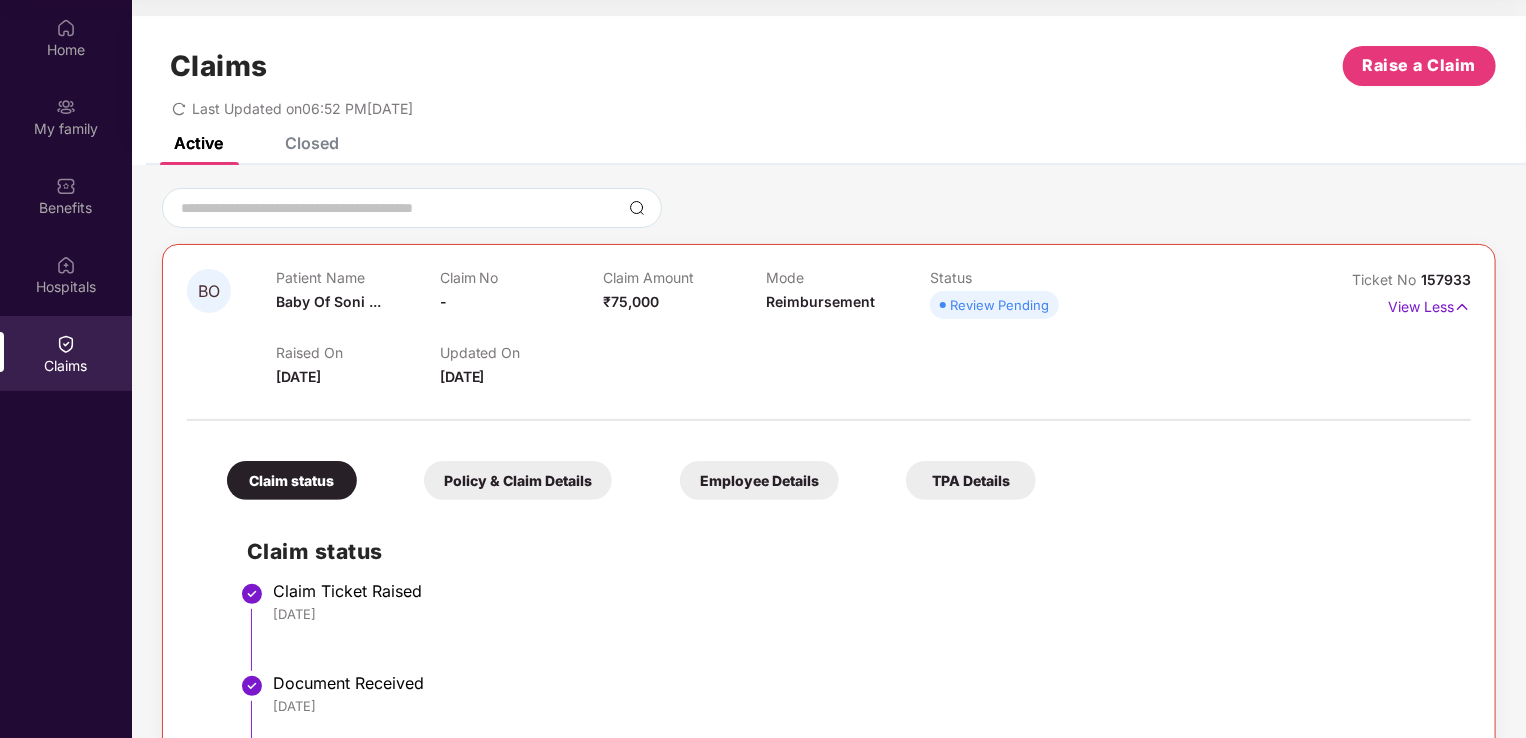 click on "Policy & Claim Details" at bounding box center (518, 480) 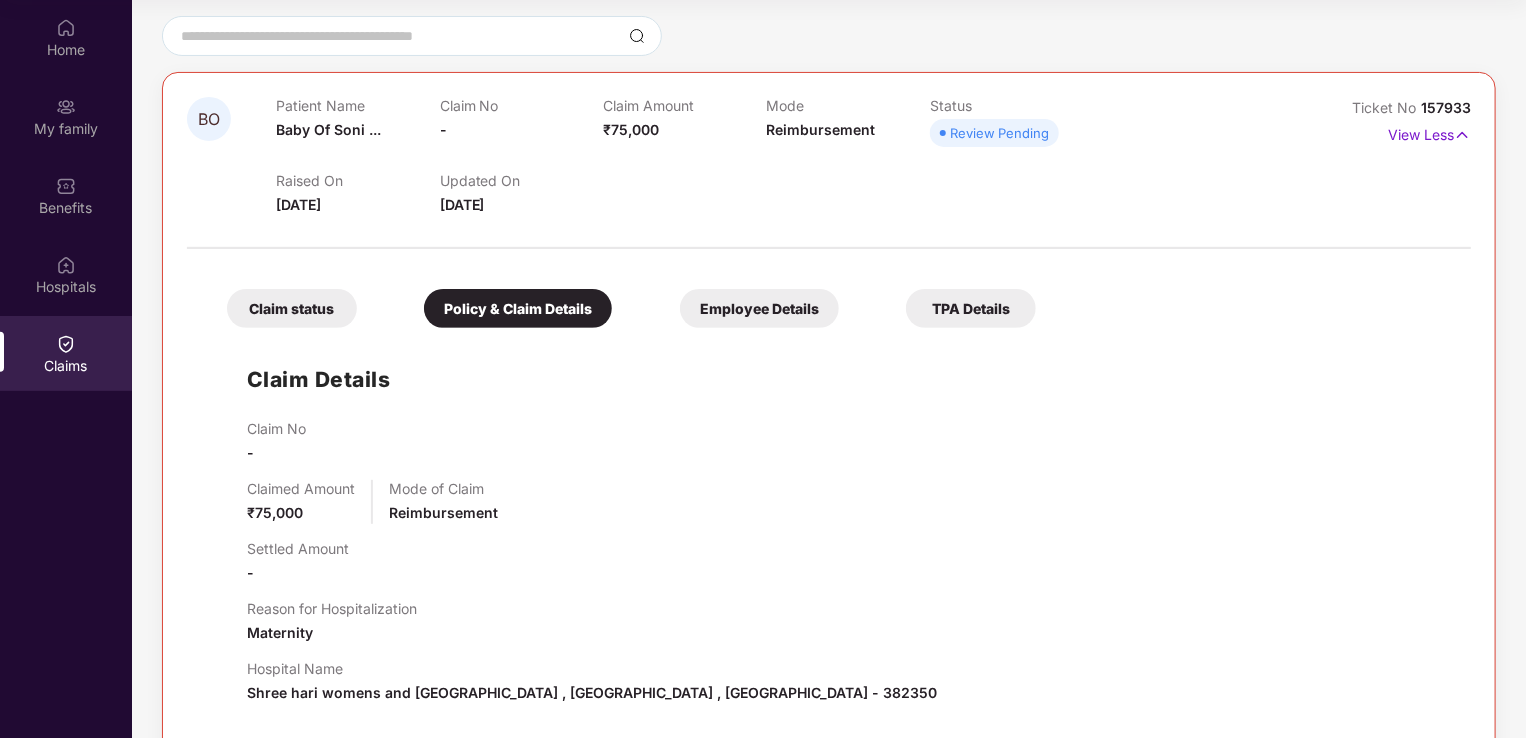 scroll, scrollTop: 173, scrollLeft: 0, axis: vertical 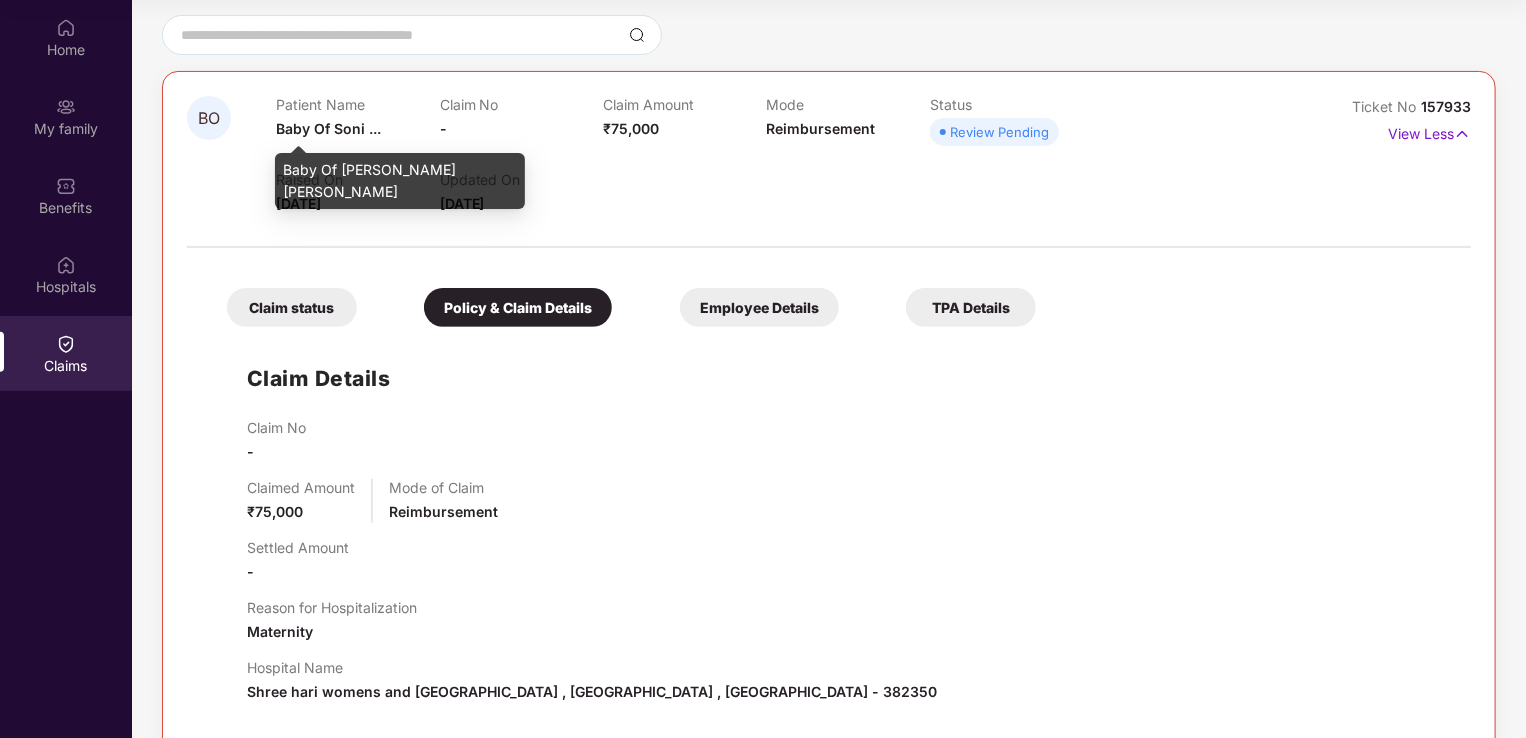 click on "Baby Of [PERSON_NAME] [PERSON_NAME]" at bounding box center [400, 181] 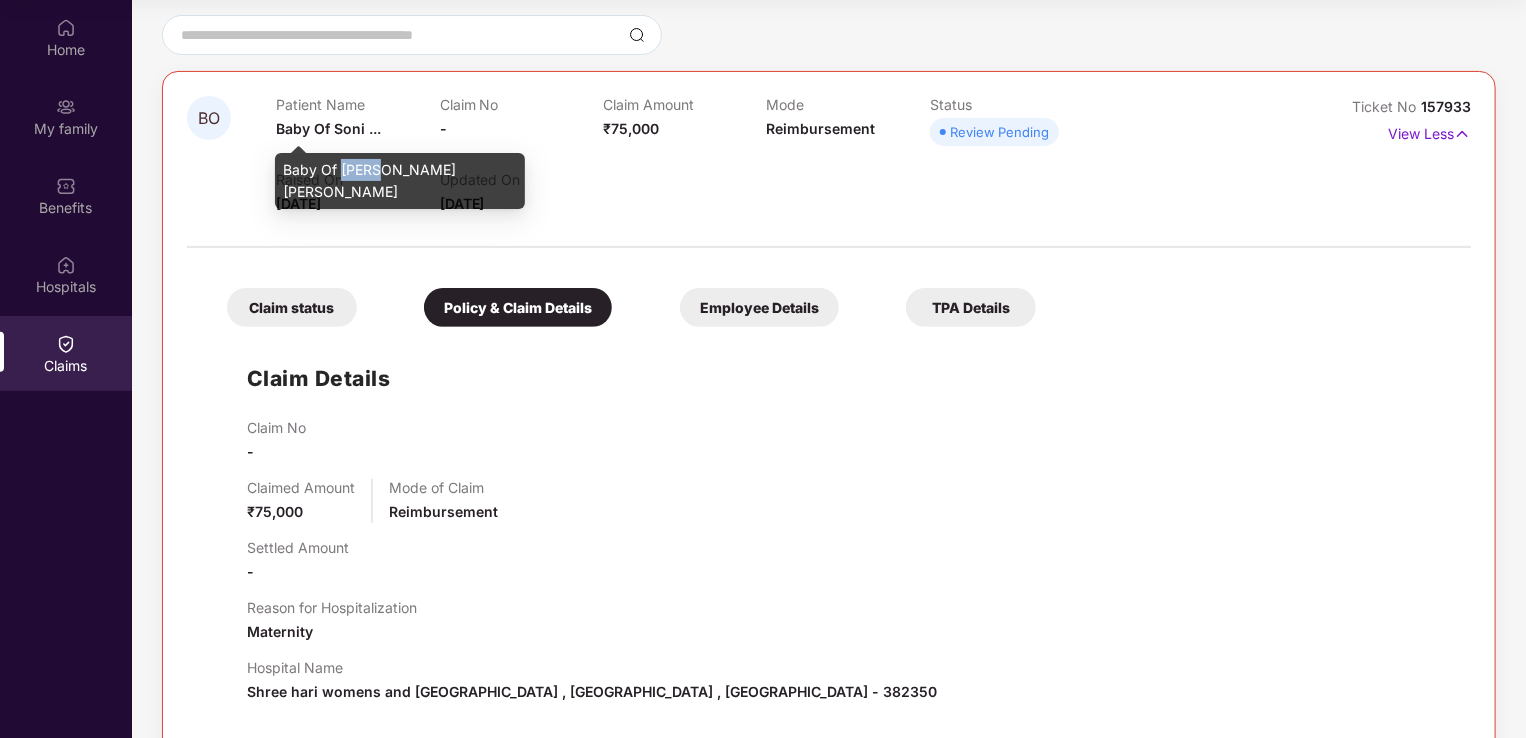 click on "Baby Of [PERSON_NAME] [PERSON_NAME]" at bounding box center [400, 181] 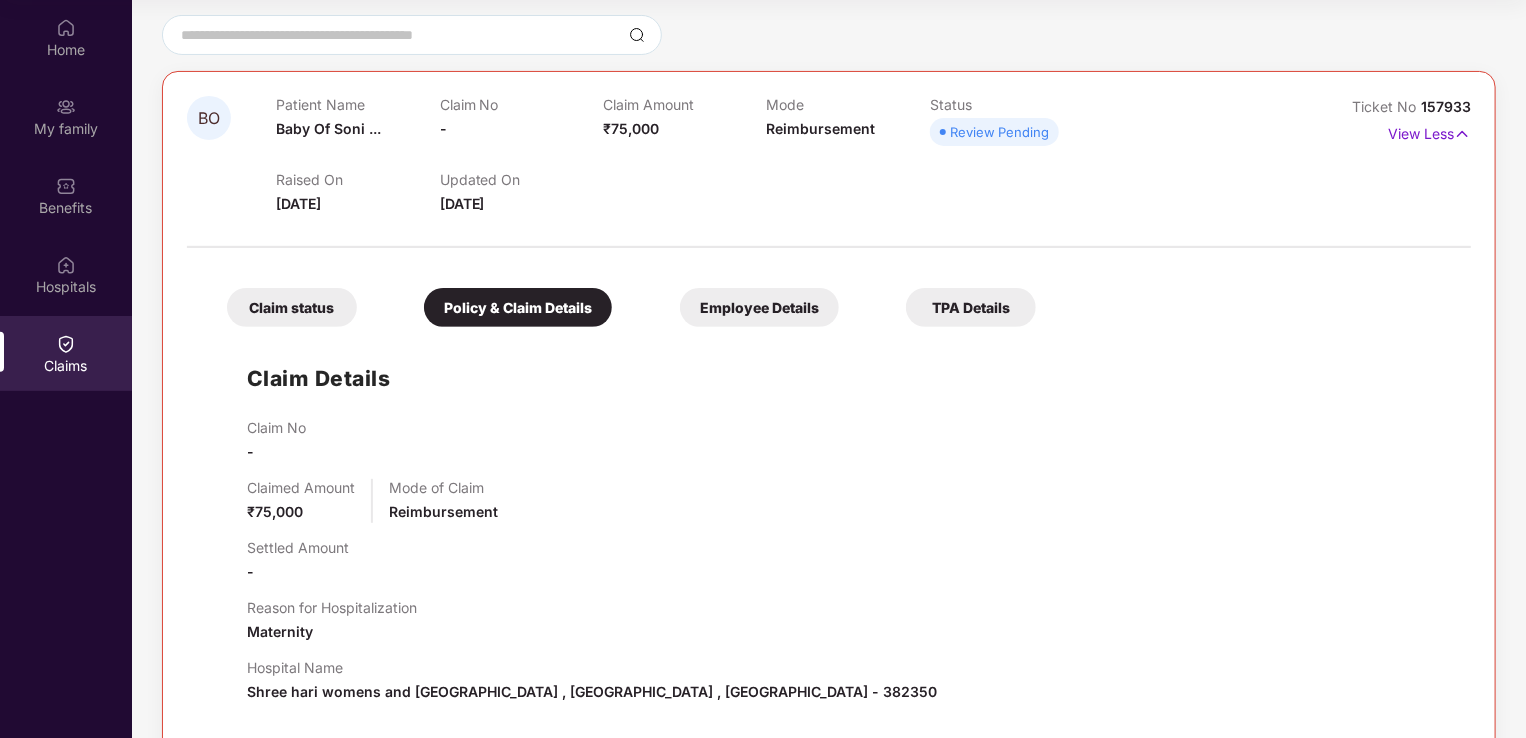 drag, startPoint x: 956, startPoint y: 117, endPoint x: 764, endPoint y: 286, distance: 255.78311 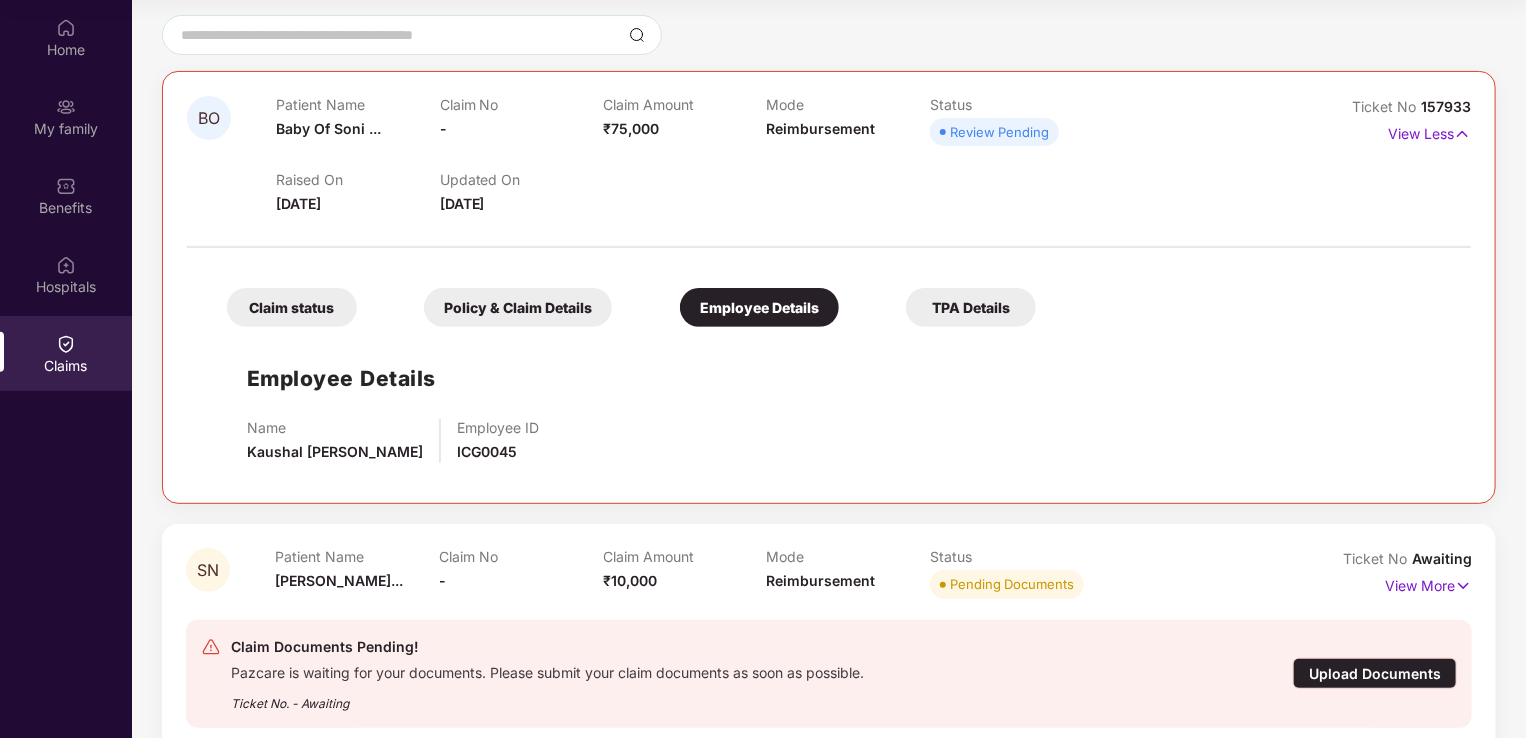 click on "TPA Details" at bounding box center (971, 307) 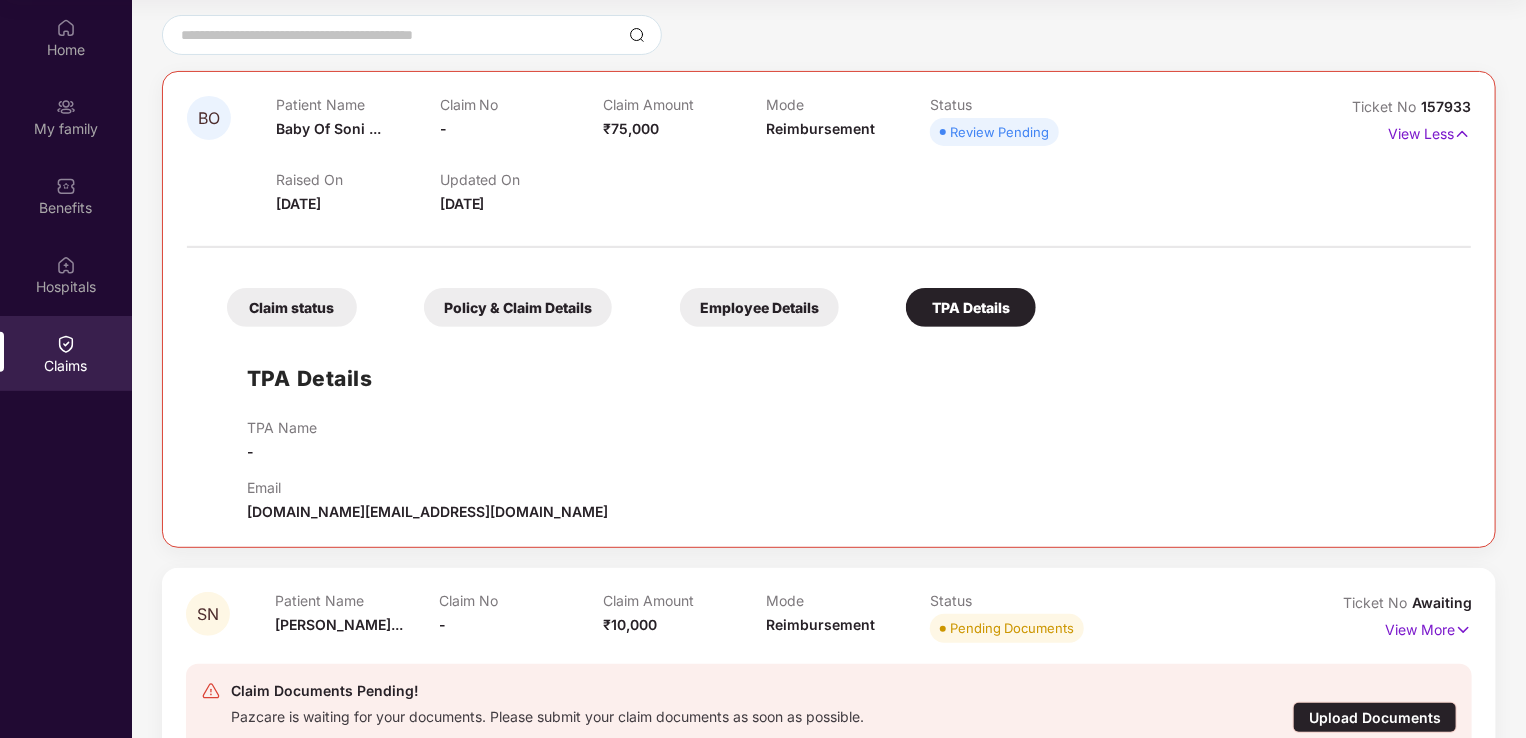 click on "Claim status" at bounding box center [292, 307] 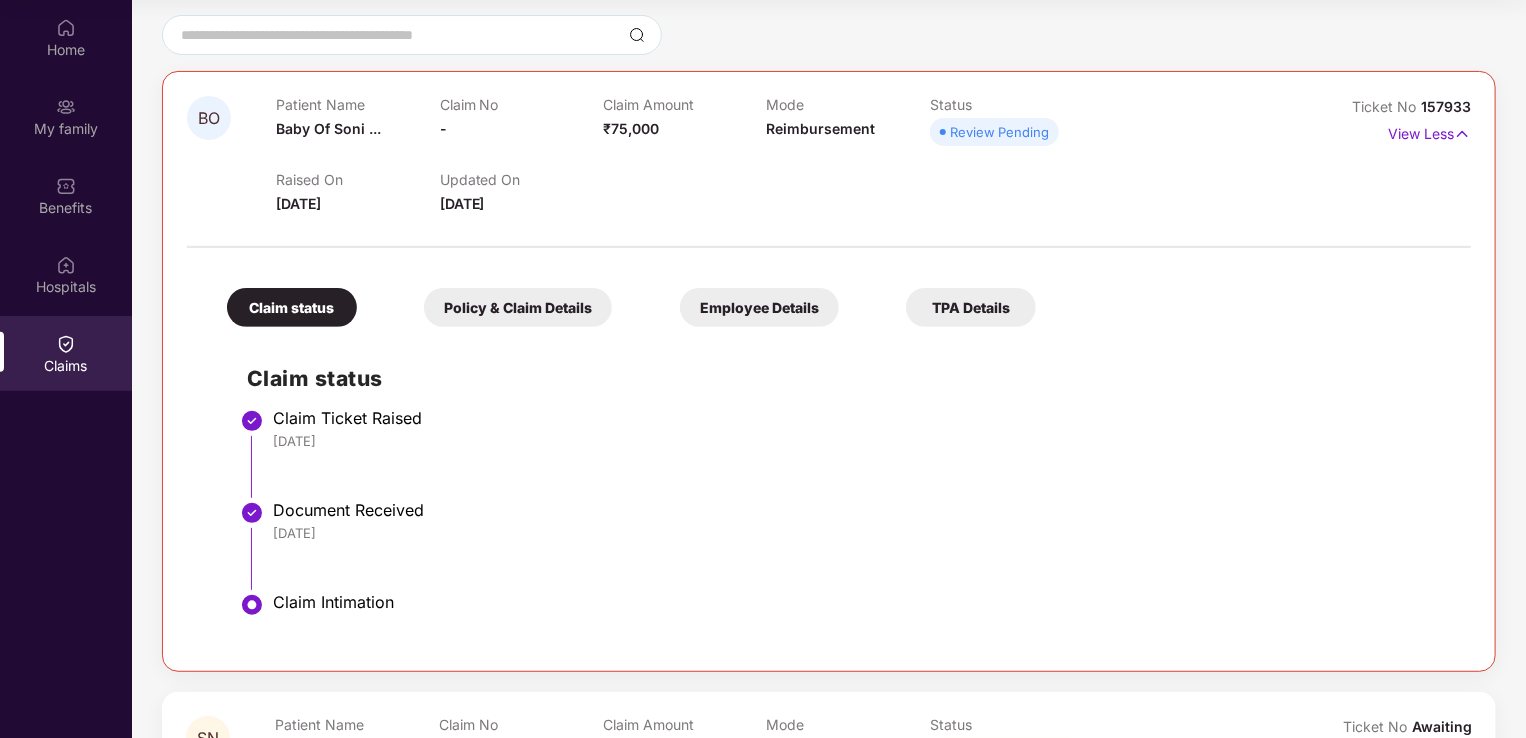 scroll, scrollTop: 389, scrollLeft: 0, axis: vertical 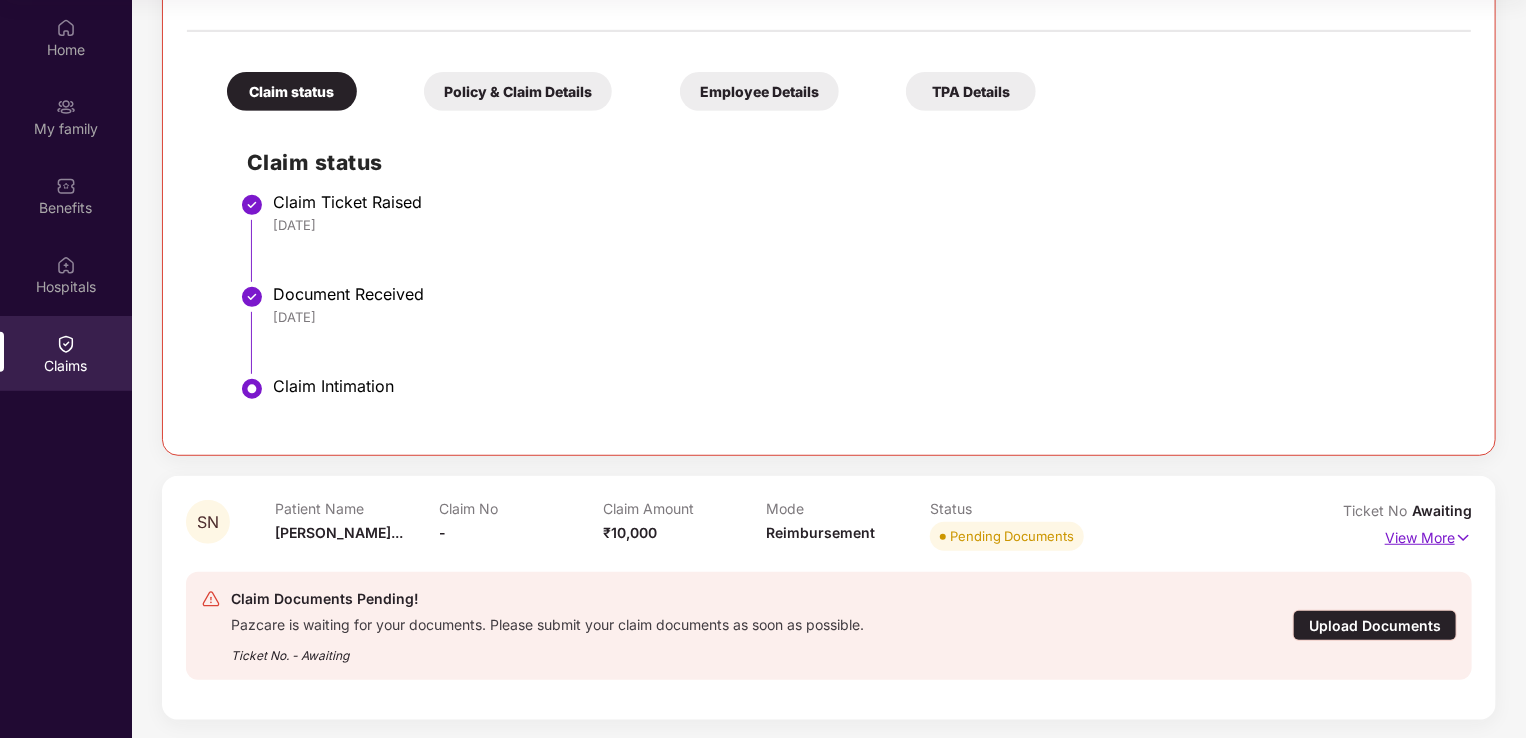 click on "View More" at bounding box center [1428, 535] 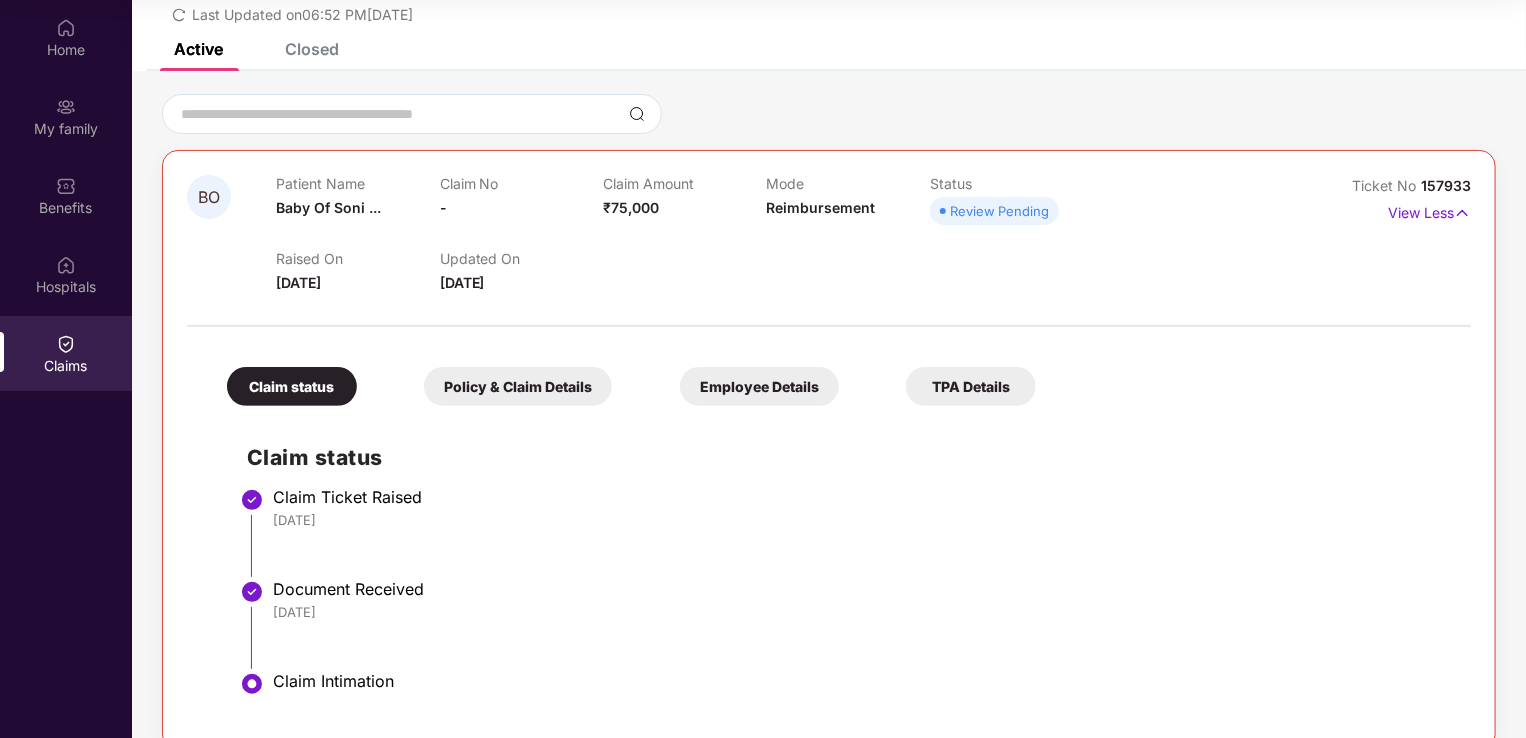 scroll, scrollTop: 23, scrollLeft: 0, axis: vertical 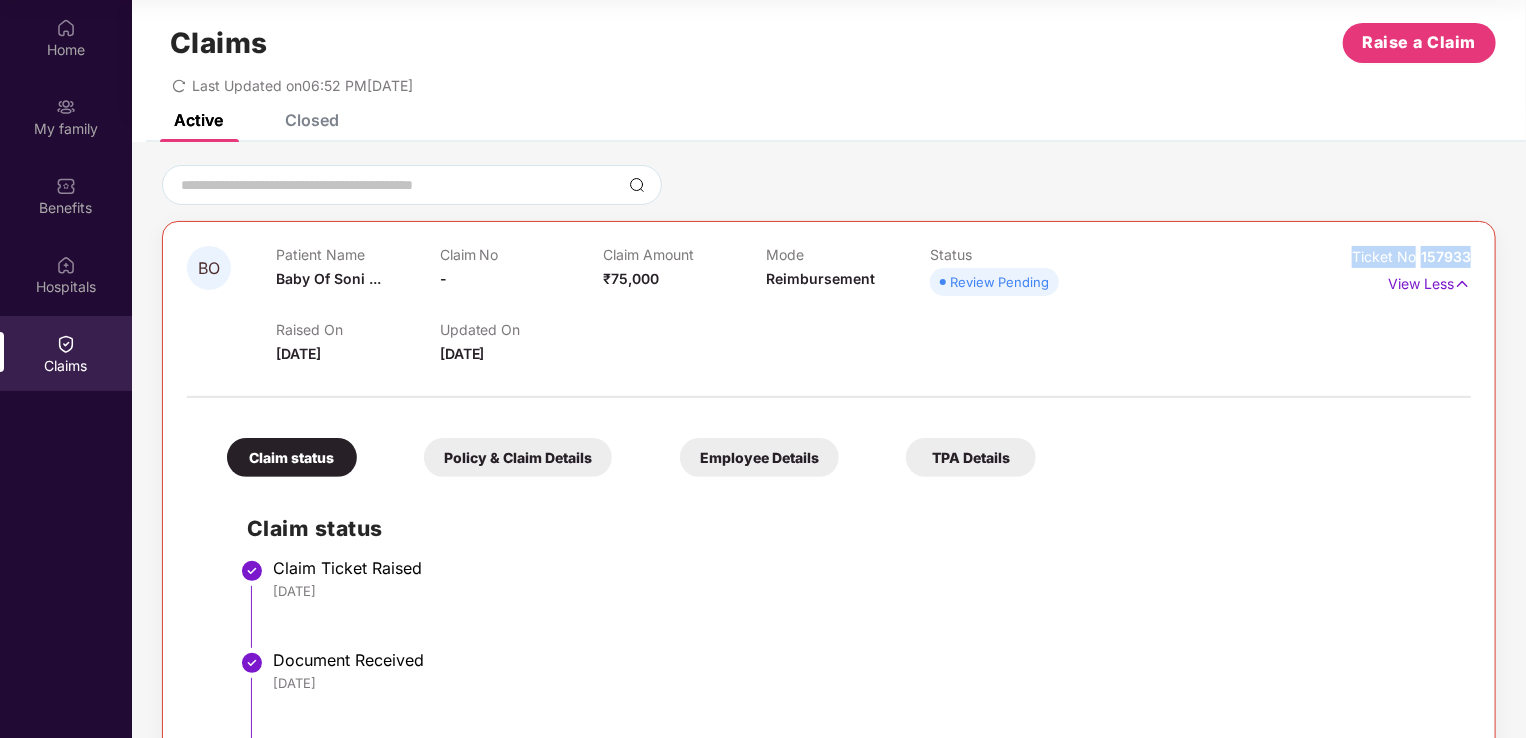 drag, startPoint x: 1353, startPoint y: 251, endPoint x: 1469, endPoint y: 253, distance: 116.01724 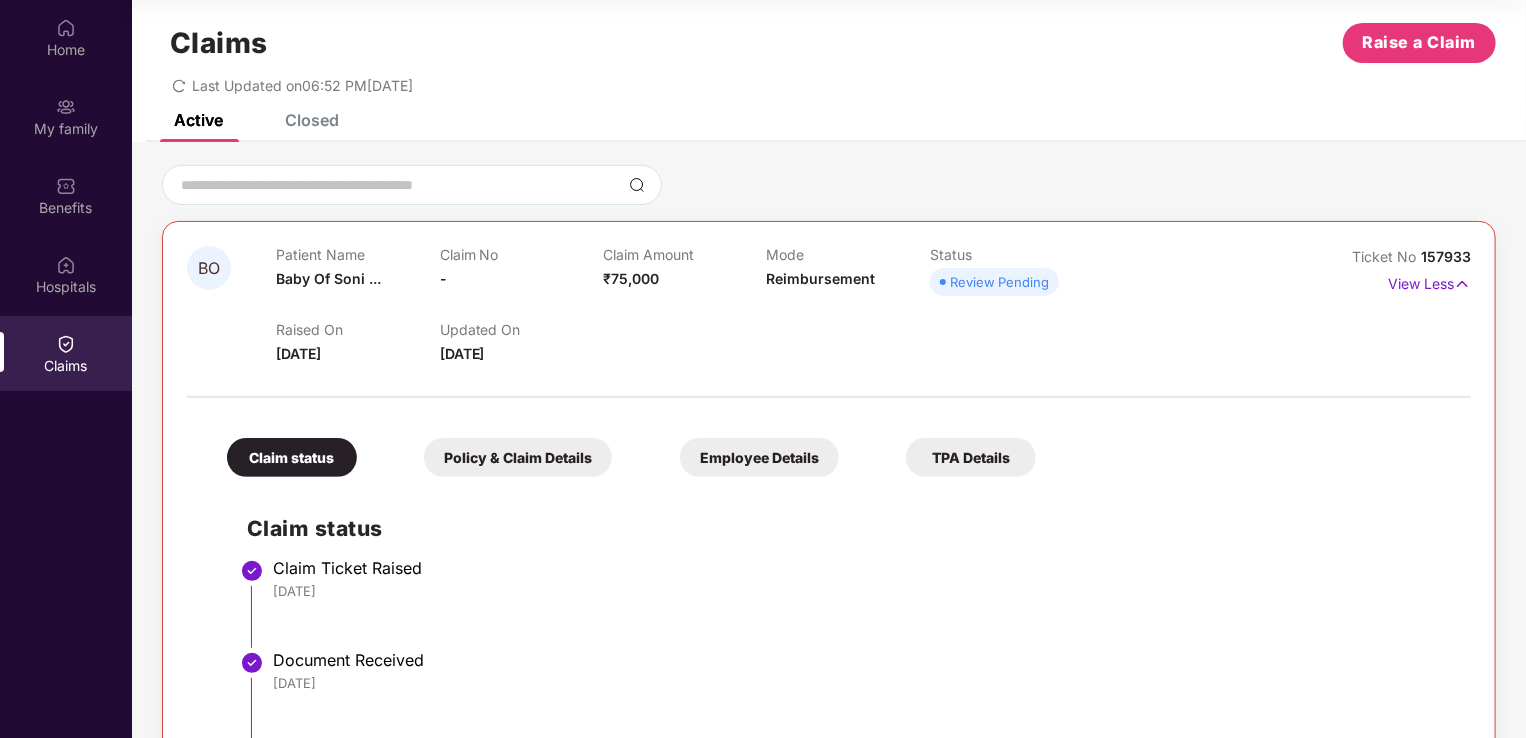 click on "Claims Raise a Claim Last Updated on  06:52 PM[DATE]" at bounding box center [829, 53] 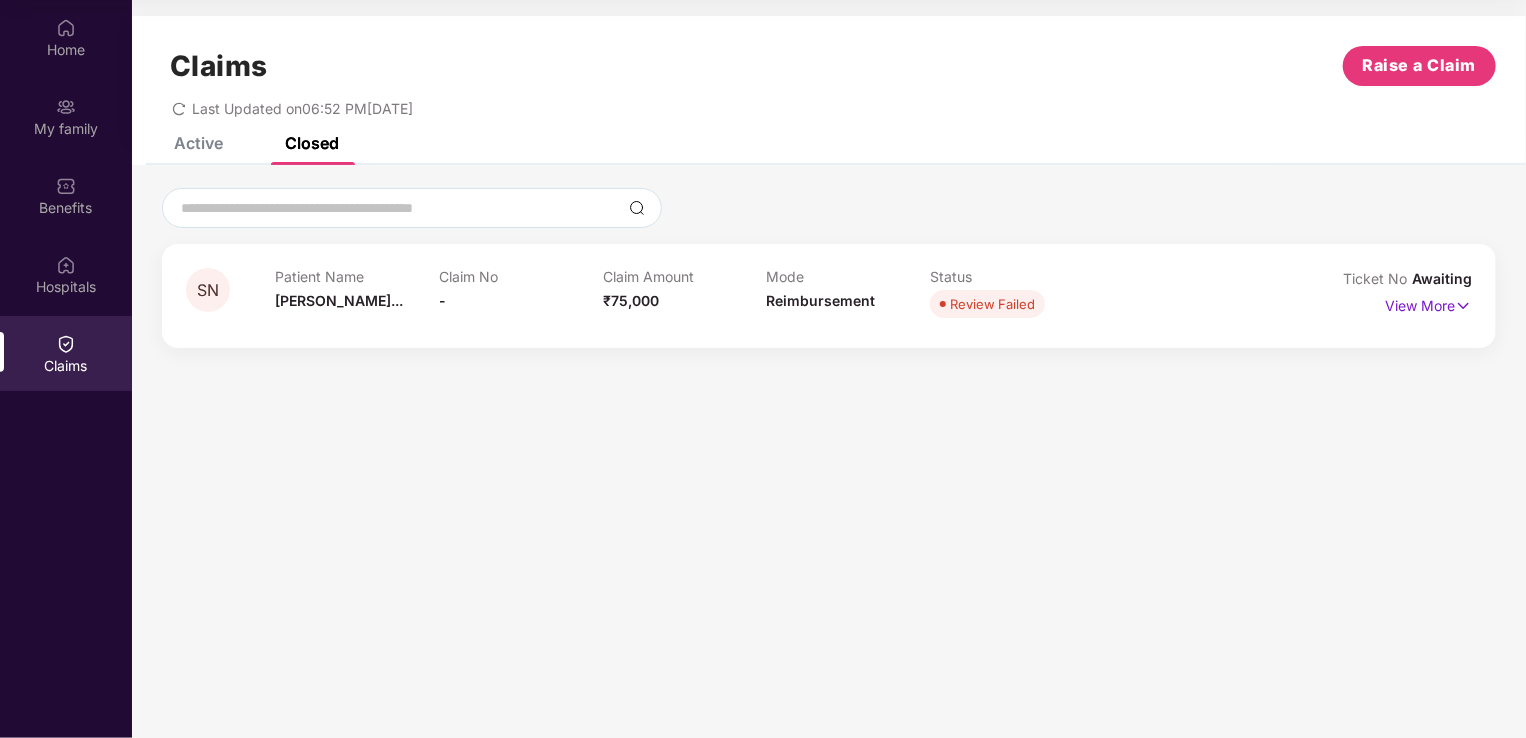 scroll, scrollTop: 0, scrollLeft: 0, axis: both 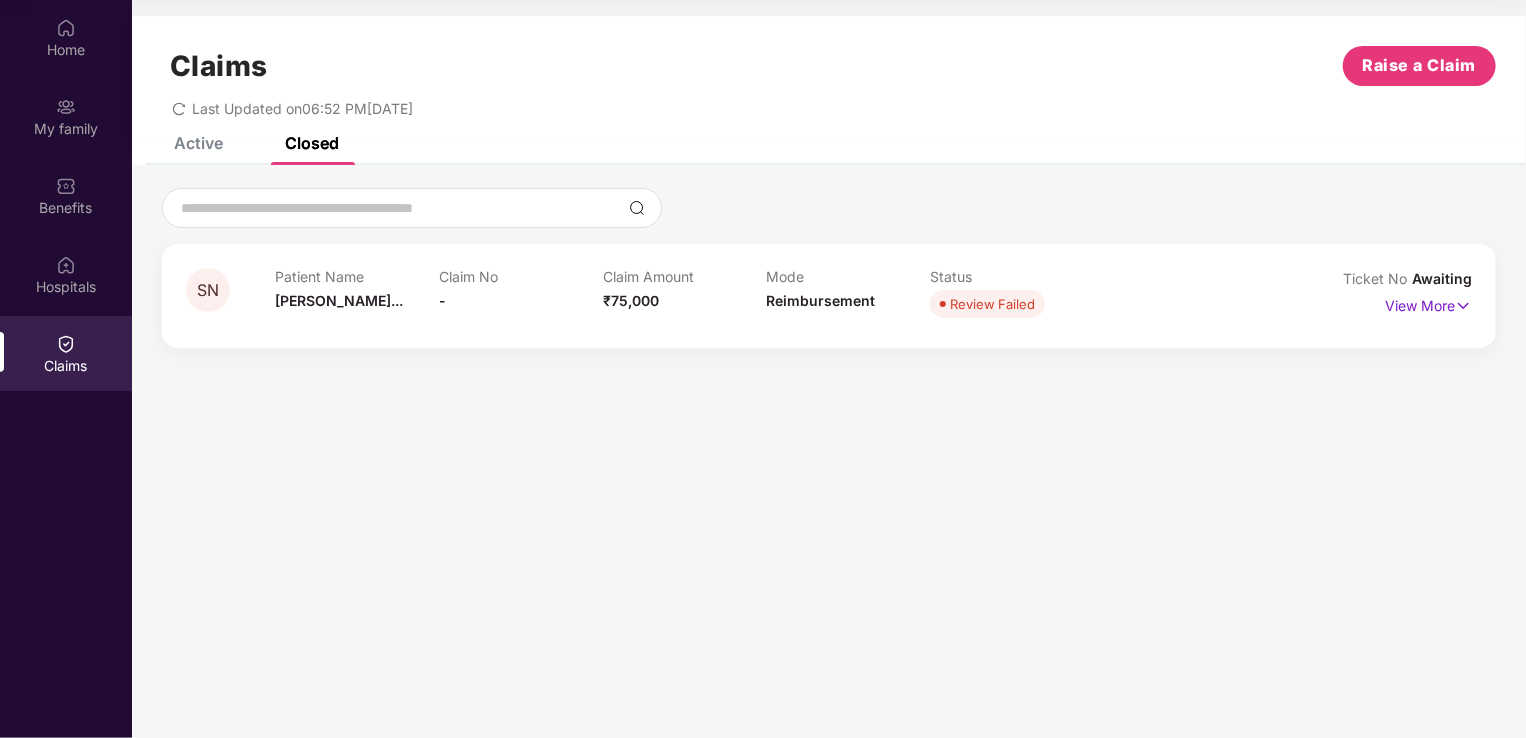 click on "Active" at bounding box center [198, 143] 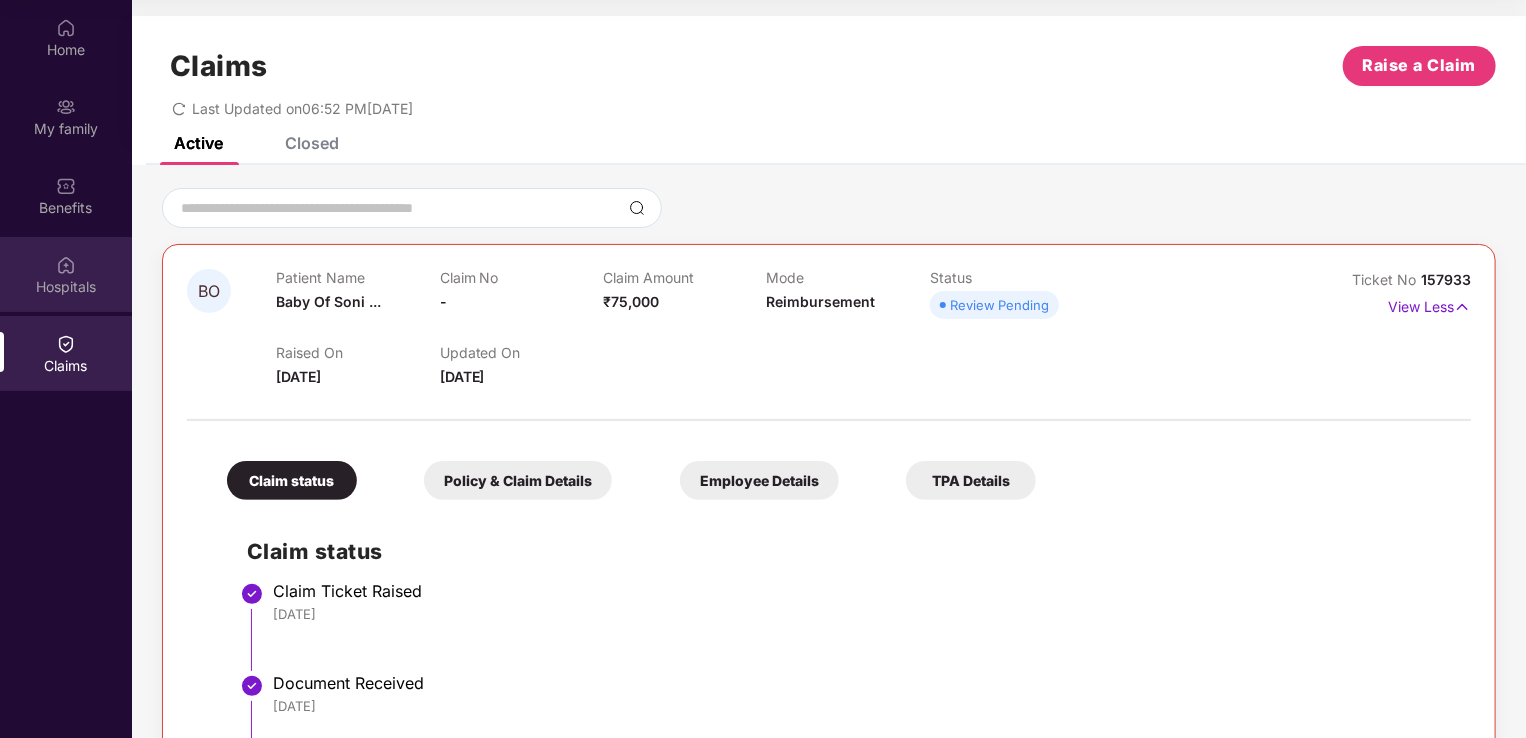 click at bounding box center [66, 265] 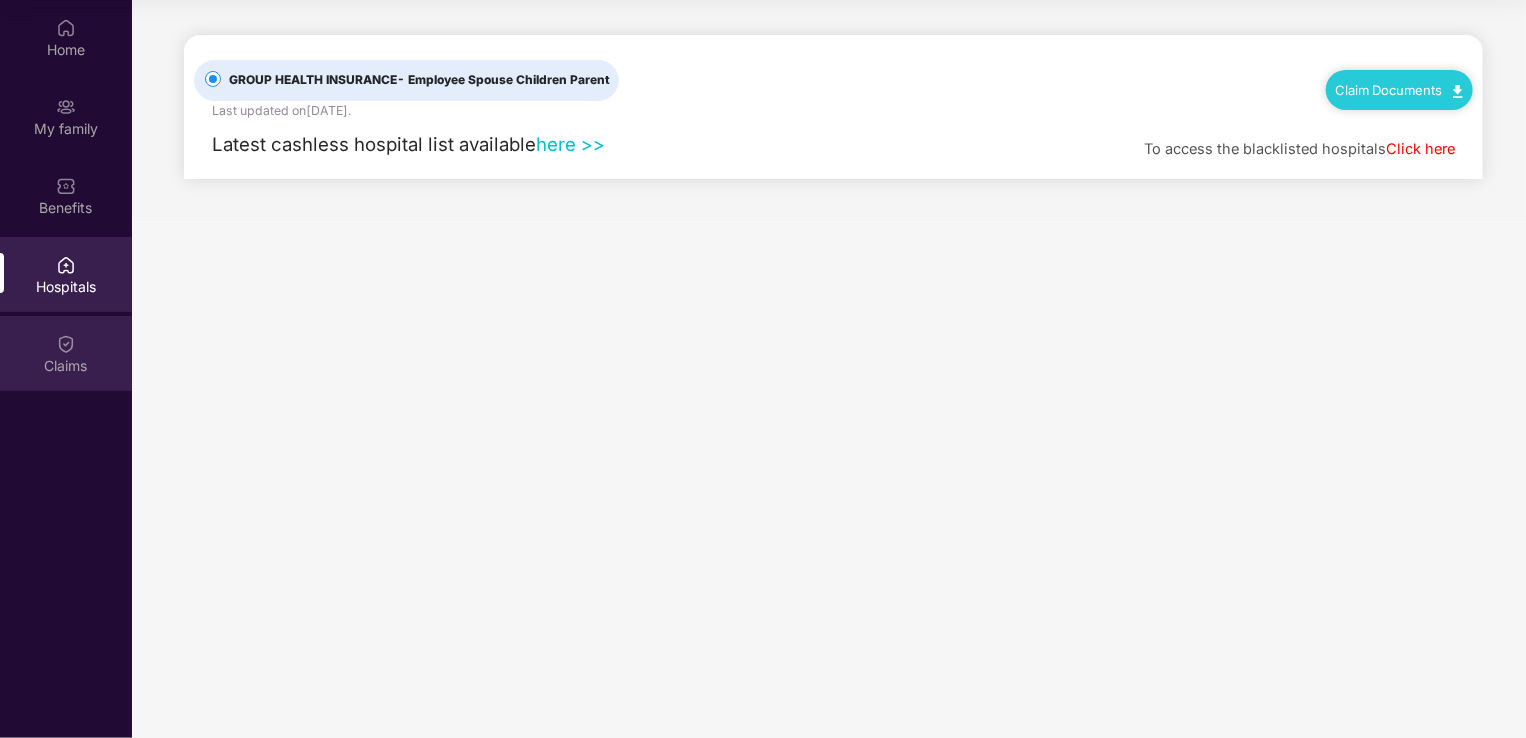 click on "Claims" at bounding box center [66, 366] 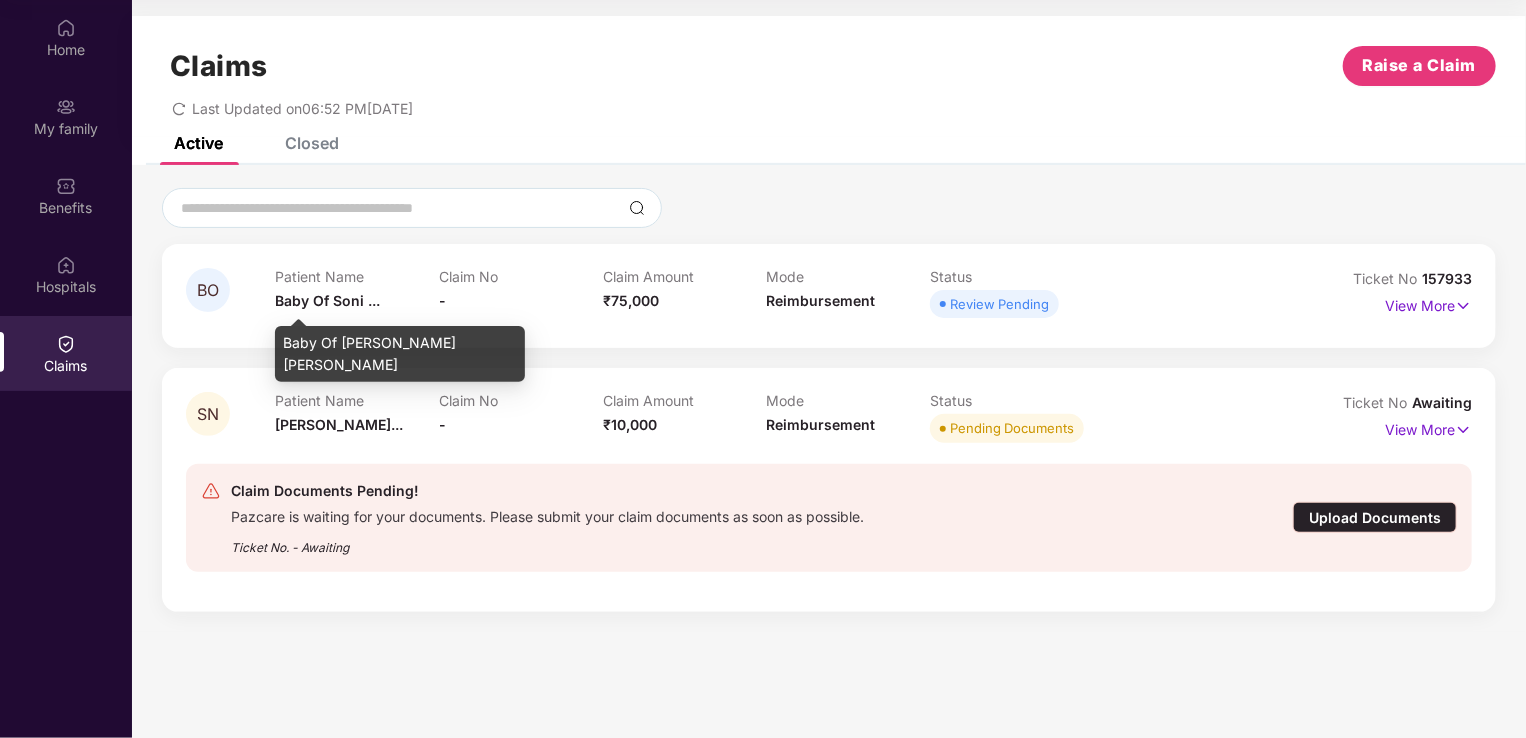 drag, startPoint x: 347, startPoint y: 298, endPoint x: 226, endPoint y: 560, distance: 288.5914 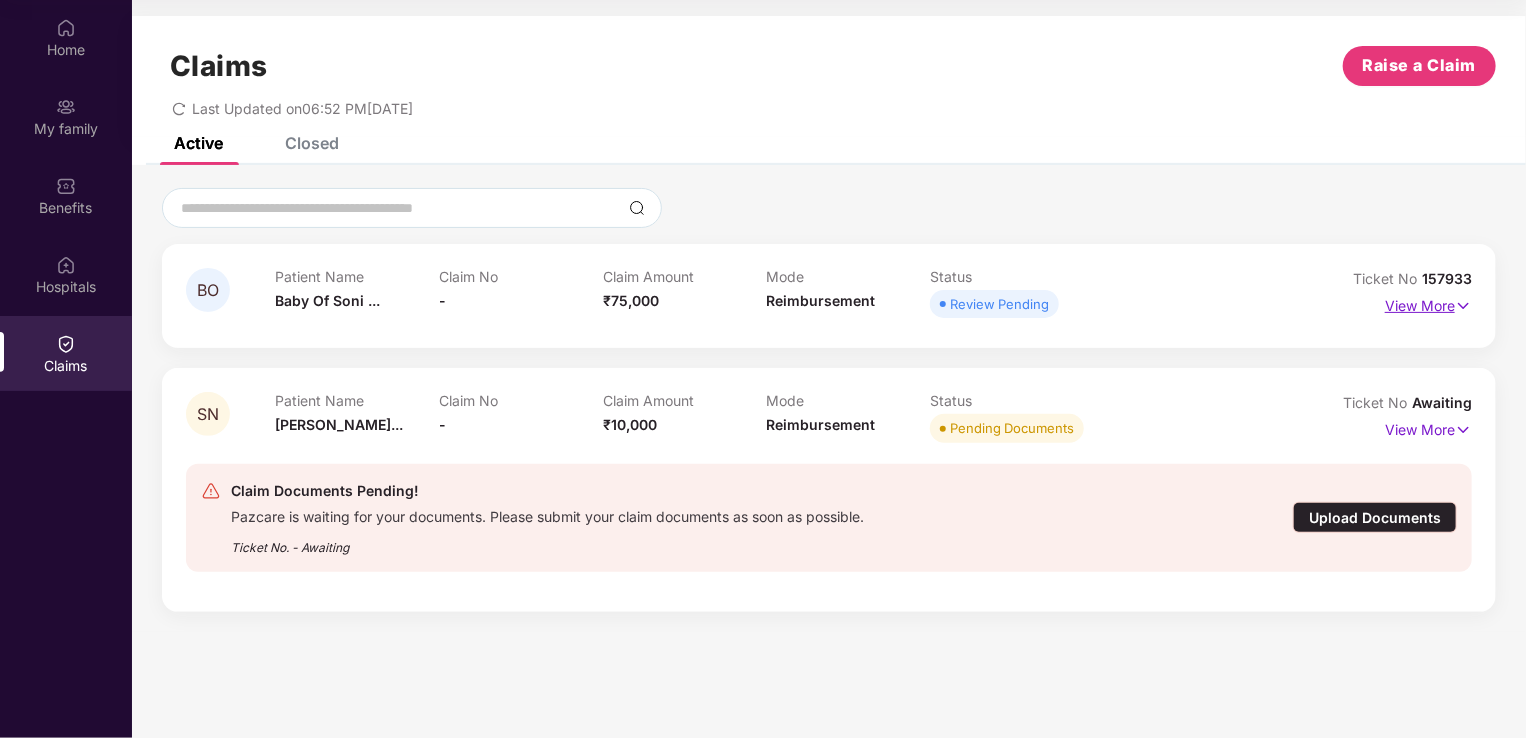 click on "View More" at bounding box center (1428, 303) 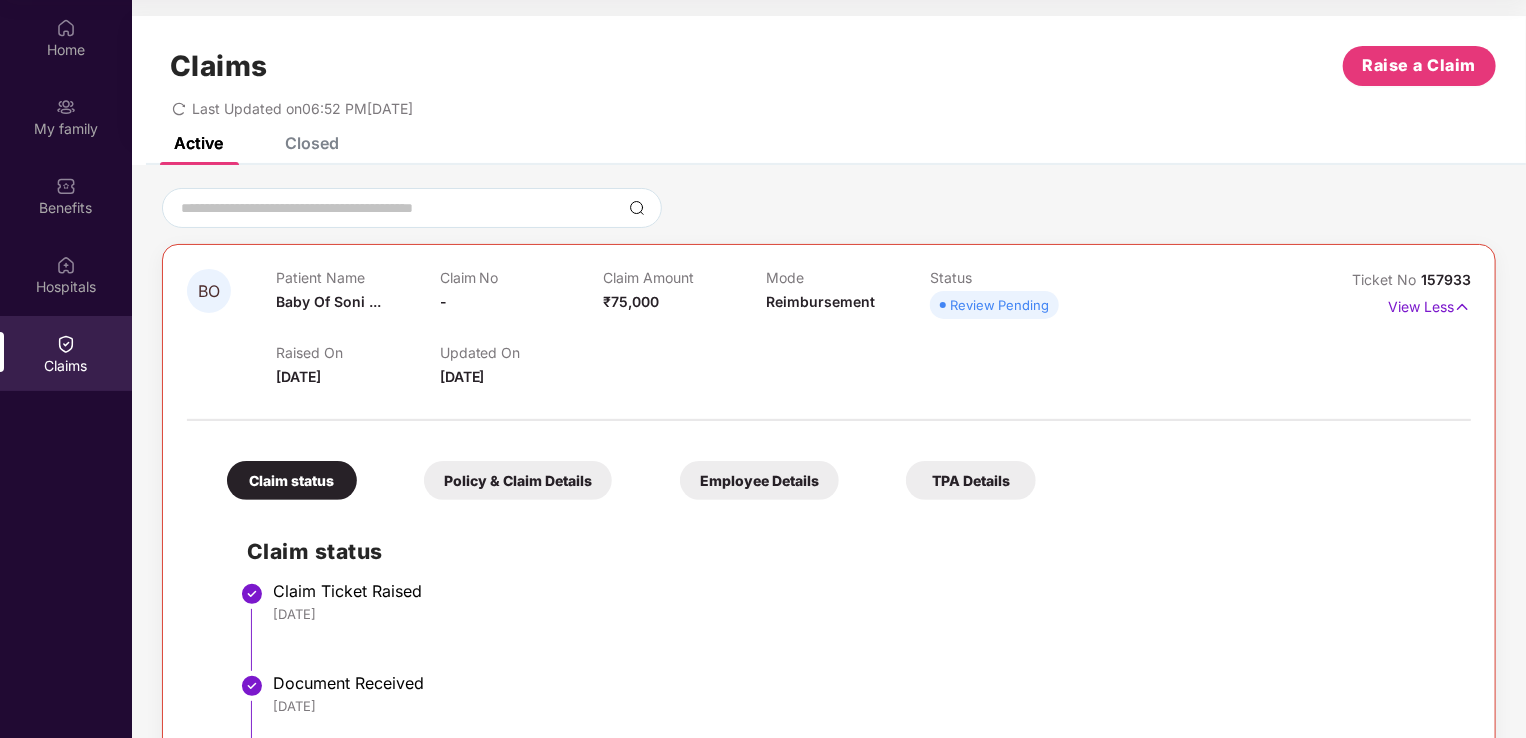 click on "Policy & Claim Details" at bounding box center (518, 480) 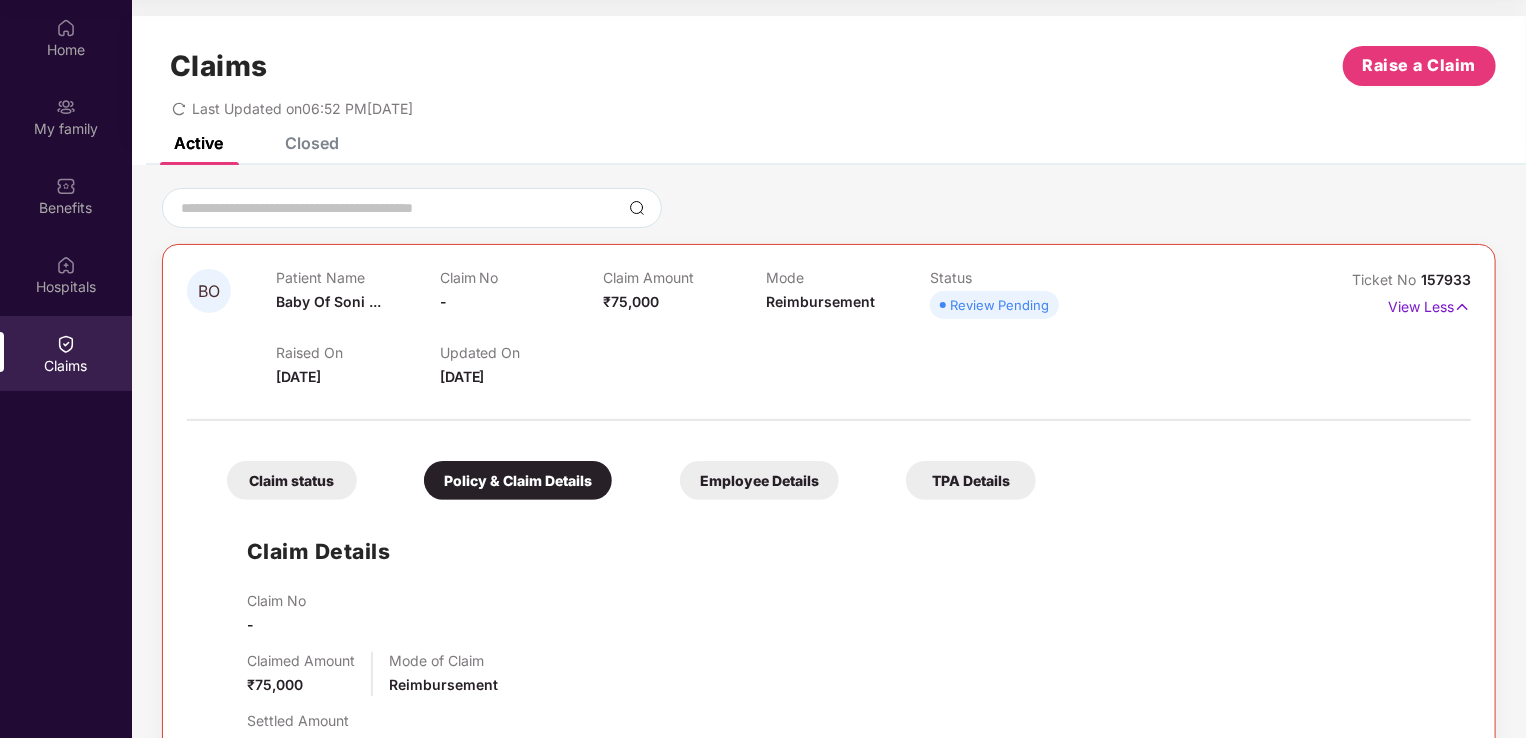 click on "Employee Details" at bounding box center [759, 480] 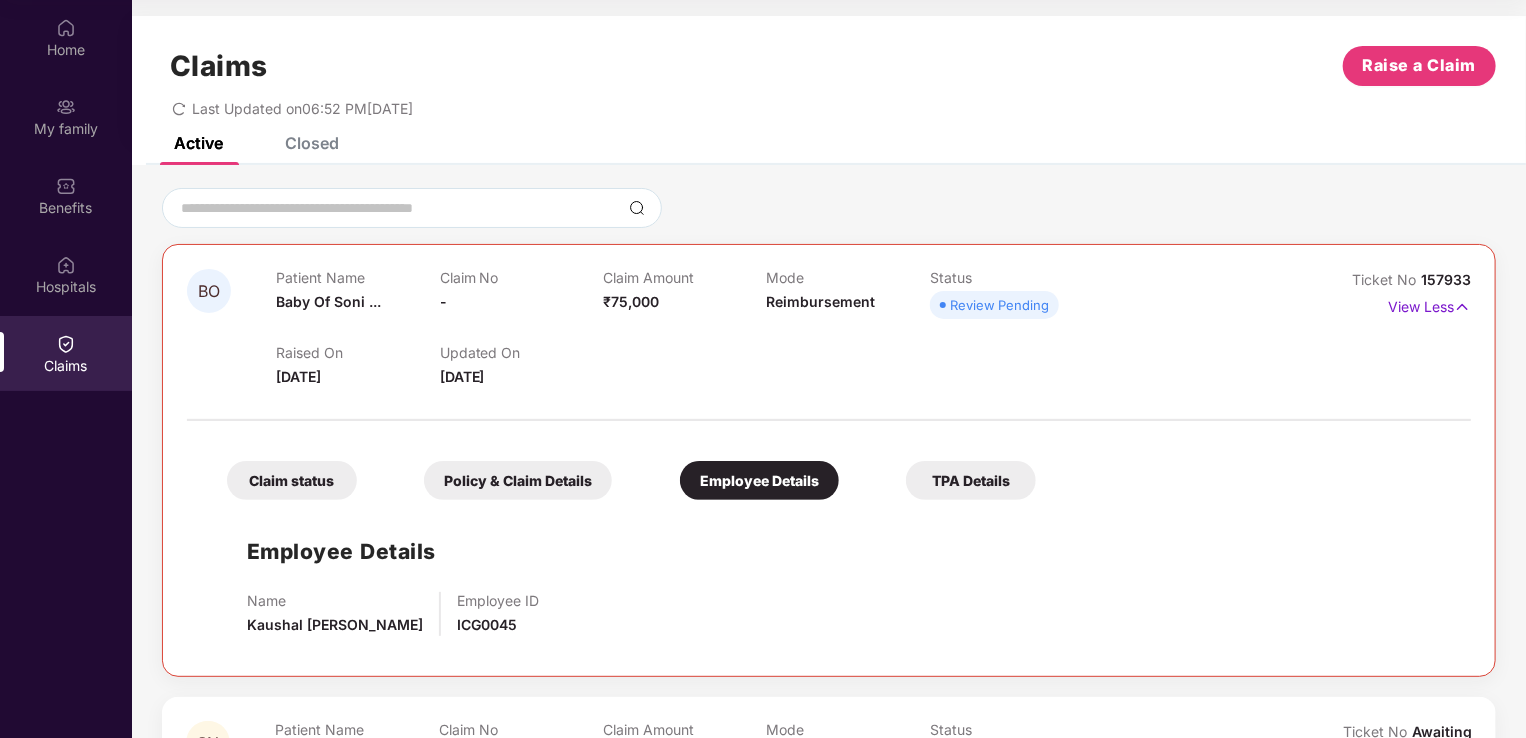 click on "TPA Details" at bounding box center [971, 480] 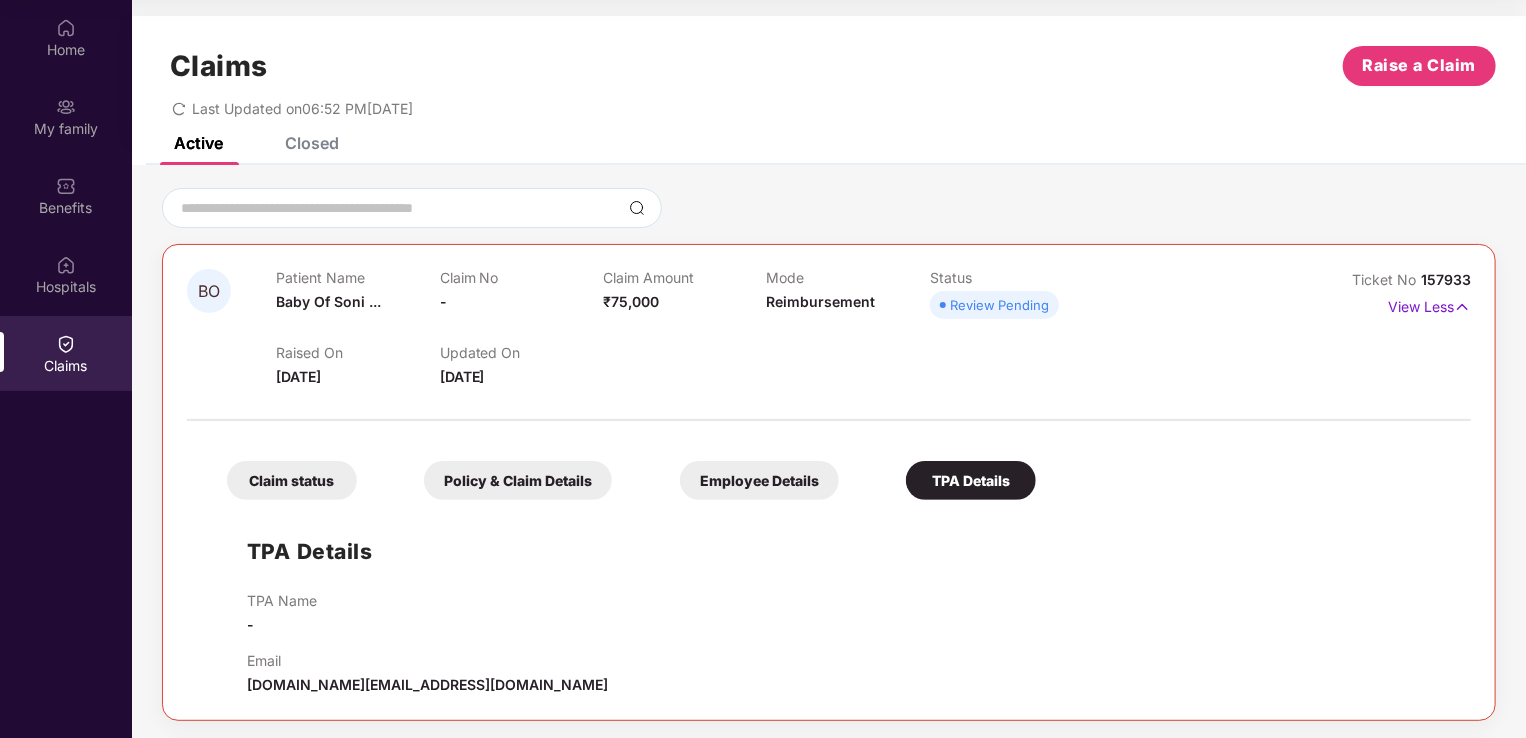 click on "Claim status" at bounding box center (292, 480) 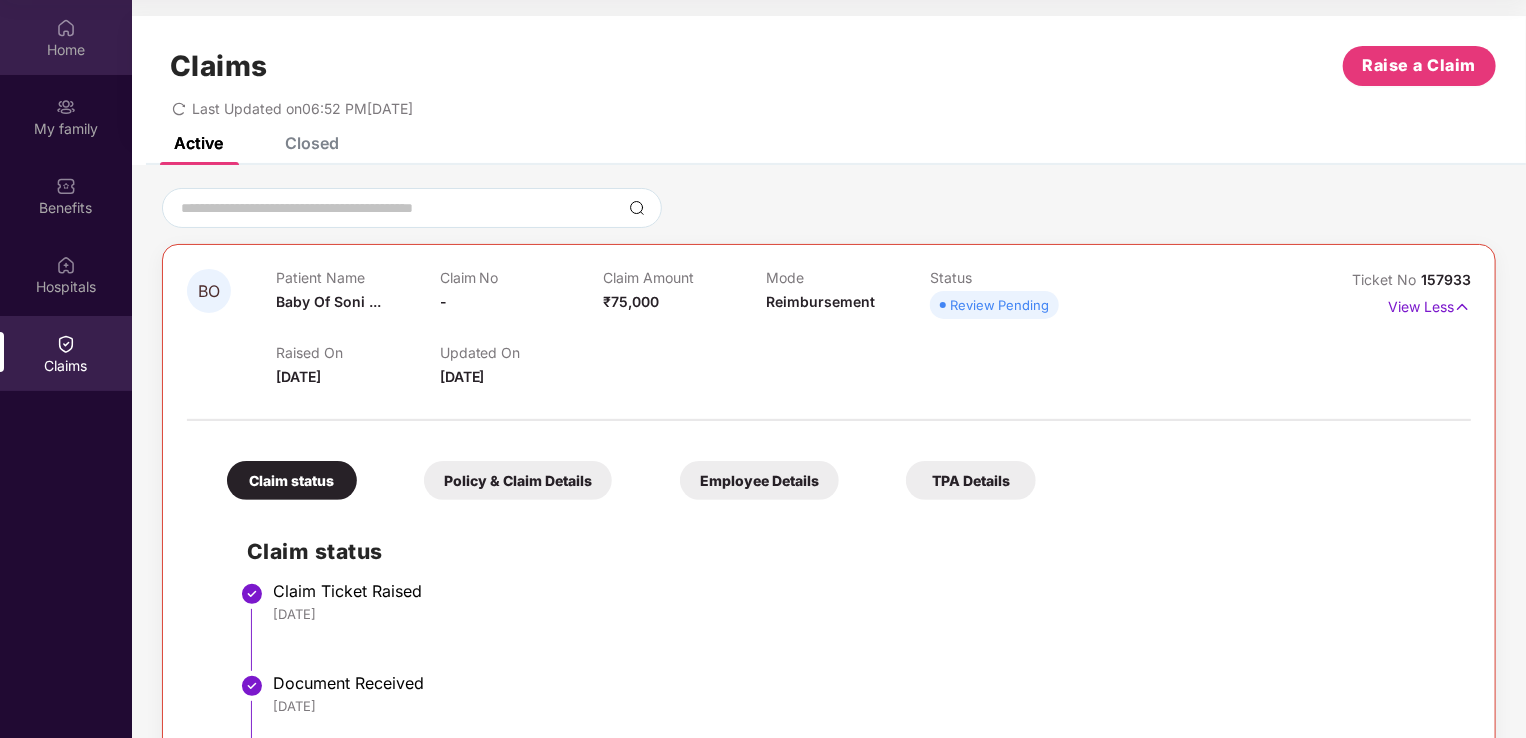 click on "Home" at bounding box center [66, 50] 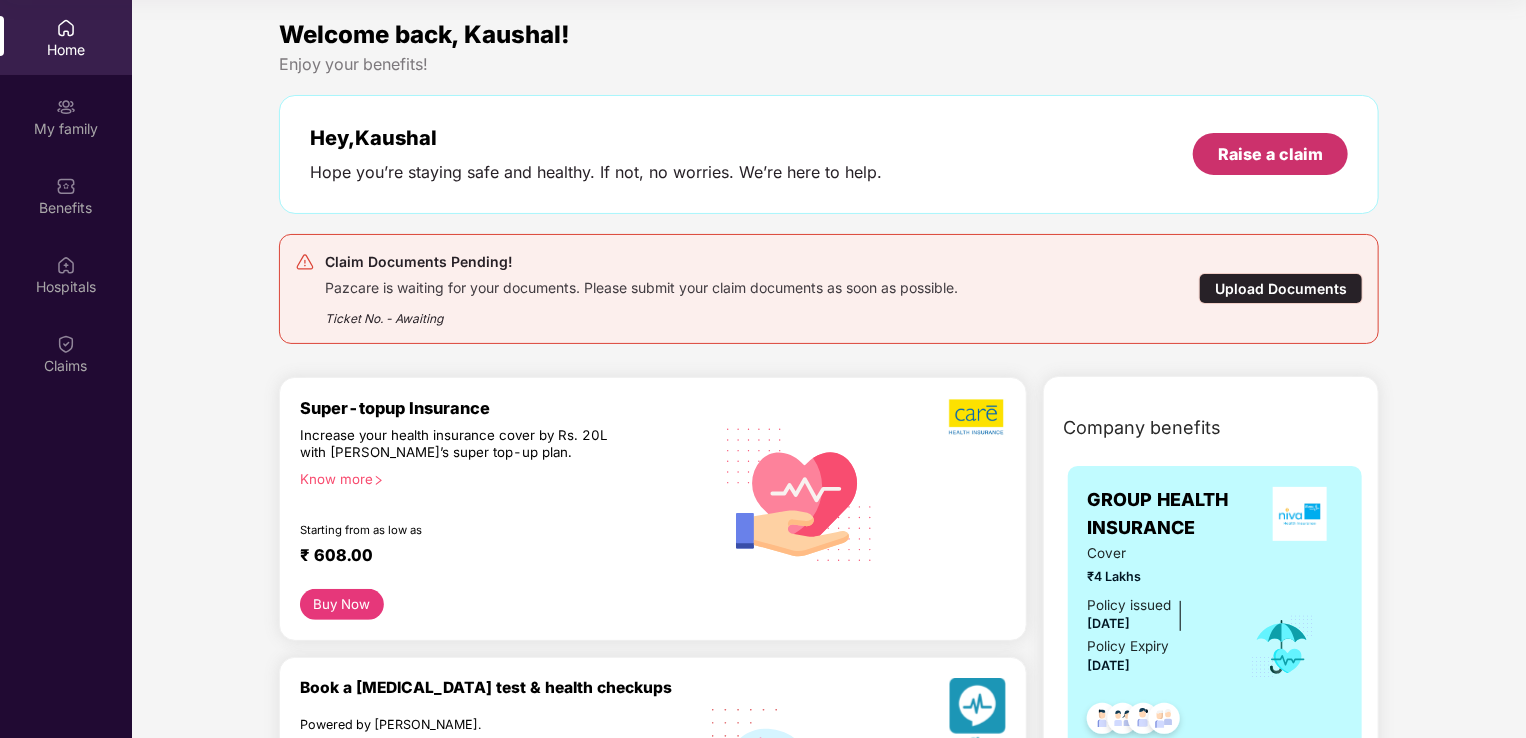 click on "Raise a claim" at bounding box center (1270, 154) 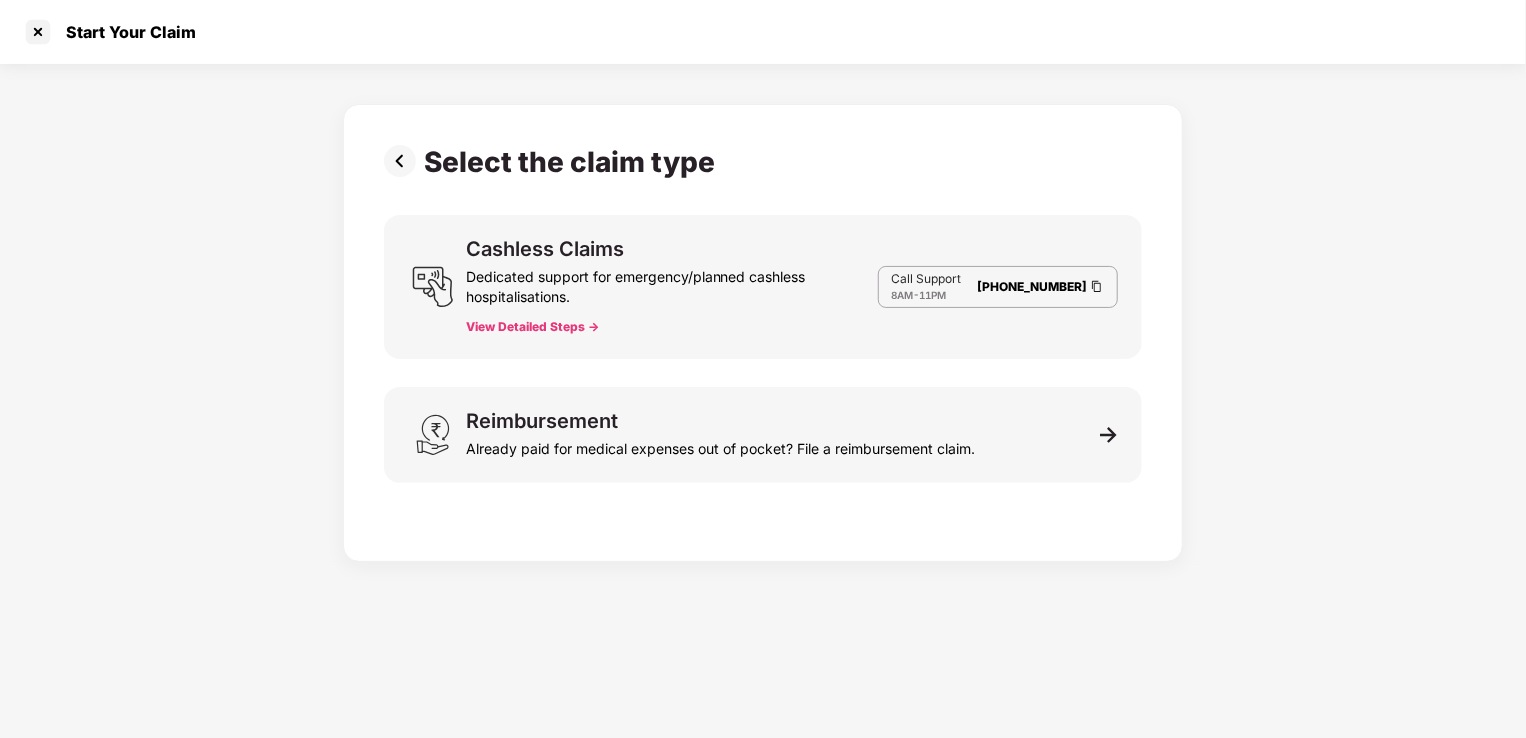 scroll, scrollTop: 48, scrollLeft: 0, axis: vertical 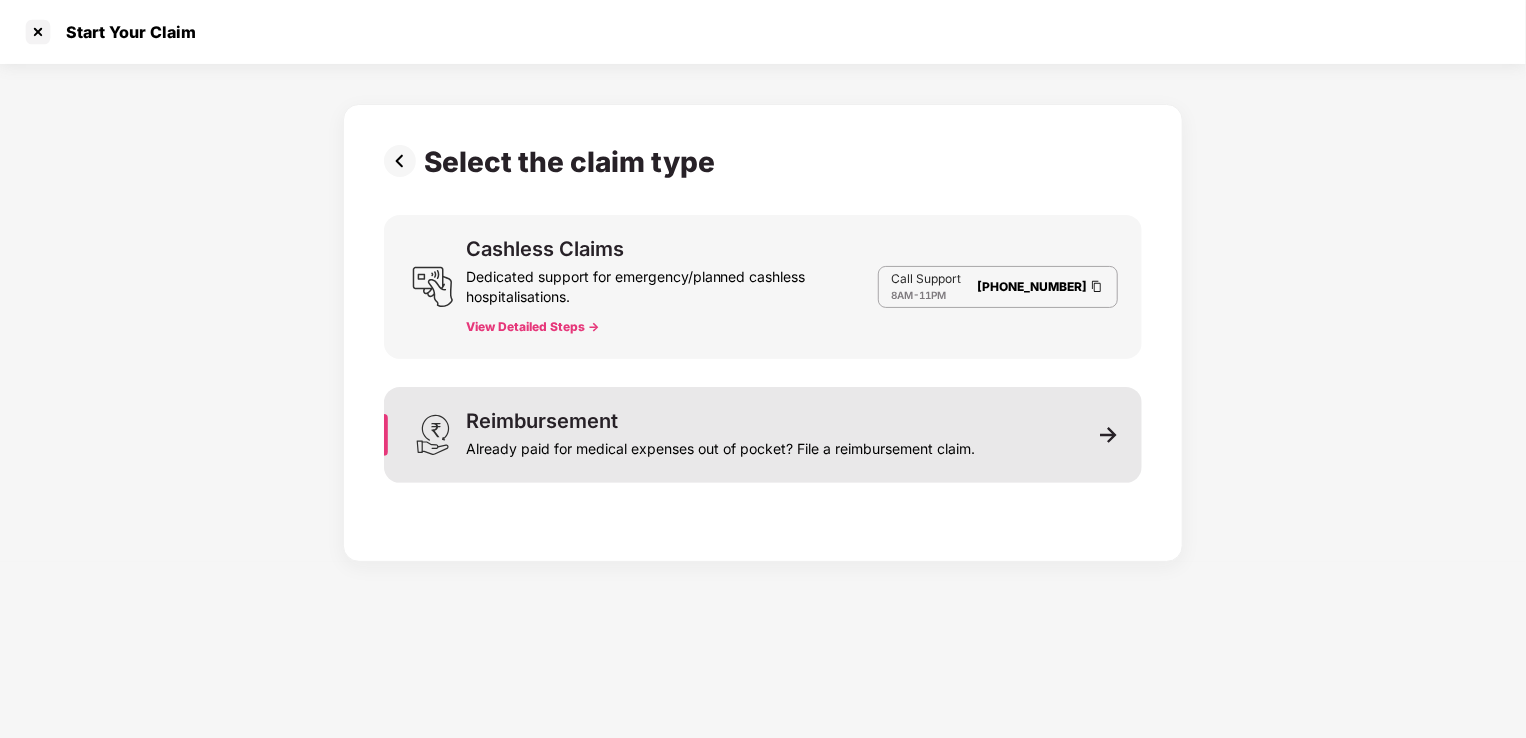 click on "Already paid for medical expenses out of pocket? File a reimbursement claim." at bounding box center [720, 445] 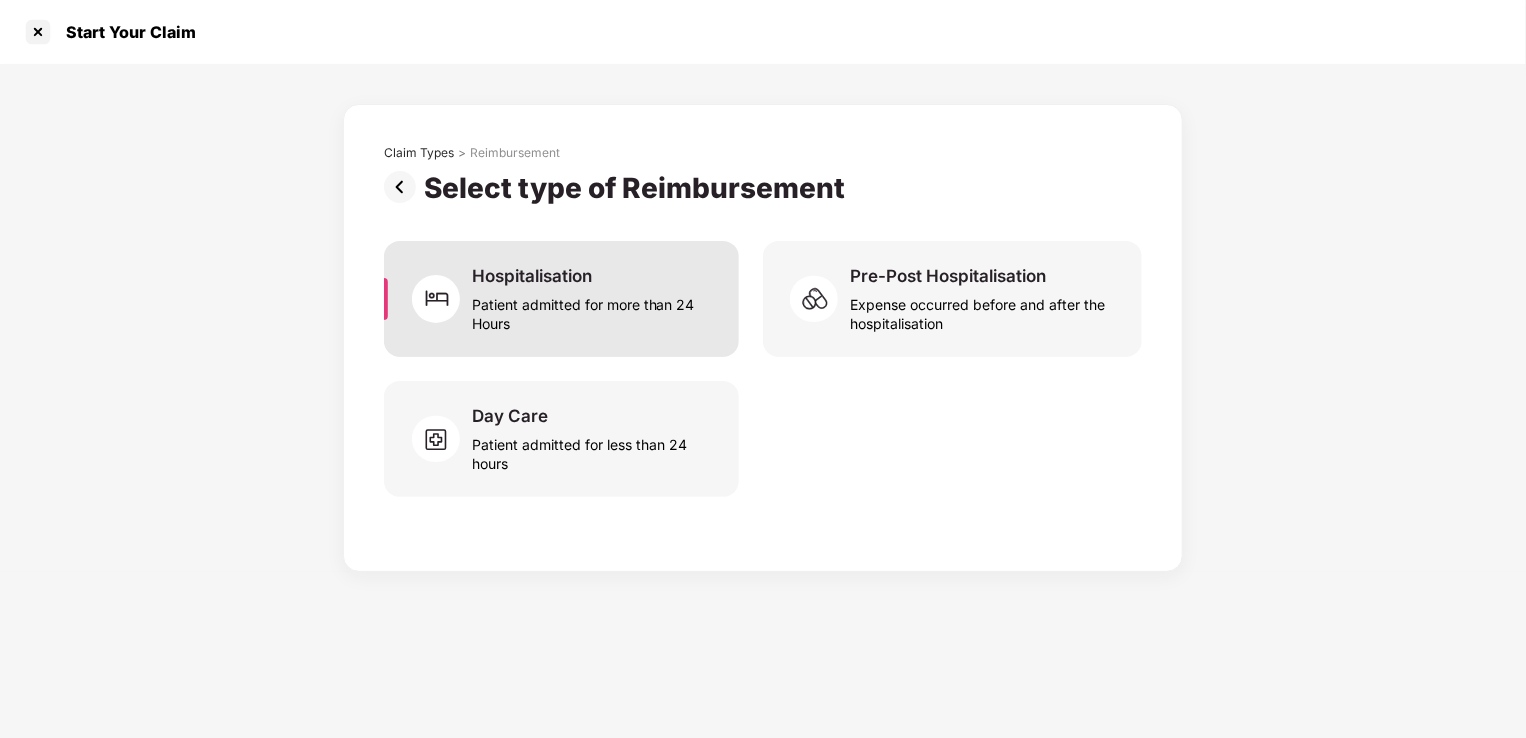 click on "Hospitalisation Patient admitted for more than 24 Hours" at bounding box center (561, 299) 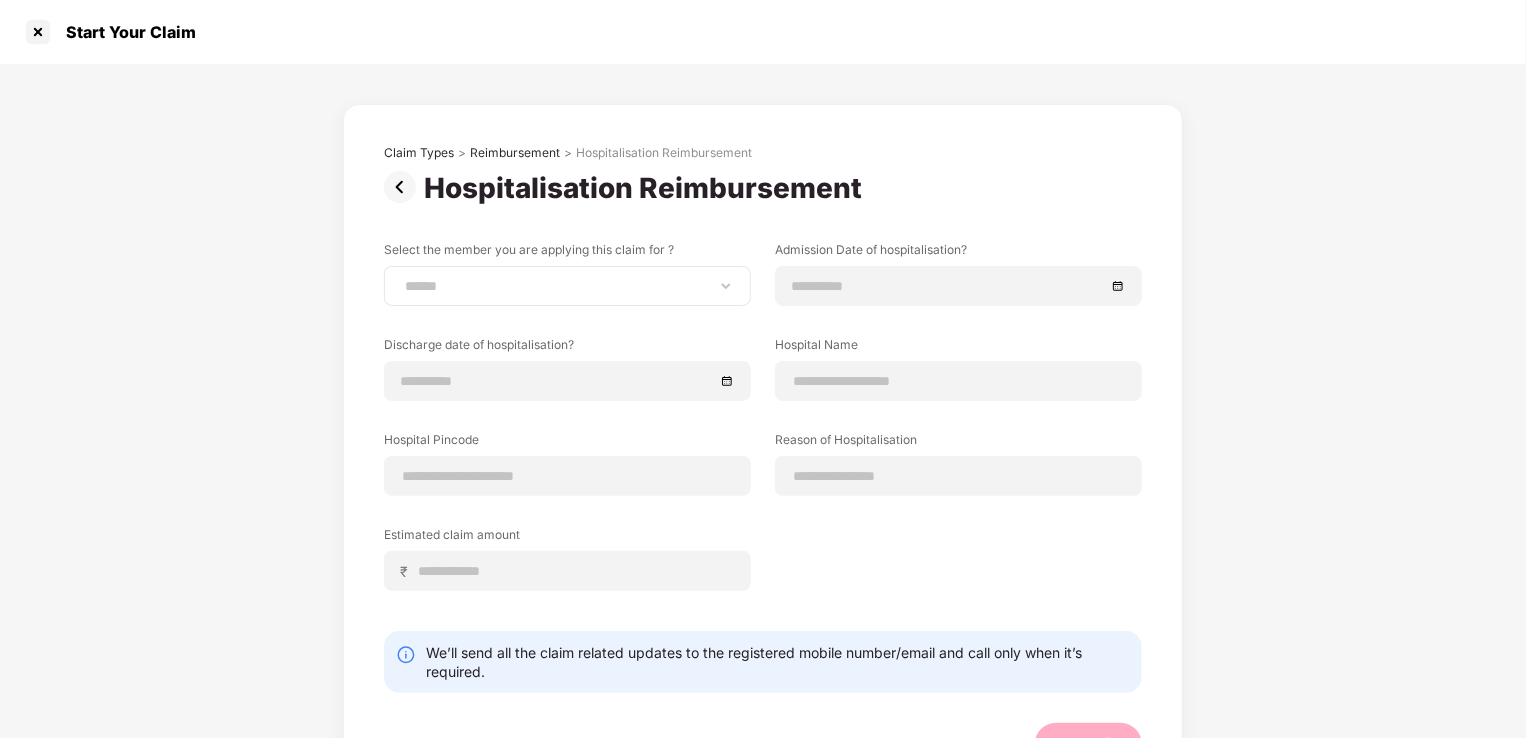 click on "**********" at bounding box center [567, 286] 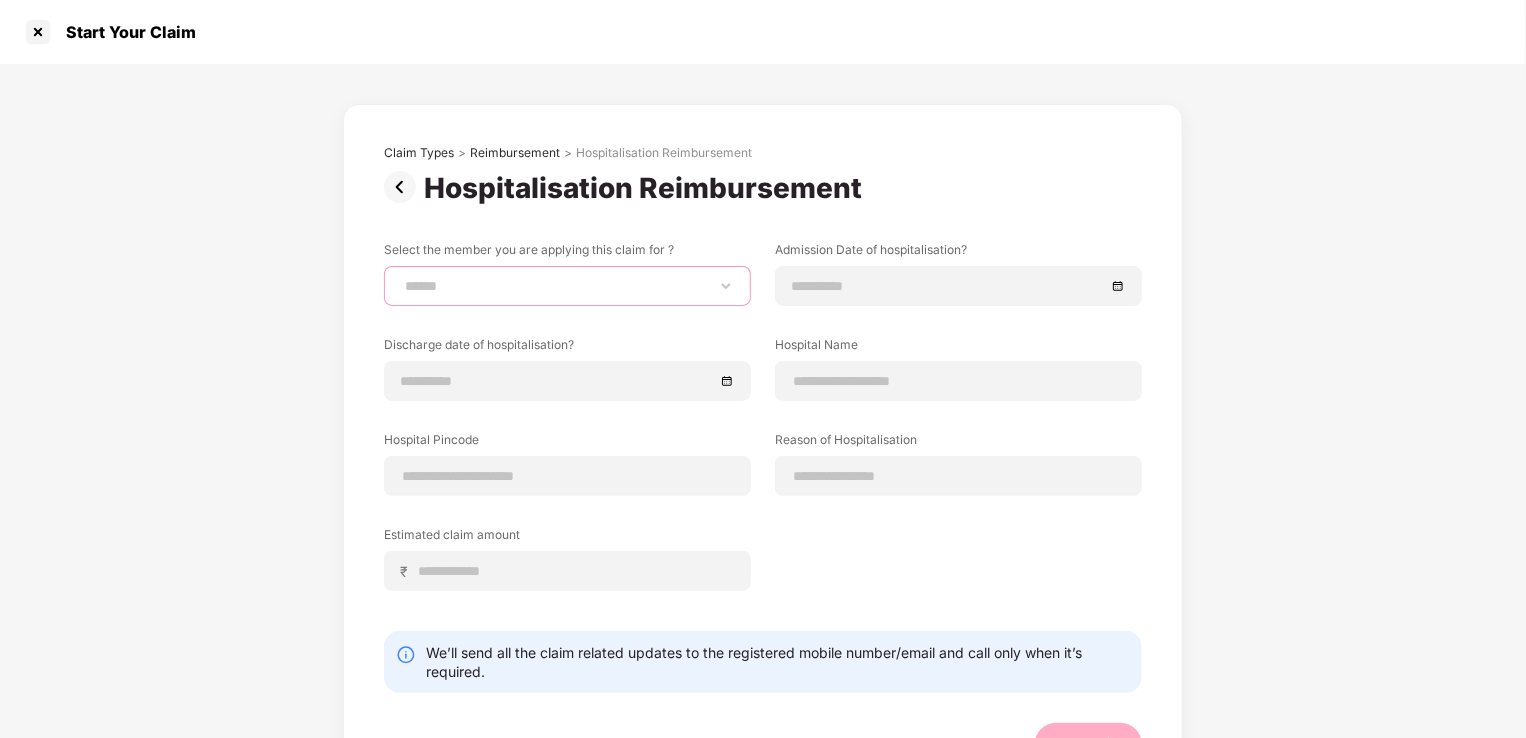 click on "**********" at bounding box center [567, 286] 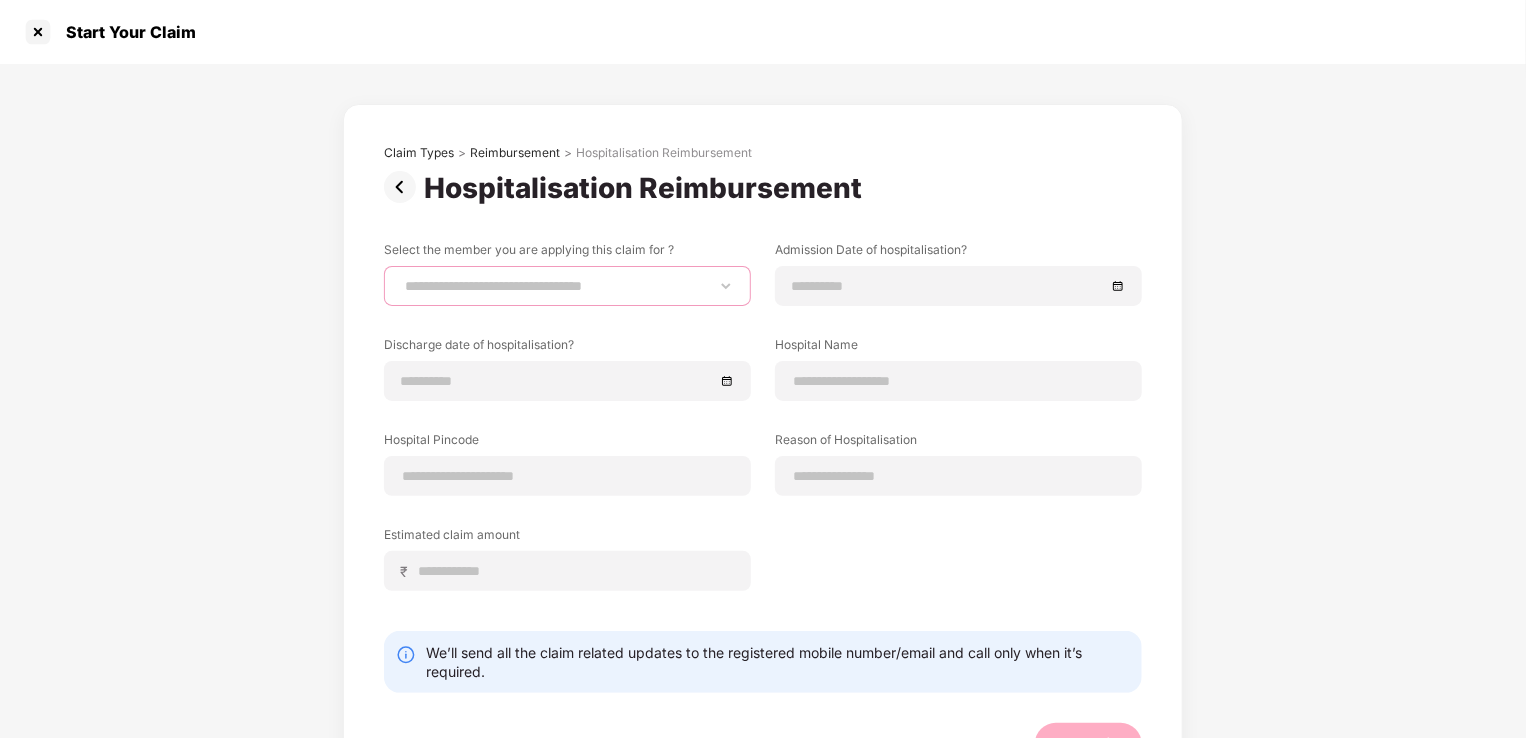 click on "**********" at bounding box center (567, 286) 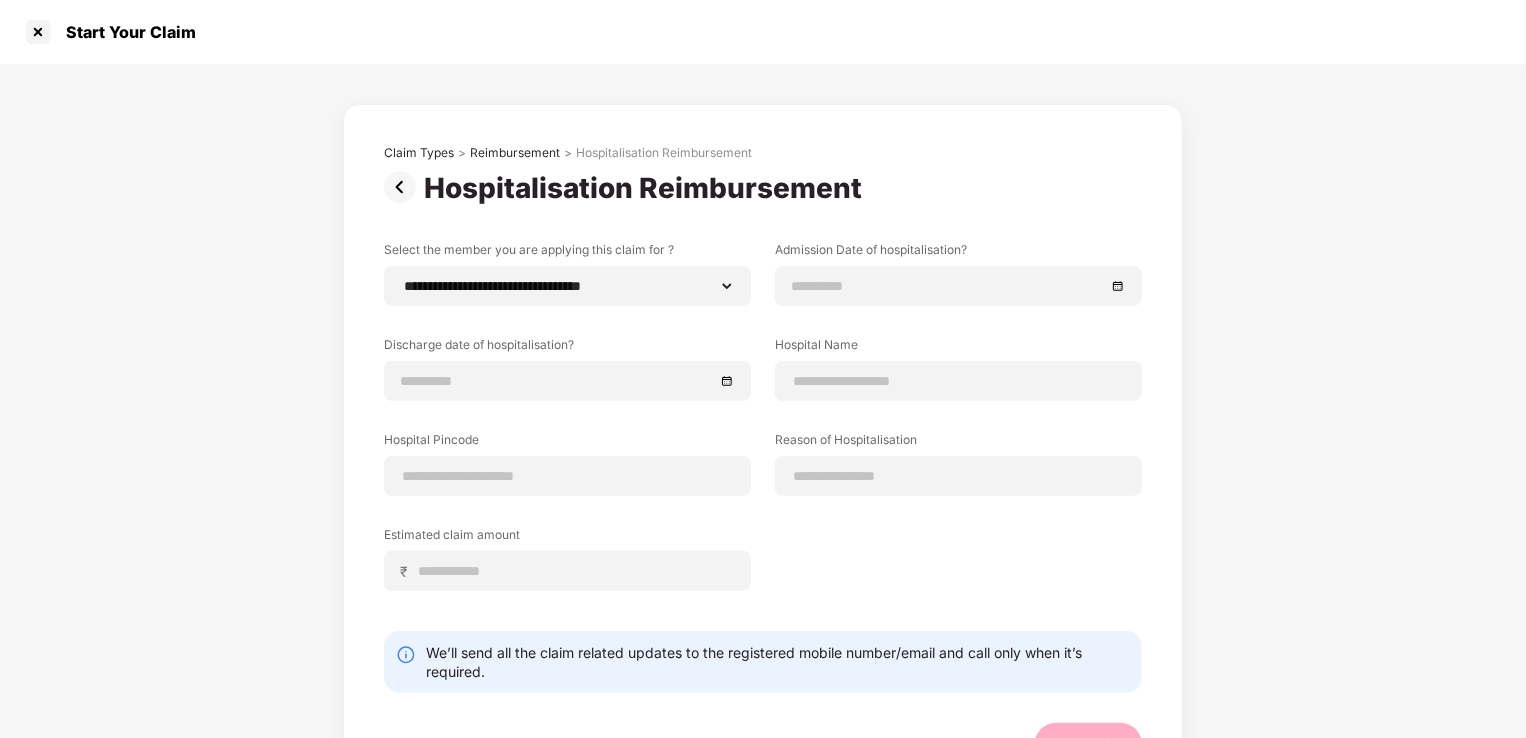 click on "**********" at bounding box center (763, 431) 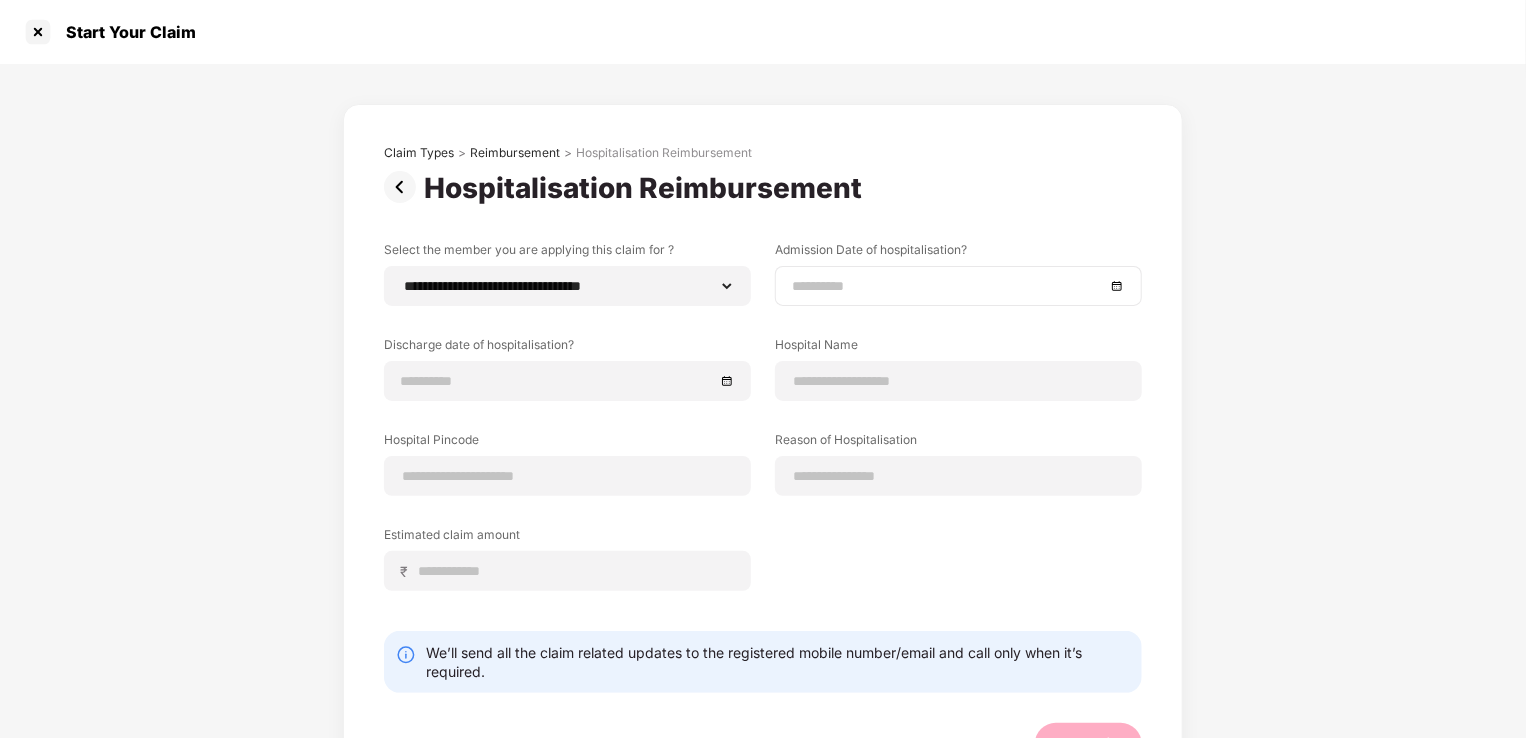 click at bounding box center (958, 286) 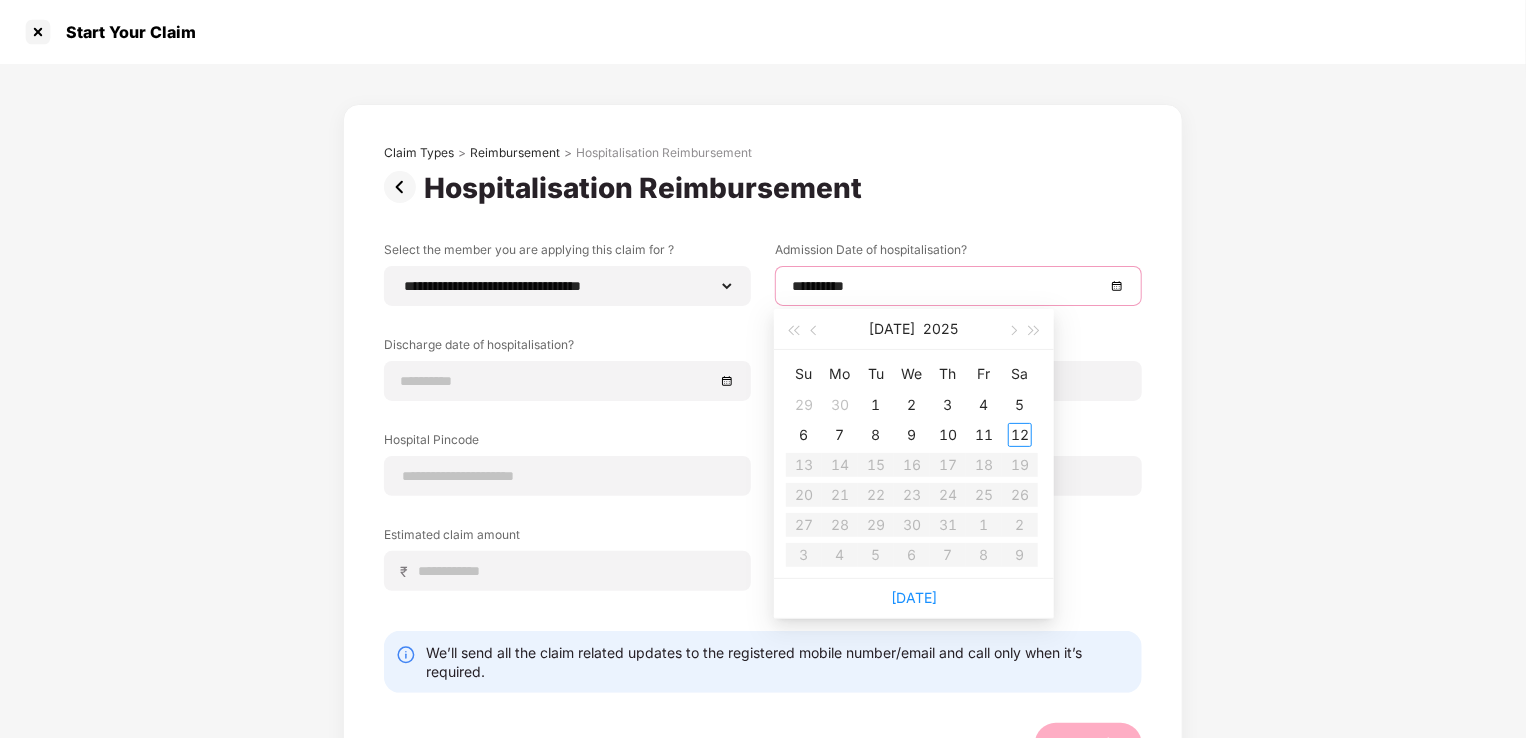 type on "**********" 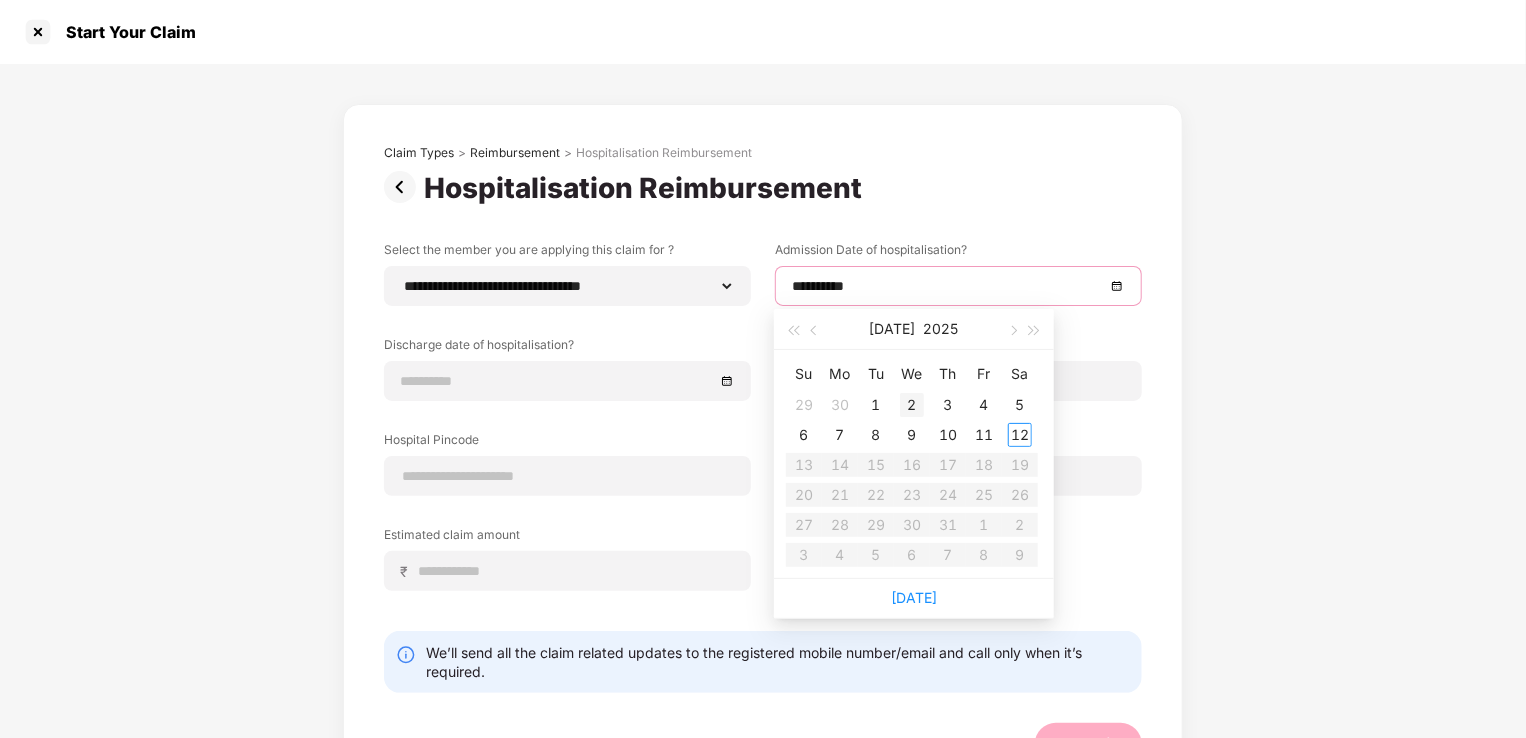 type on "**********" 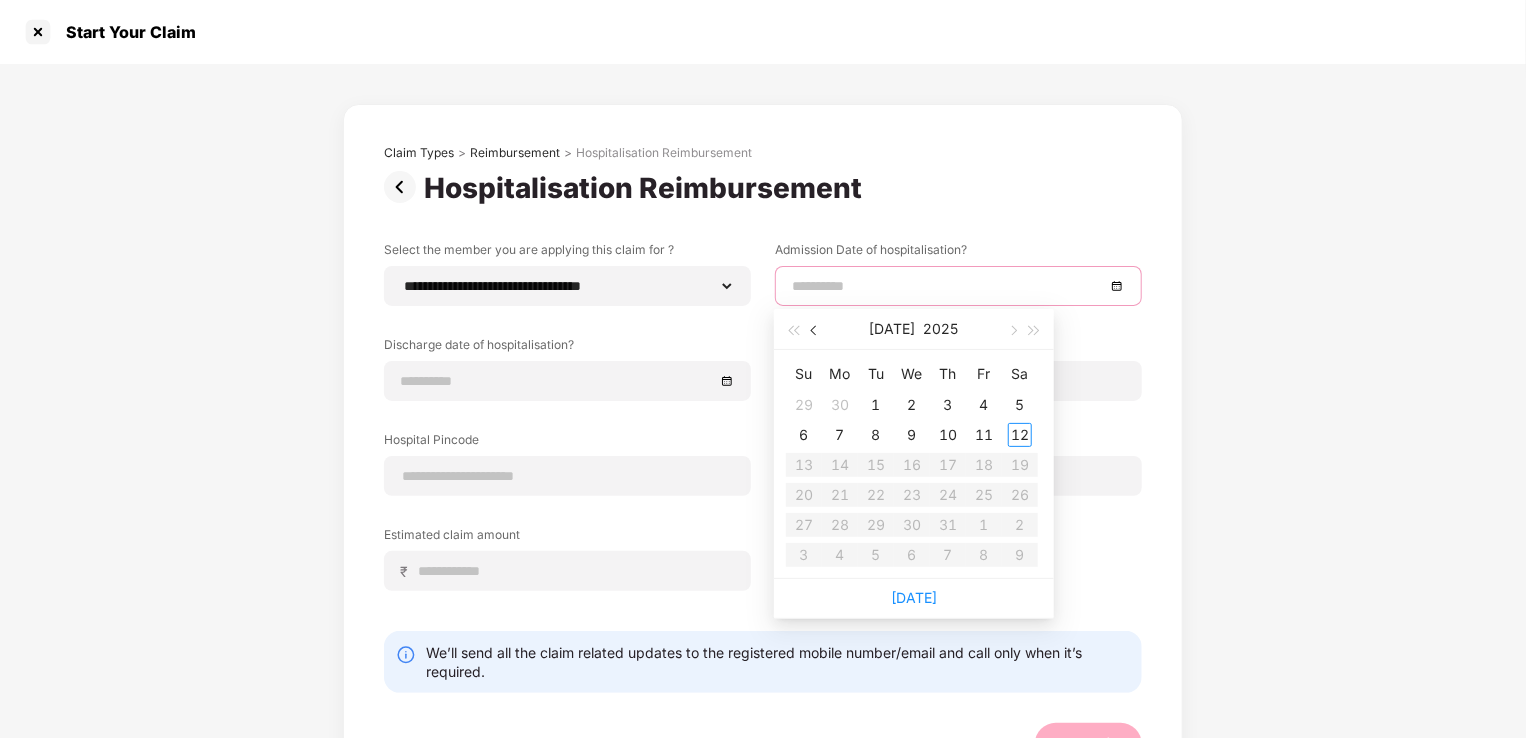 click at bounding box center [815, 329] 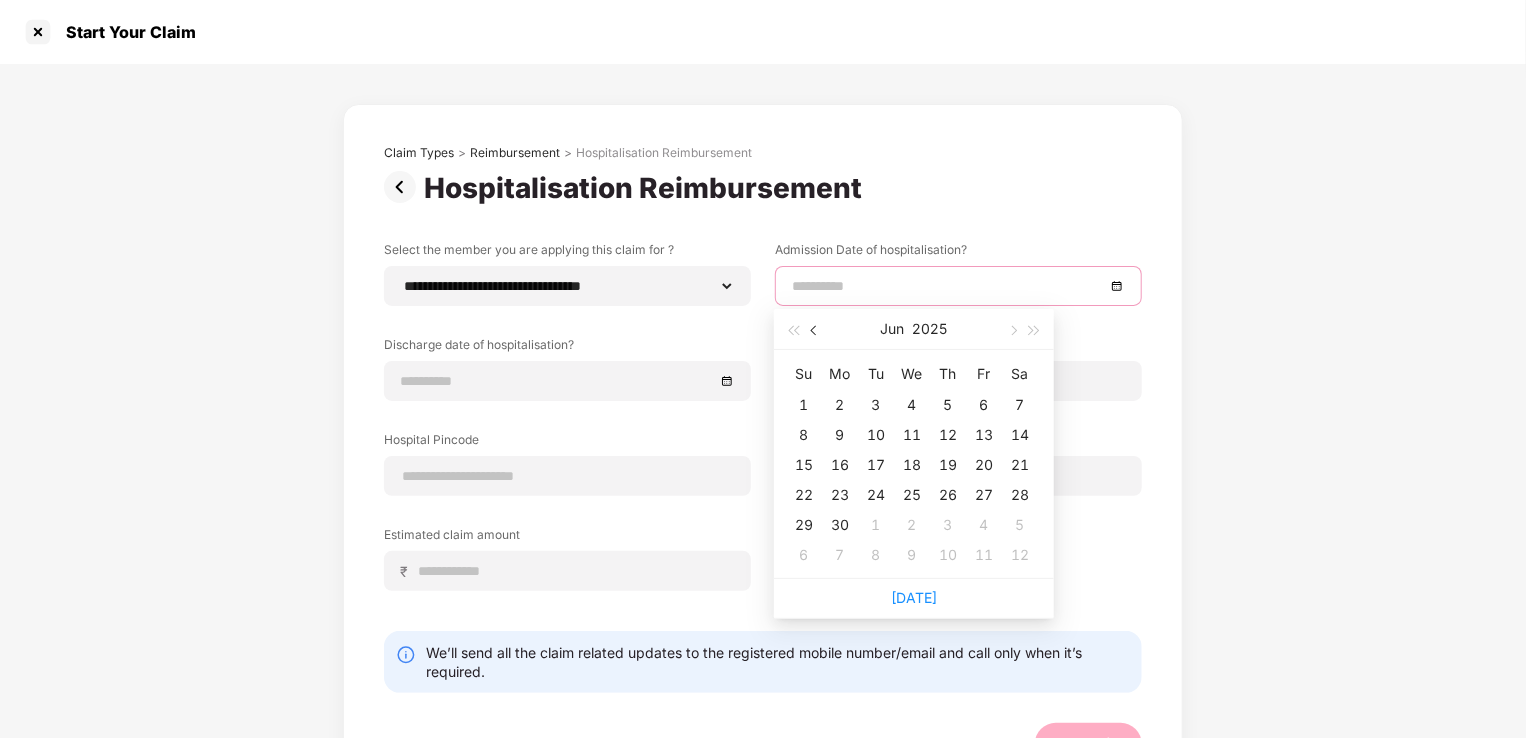 click at bounding box center (815, 329) 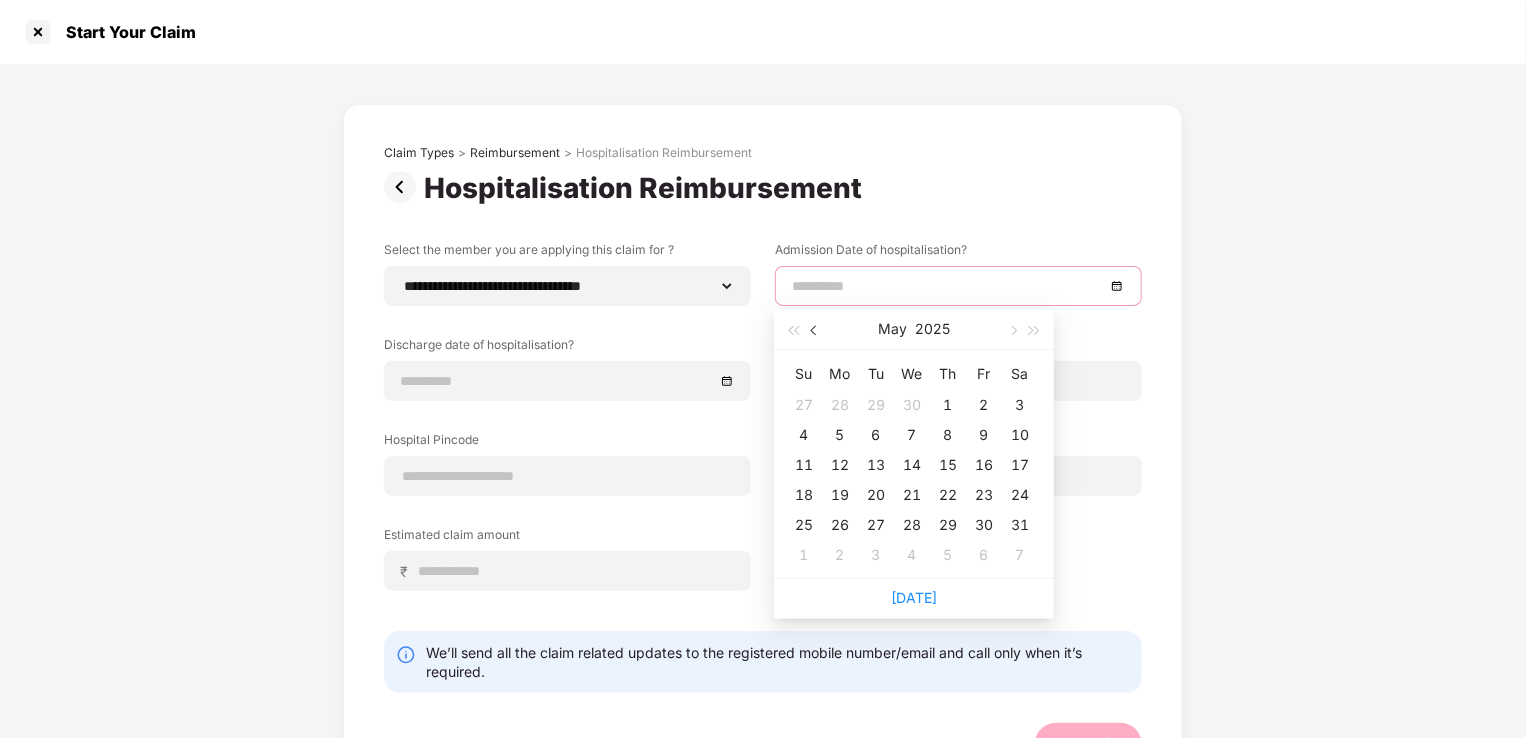click at bounding box center (816, 331) 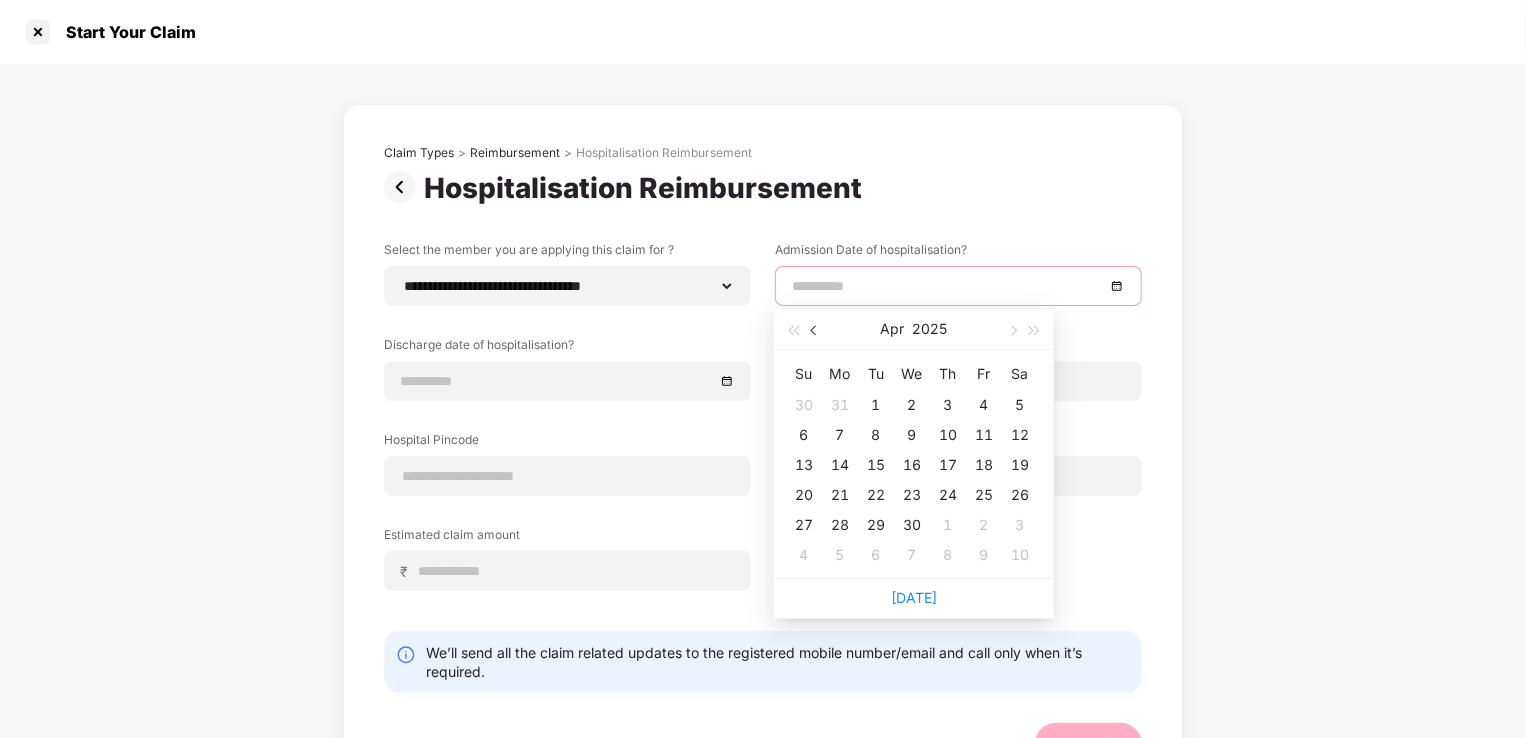 click at bounding box center [816, 331] 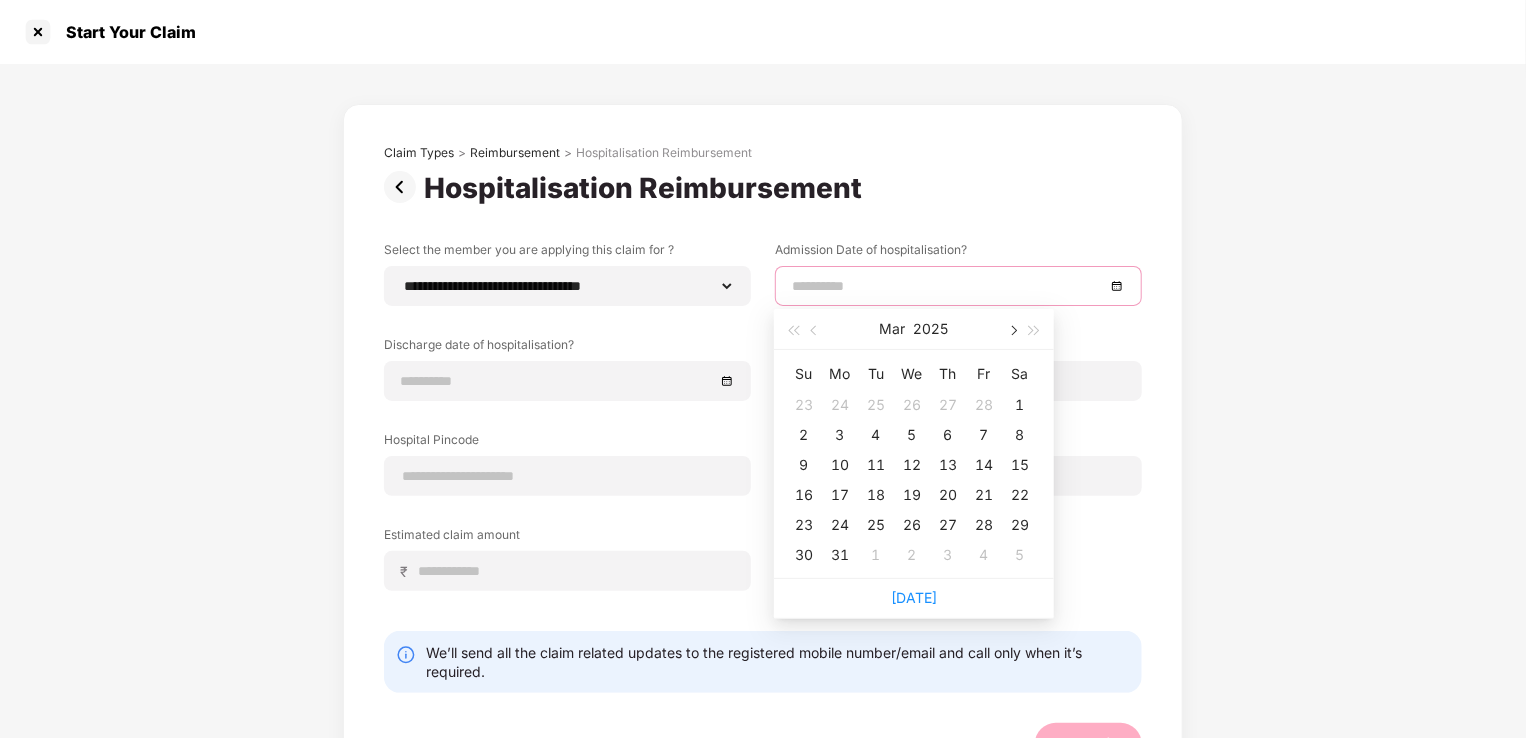 click at bounding box center [1012, 329] 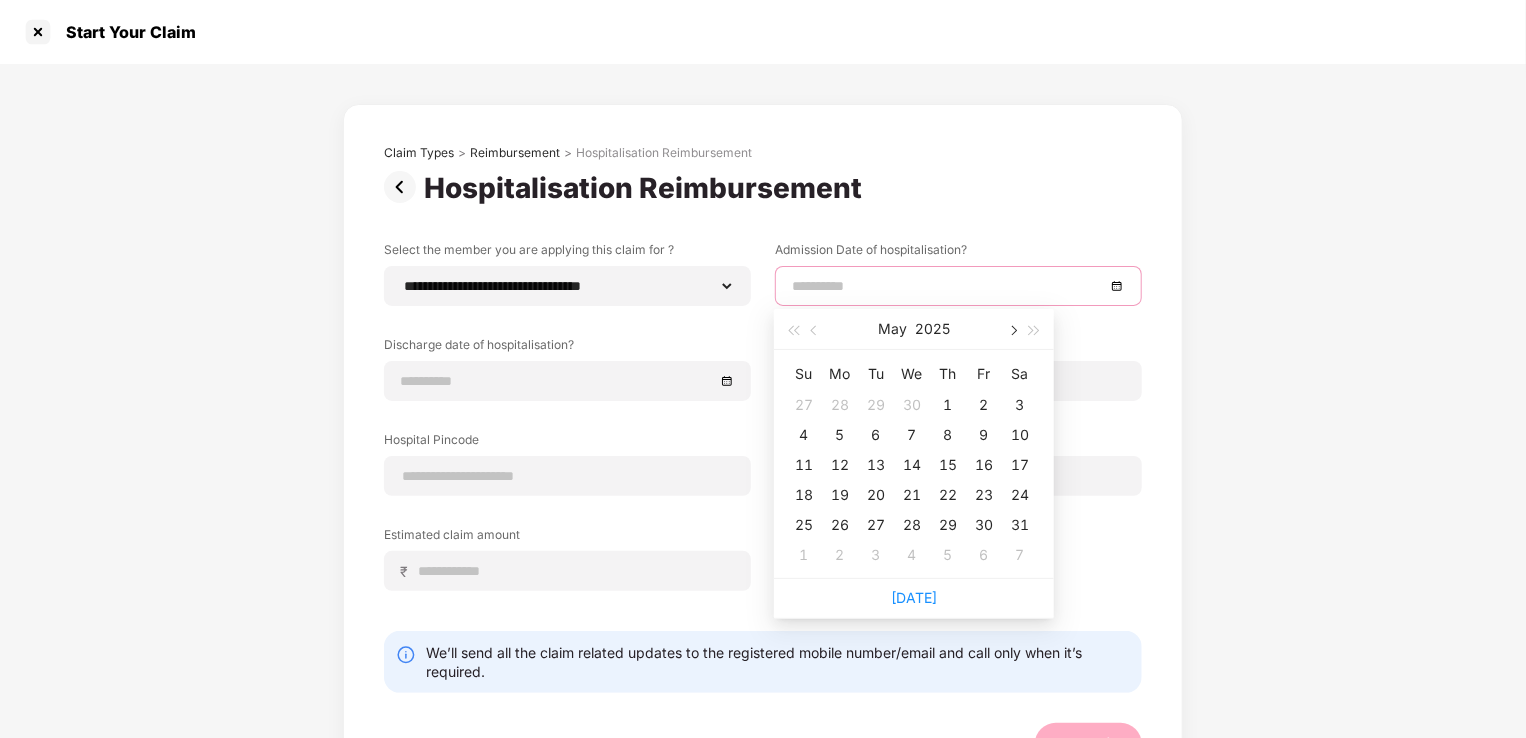 click at bounding box center (1012, 329) 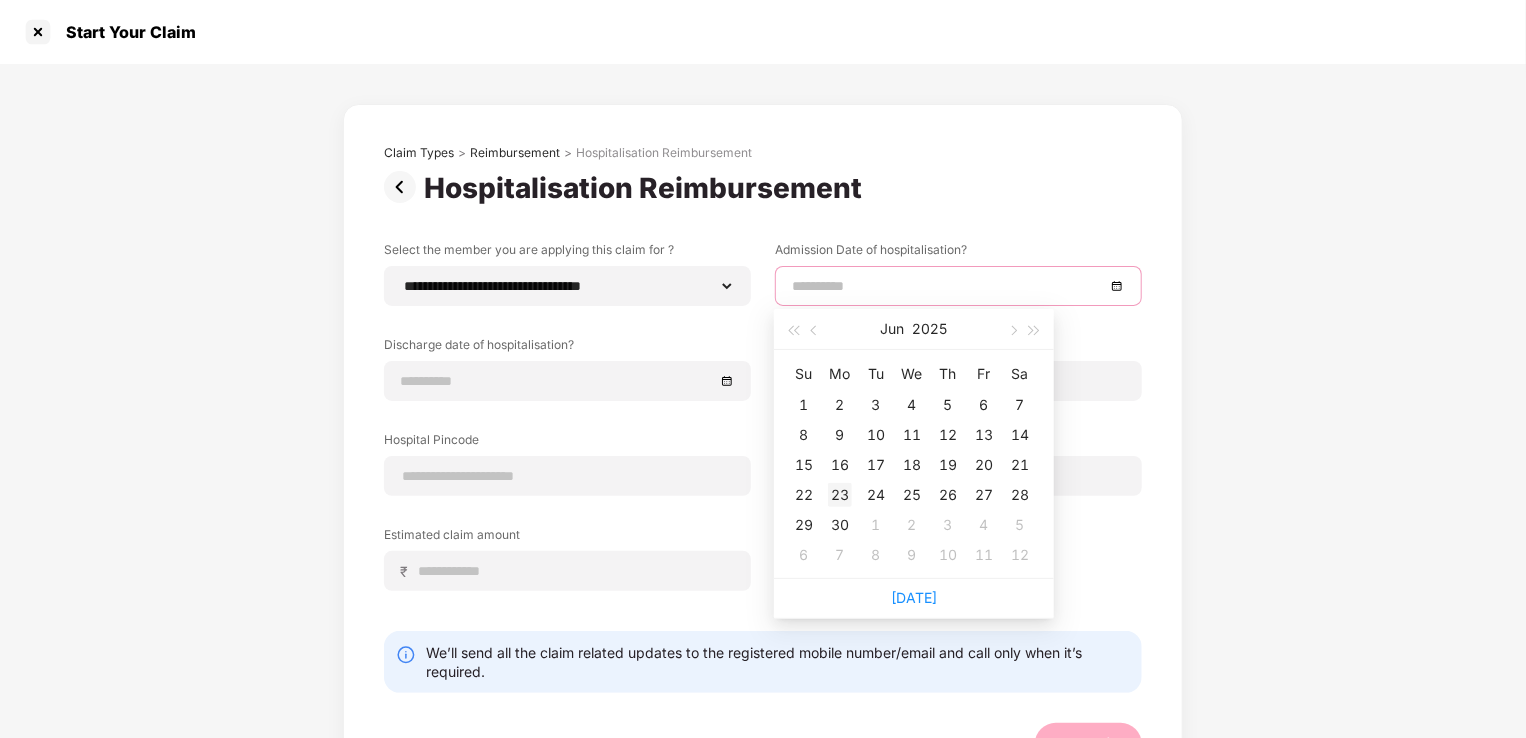 type on "**********" 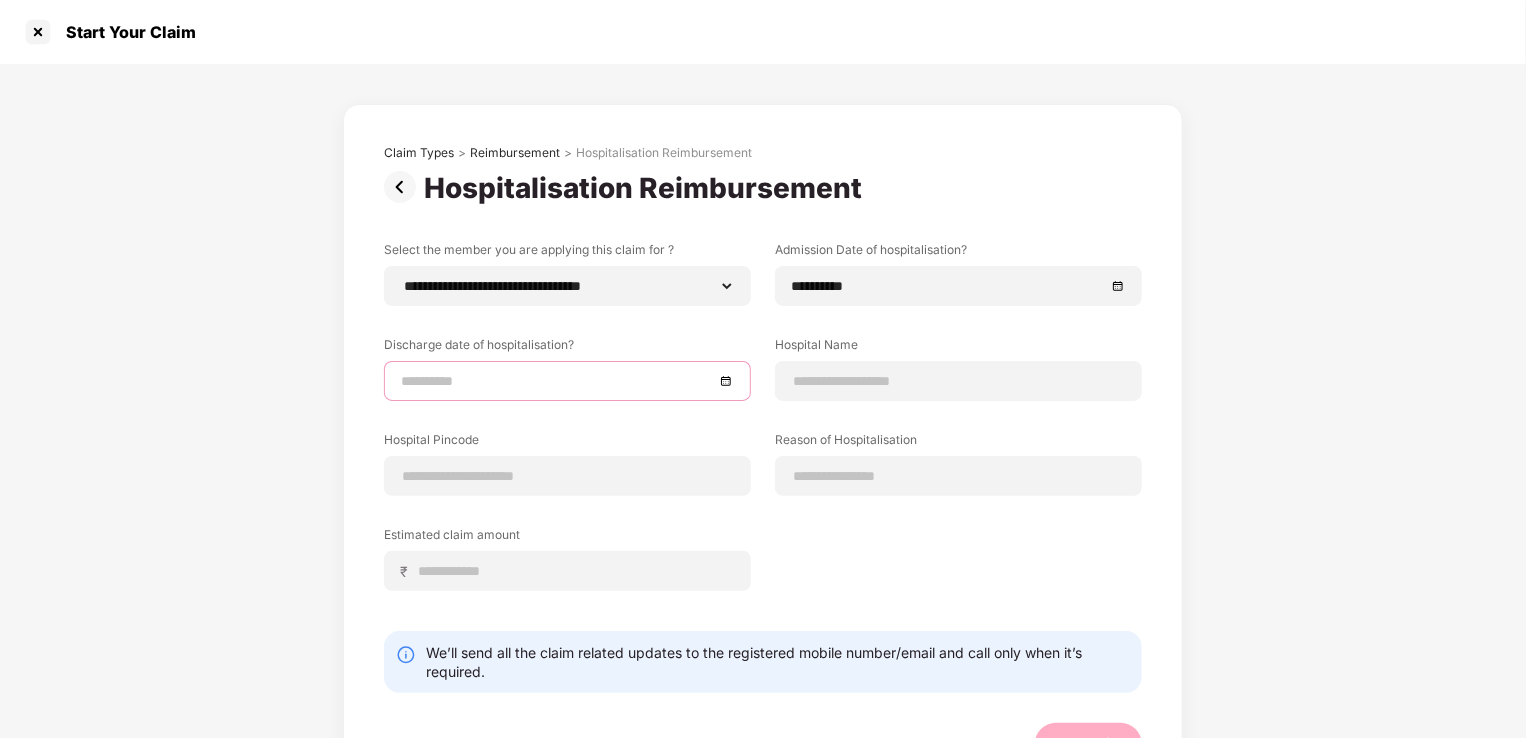 click at bounding box center [557, 381] 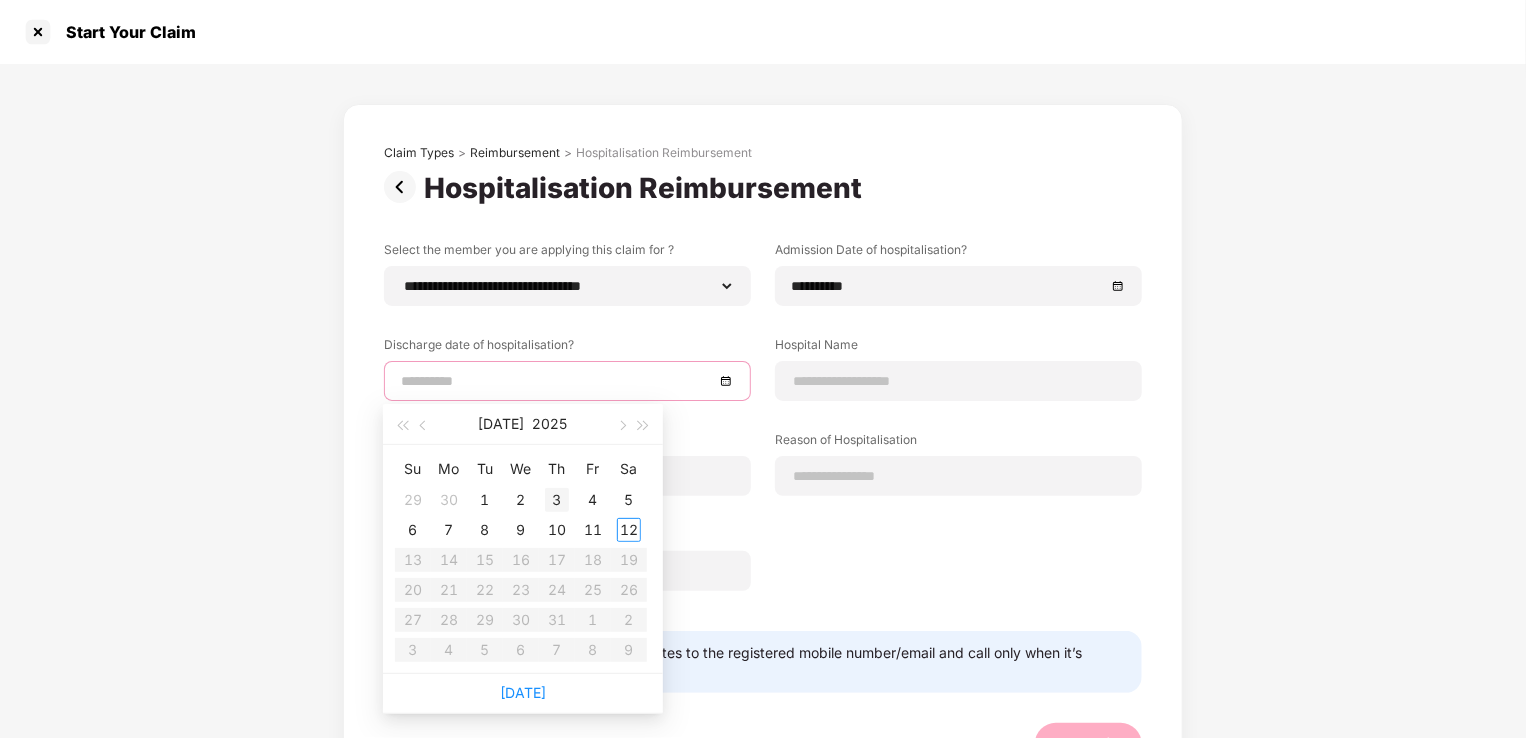 type on "**********" 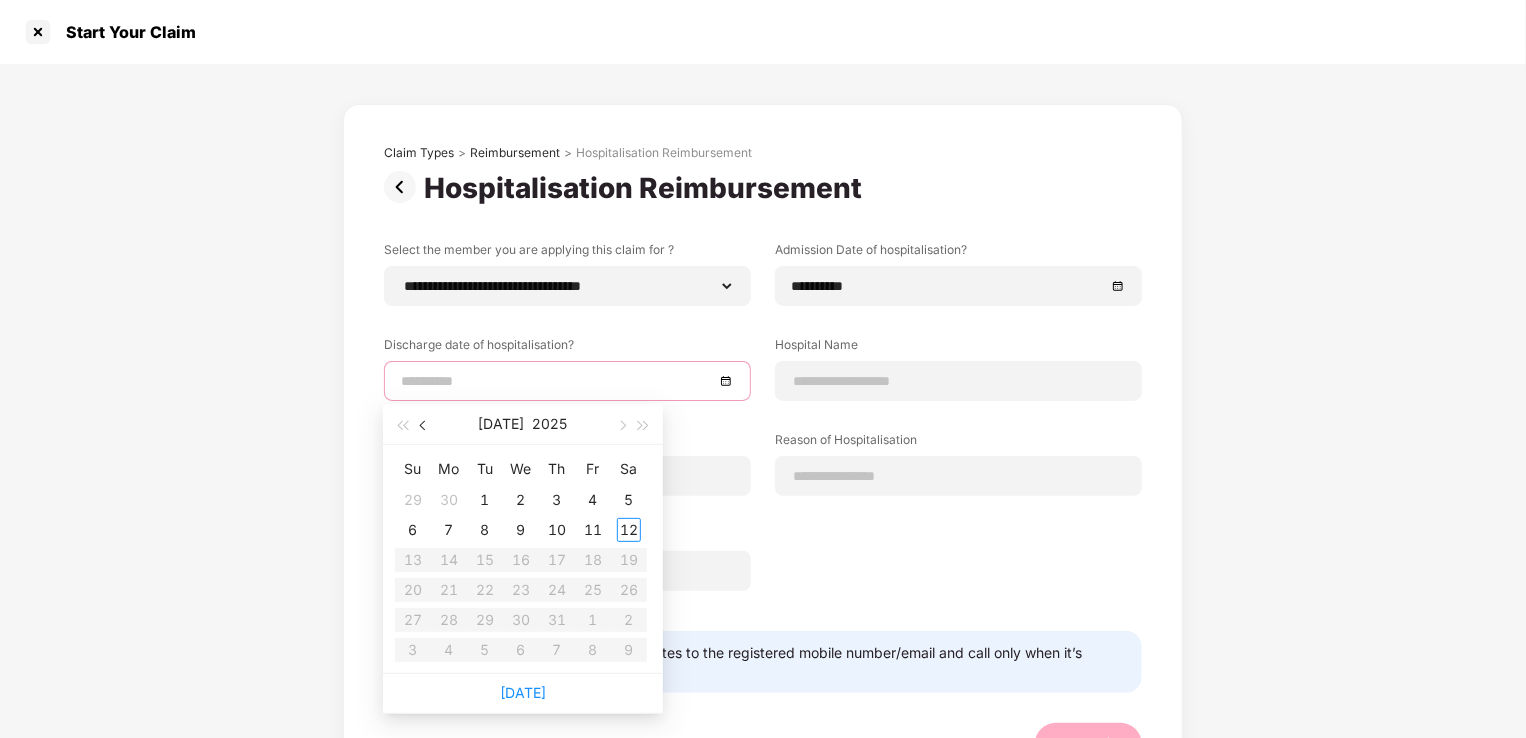 click at bounding box center [424, 424] 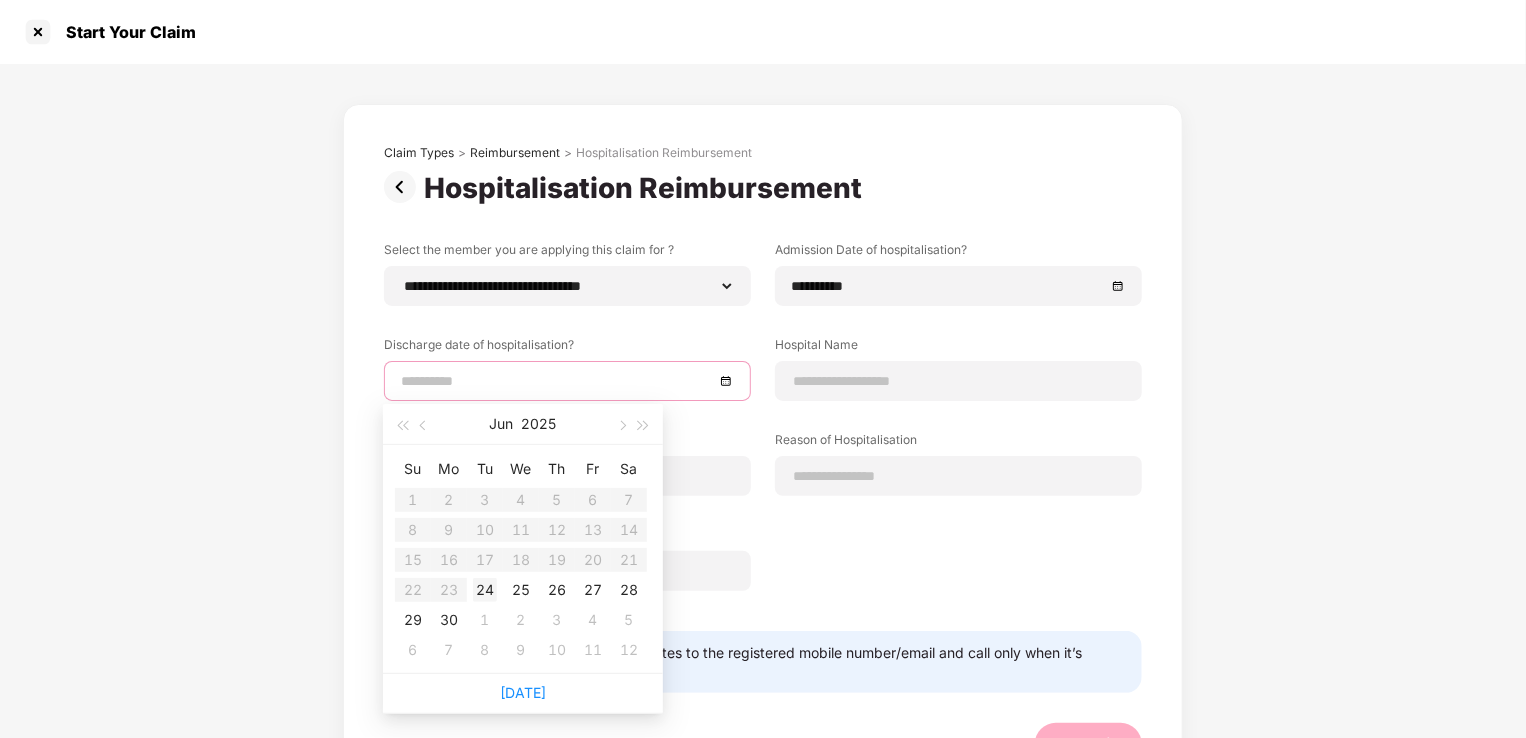 type on "**********" 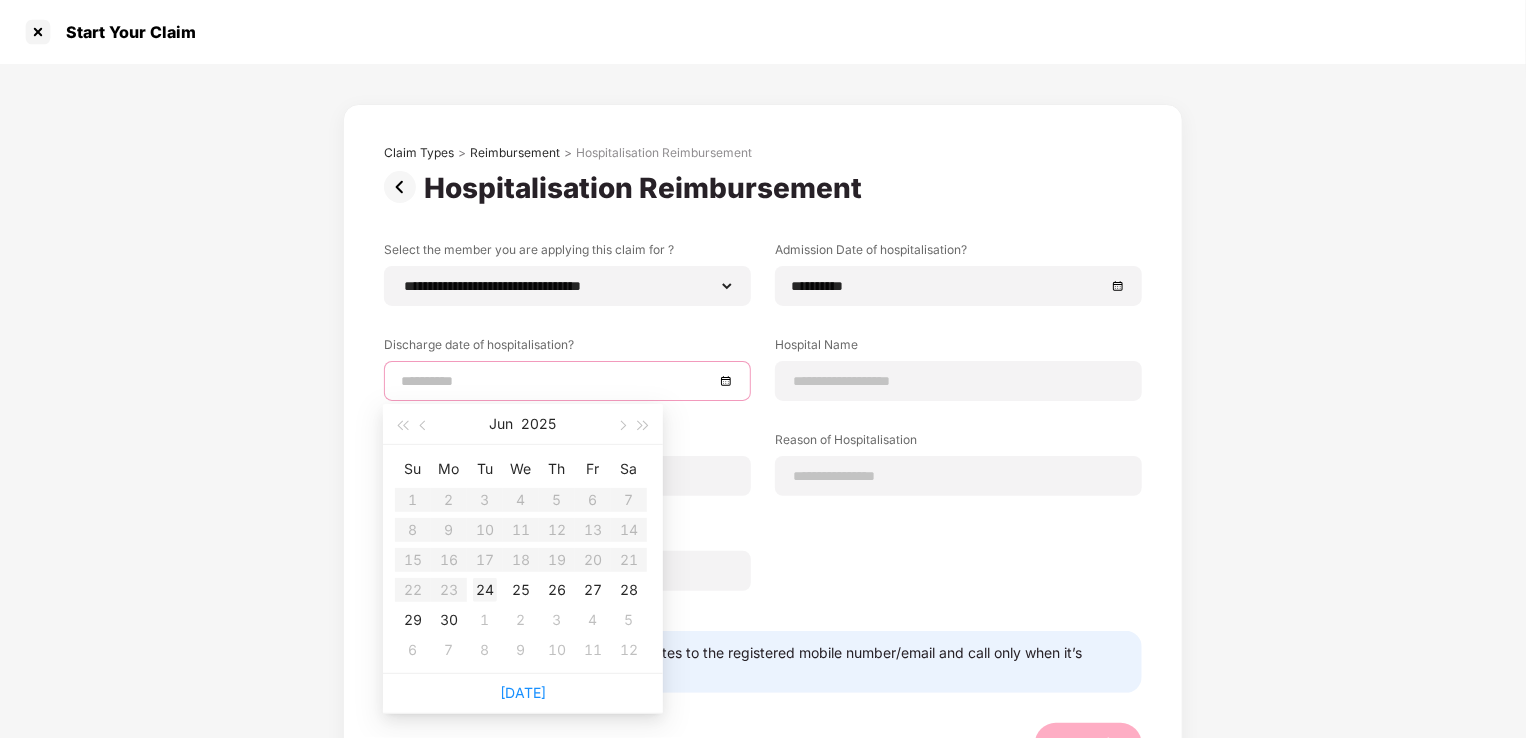 click on "24" at bounding box center [485, 590] 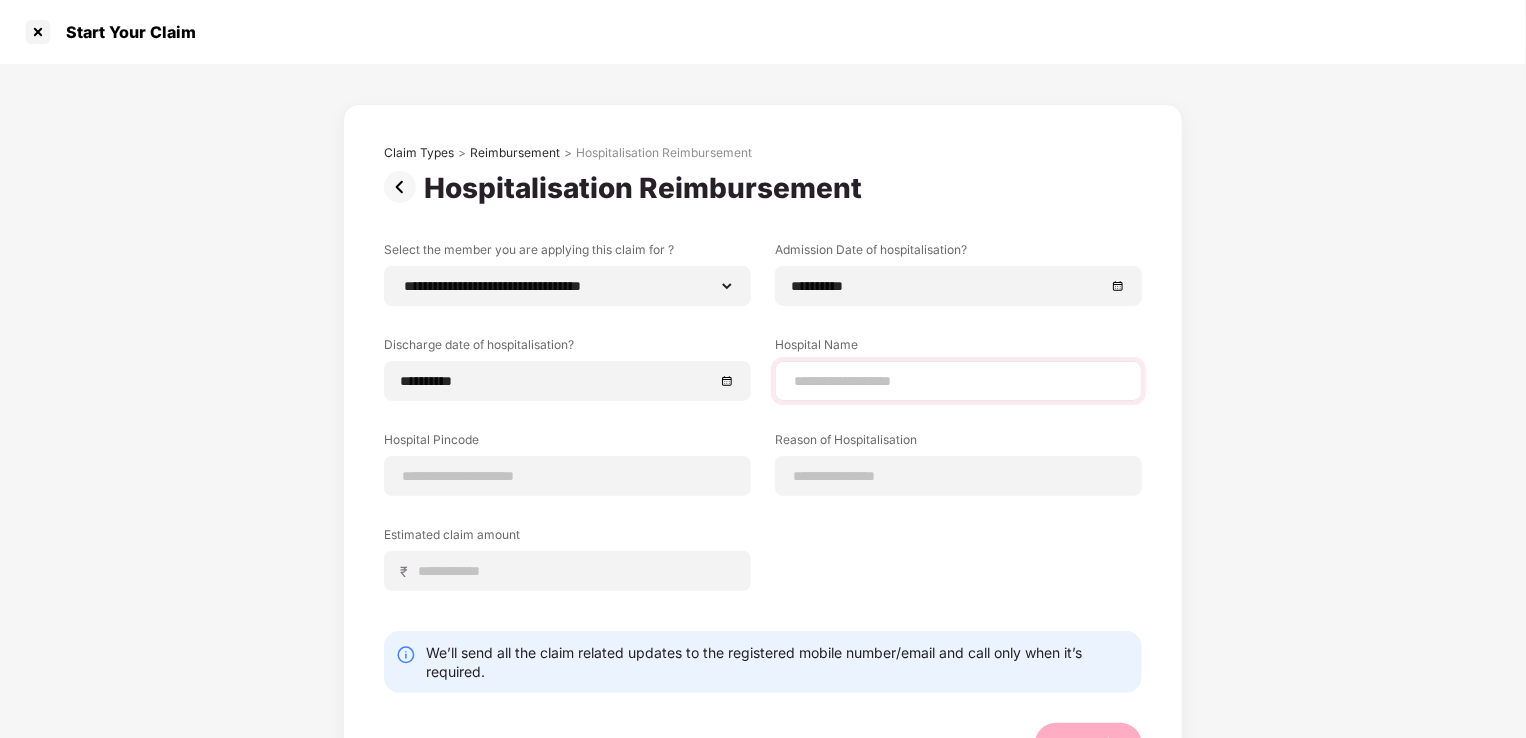 click at bounding box center [958, 381] 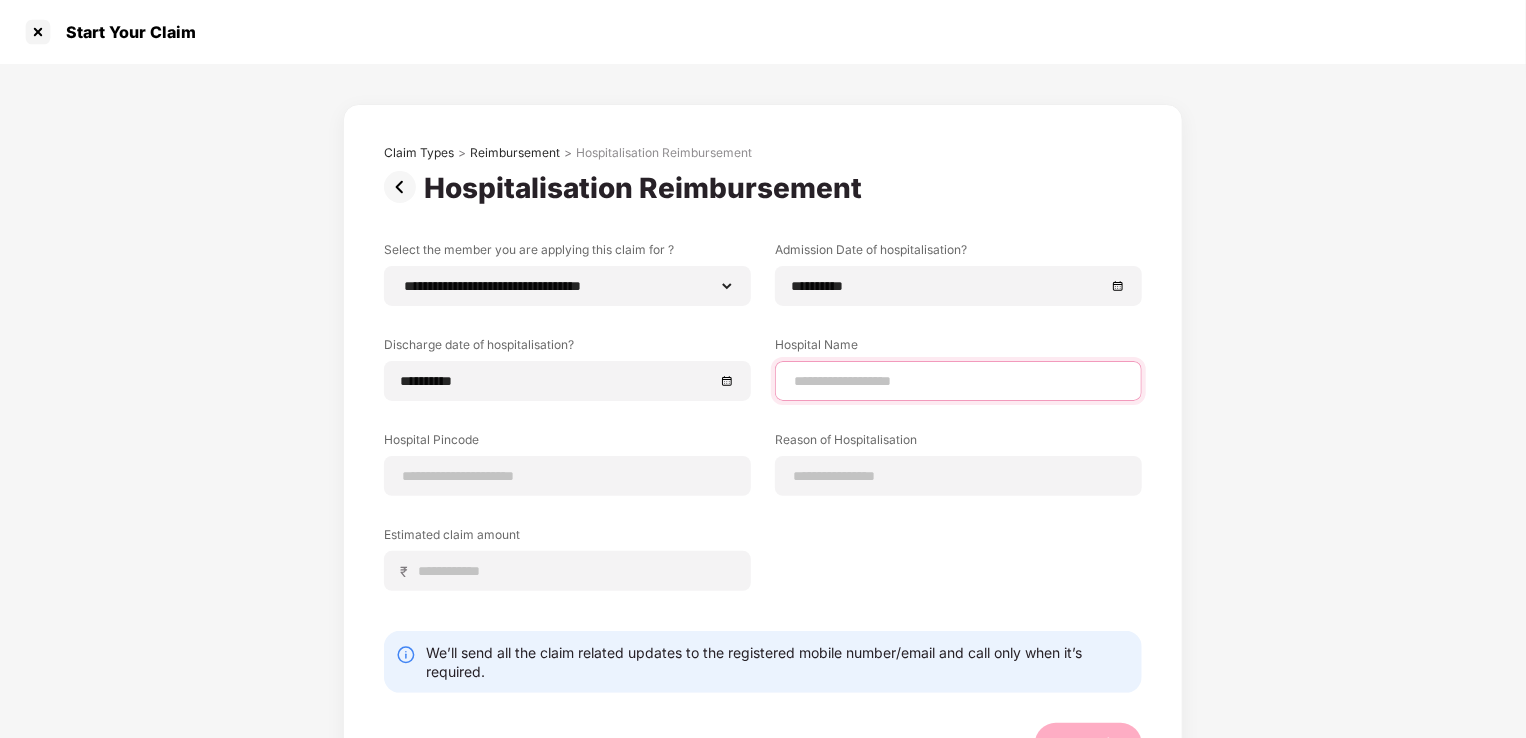 click at bounding box center (958, 381) 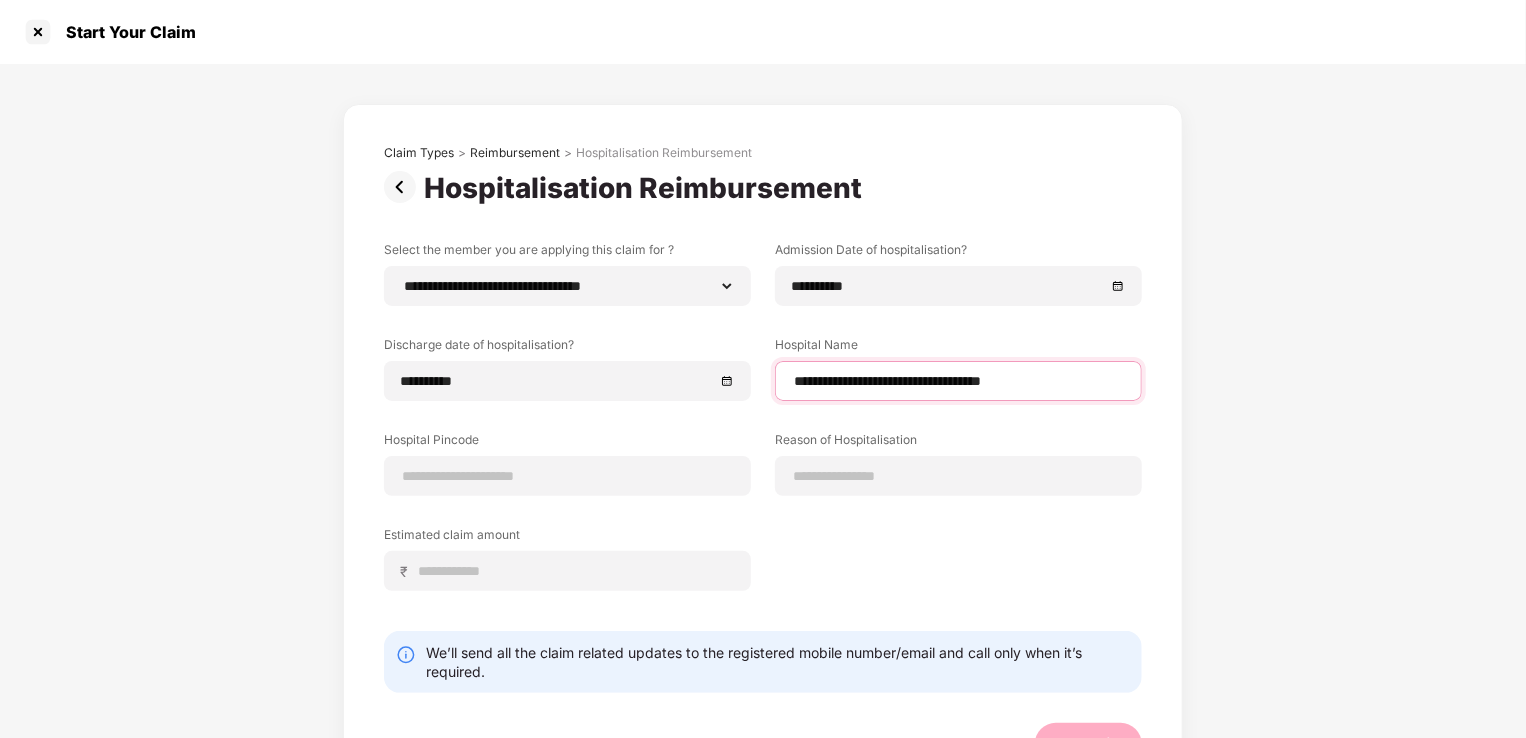 type on "**********" 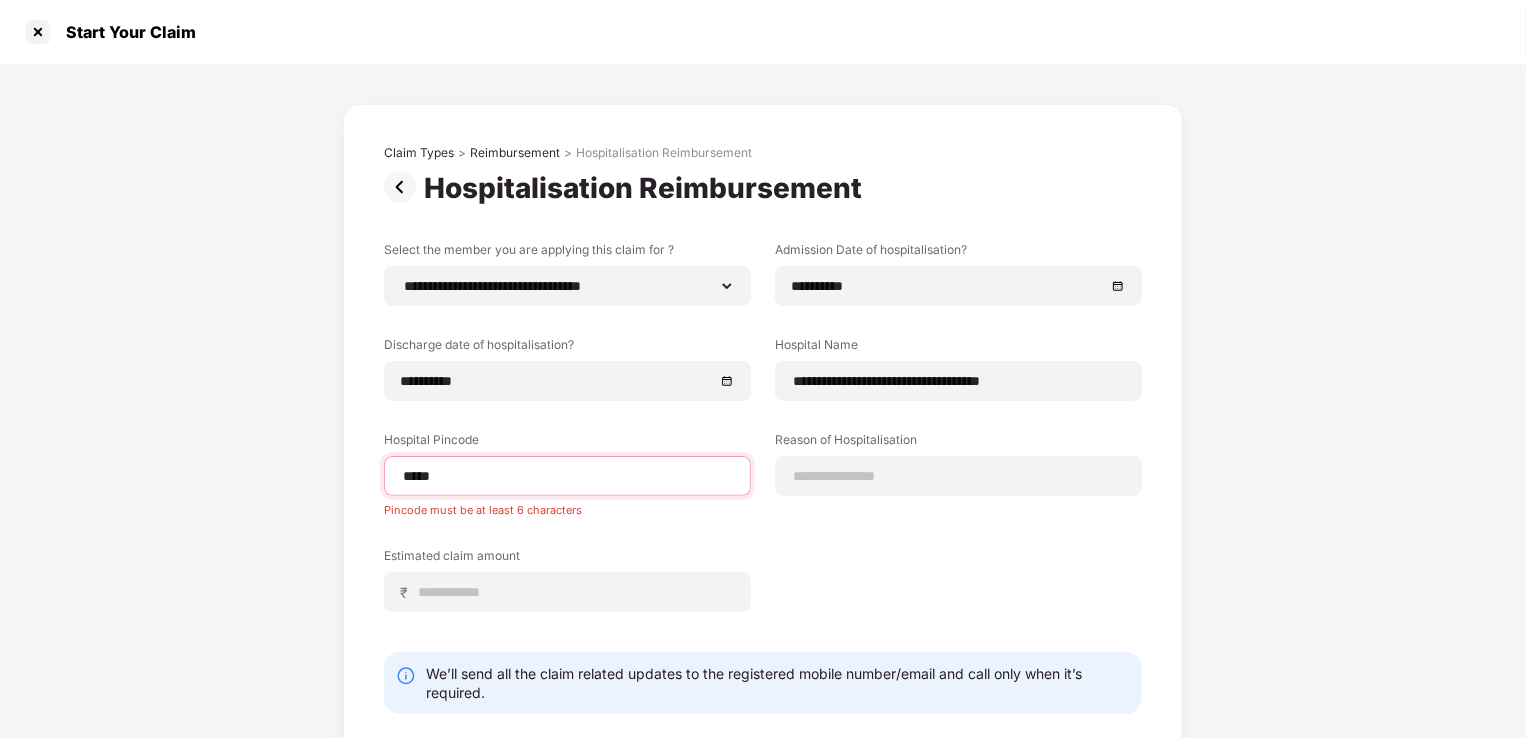 type on "******" 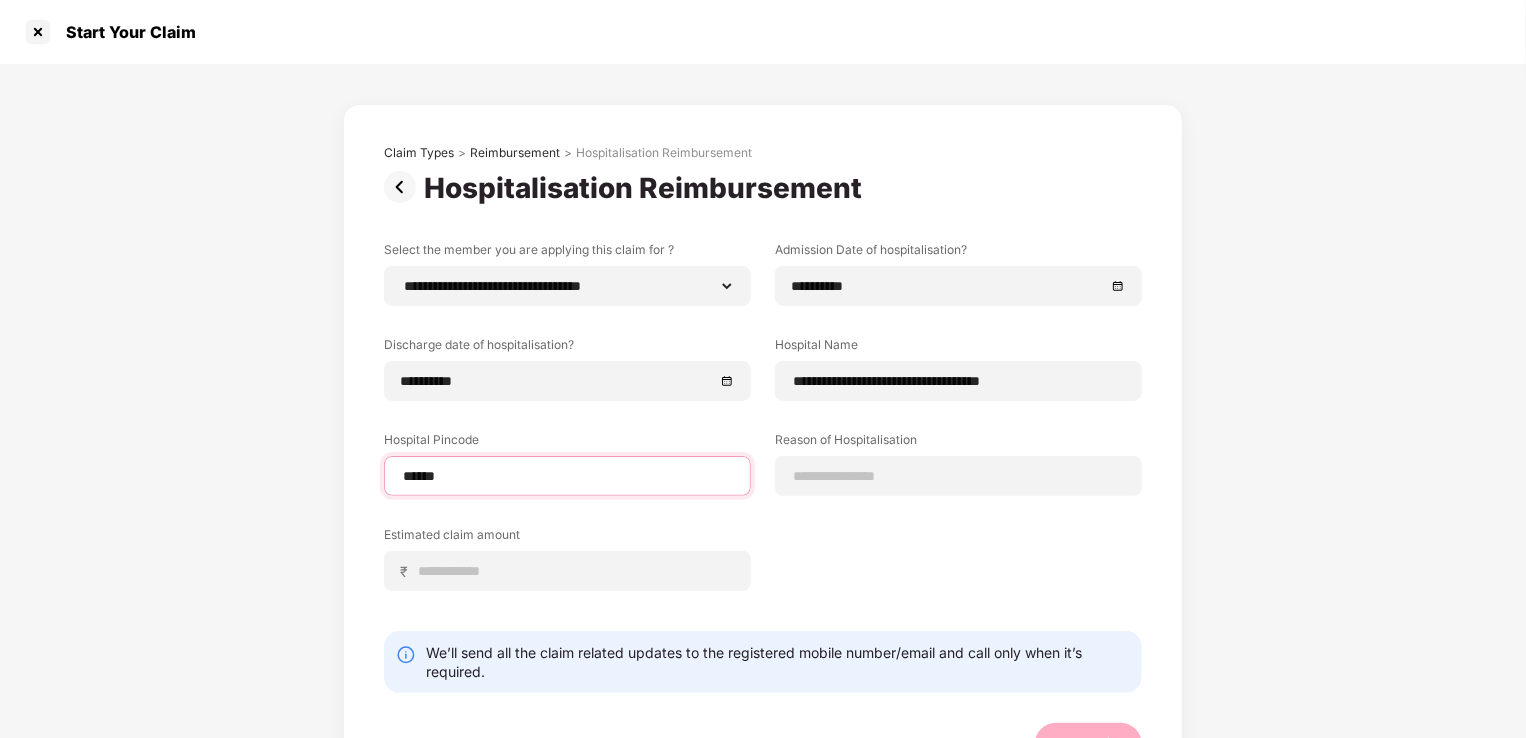 select on "*********" 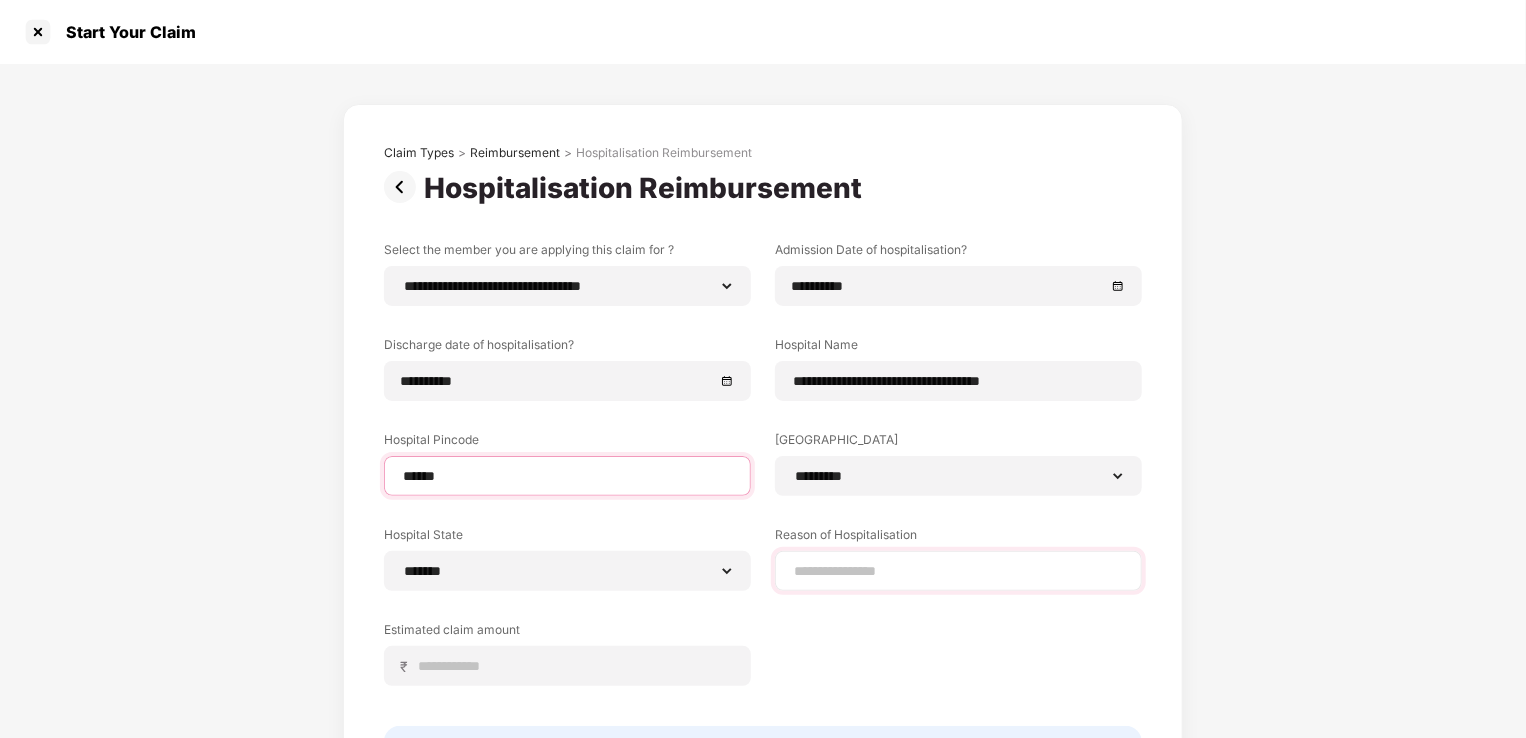 type on "******" 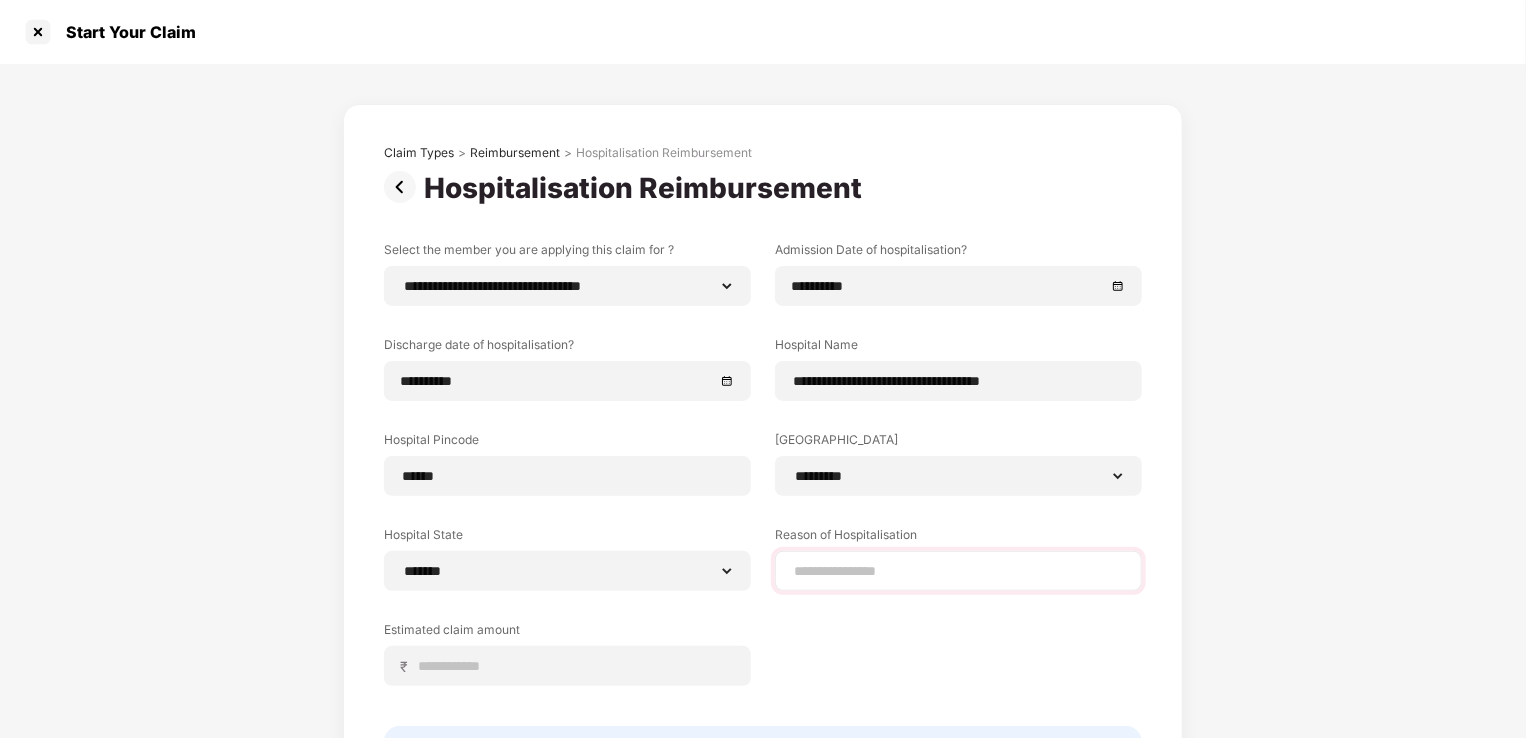 click at bounding box center [958, 571] 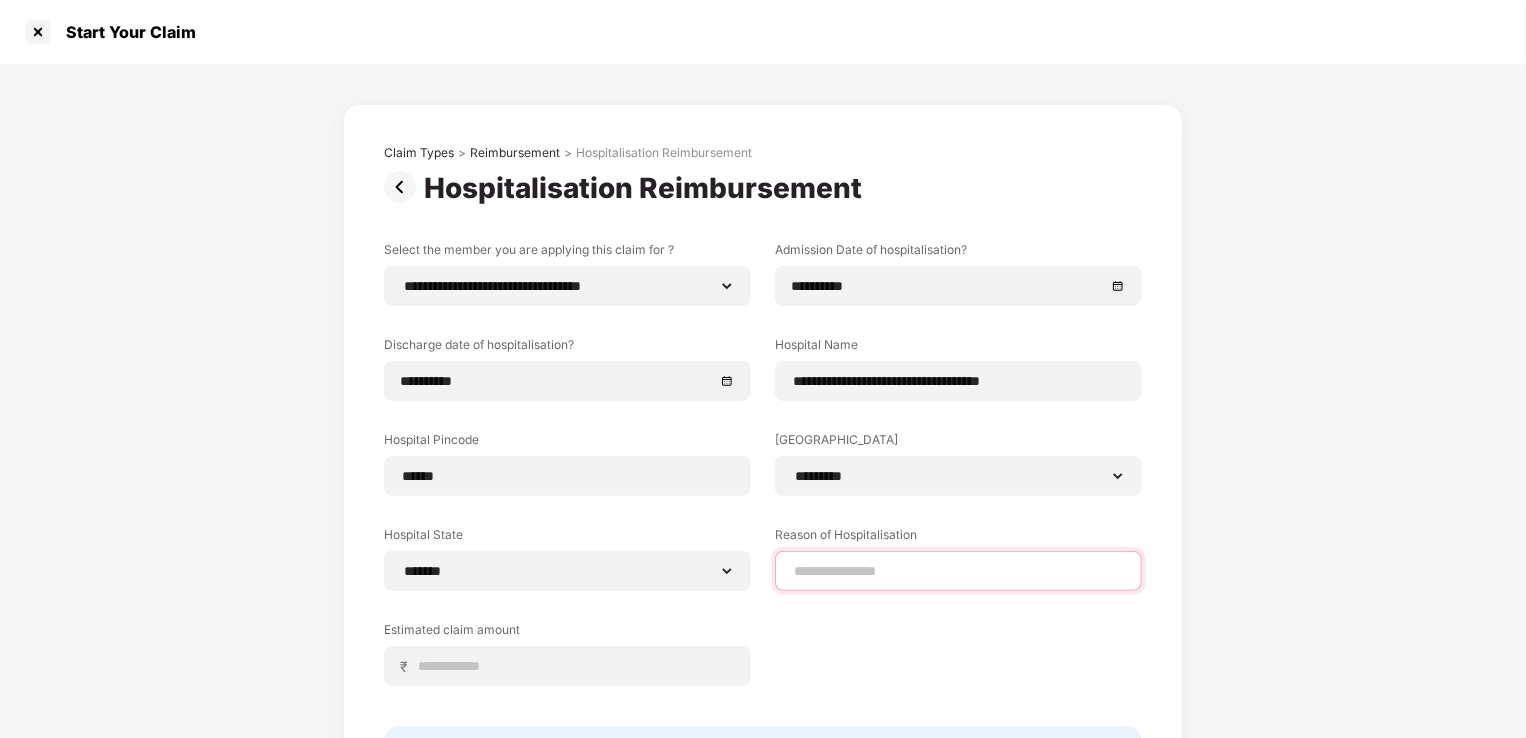click at bounding box center [958, 571] 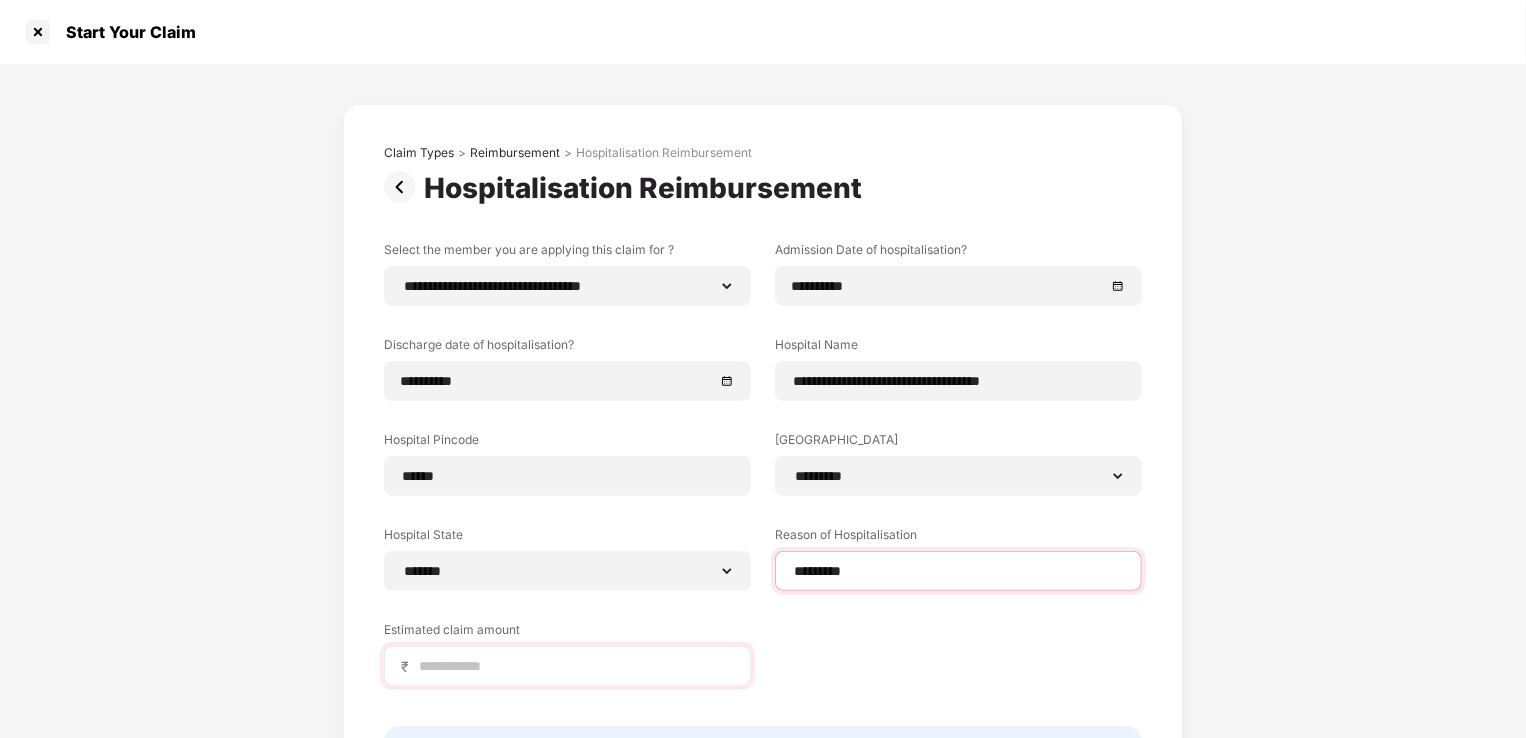 type on "*********" 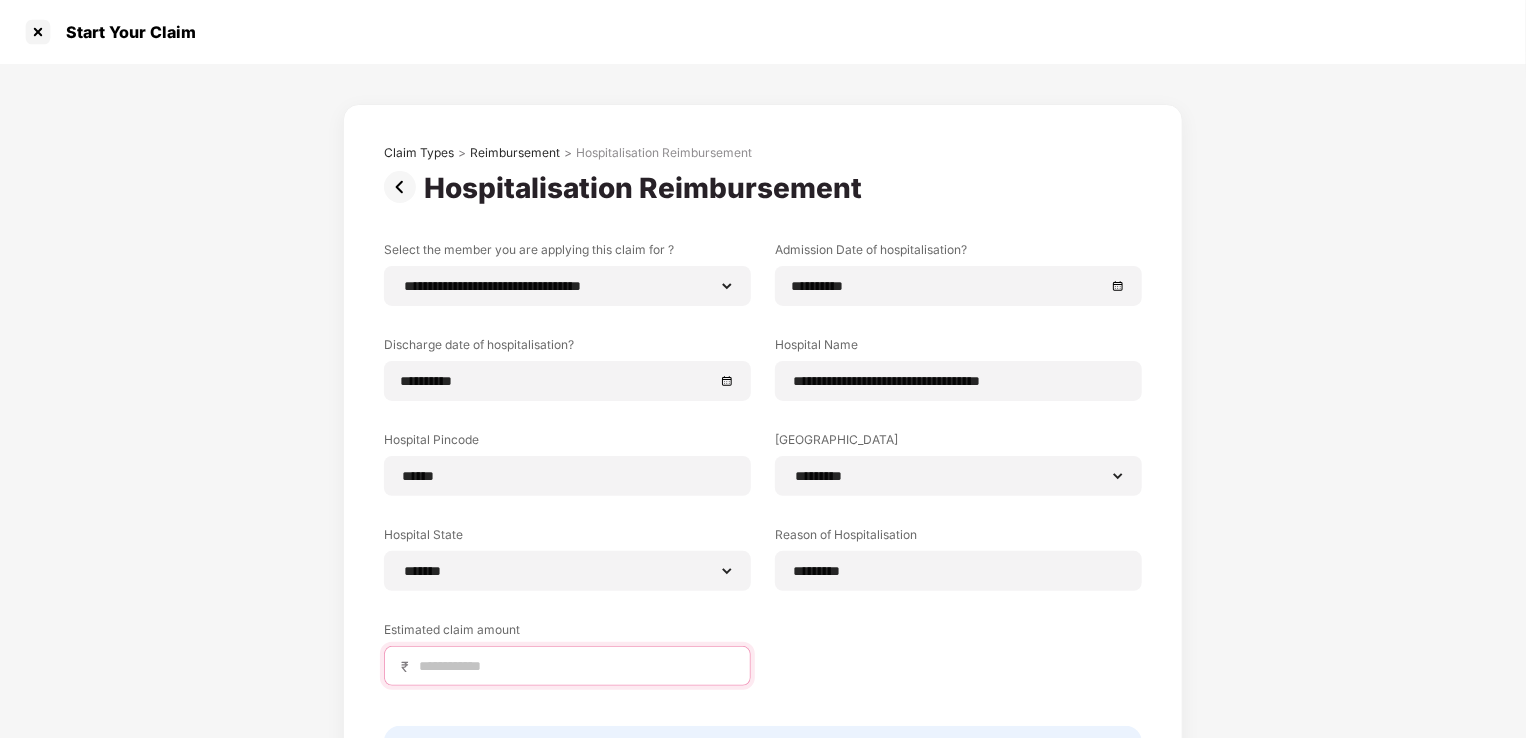 click at bounding box center (575, 666) 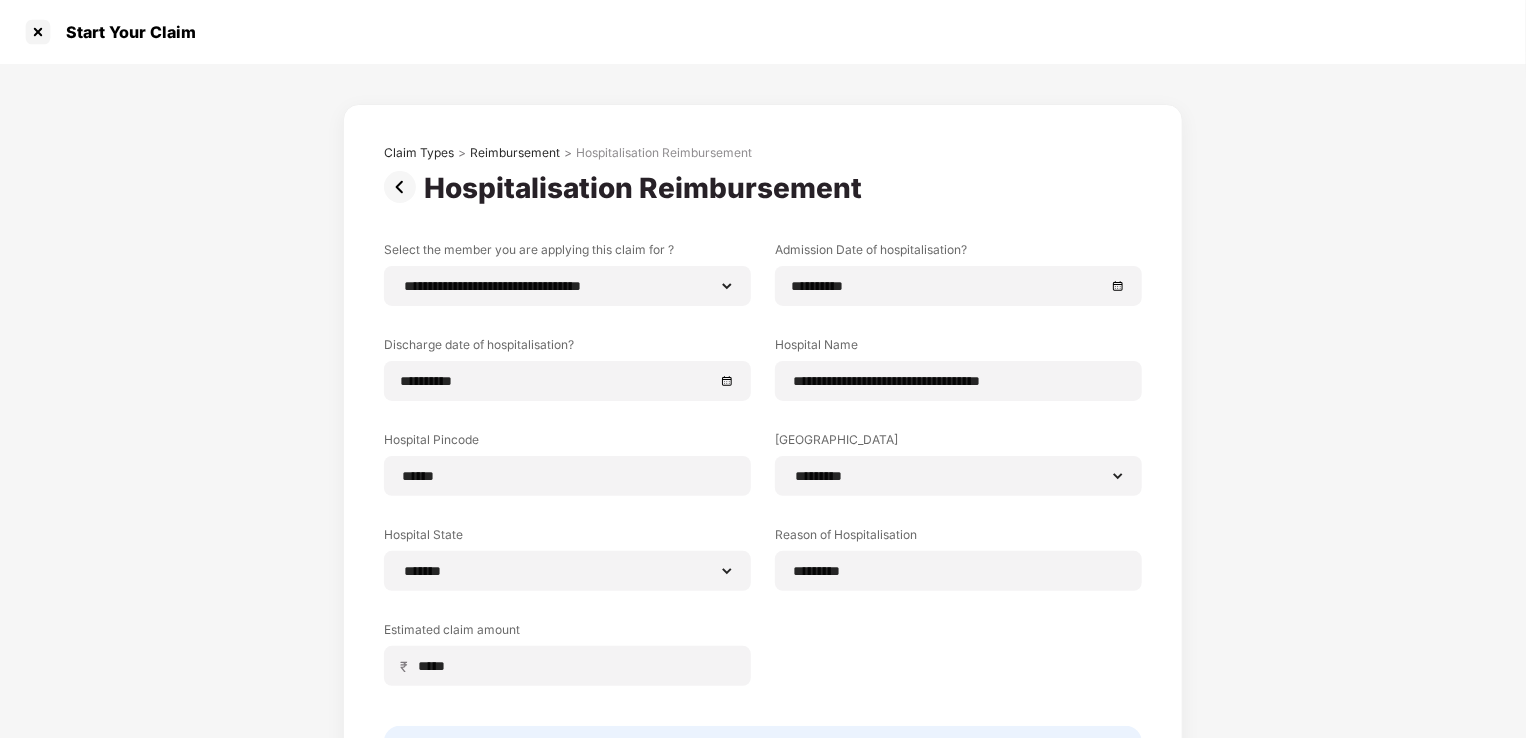 click on "**********" at bounding box center [763, 487] 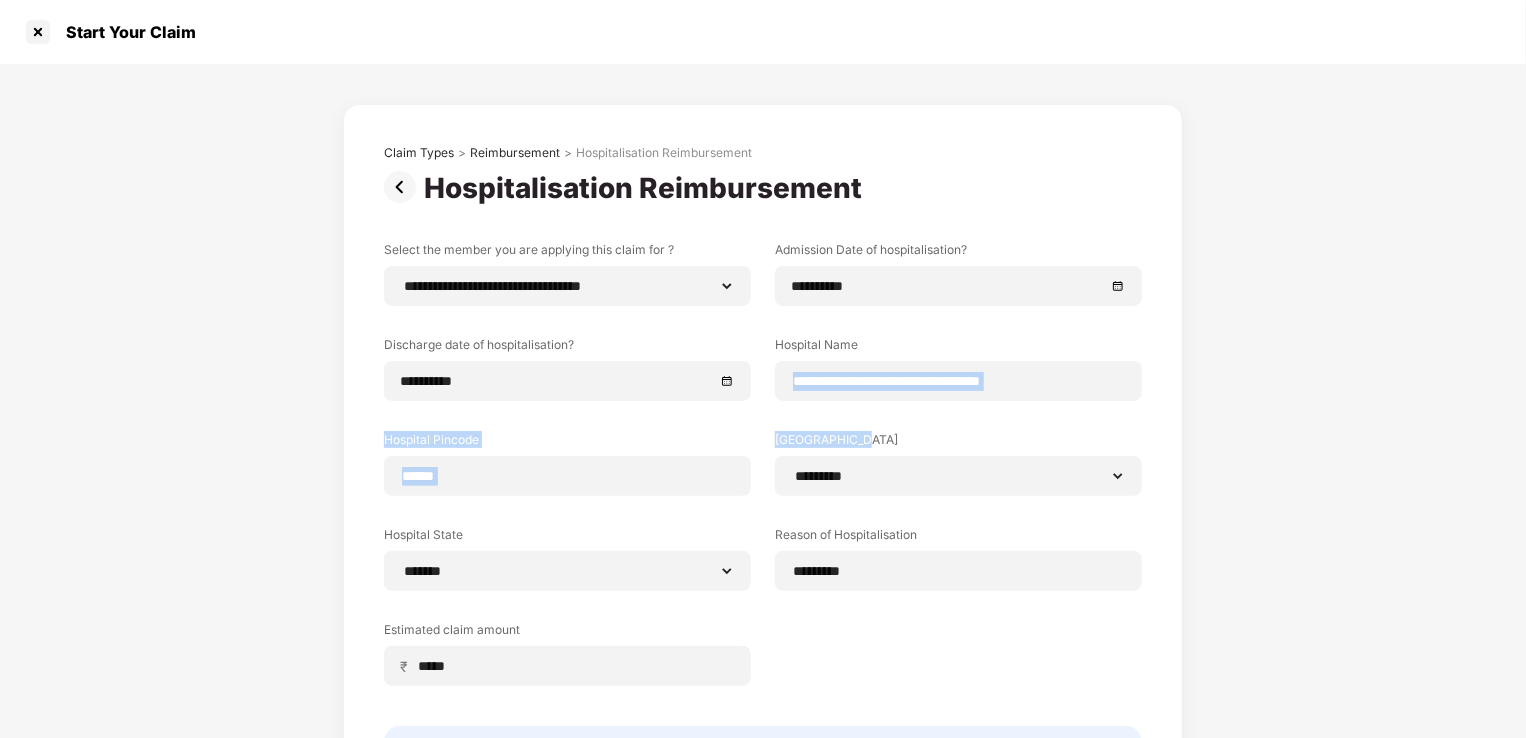drag, startPoint x: 1523, startPoint y: 407, endPoint x: 1525, endPoint y: 442, distance: 35.057095 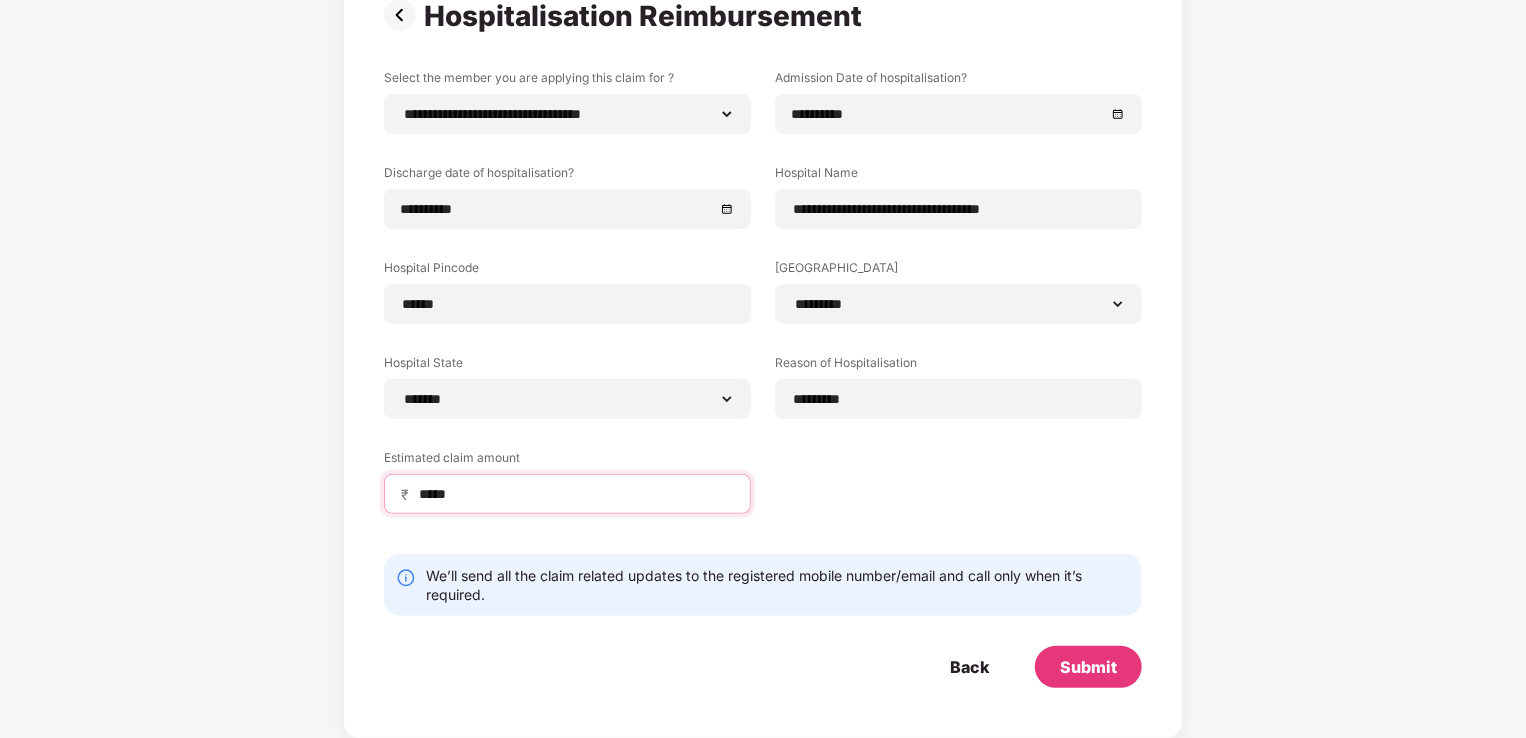 click on "*****" at bounding box center [575, 494] 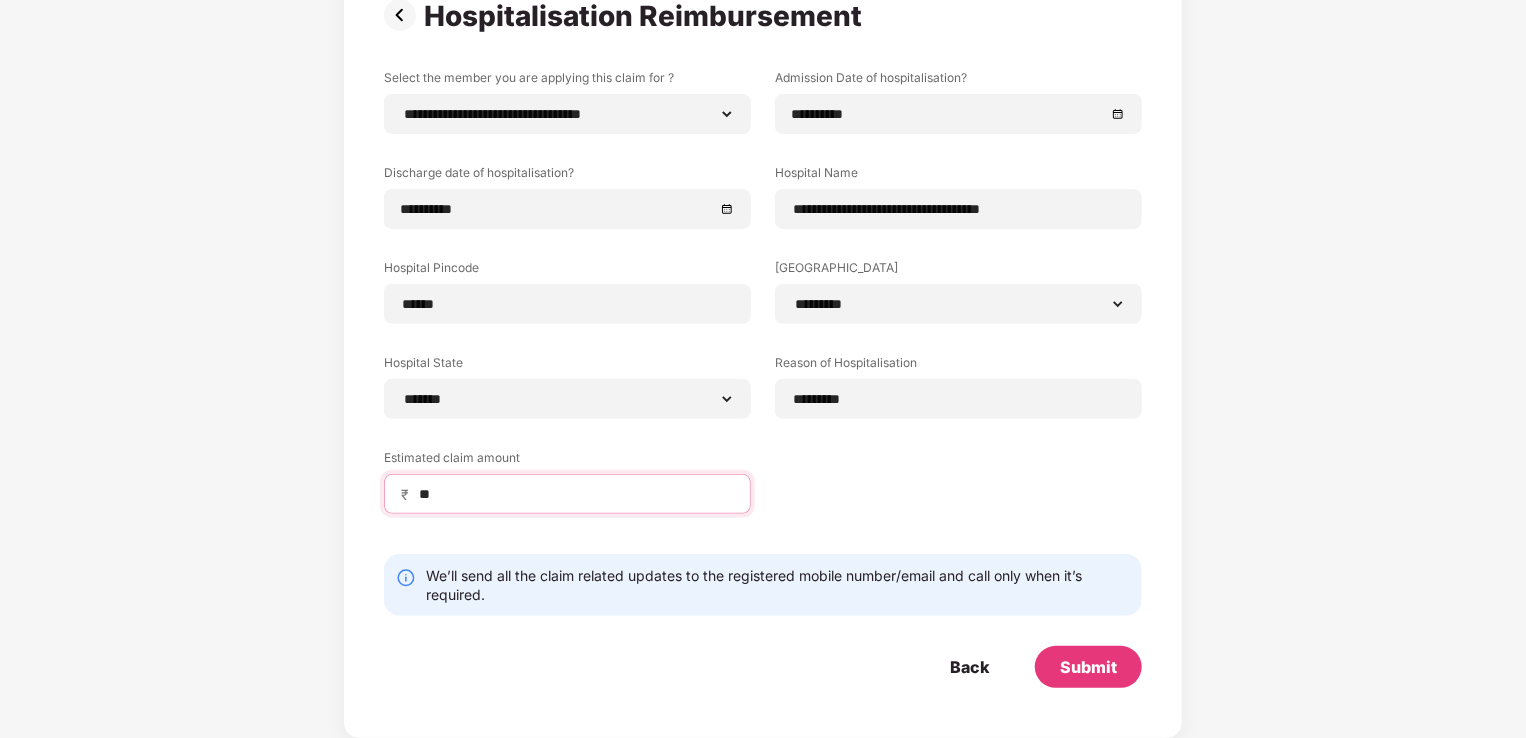 type on "*" 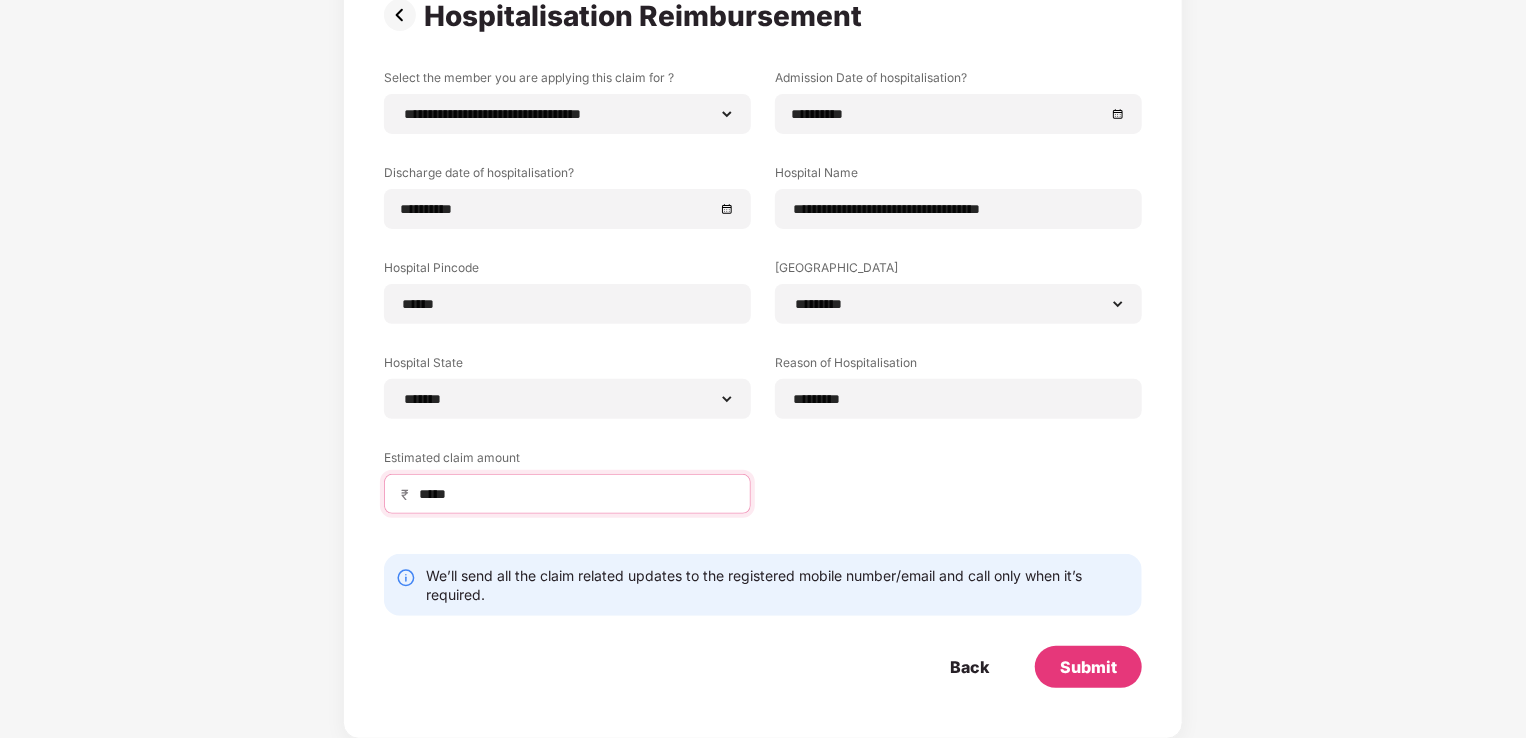 type on "*****" 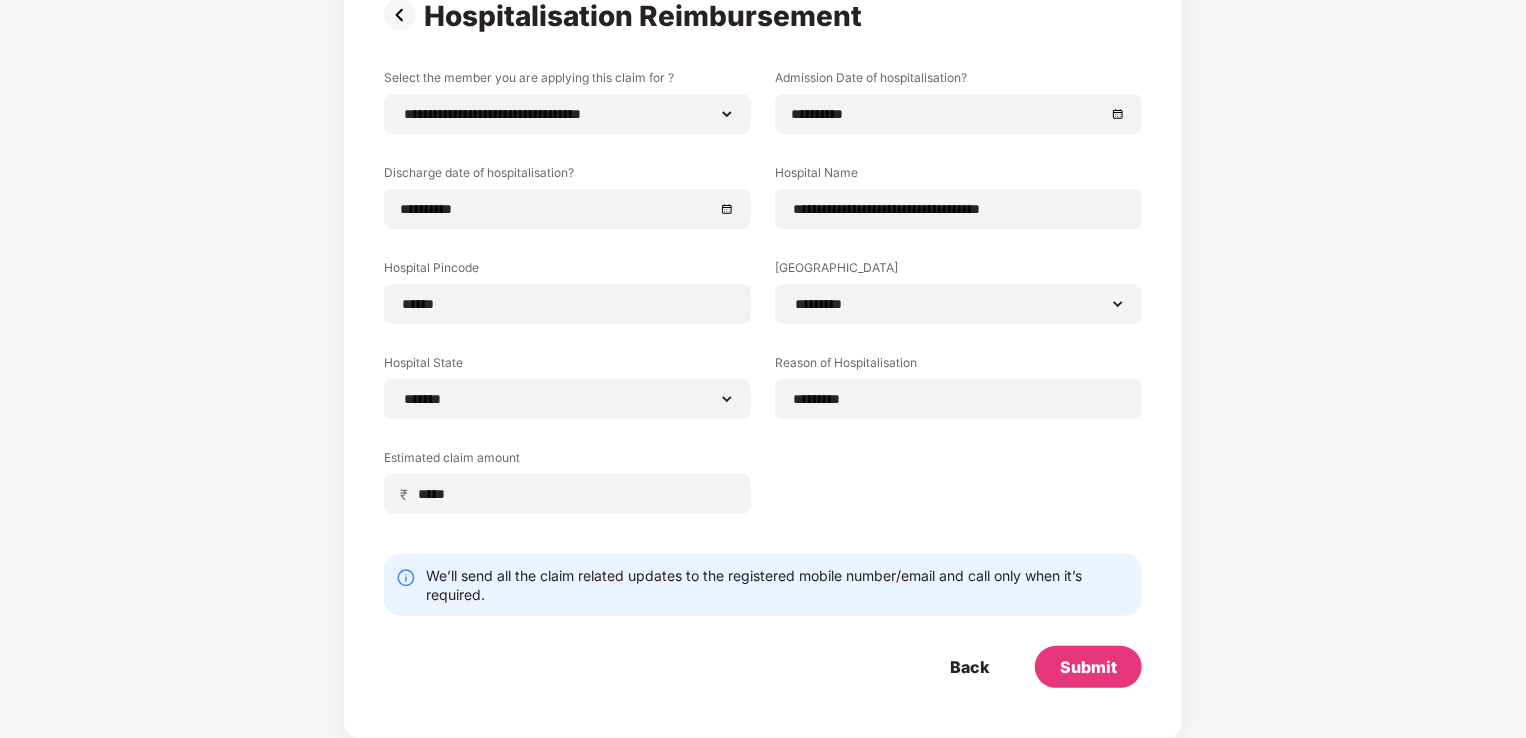 click on "**********" at bounding box center [763, 315] 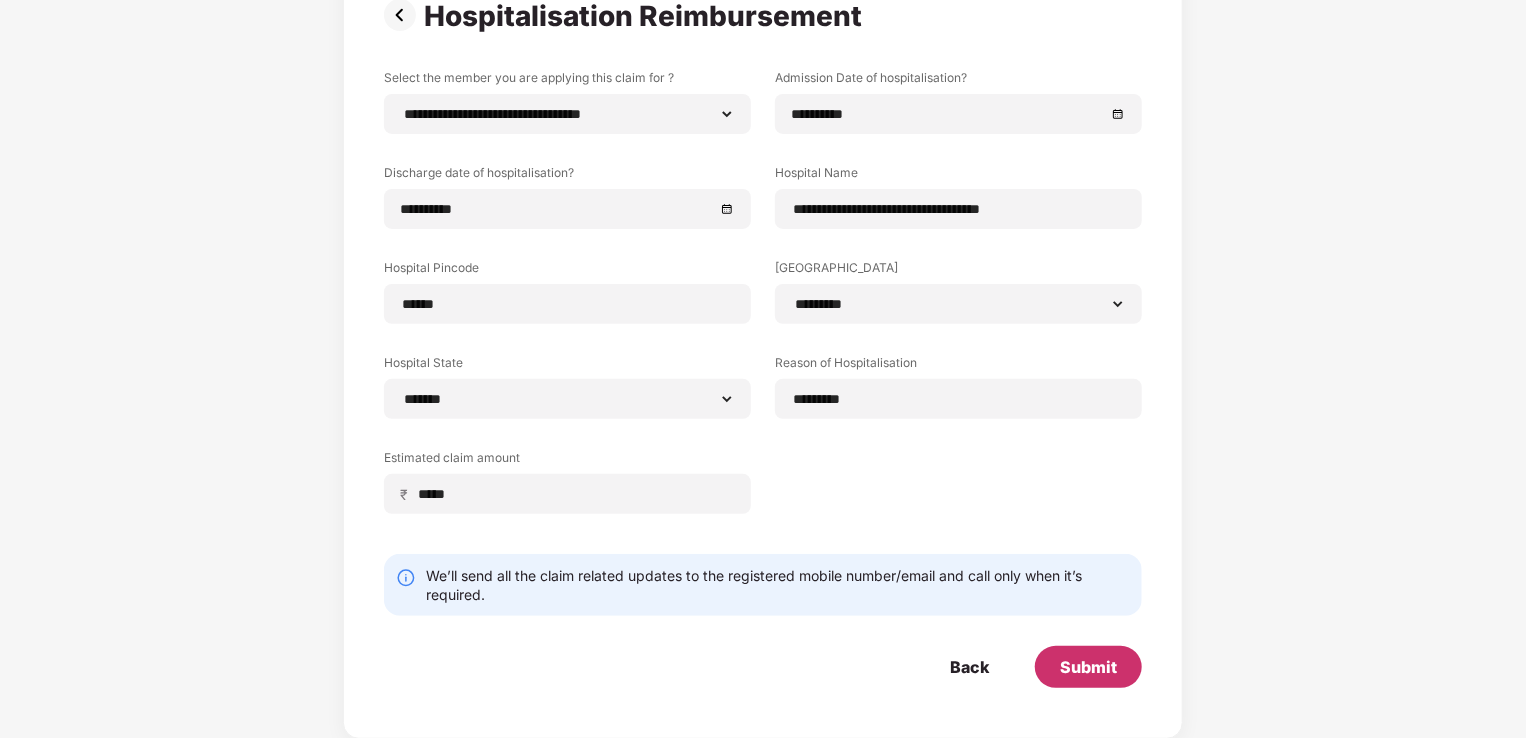 click on "Submit" at bounding box center [1088, 667] 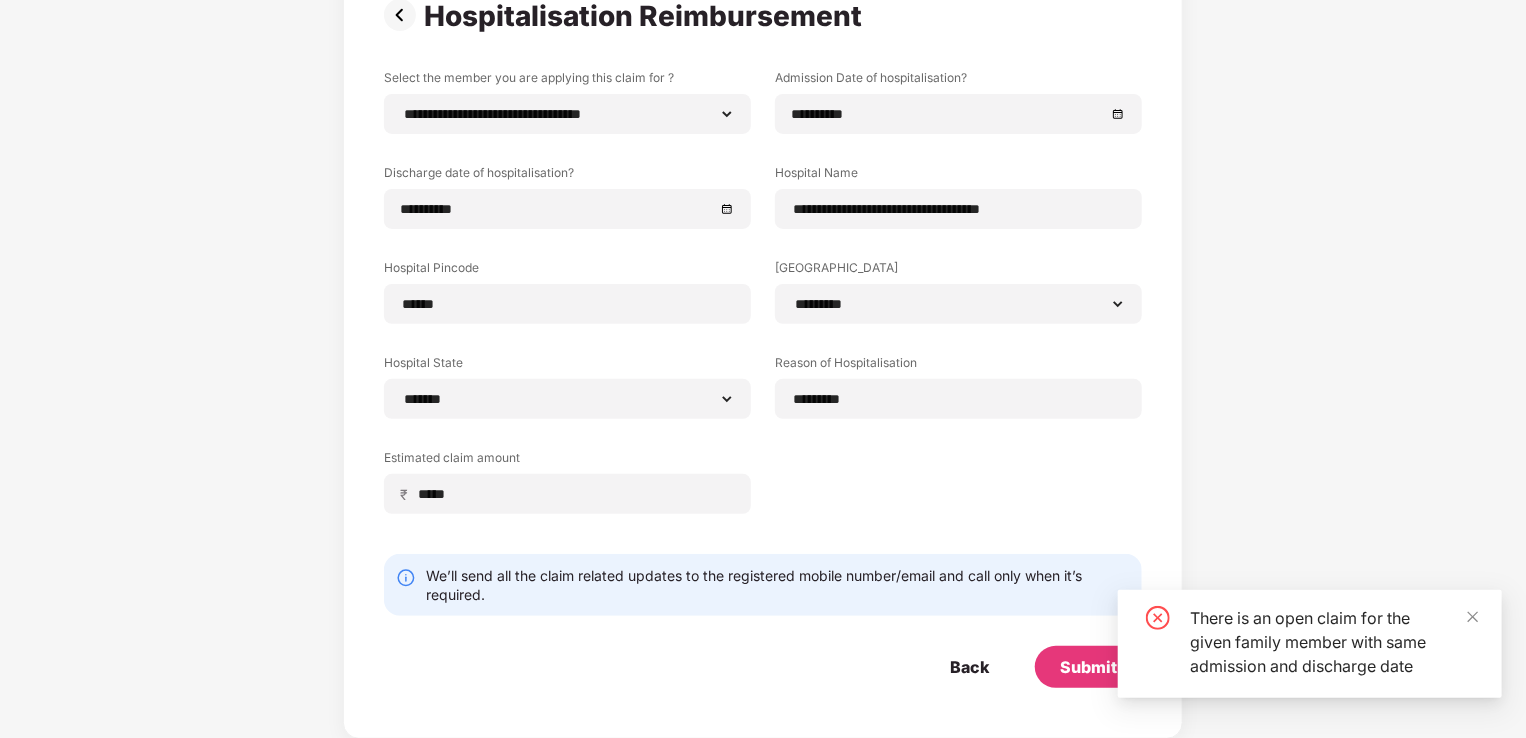 click 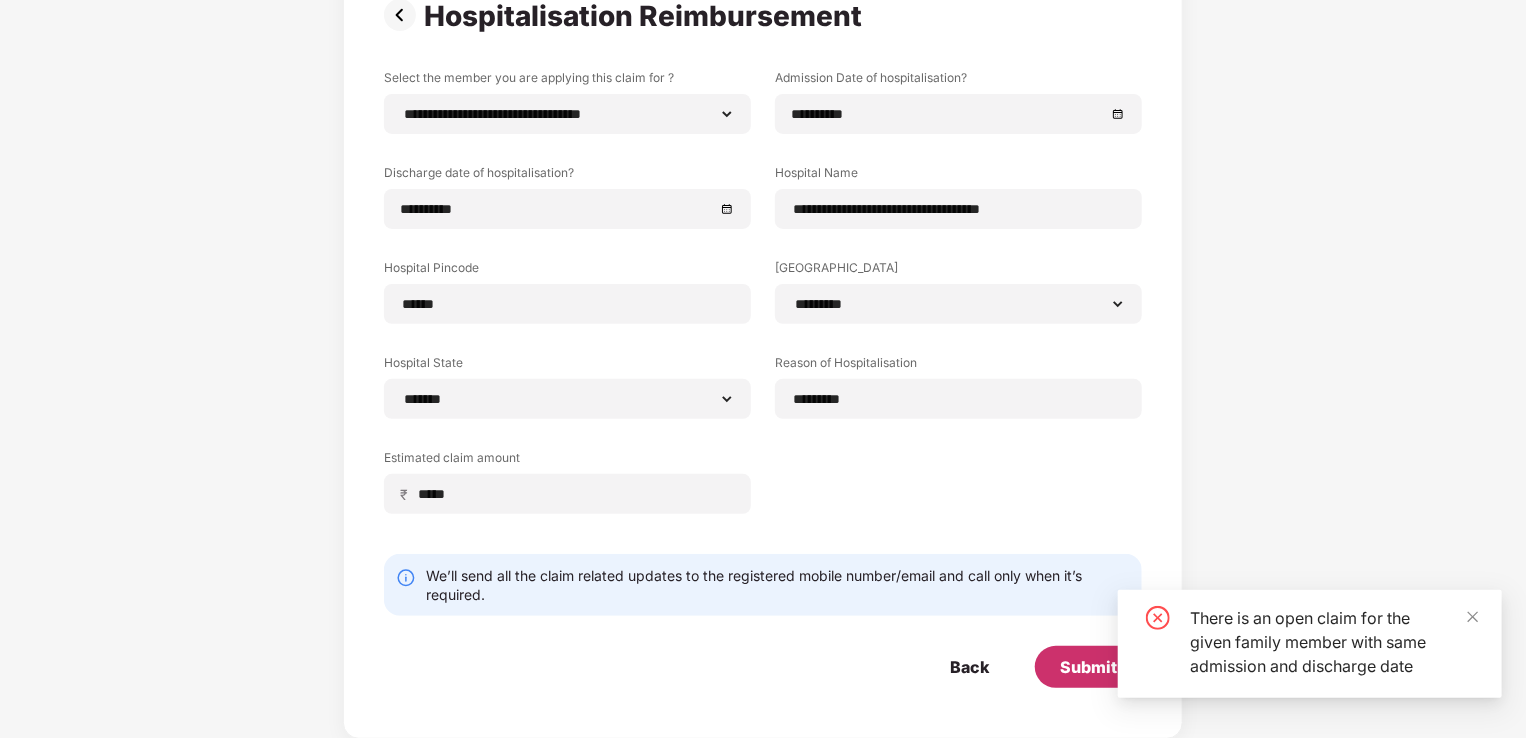 click on "Submit" at bounding box center (1088, 667) 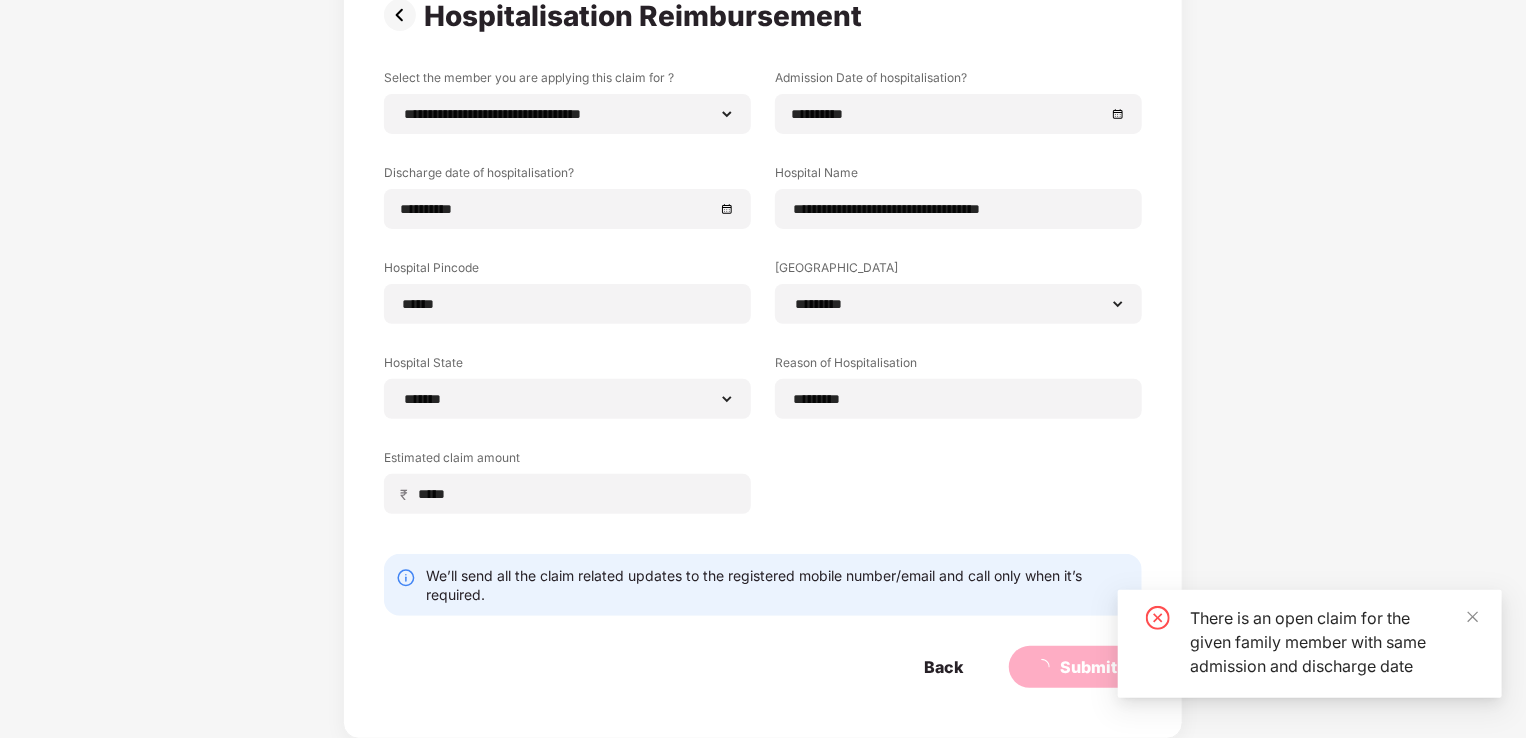 click on "Submit" at bounding box center (1075, 667) 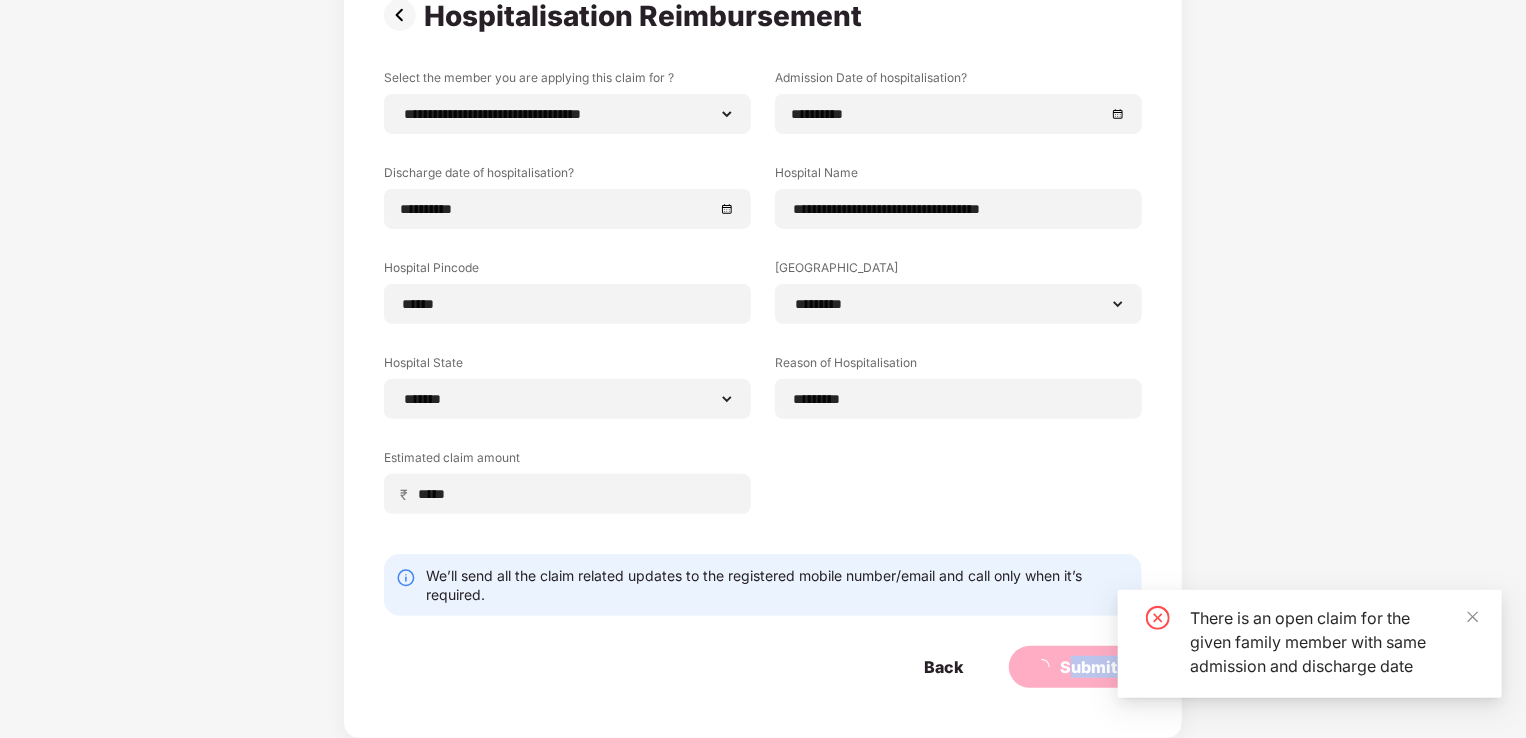 click on "Submit" at bounding box center [1075, 667] 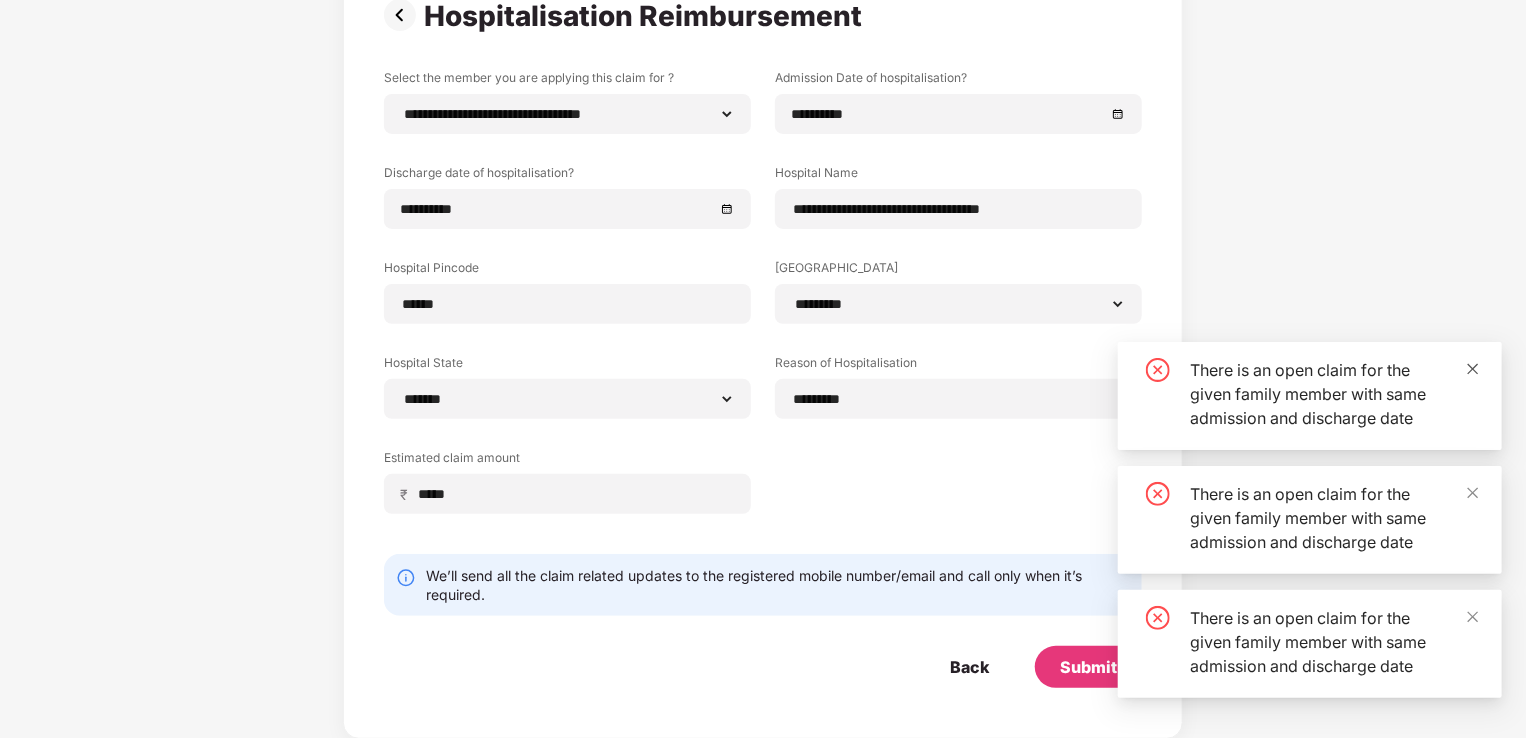 click 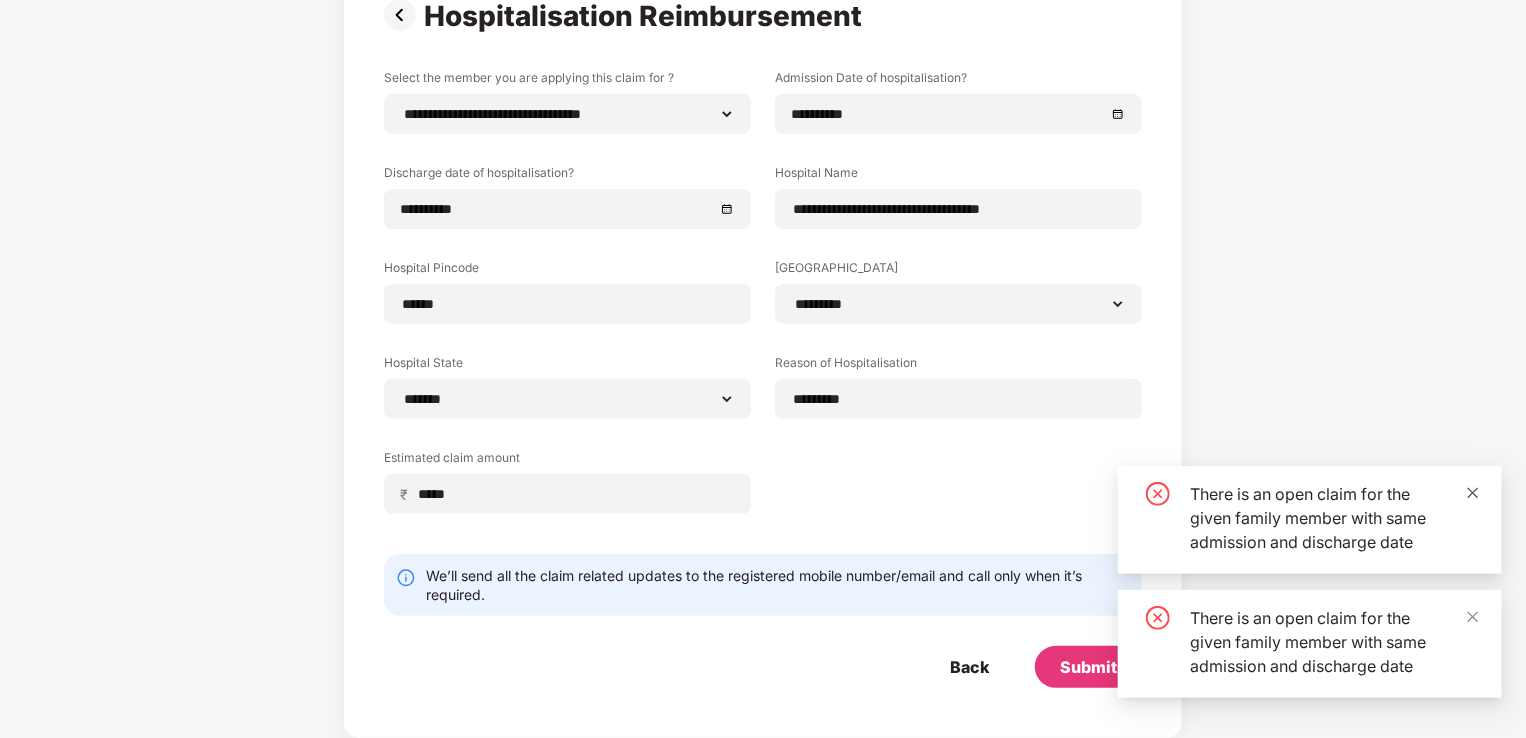 click 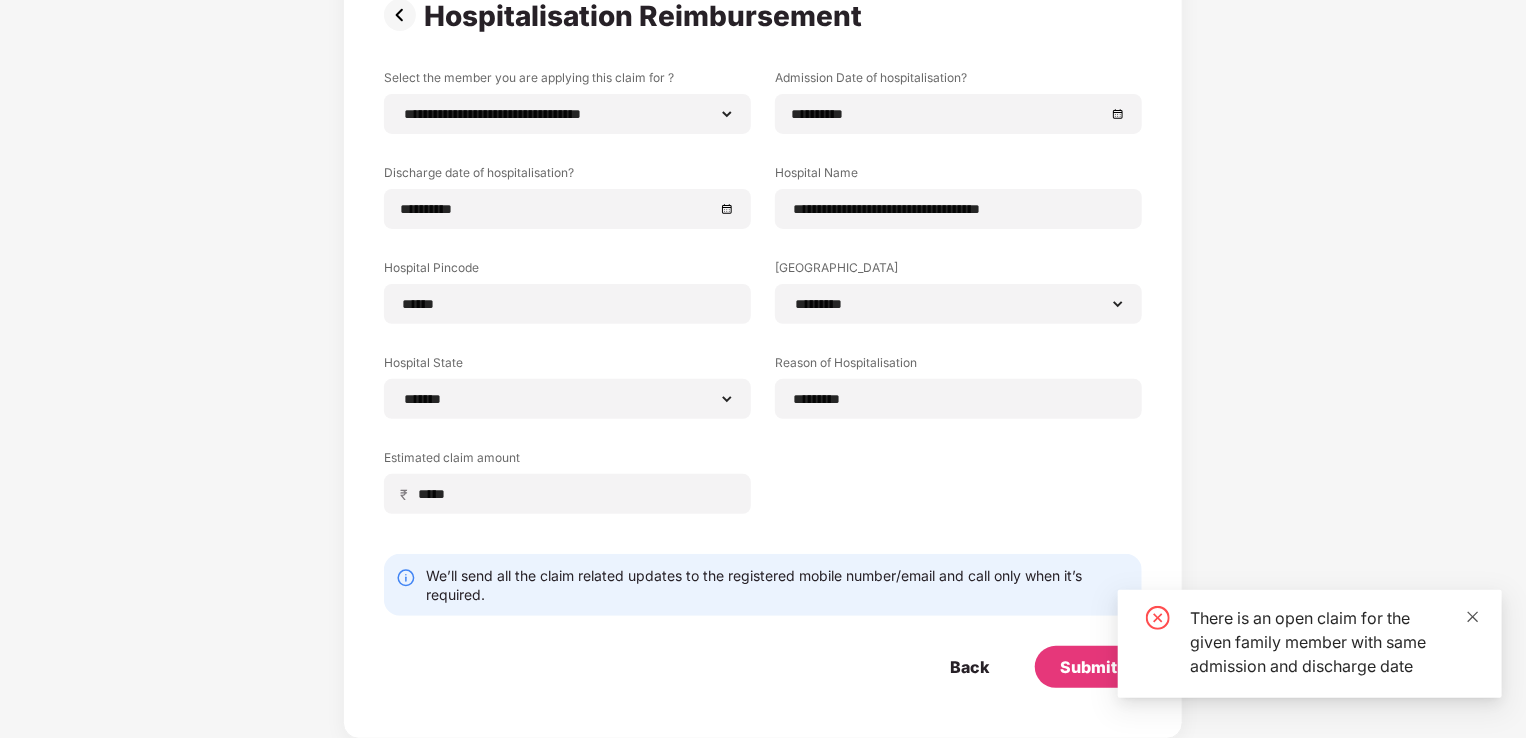click 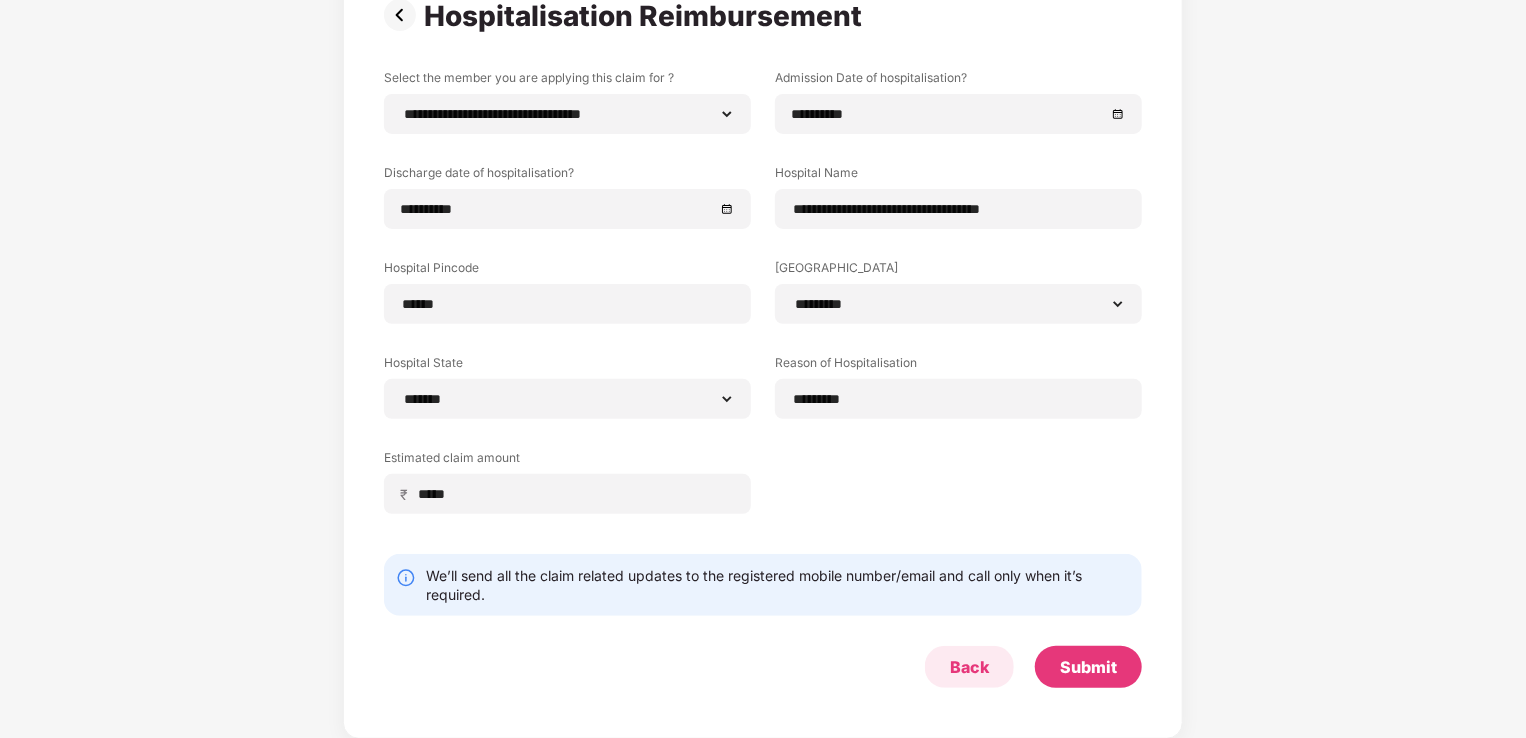 click on "Back" at bounding box center [969, 667] 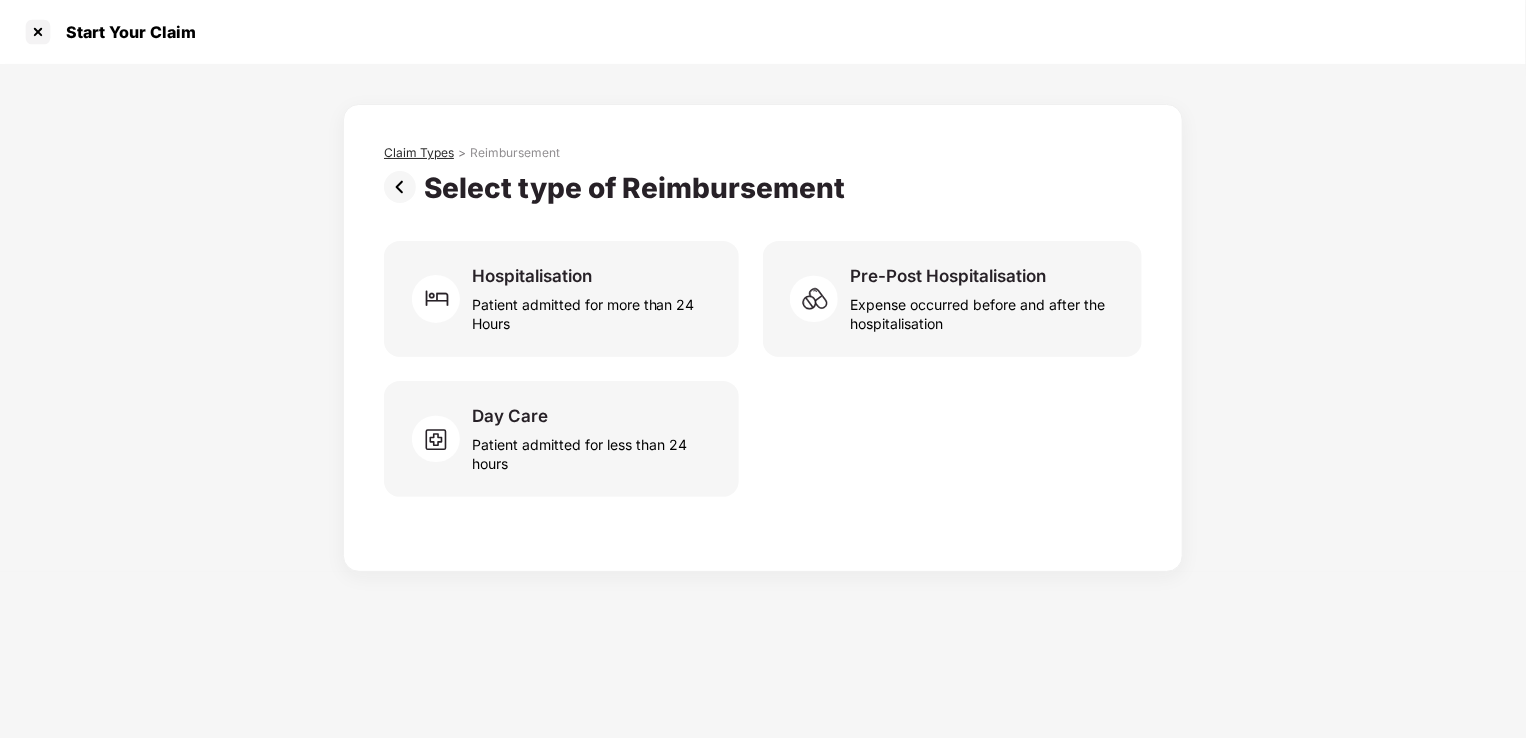 click on "Claim Types" at bounding box center (419, 153) 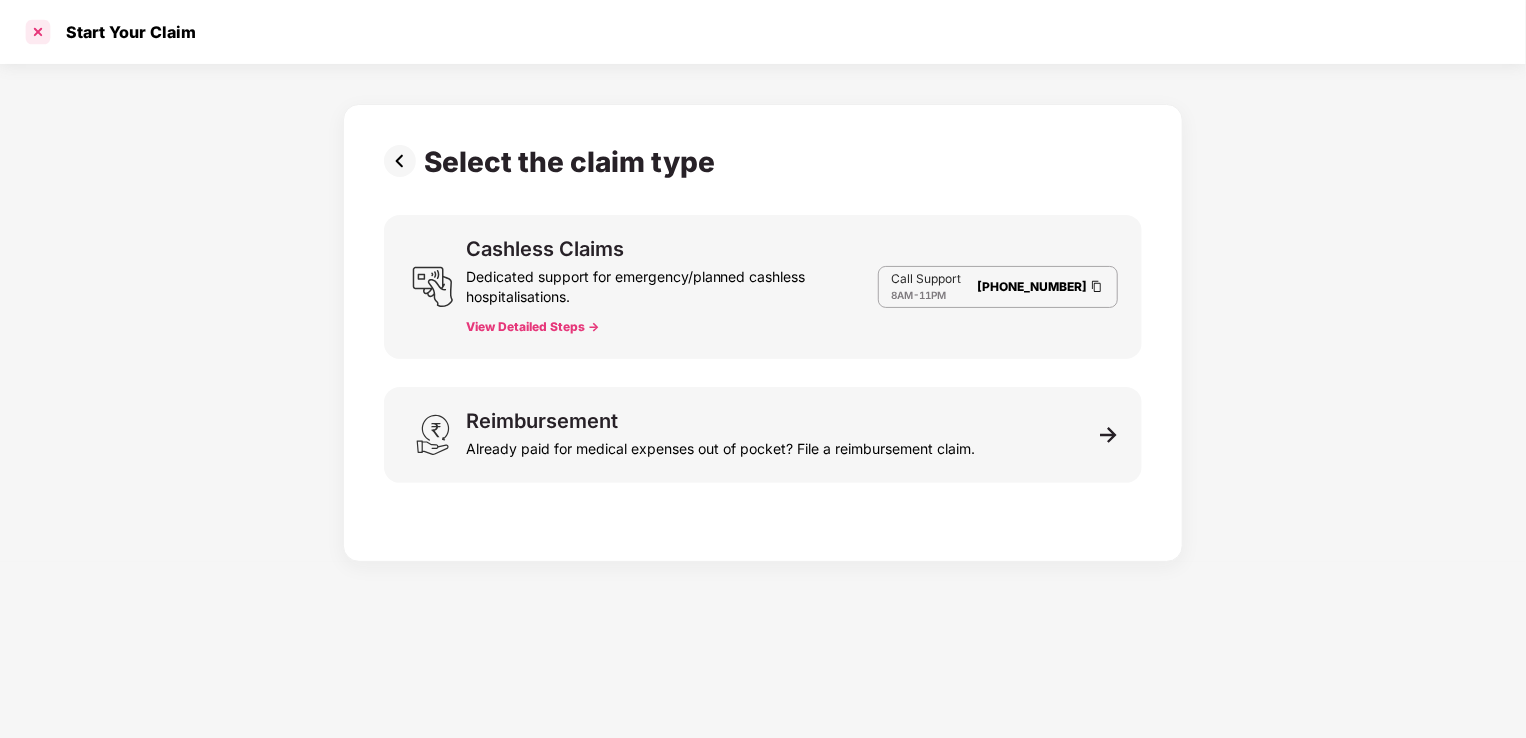 click at bounding box center (38, 32) 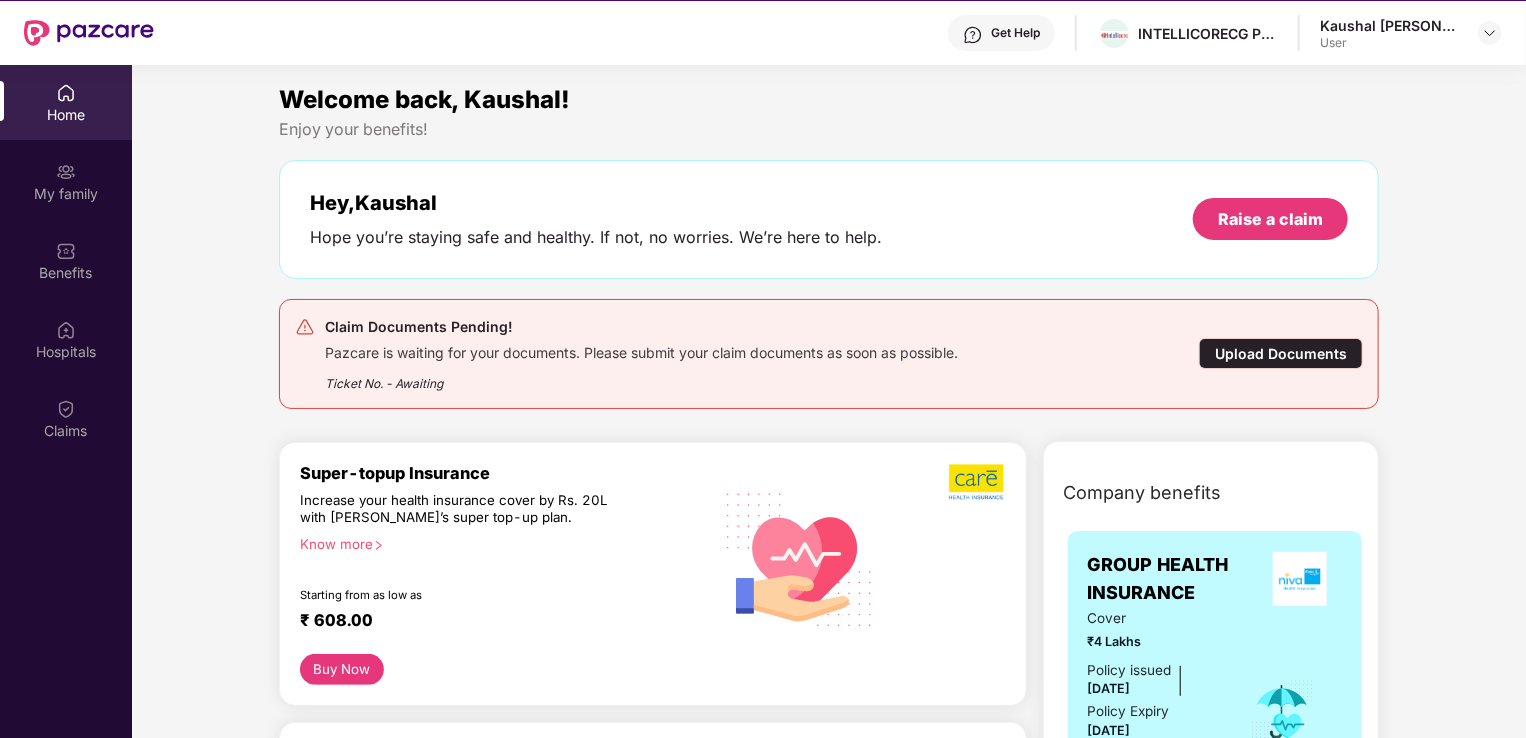 scroll, scrollTop: 0, scrollLeft: 0, axis: both 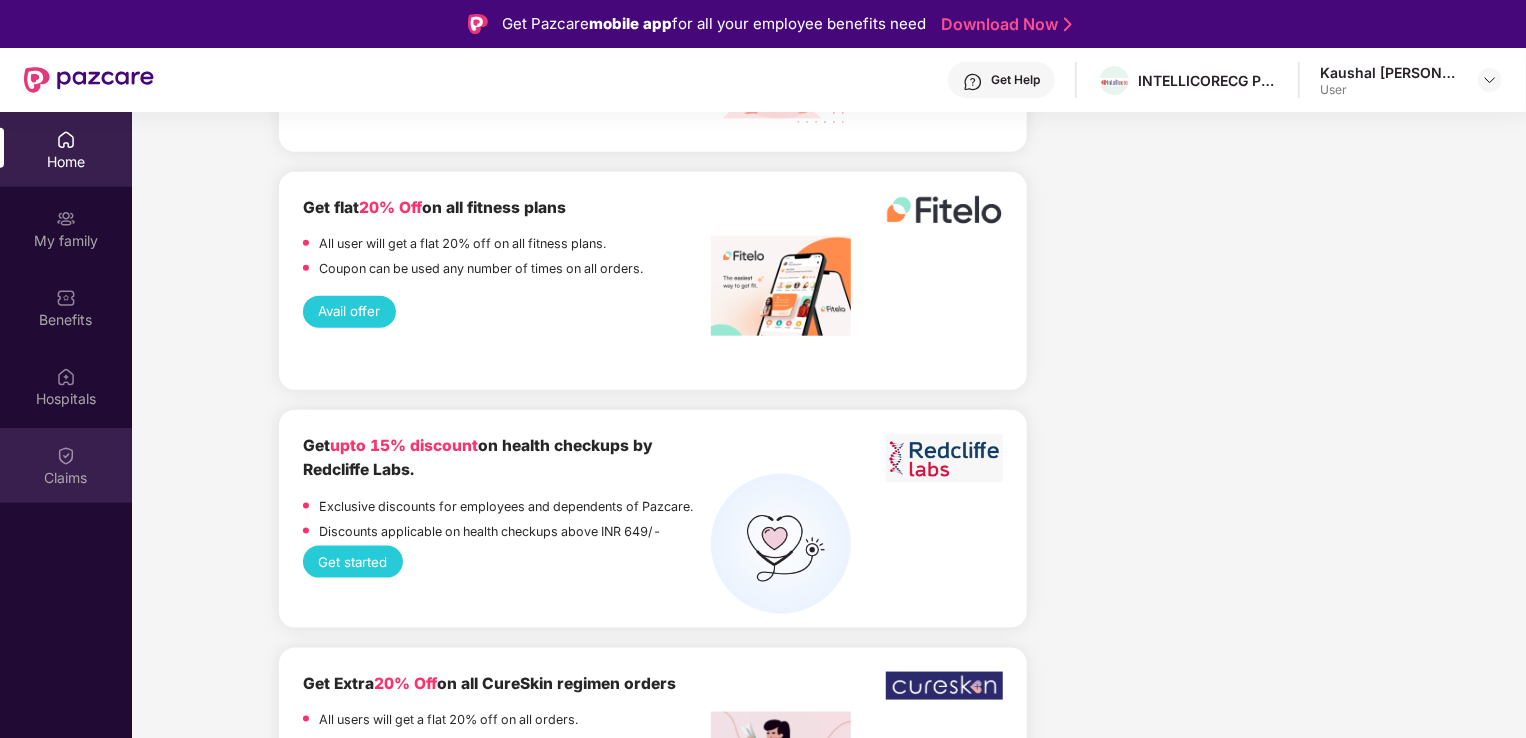 click on "Claims" at bounding box center (66, 465) 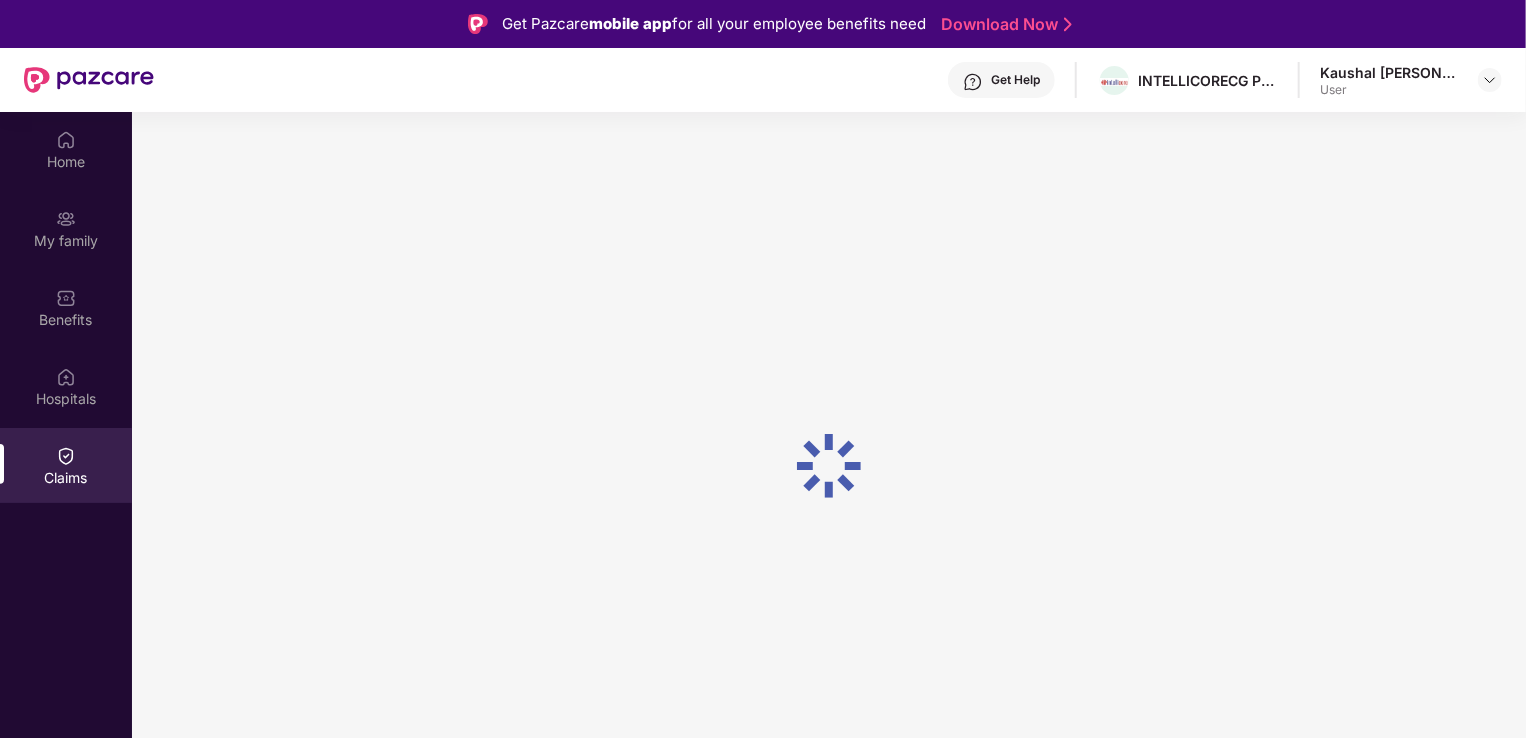scroll, scrollTop: 0, scrollLeft: 0, axis: both 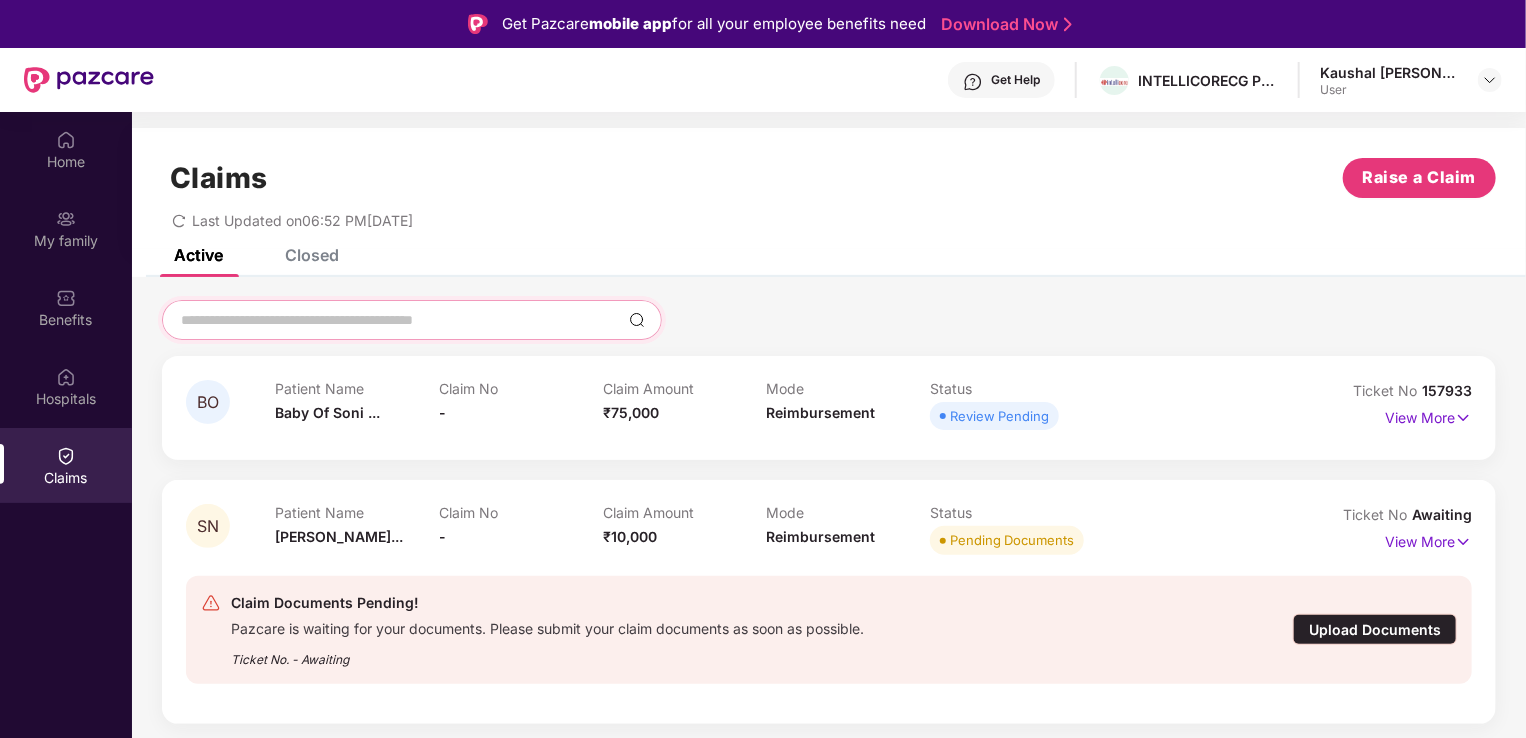 click at bounding box center [400, 320] 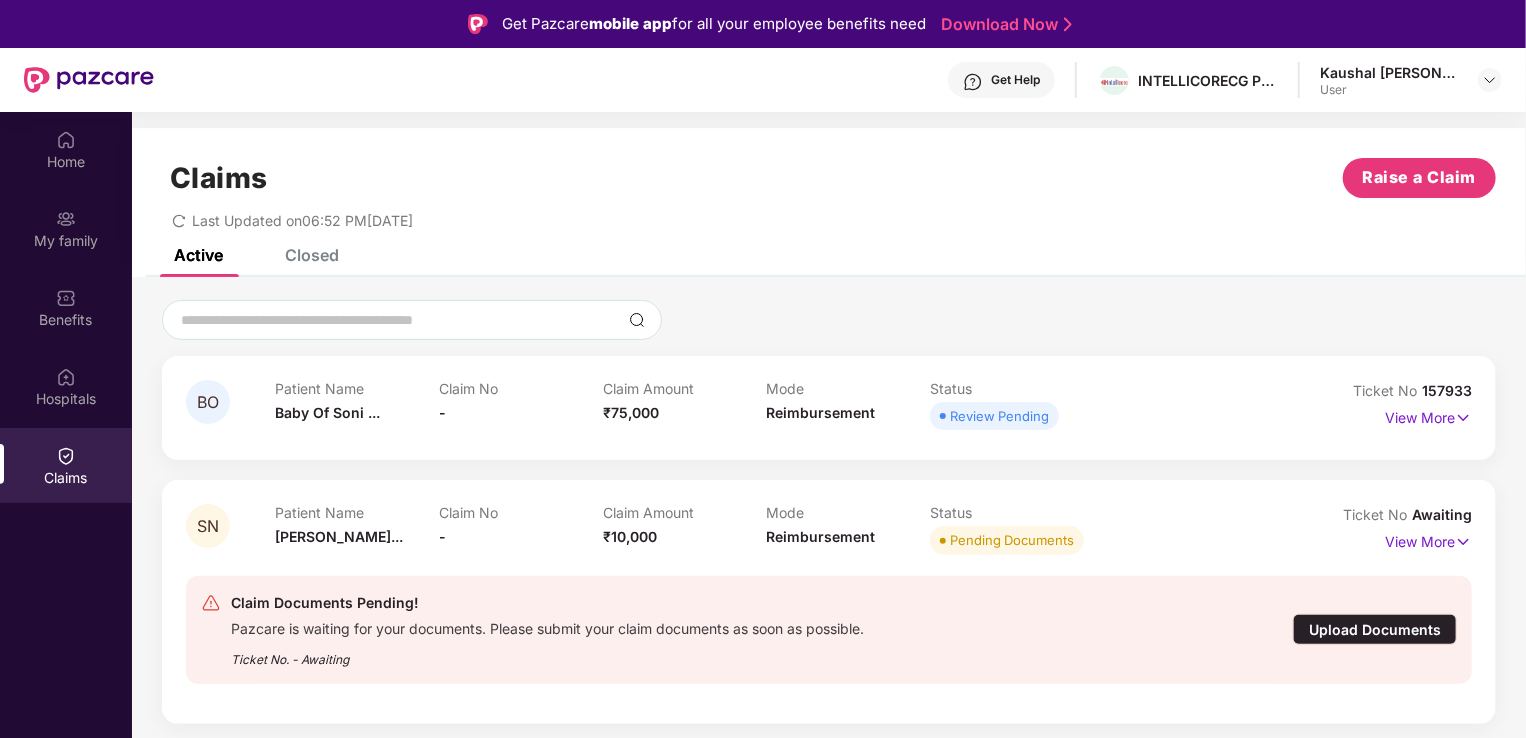 click on "Patient Name Baby Of Soni ..." at bounding box center [357, 407] 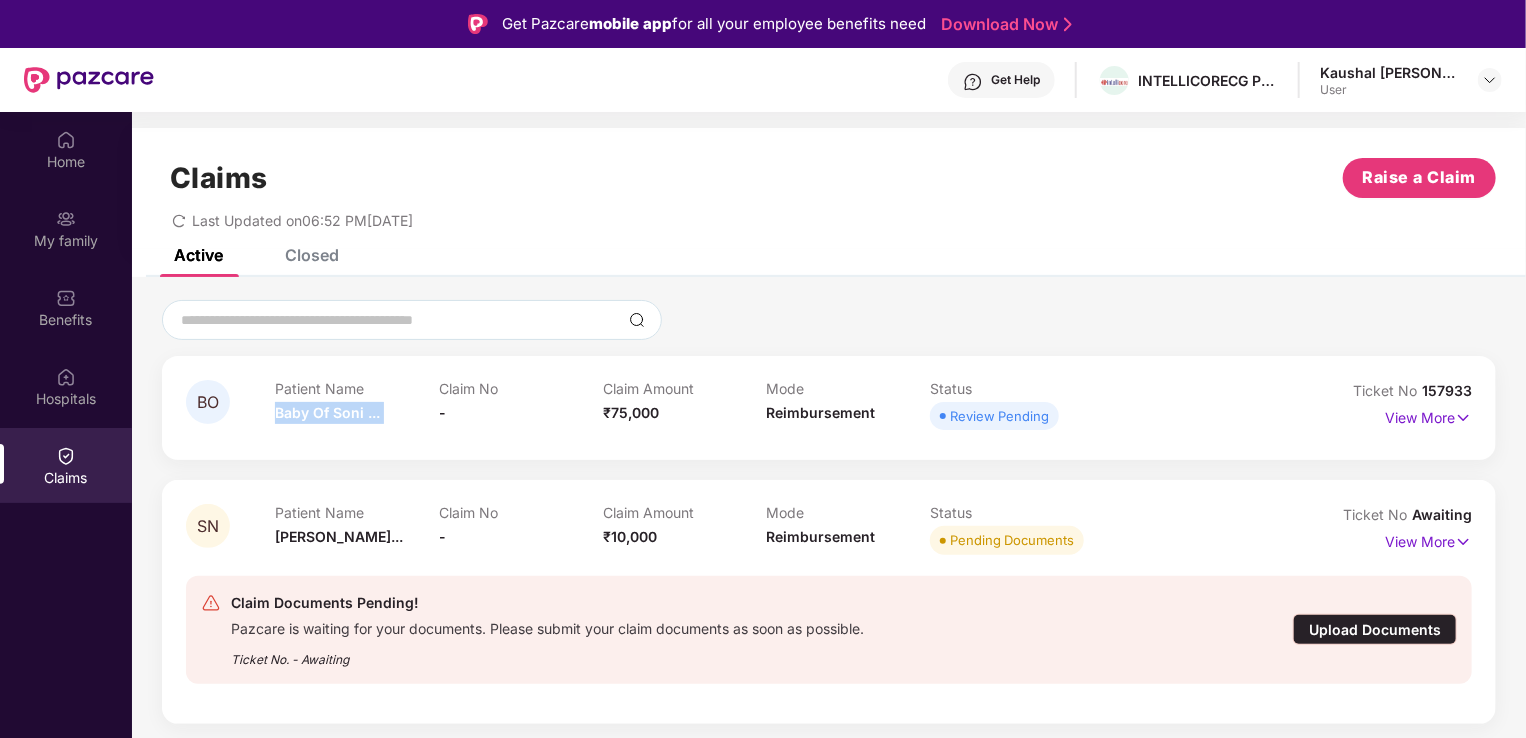 click on "Patient Name Baby Of Soni ..." at bounding box center [357, 407] 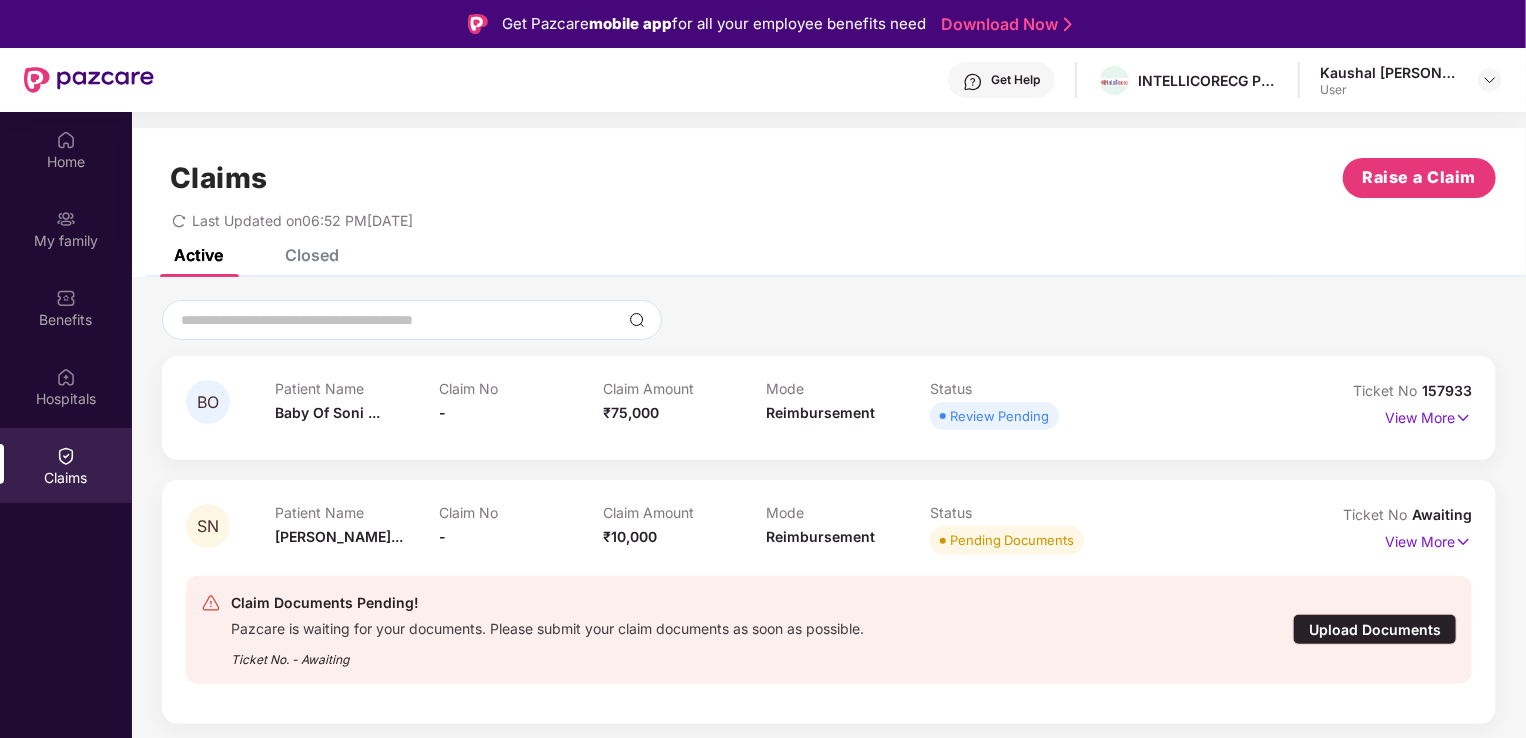 click on "Review Pending" at bounding box center [999, 416] 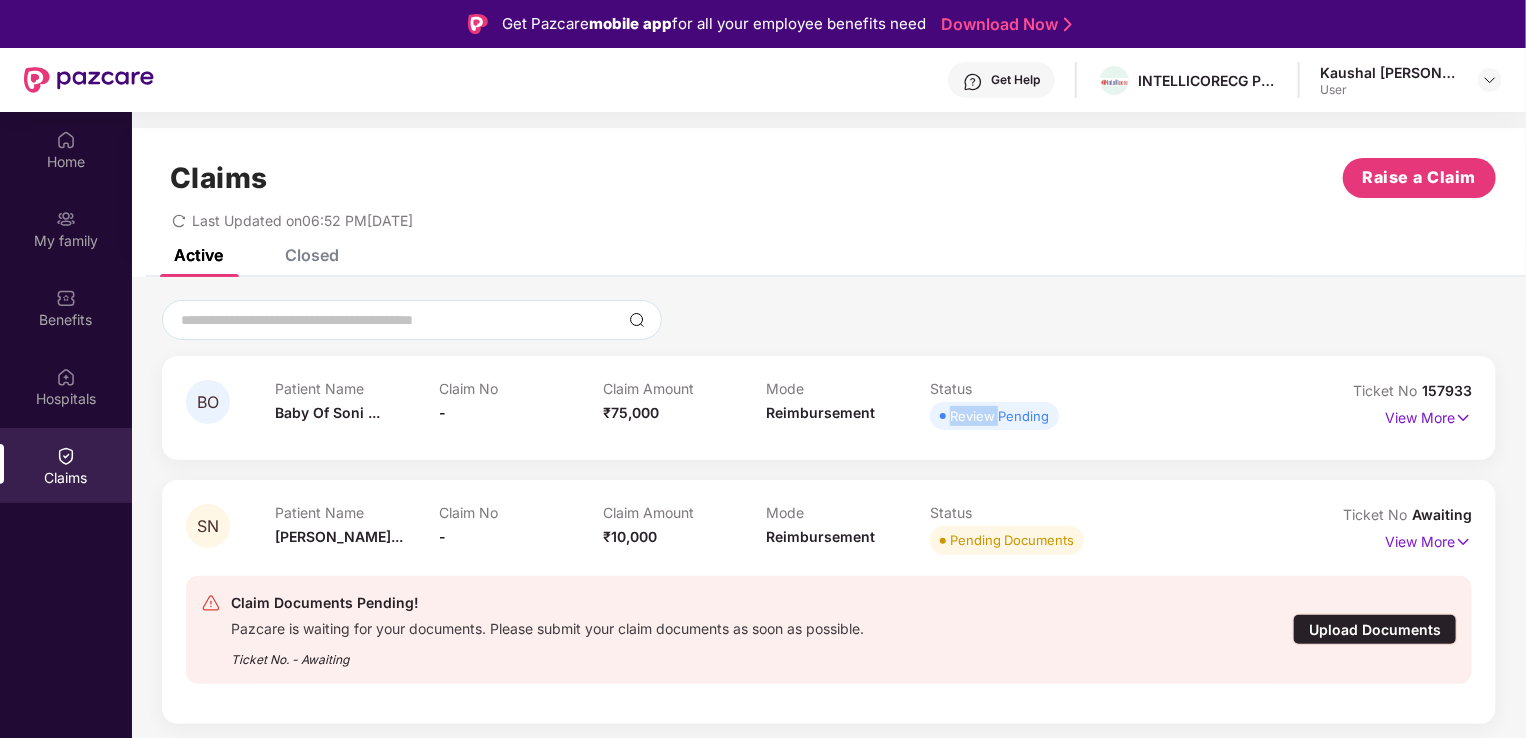 click on "Review Pending" at bounding box center (999, 416) 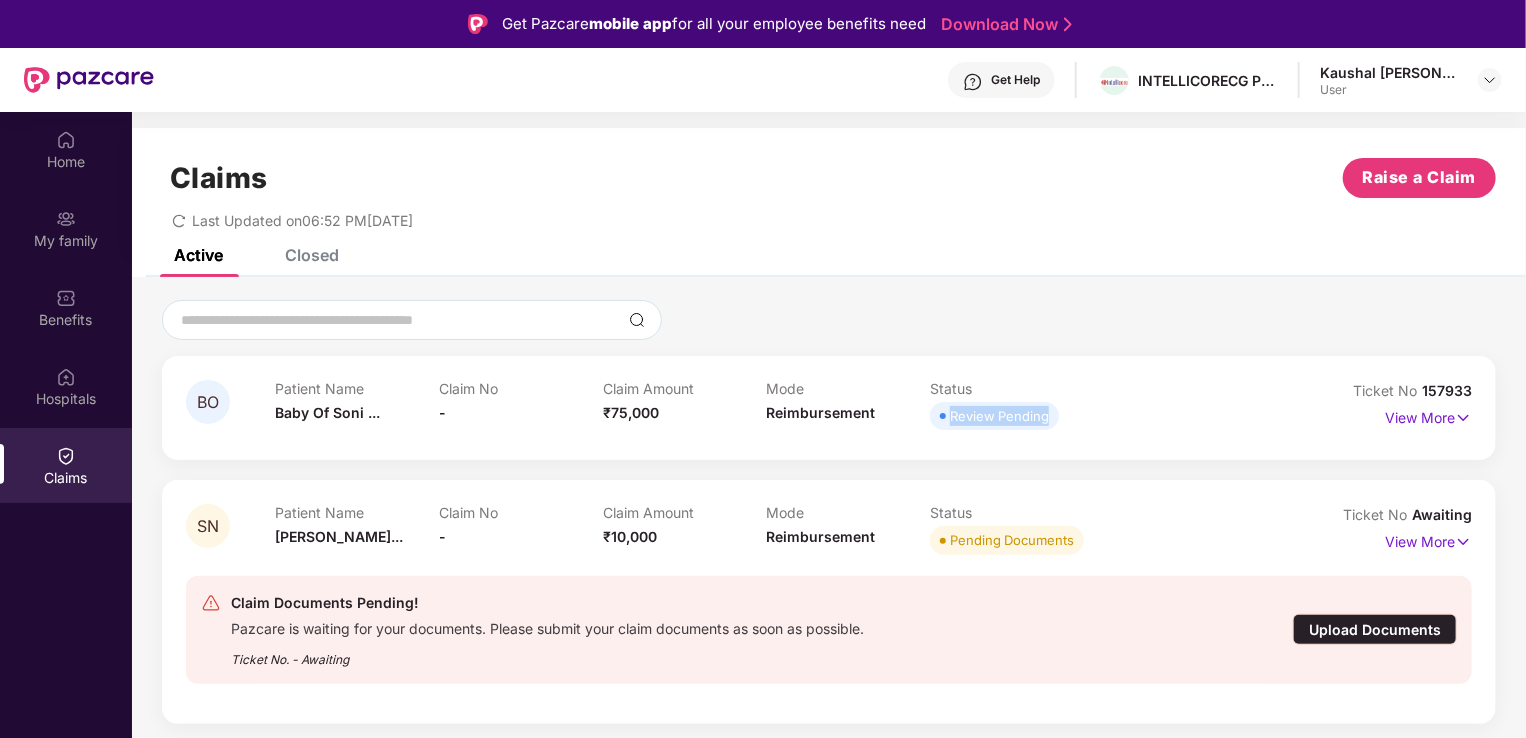 click on "Review Pending" at bounding box center (999, 416) 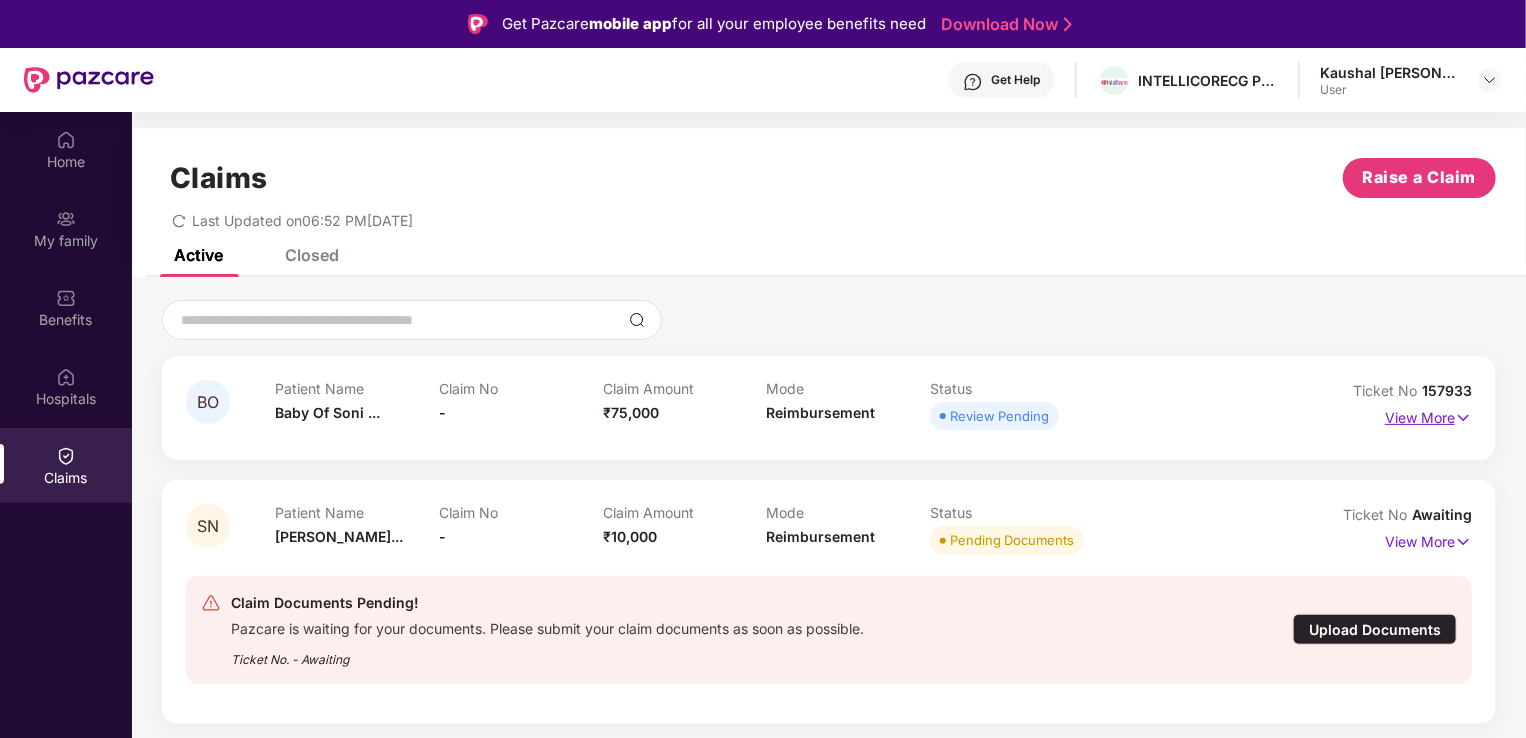 click on "View More" at bounding box center [1428, 415] 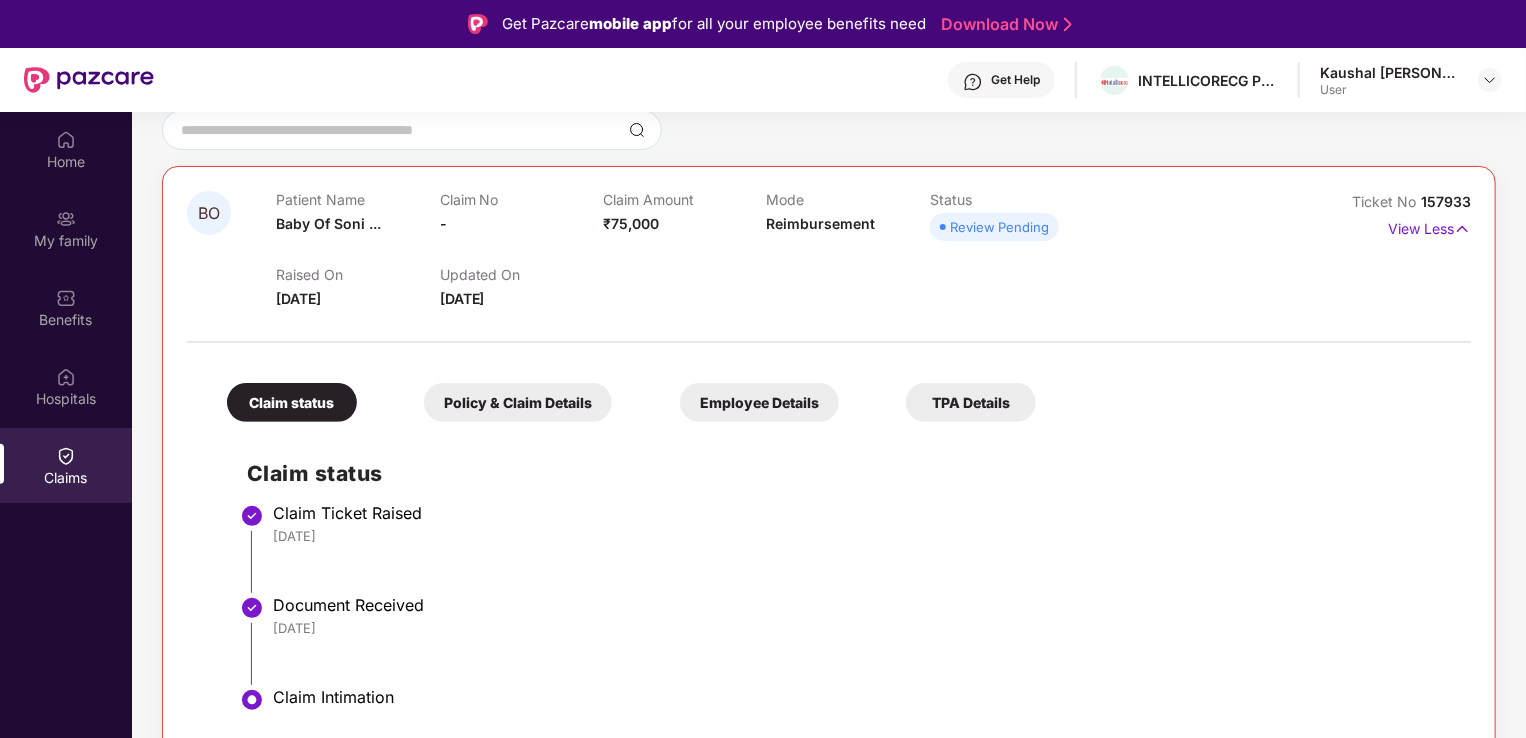 scroll, scrollTop: 192, scrollLeft: 0, axis: vertical 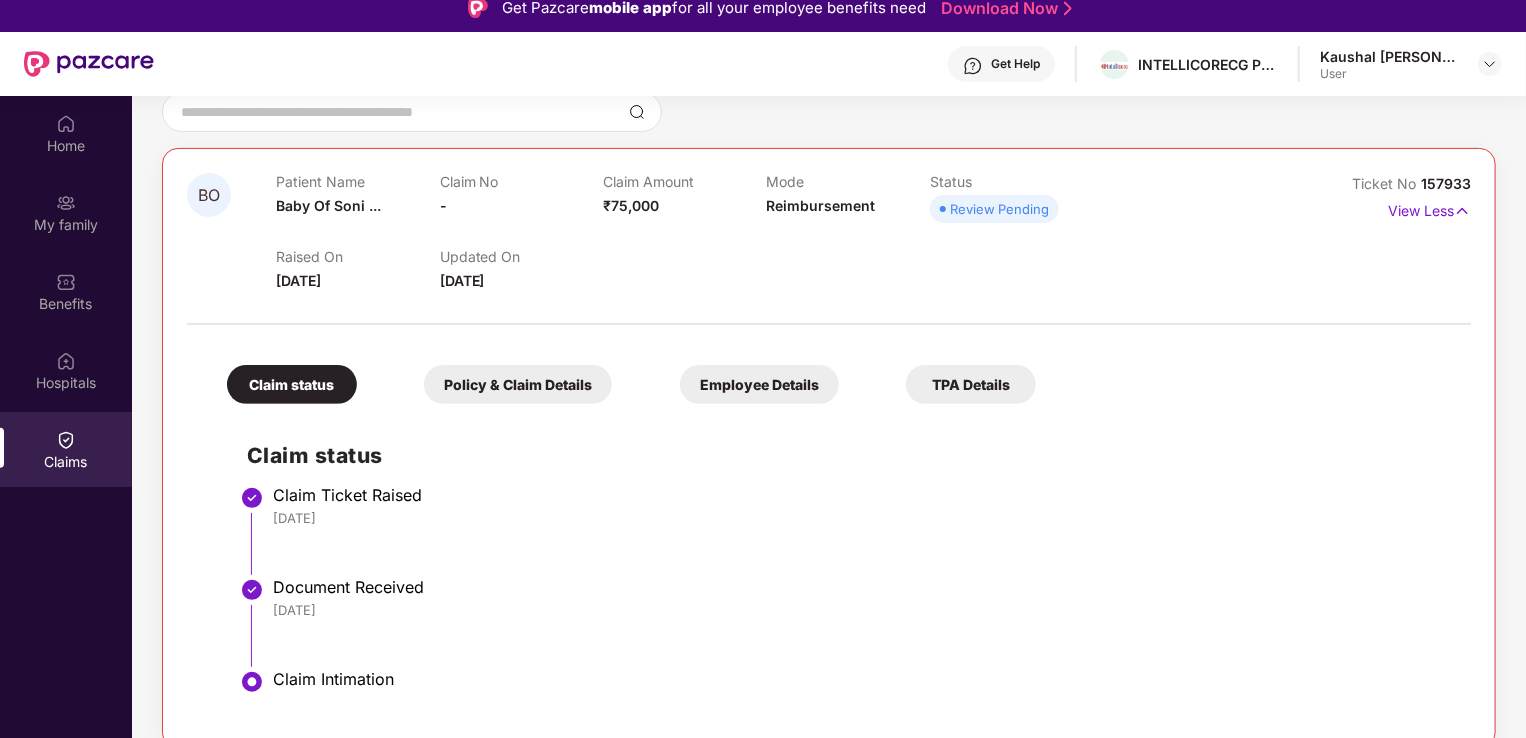 click on "[DATE]" at bounding box center [862, 518] 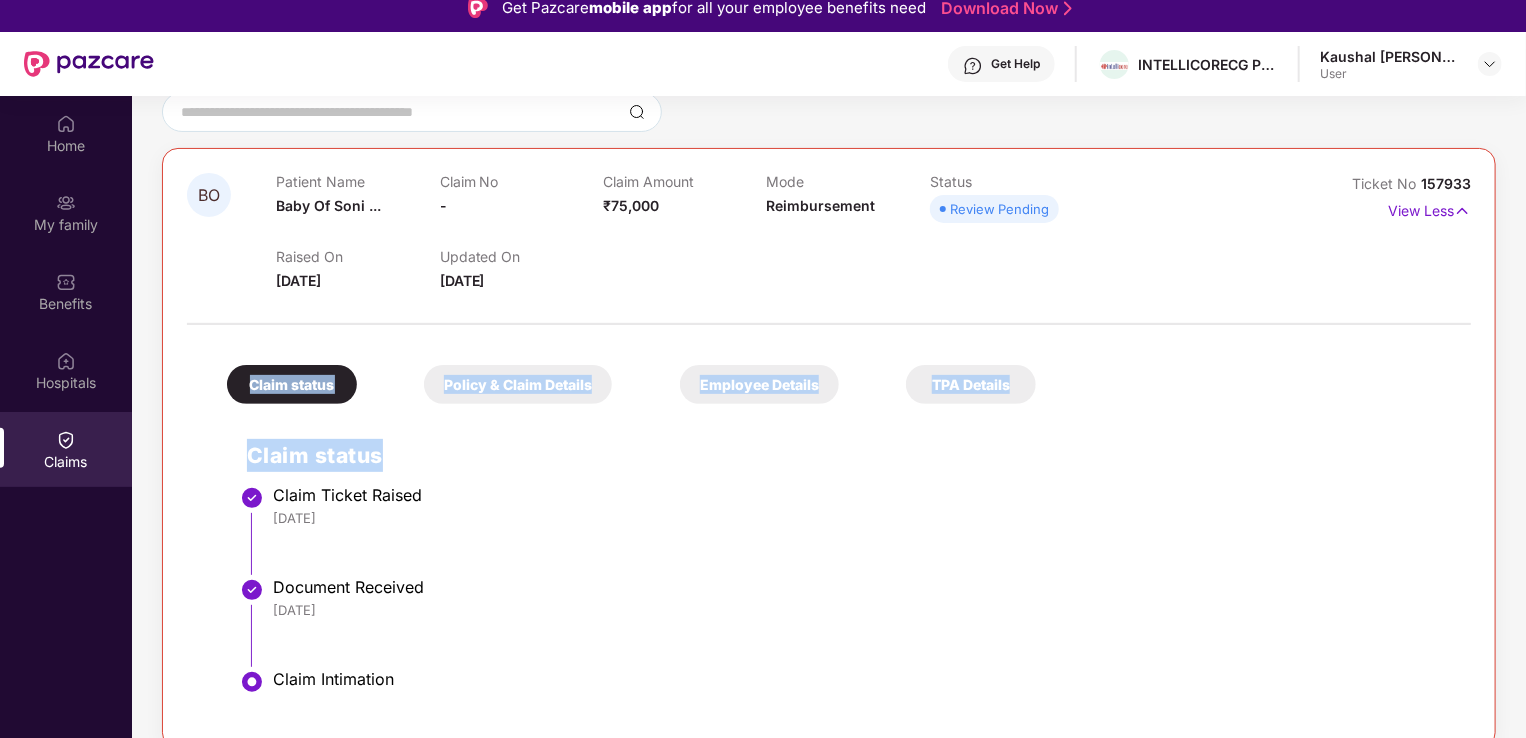 drag, startPoint x: 1523, startPoint y: 371, endPoint x: 1527, endPoint y: 332, distance: 39.20459 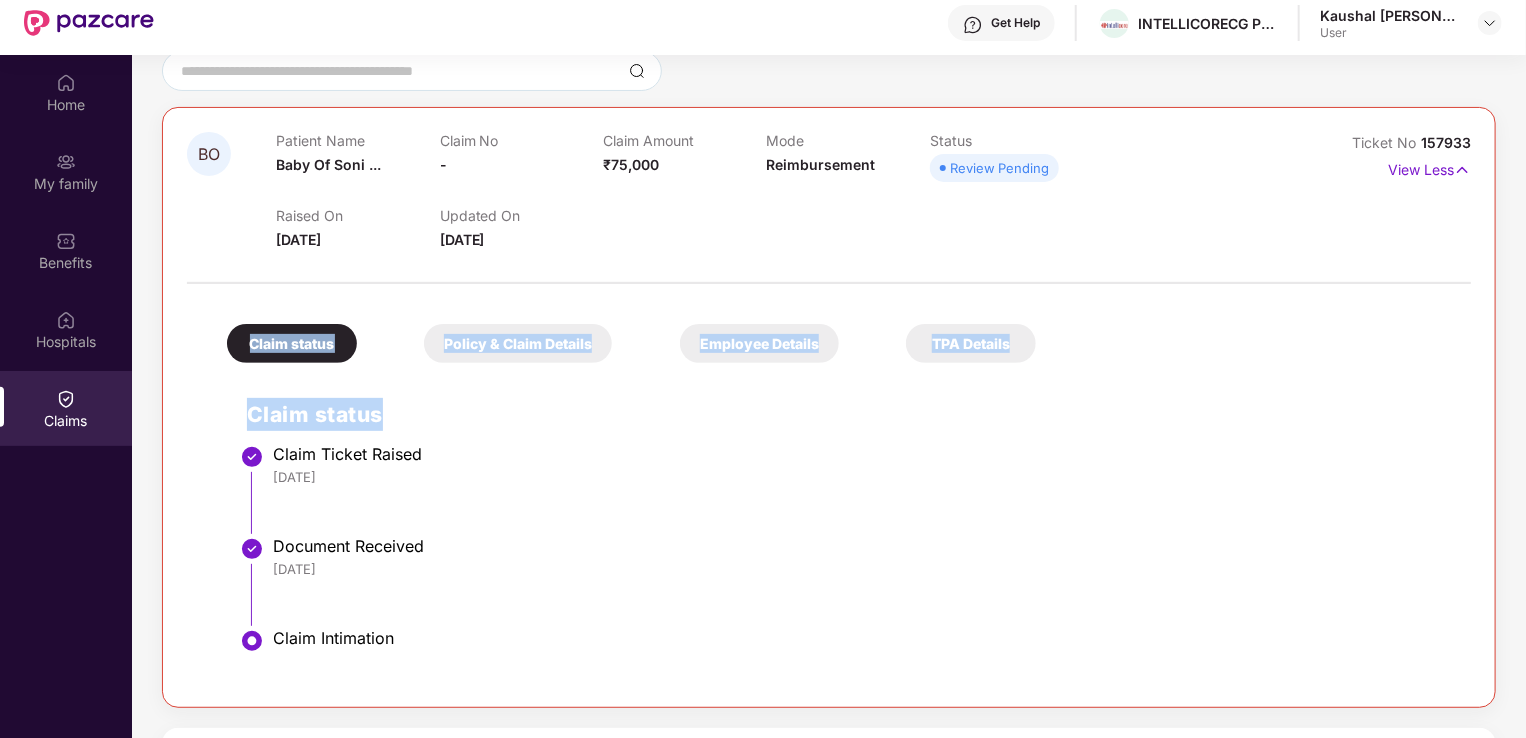 scroll, scrollTop: 58, scrollLeft: 0, axis: vertical 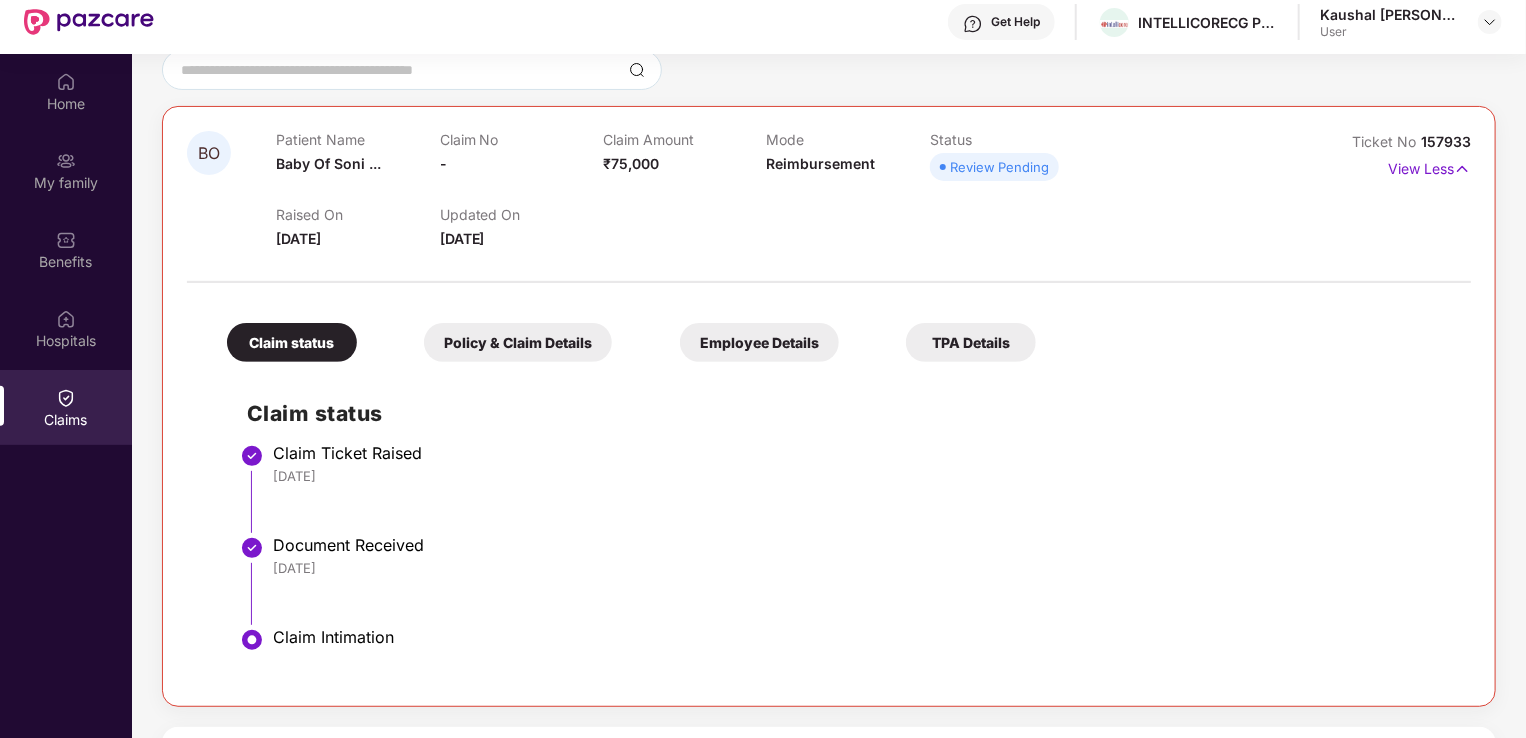 click on "Claim Ticket Raised" at bounding box center (862, 453) 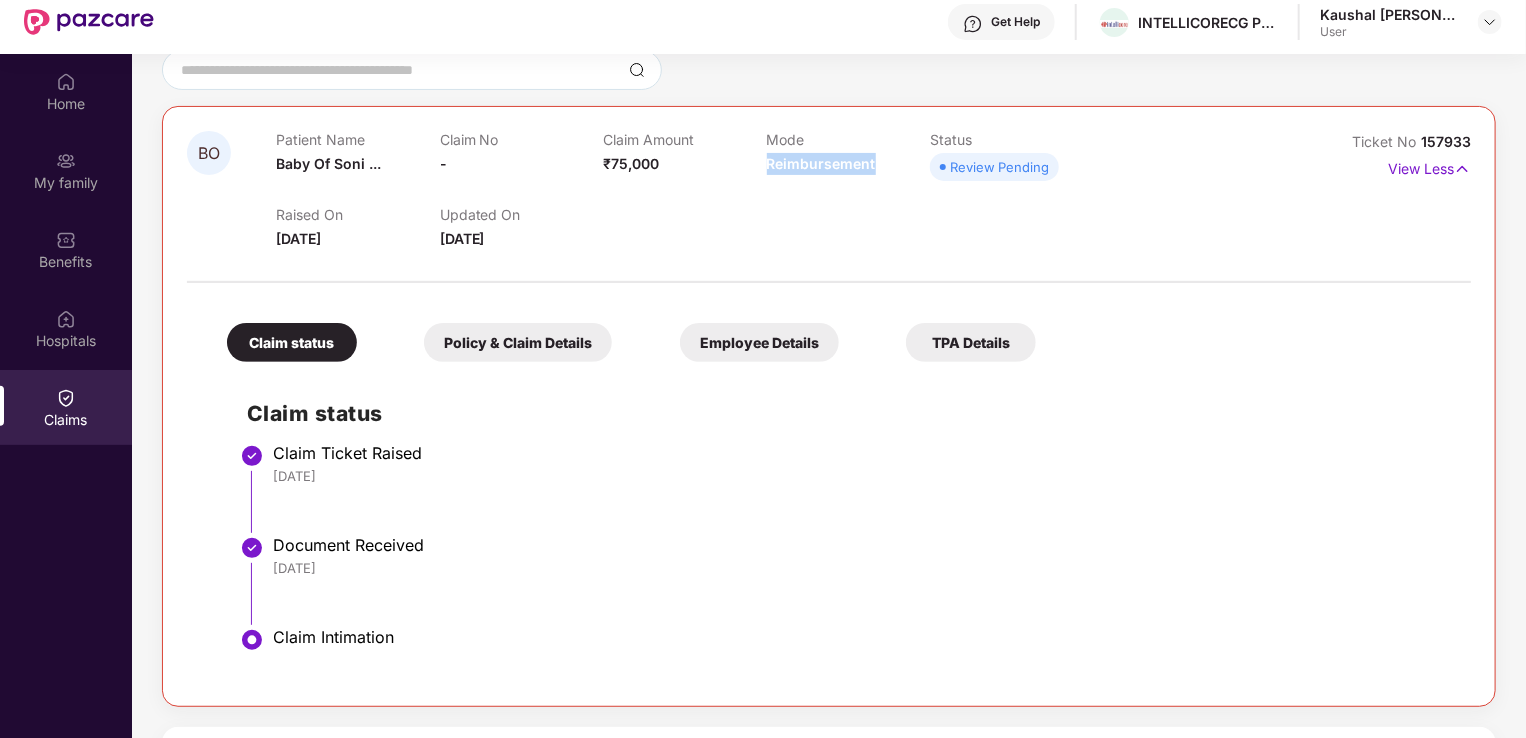 drag, startPoint x: 765, startPoint y: 164, endPoint x: 890, endPoint y: 164, distance: 125 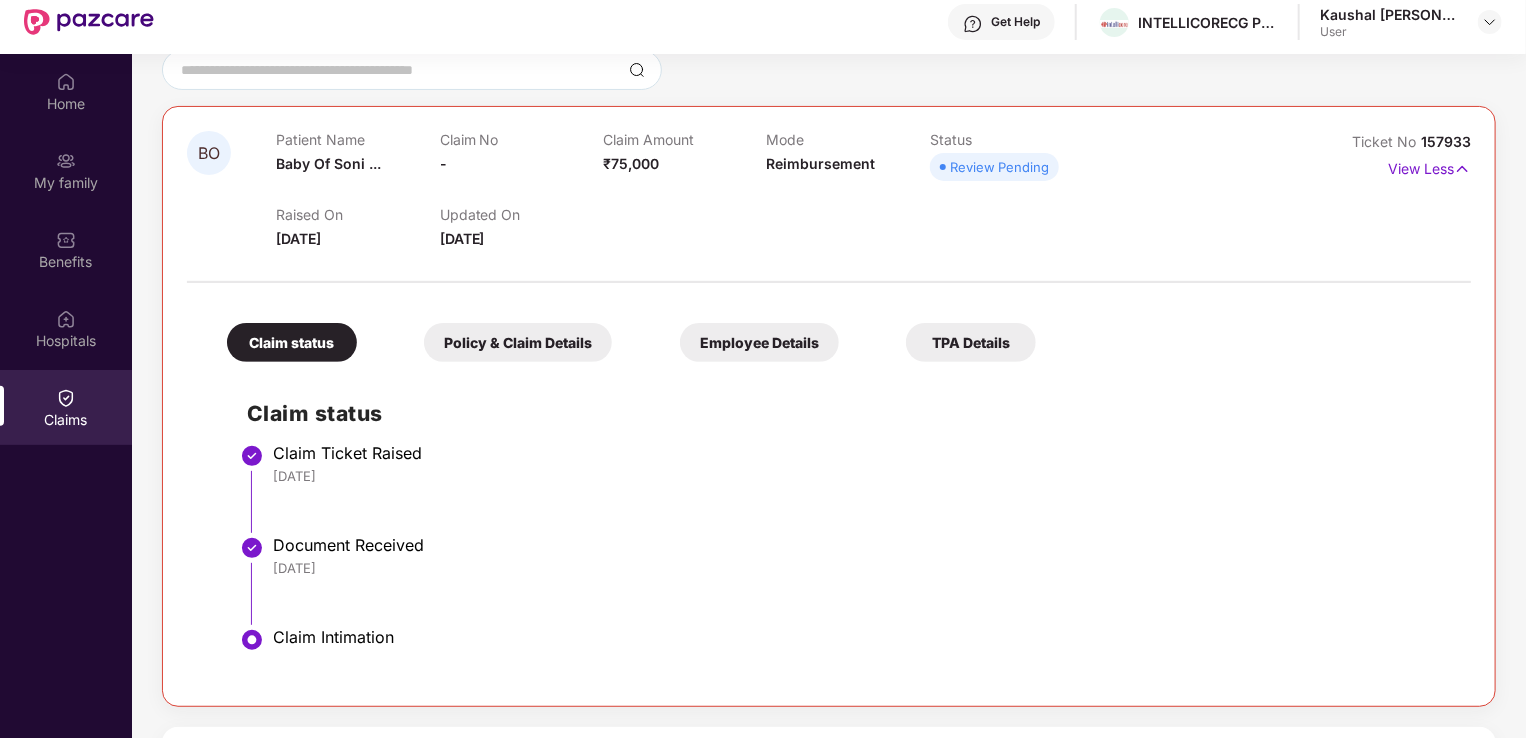 click on "Claim Ticket Raised [DATE]" at bounding box center (849, 496) 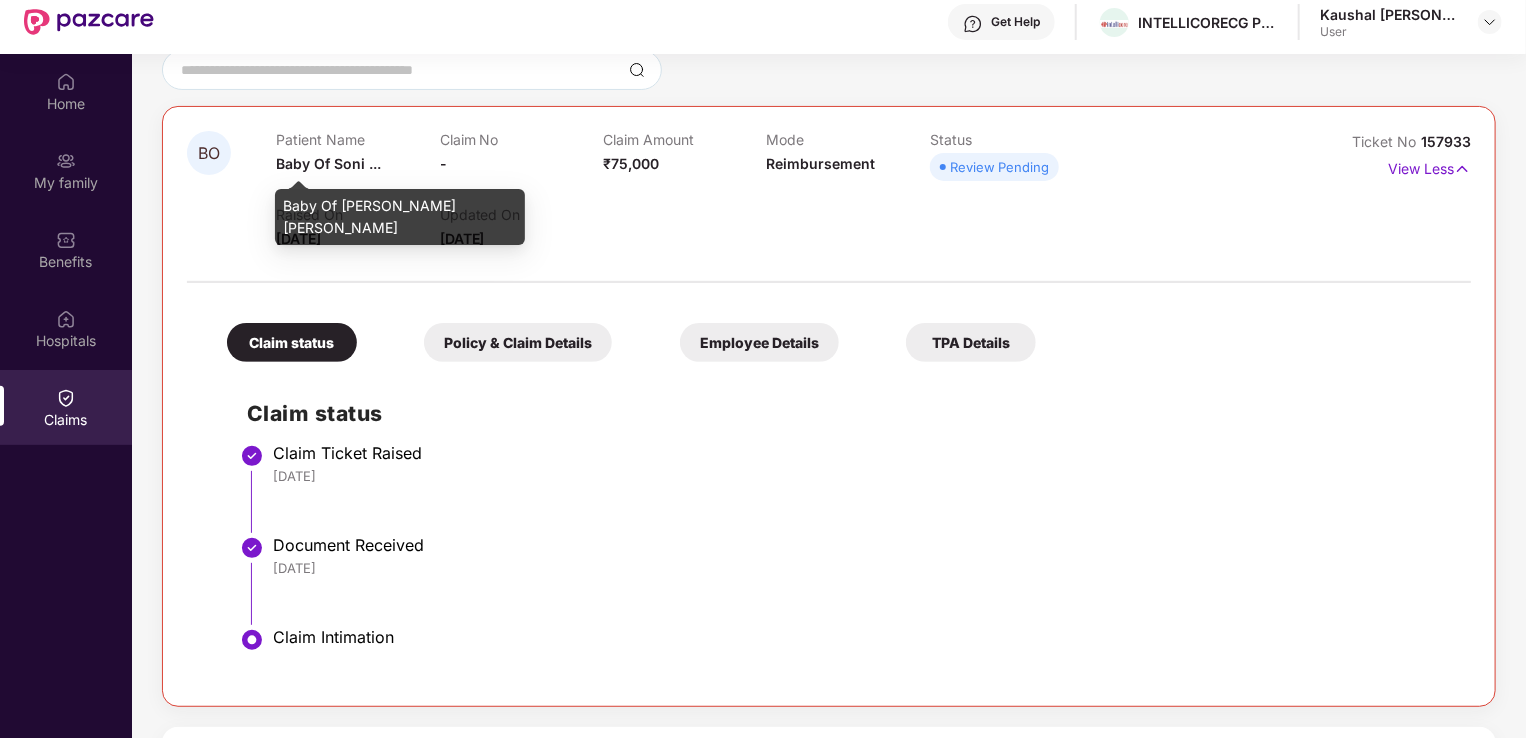 click on "Baby Of Soni ..." at bounding box center (328, 163) 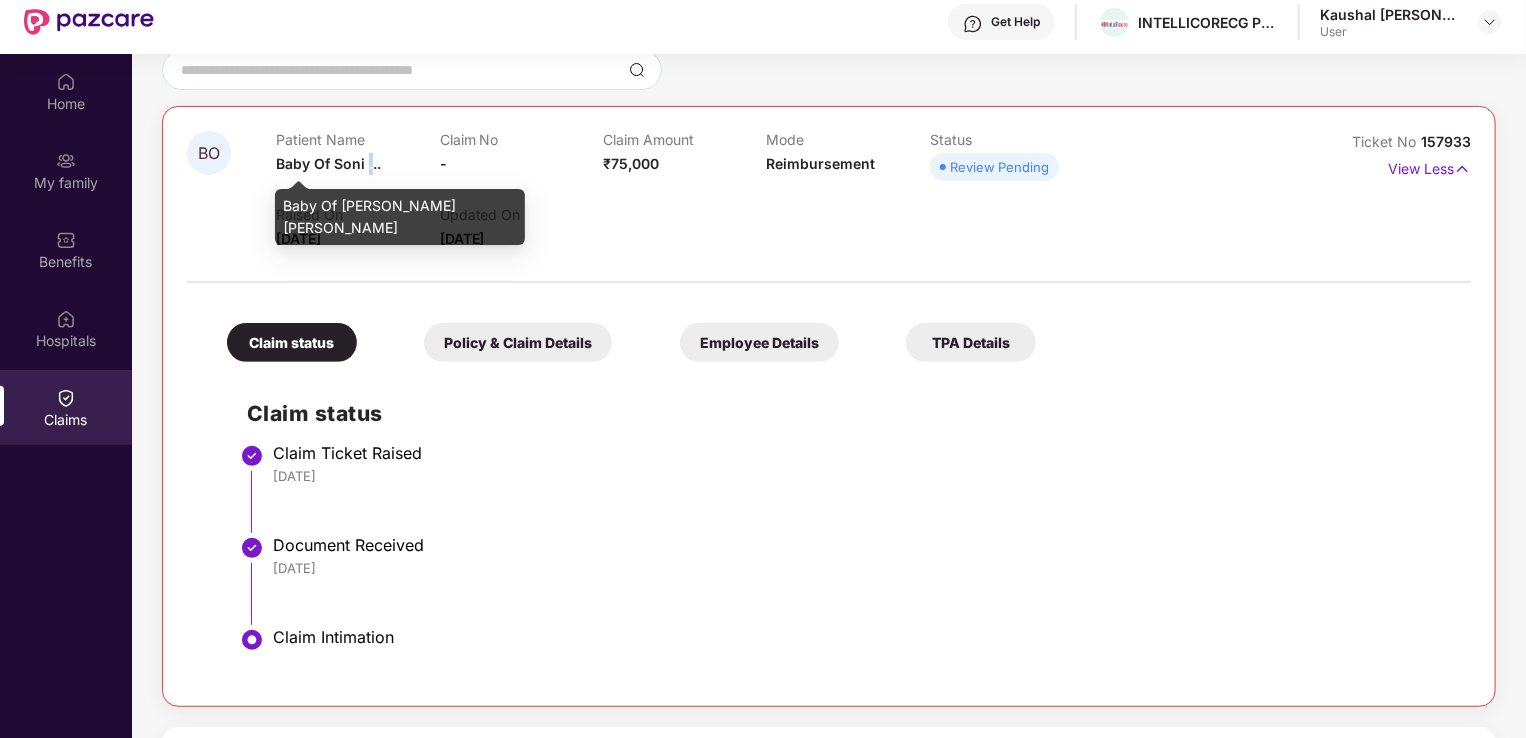 click on "Baby Of Soni ..." at bounding box center (328, 163) 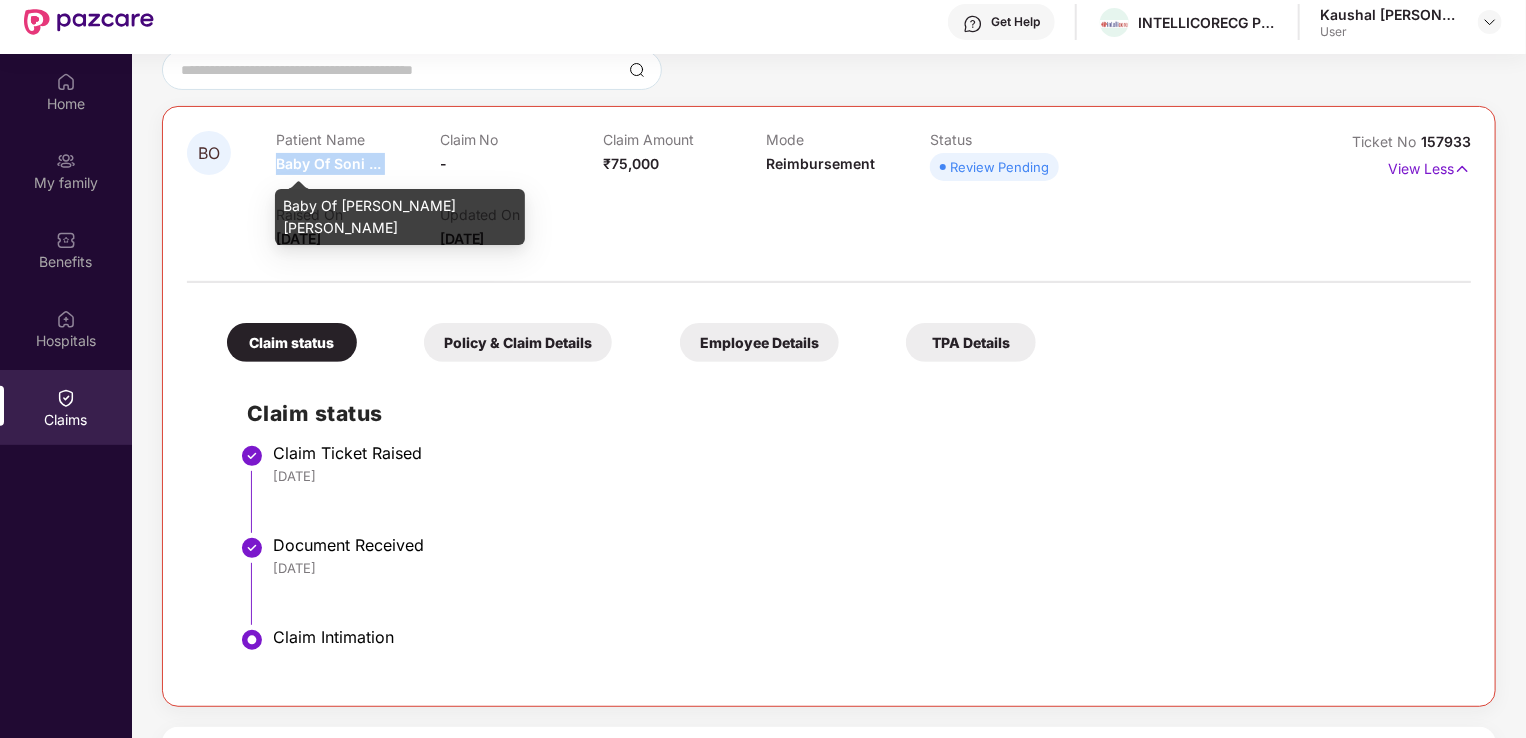 click on "Baby Of Soni ..." at bounding box center (328, 163) 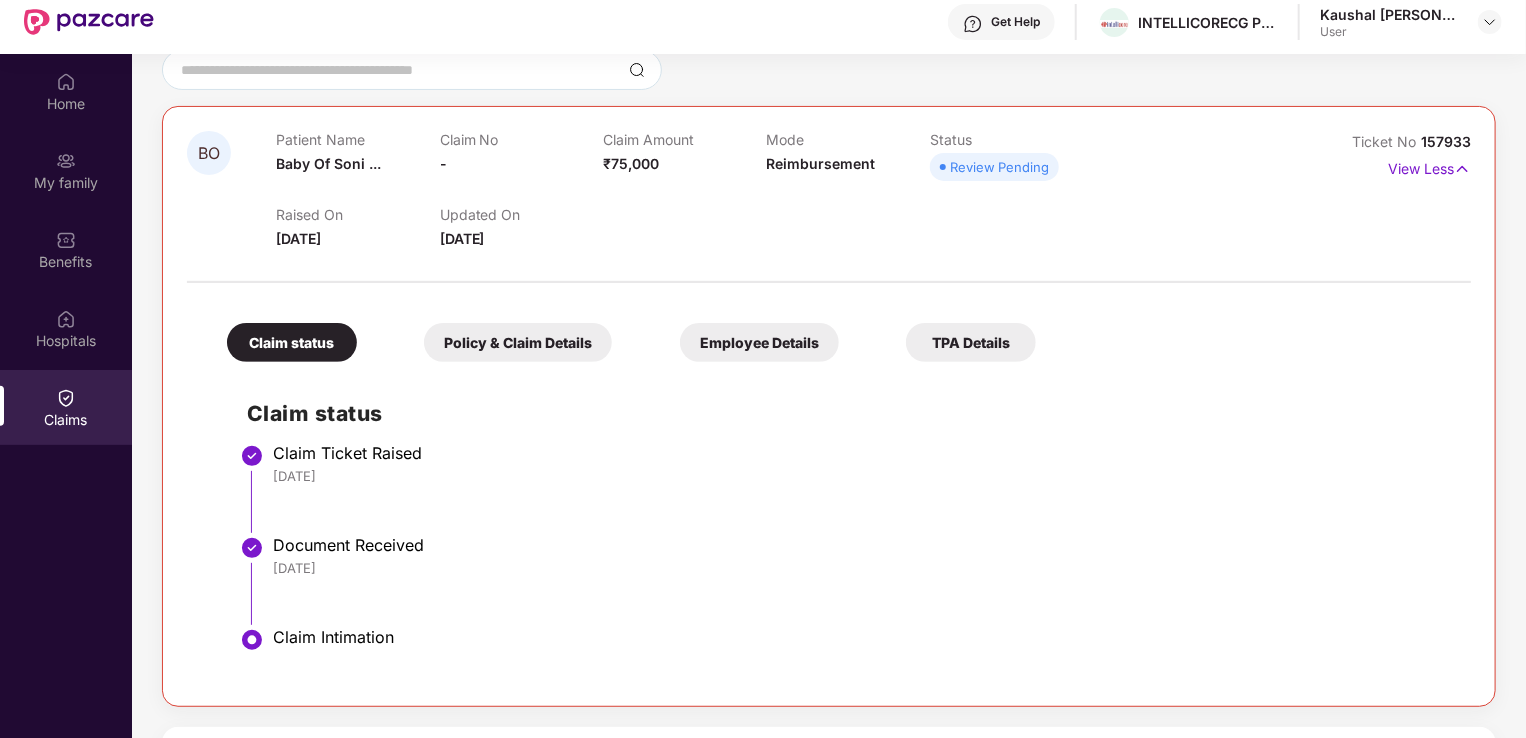 click on "[DATE]" at bounding box center (862, 568) 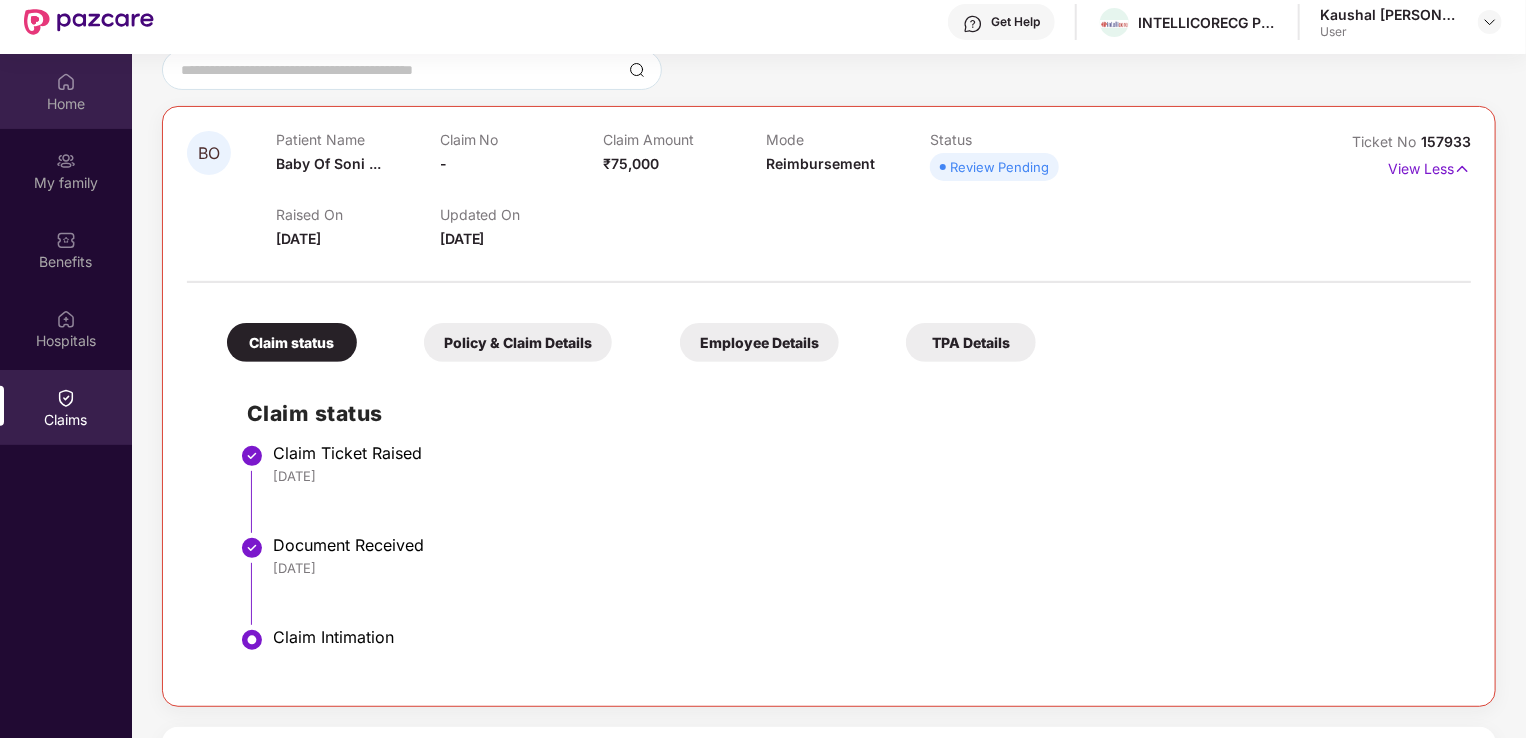 click on "Home" at bounding box center (66, 104) 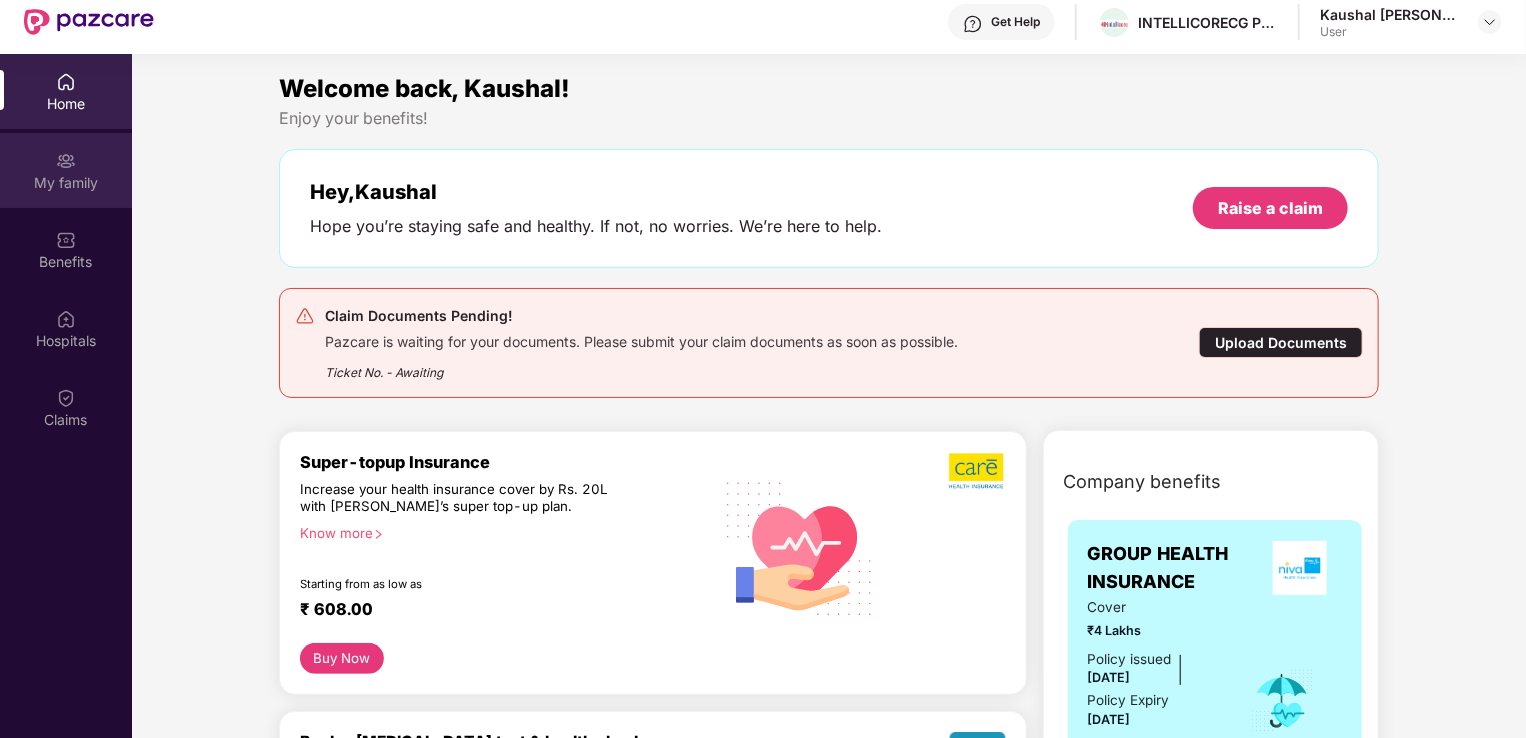 click on "My family" at bounding box center [66, 183] 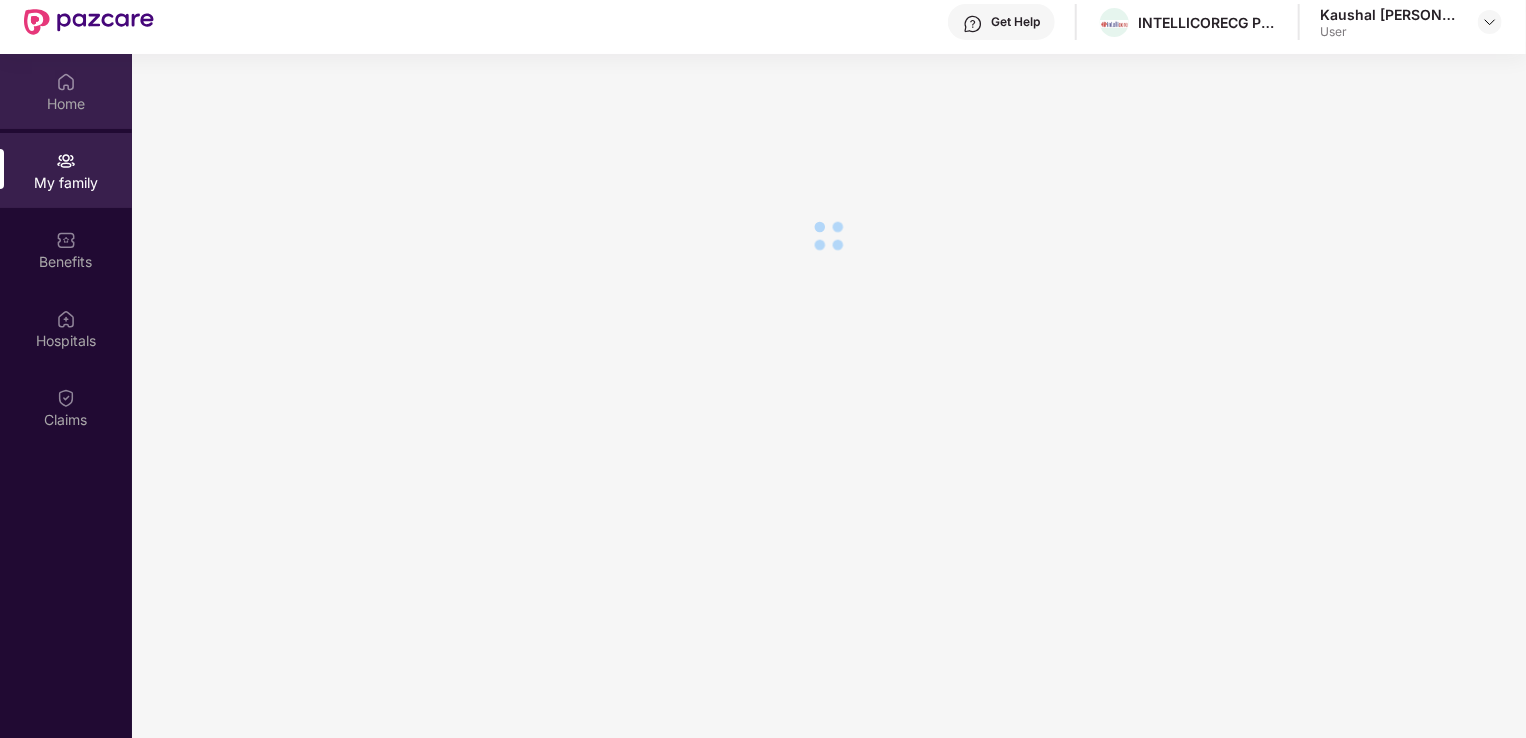 click on "Home" at bounding box center [66, 91] 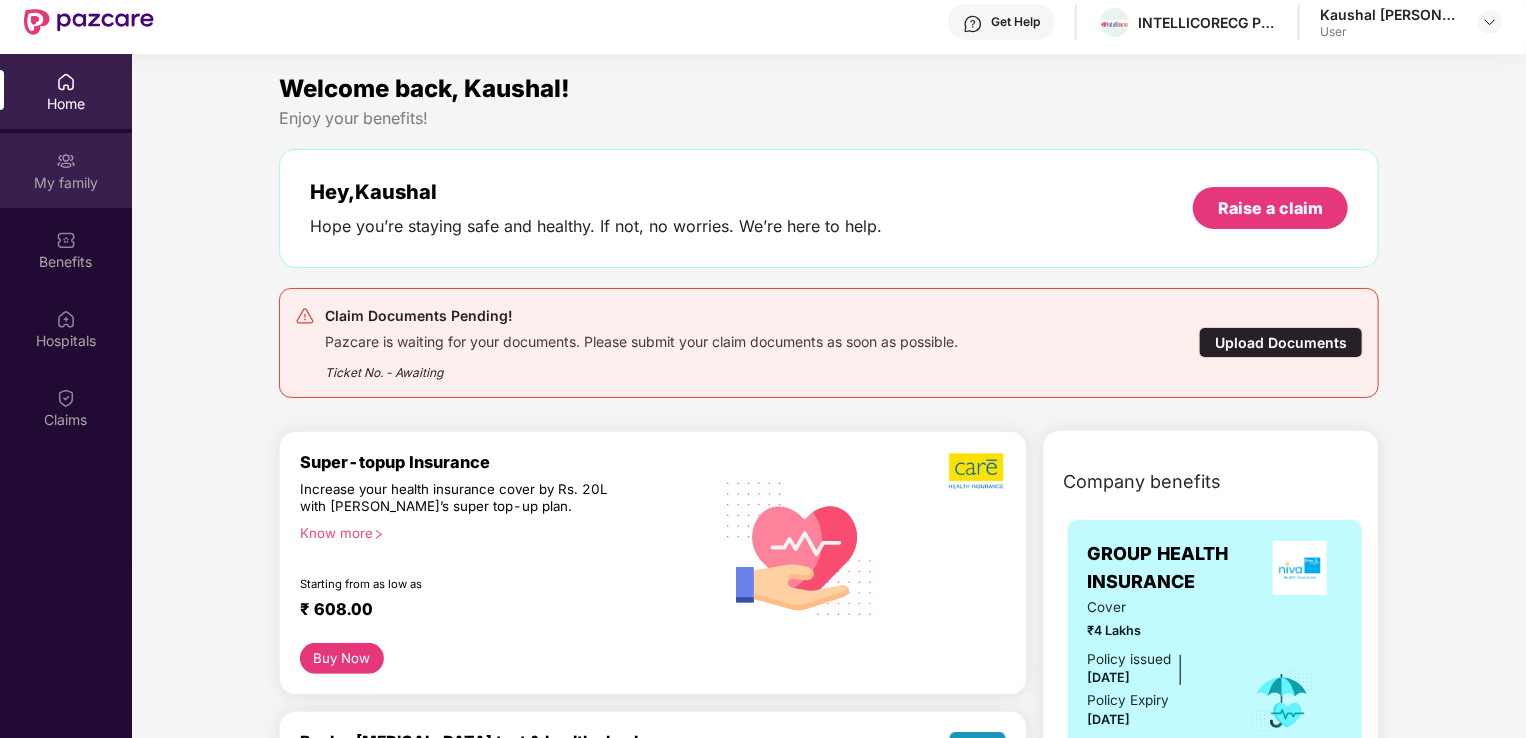 click on "My family" at bounding box center [66, 183] 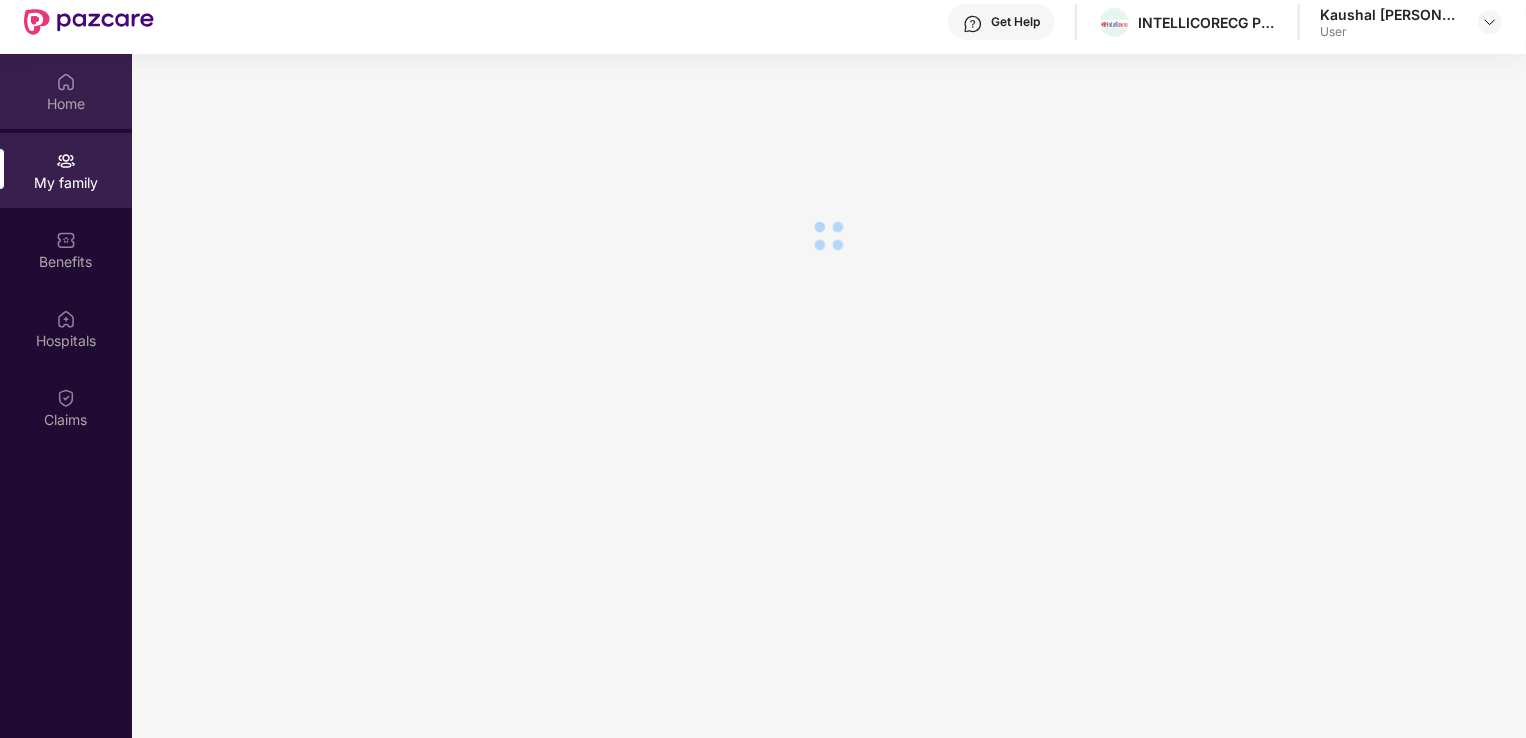 click on "Home" at bounding box center (66, 104) 